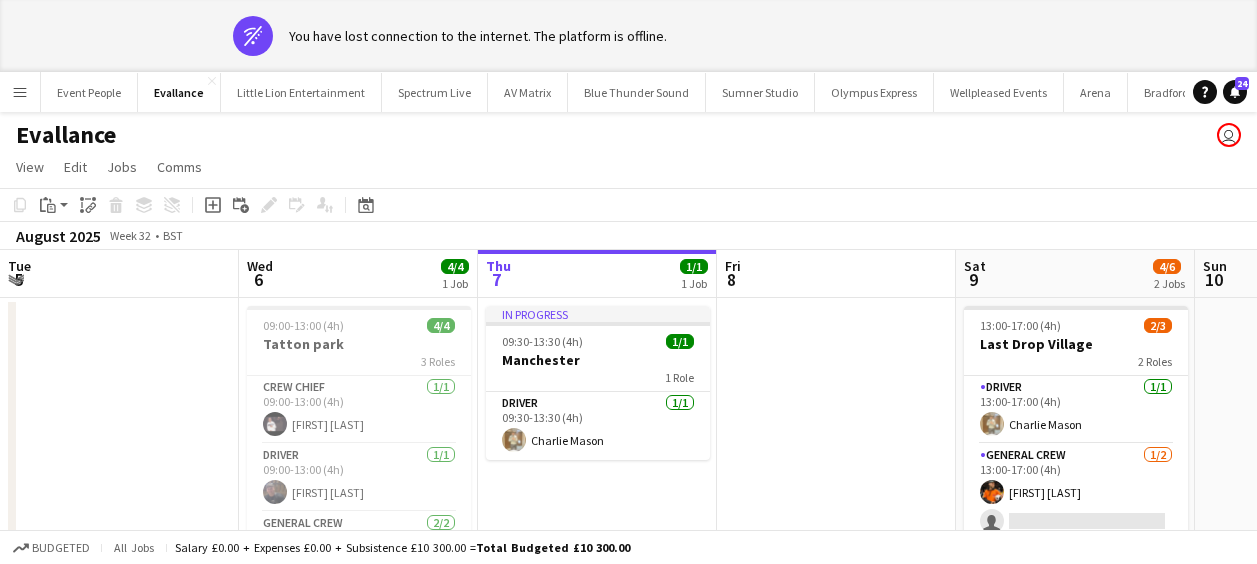 scroll, scrollTop: 0, scrollLeft: 0, axis: both 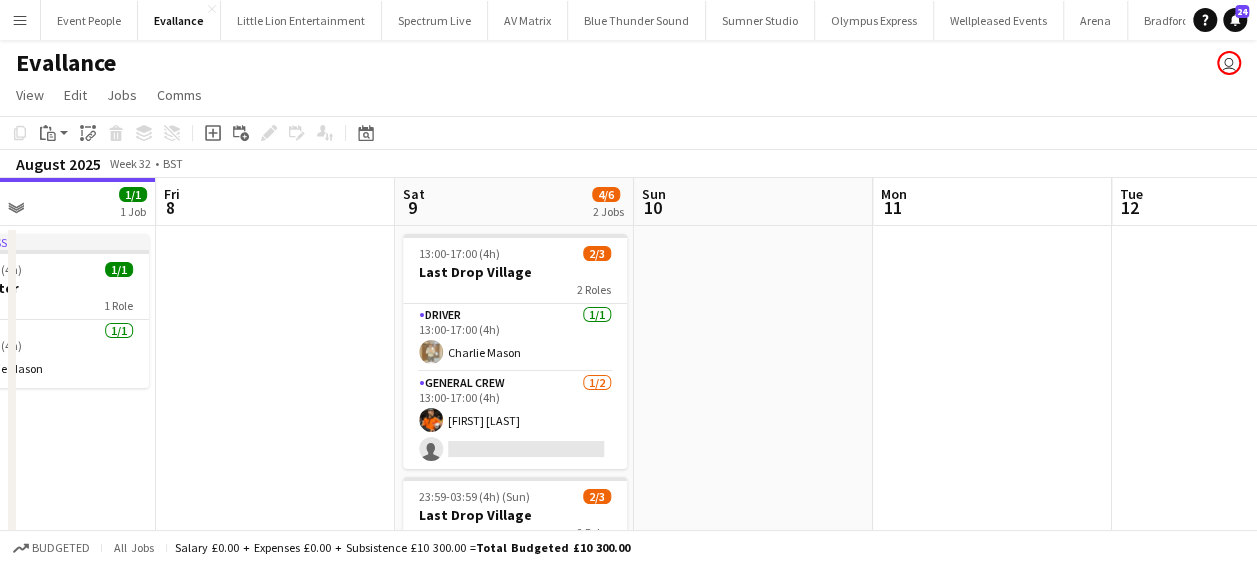 click on "Menu" at bounding box center (20, 20) 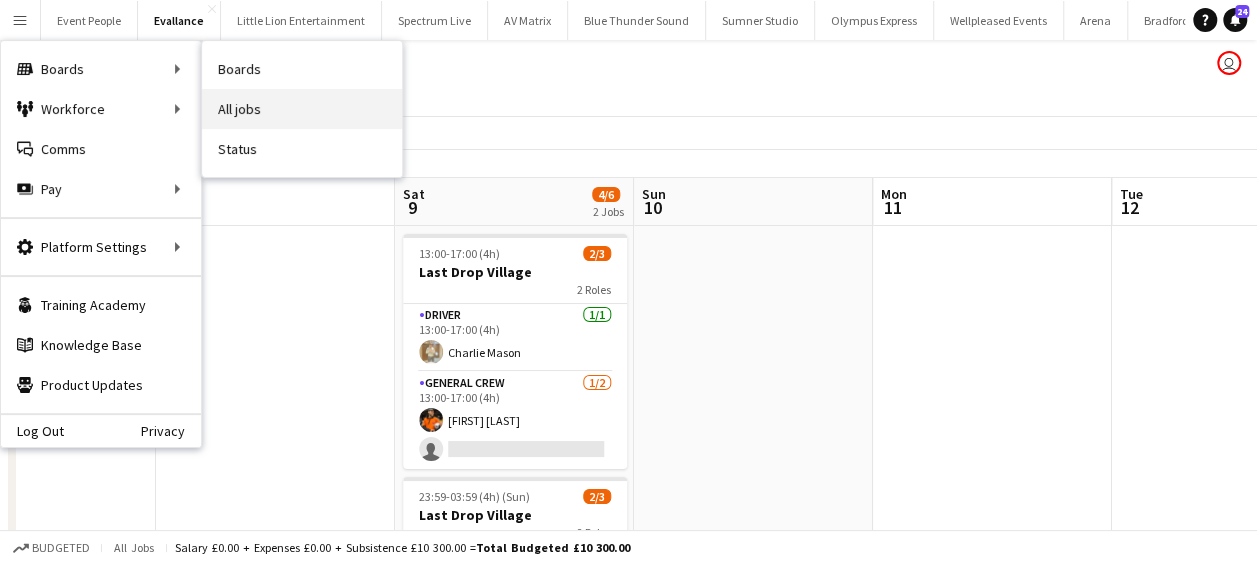 click on "All jobs" at bounding box center (302, 109) 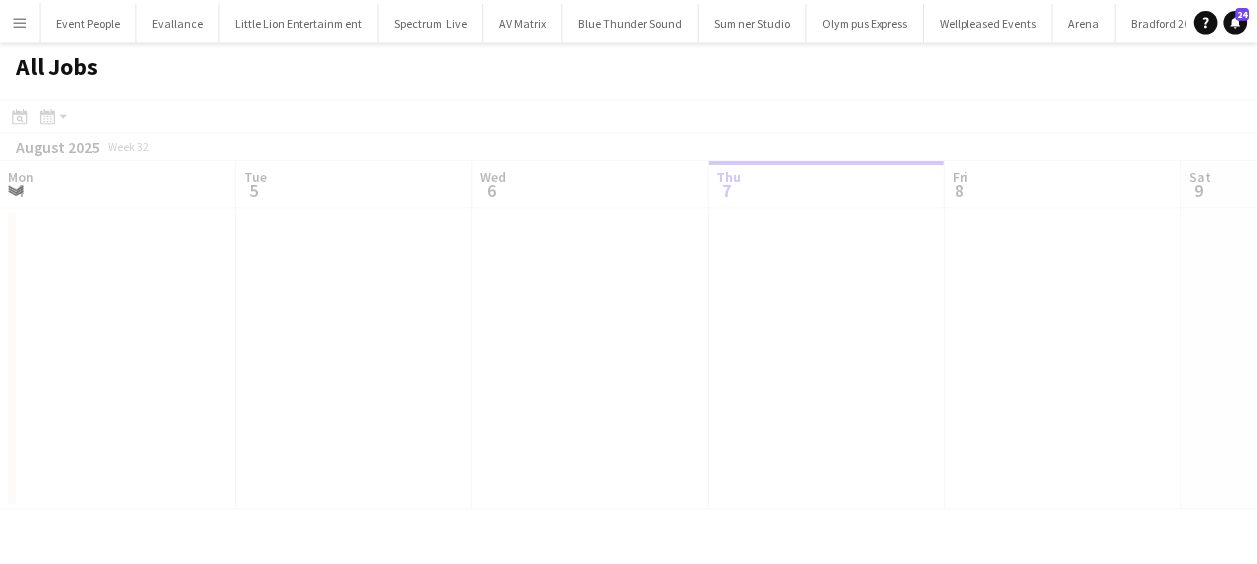 scroll, scrollTop: 0, scrollLeft: 478, axis: horizontal 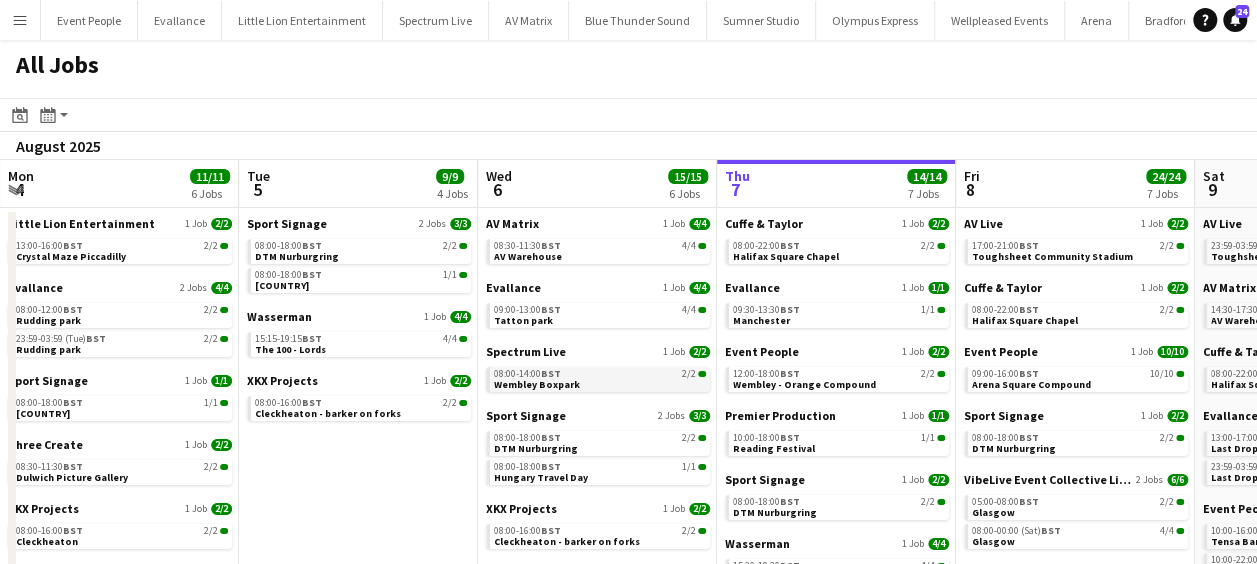 drag, startPoint x: 1006, startPoint y: 398, endPoint x: 816, endPoint y: 386, distance: 190.37857 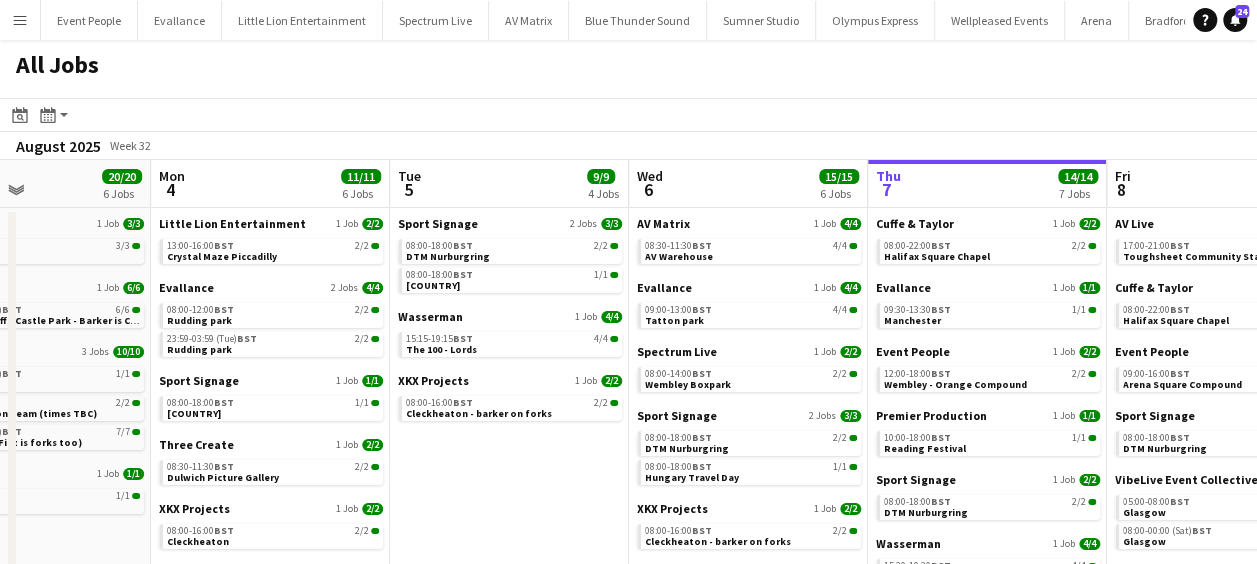 click on "All Jobs
Date picker
AUG 2025 AUG 2025 Monday M Tuesday T Wednesday W Thursday T Friday F Saturday S Sunday S  AUG   1   2   3   4   5   6   7   8   9   10   11   12   13   14   15   16   17   18   19   20   21   22   23   24   25   26   27   28   29   30   31
Comparison range
Comparison range
Today
Month view / Day view
Day view by Board Day view by Job Month view  August 2025   Week 32
Expand/collapse
Fri   1   27/27   6 Jobs   Sat   2   22/22   7 Jobs   Sun   3   20/20   6 Jobs   Mon   4   11/11   6 Jobs   Tue   5   9/9   4 Jobs   Wed   6   15/15   6 Jobs   Thu   7   14/14   7 Jobs   Fri   8   24/24   7 Jobs   Sat   9   30/32   9 Jobs   Sun   10   21/21   5 Jobs   Mon   11   14/14   3 Jobs   Bradford 2025   1 Job   2/2   13:00-17:00    BST   2/2   The Beacon Cliffe Castle Park   Cuffe & Taylor   1 Job   2/2   08:00-22:00    BST   2/2" 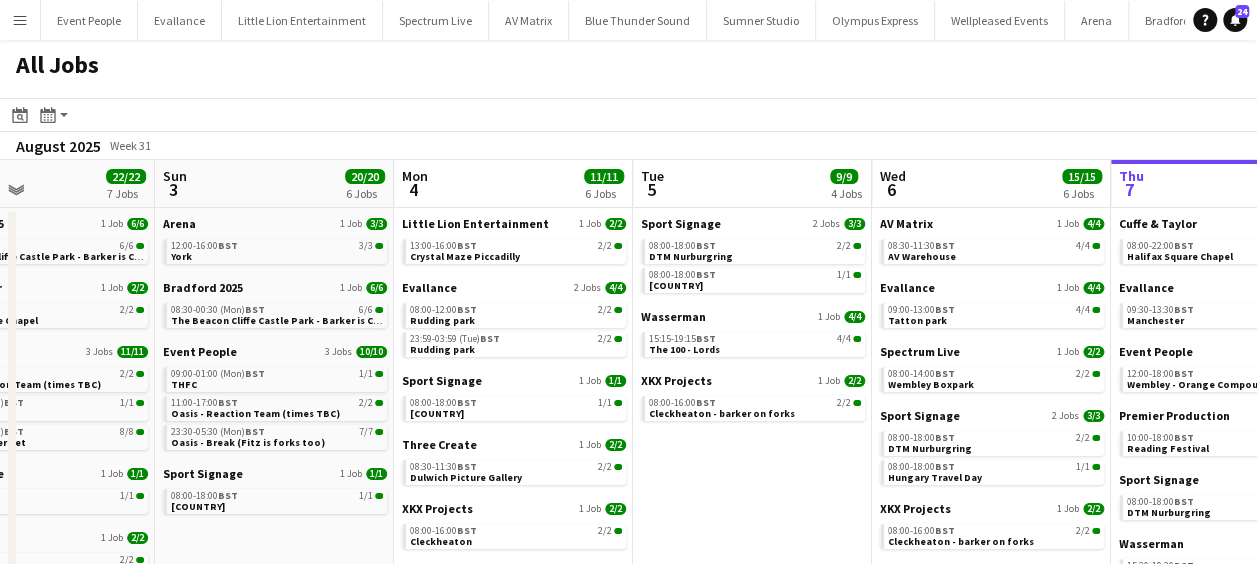 scroll, scrollTop: 0, scrollLeft: 482, axis: horizontal 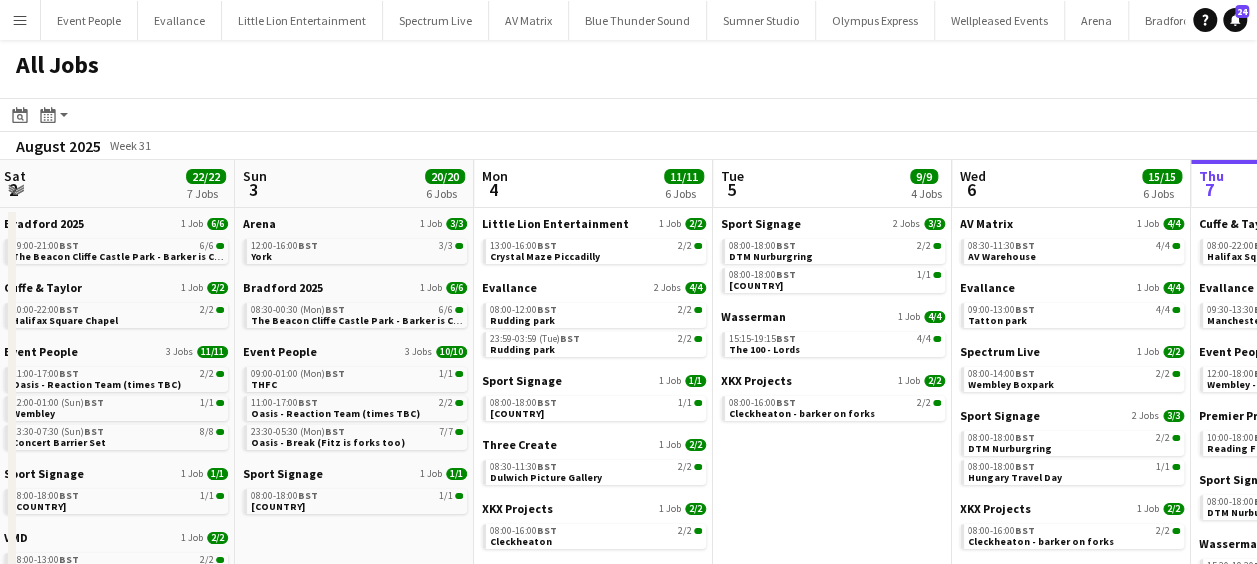 drag, startPoint x: 734, startPoint y: 438, endPoint x: 807, endPoint y: 440, distance: 73.02739 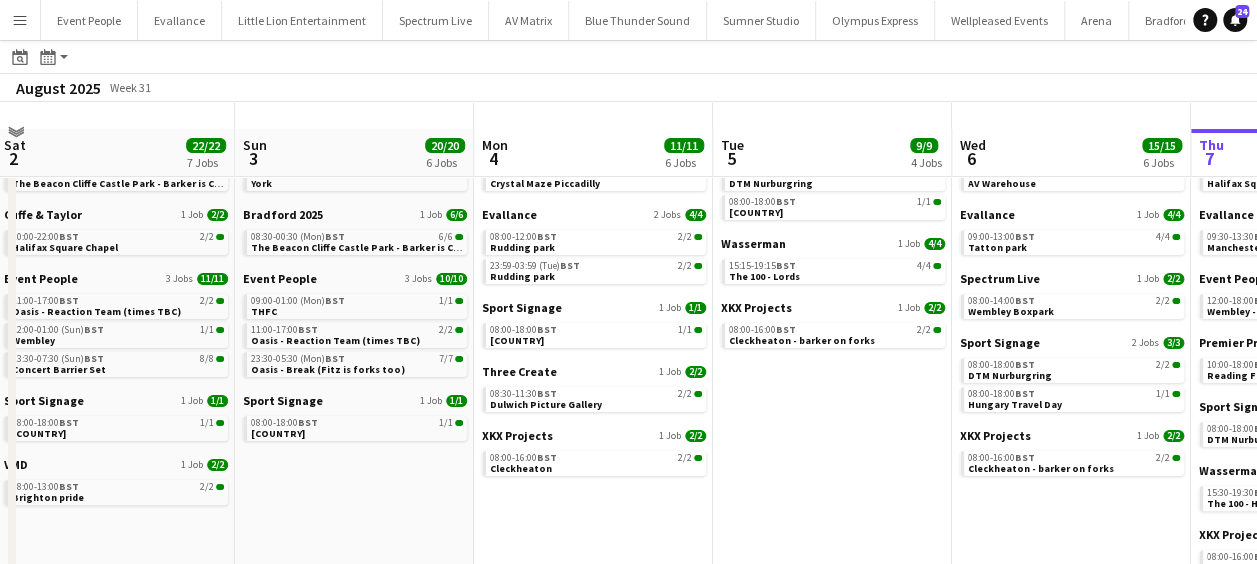 scroll, scrollTop: 100, scrollLeft: 0, axis: vertical 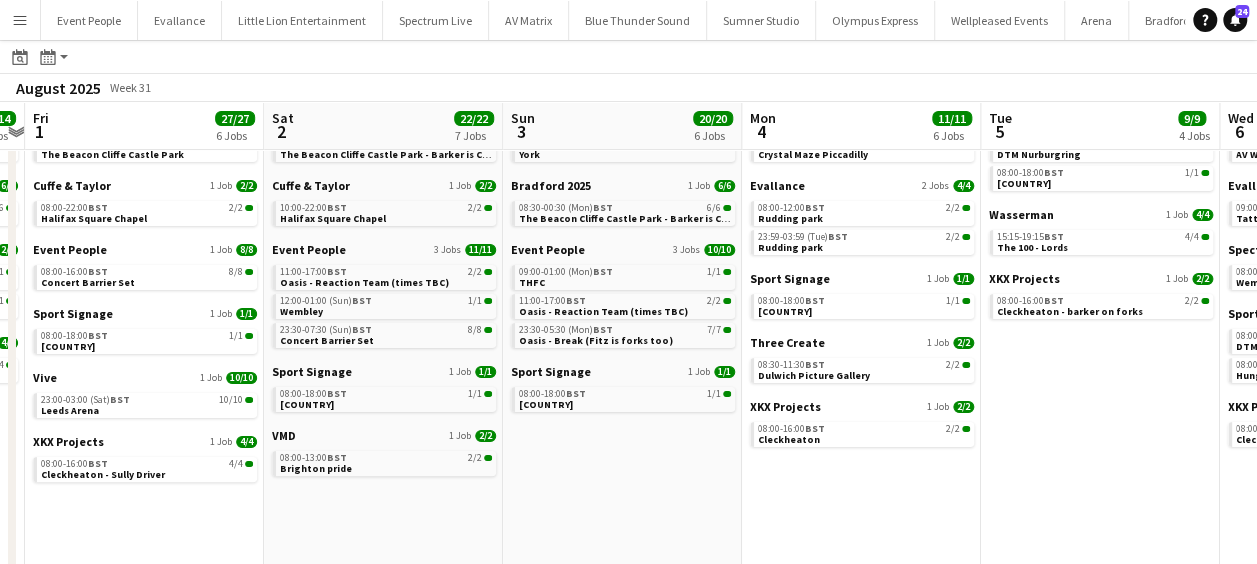 drag, startPoint x: 686, startPoint y: 488, endPoint x: 1001, endPoint y: 488, distance: 315 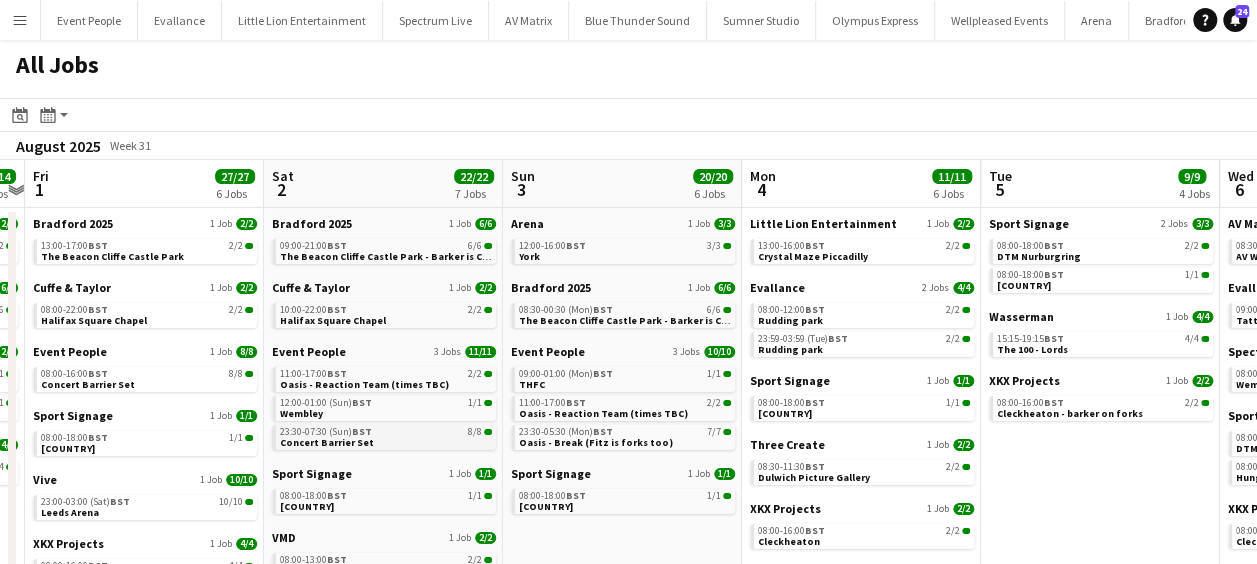 scroll, scrollTop: 100, scrollLeft: 0, axis: vertical 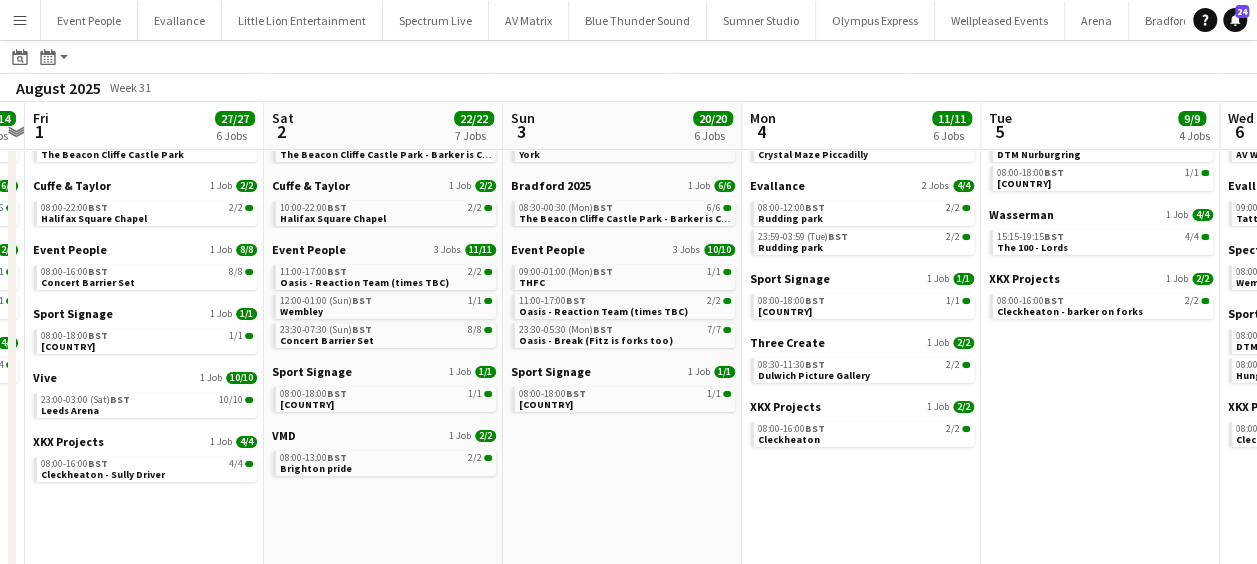 click on "August 2025   Week 31" 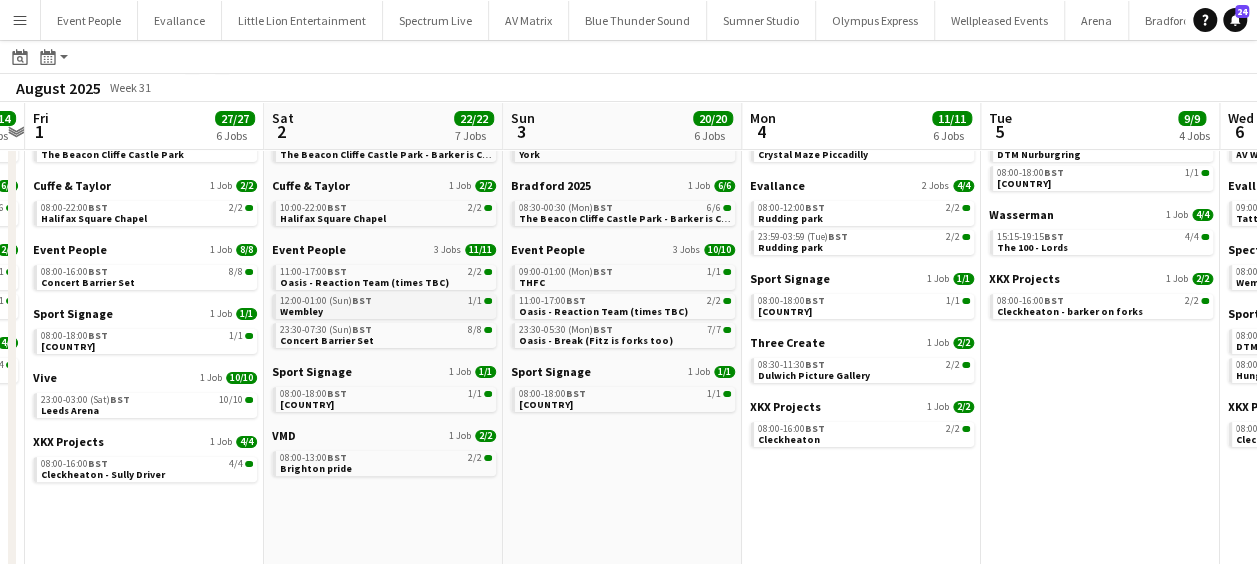 click on "BST" at bounding box center (362, 300) 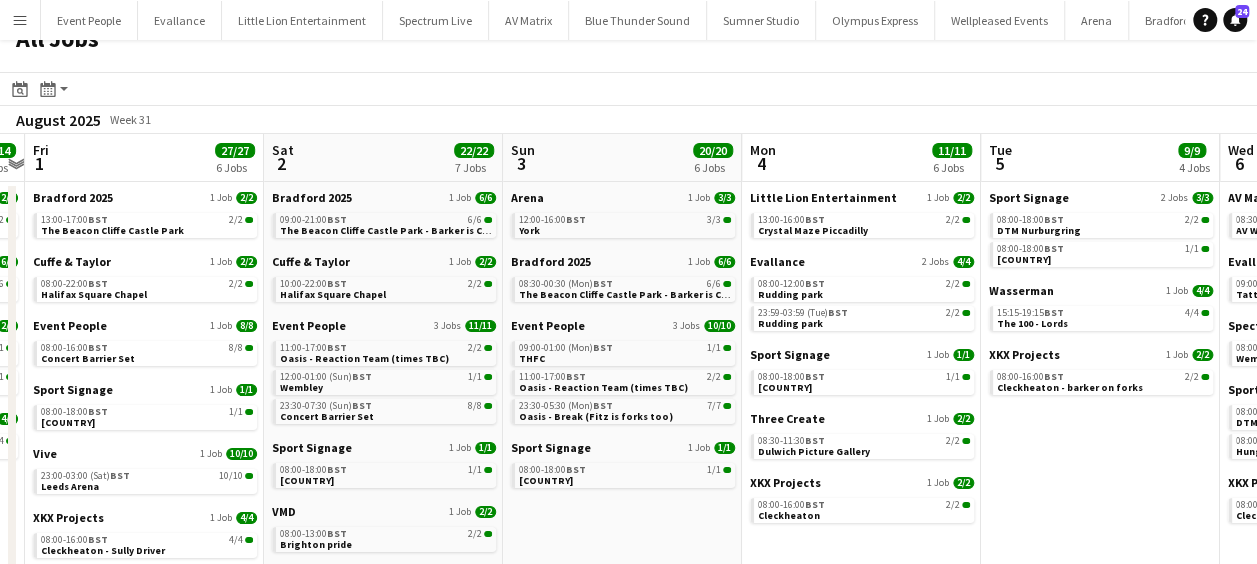 scroll, scrollTop: 0, scrollLeft: 0, axis: both 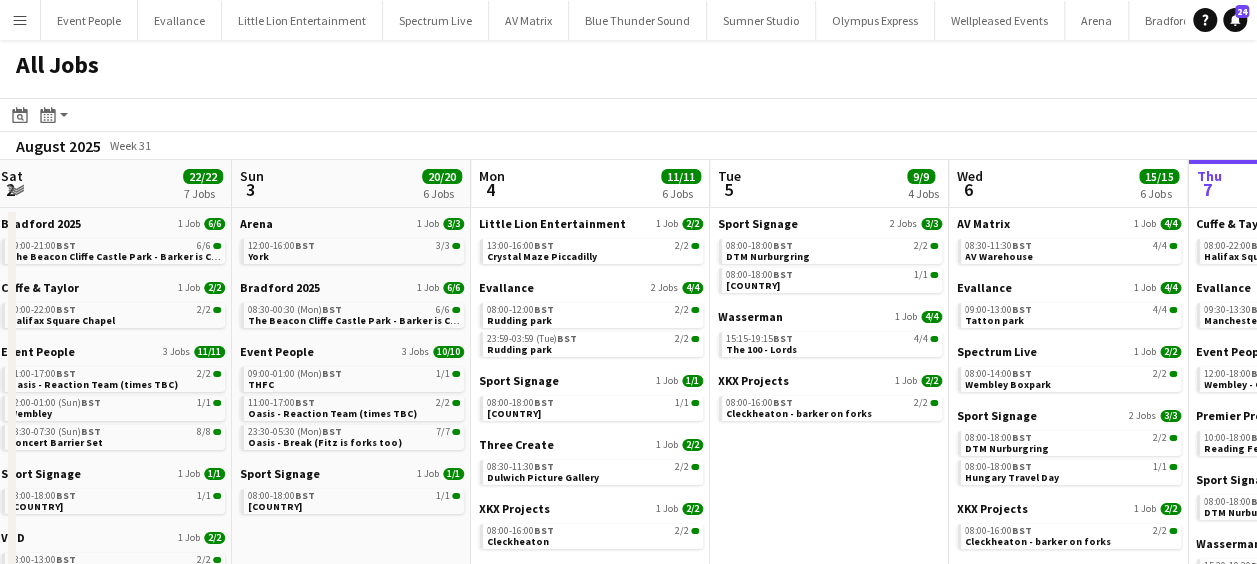 drag, startPoint x: 403, startPoint y: 424, endPoint x: 132, endPoint y: 432, distance: 271.11804 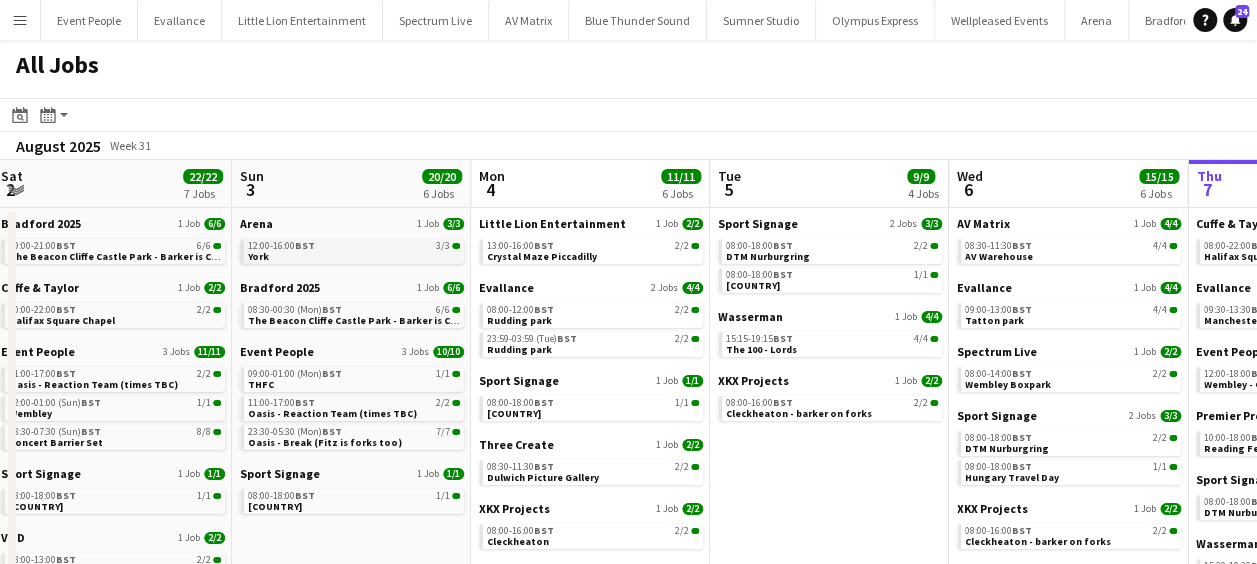 click on "BST" at bounding box center [305, 245] 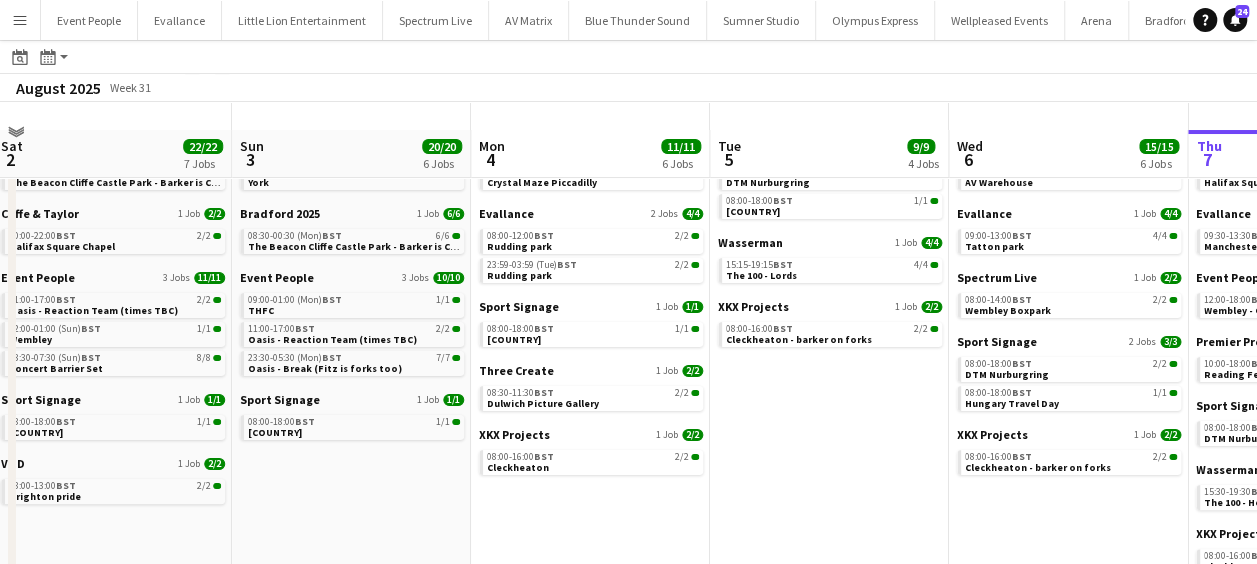 scroll, scrollTop: 100, scrollLeft: 0, axis: vertical 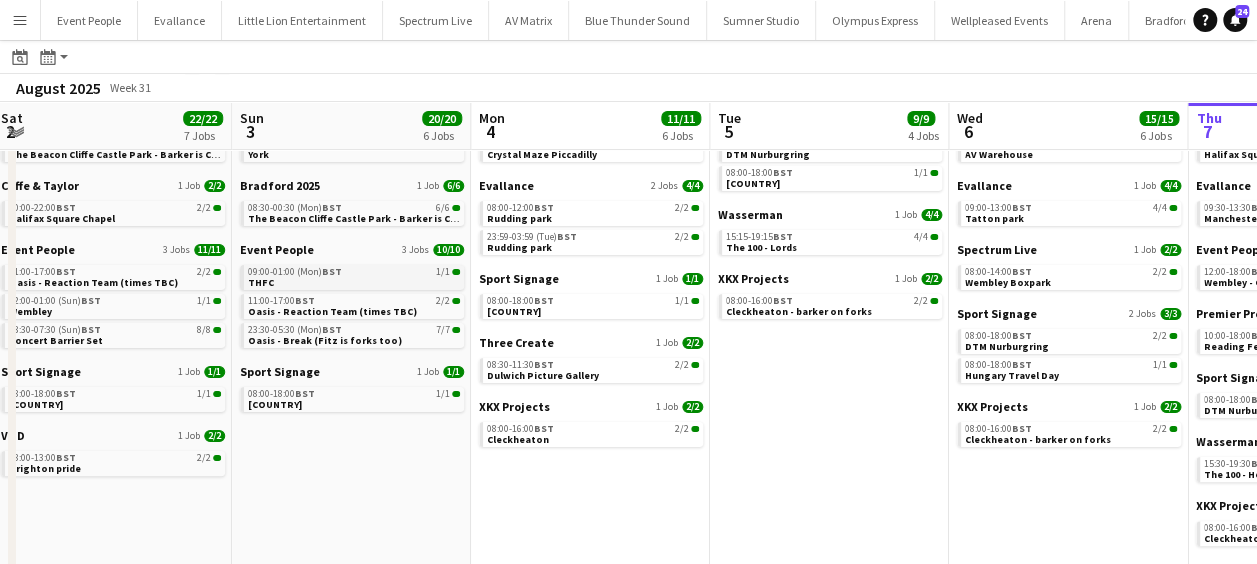 click on "09:00-01:00 (Mon)   BST   1/1" at bounding box center (354, 272) 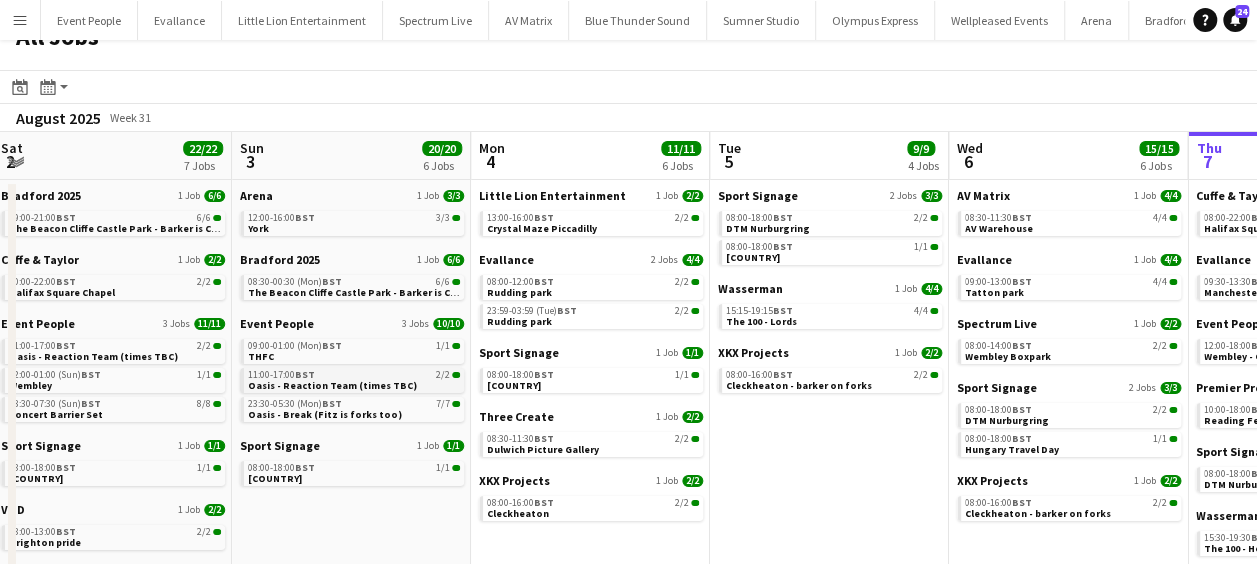 scroll, scrollTop: 0, scrollLeft: 0, axis: both 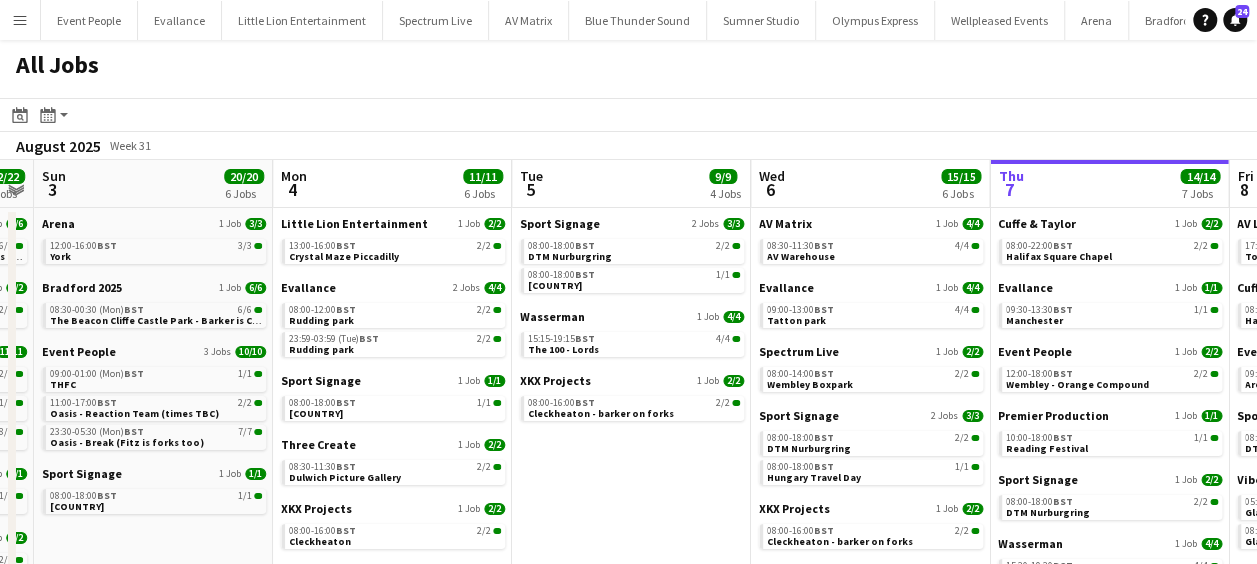 drag, startPoint x: 489, startPoint y: 476, endPoint x: 291, endPoint y: 476, distance: 198 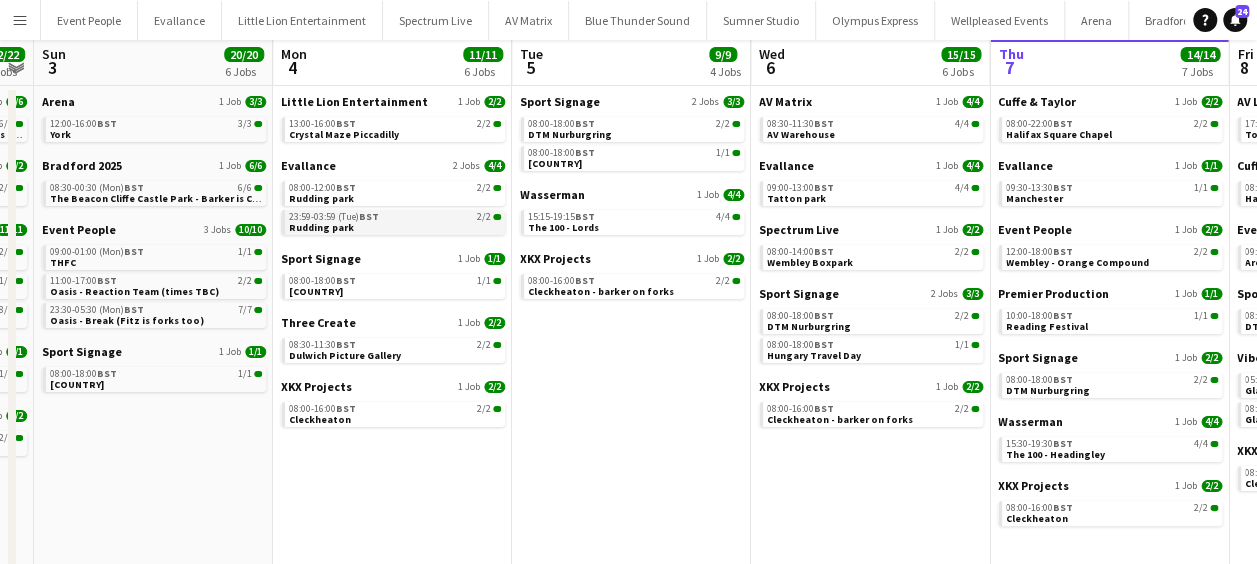 scroll, scrollTop: 0, scrollLeft: 0, axis: both 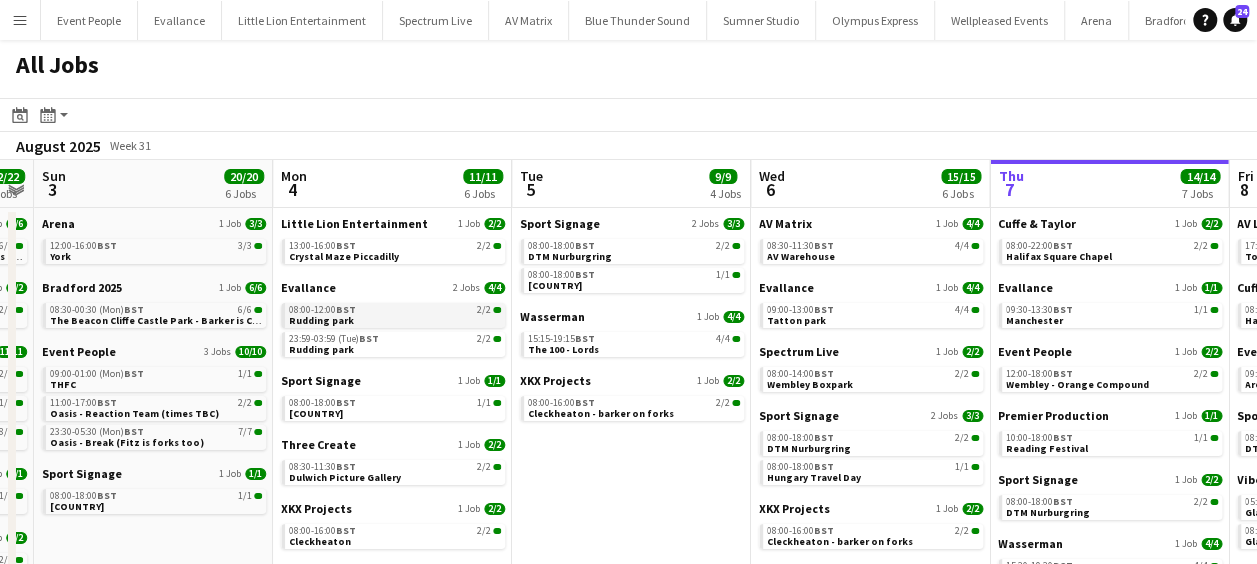click on "Rudding park" at bounding box center (321, 320) 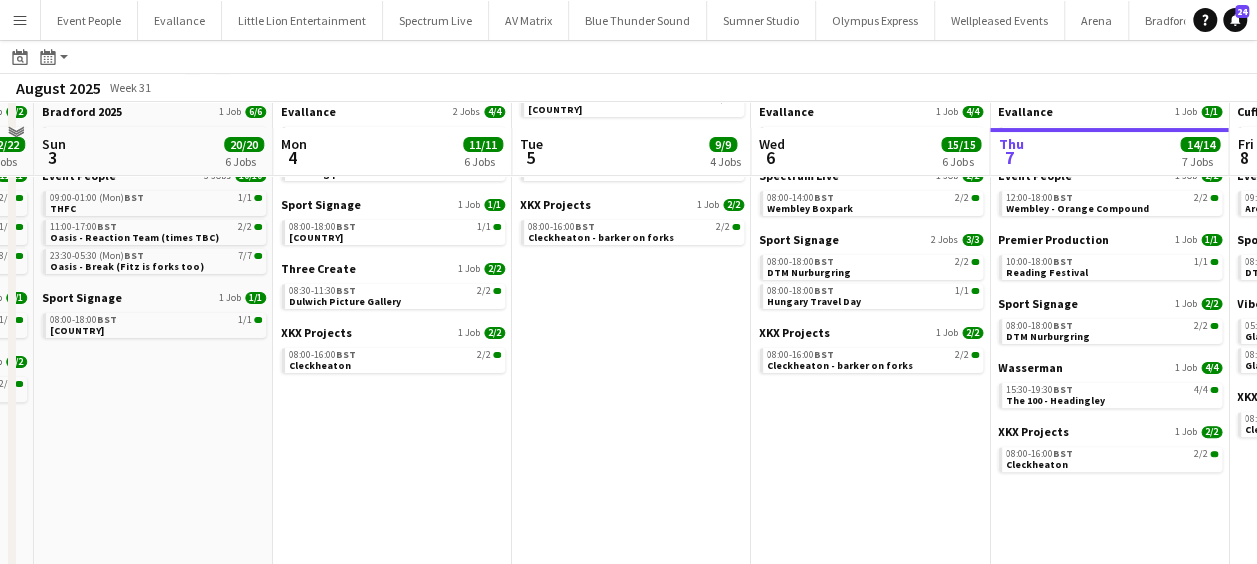 scroll, scrollTop: 200, scrollLeft: 0, axis: vertical 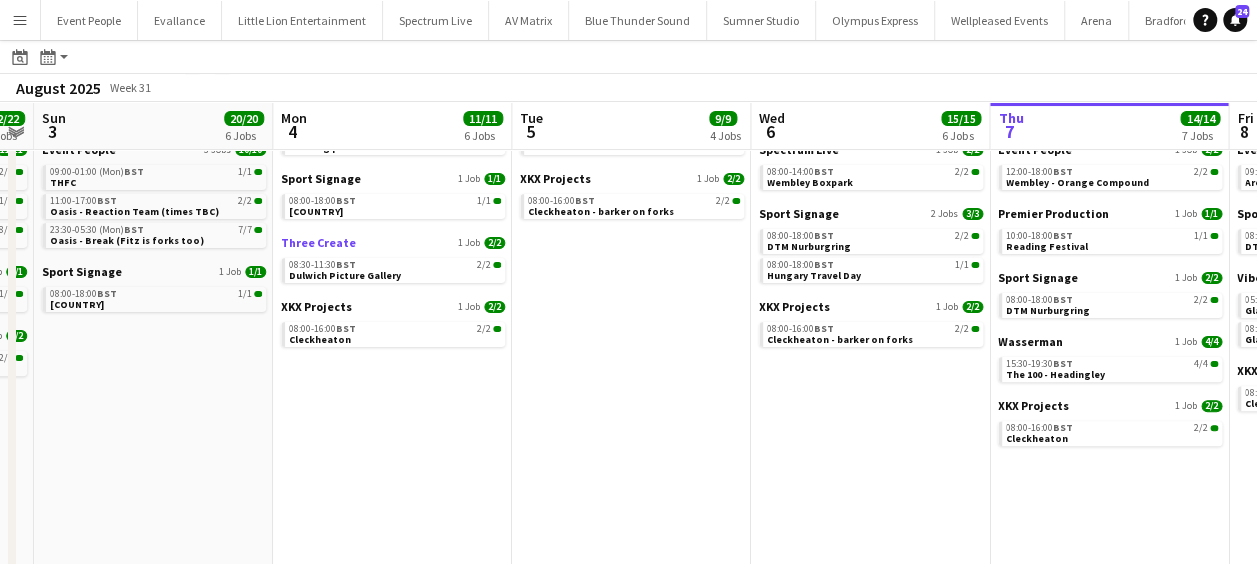 click on "Three Create" at bounding box center (318, 242) 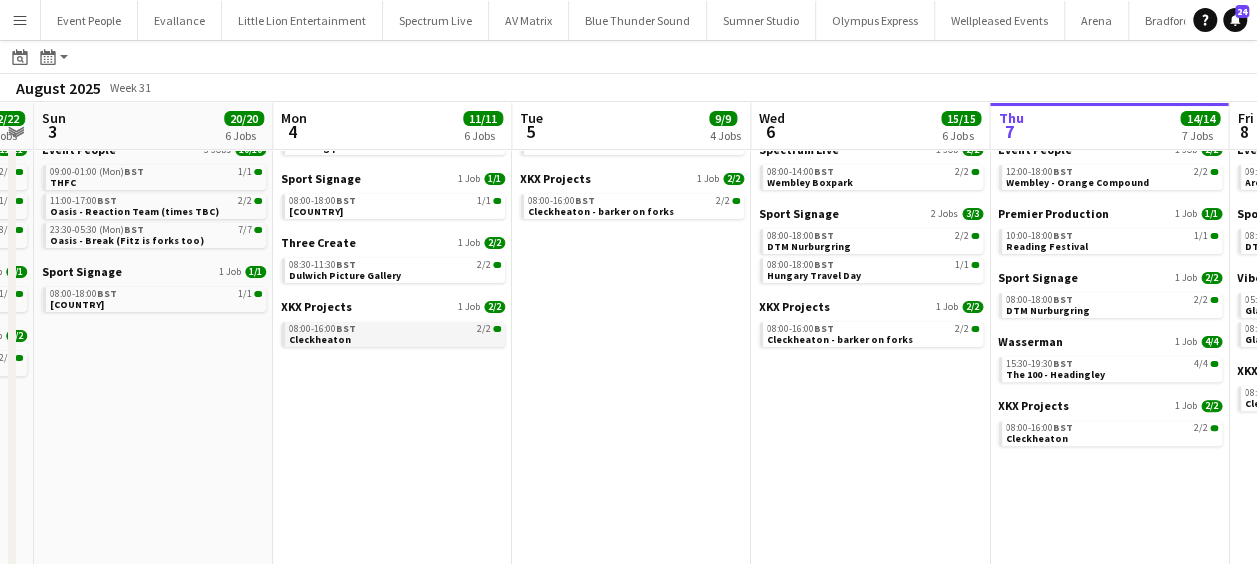 click on "Cleckheaton" at bounding box center (320, 339) 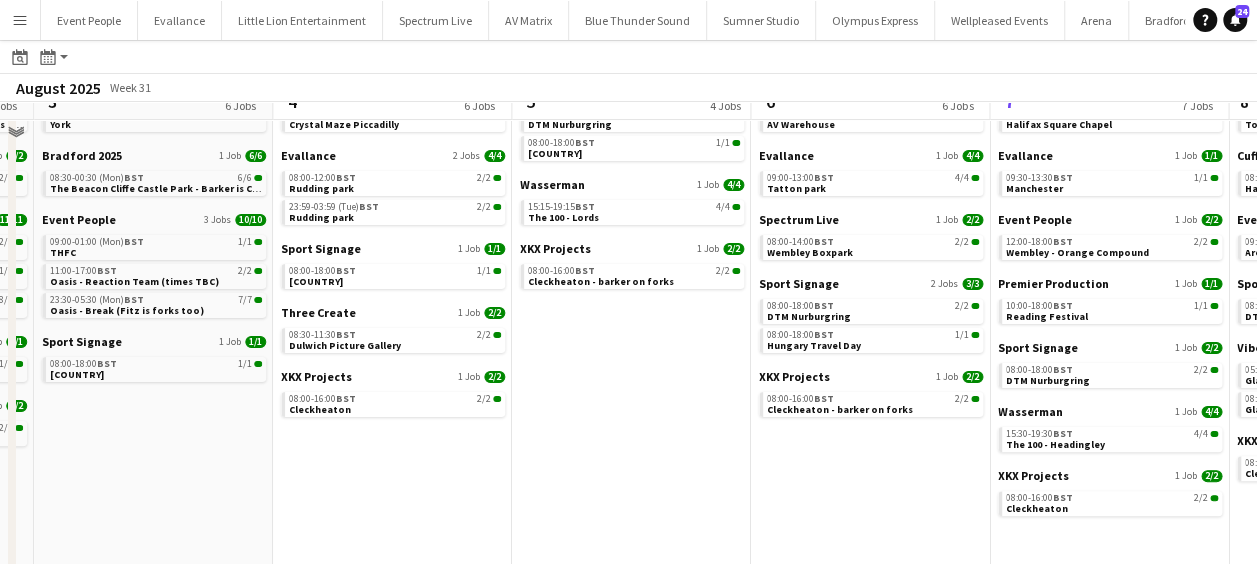 scroll, scrollTop: 0, scrollLeft: 0, axis: both 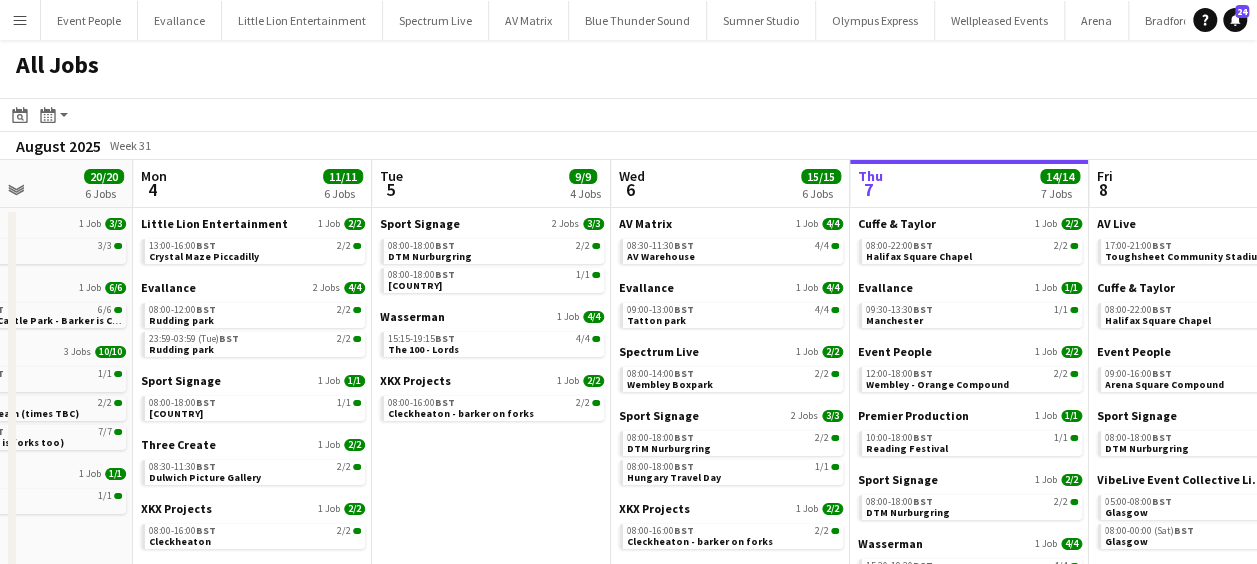 drag, startPoint x: 671, startPoint y: 480, endPoint x: 528, endPoint y: 477, distance: 143.03146 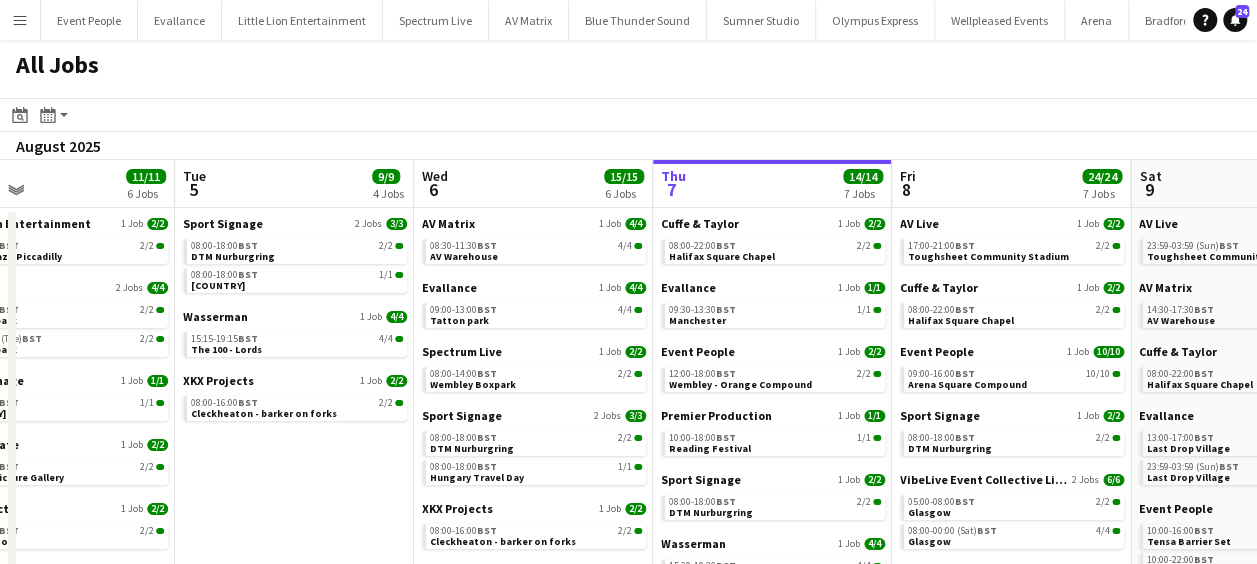 drag, startPoint x: 532, startPoint y: 461, endPoint x: 364, endPoint y: 457, distance: 168.0476 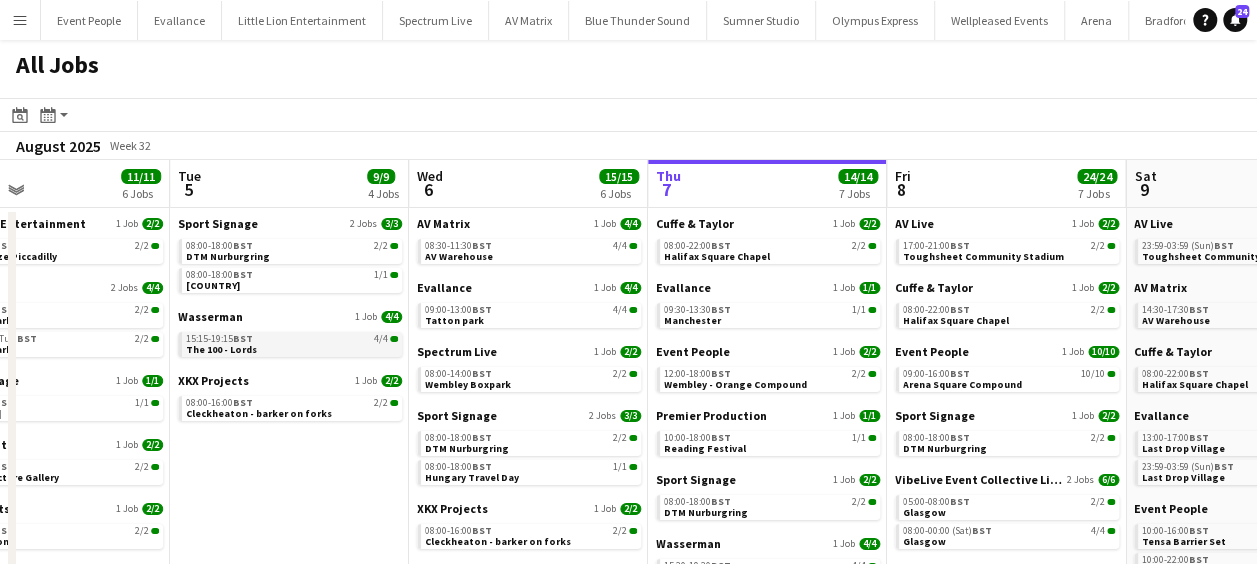 click on "The 100 - Lords" at bounding box center (221, 349) 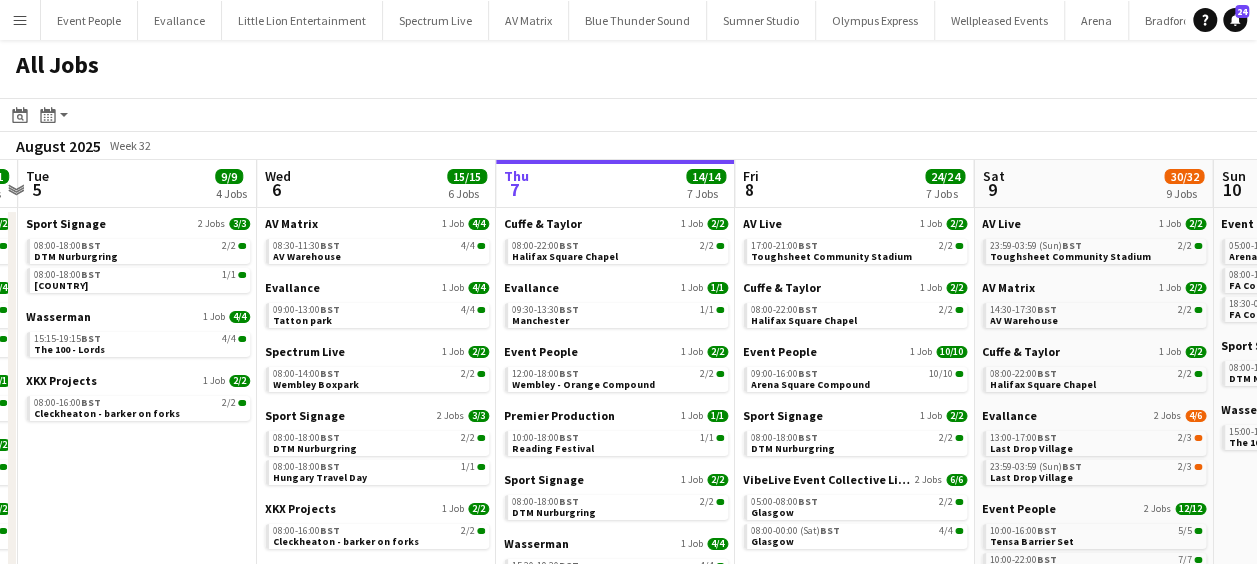 drag, startPoint x: 618, startPoint y: 362, endPoint x: 464, endPoint y: 364, distance: 154.01299 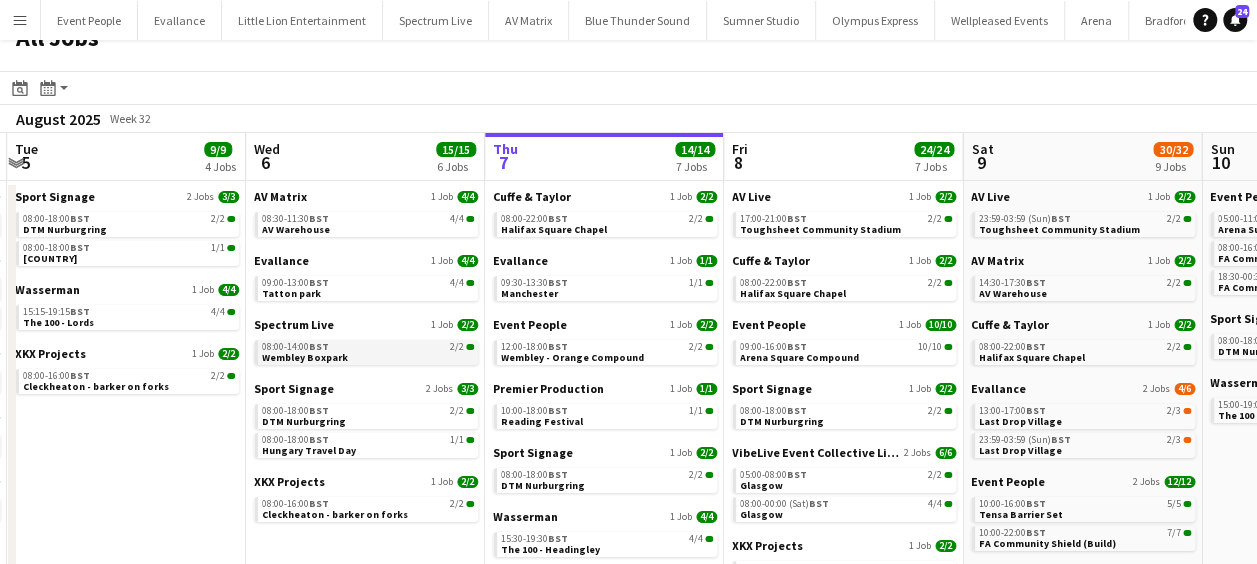 scroll, scrollTop: 0, scrollLeft: 0, axis: both 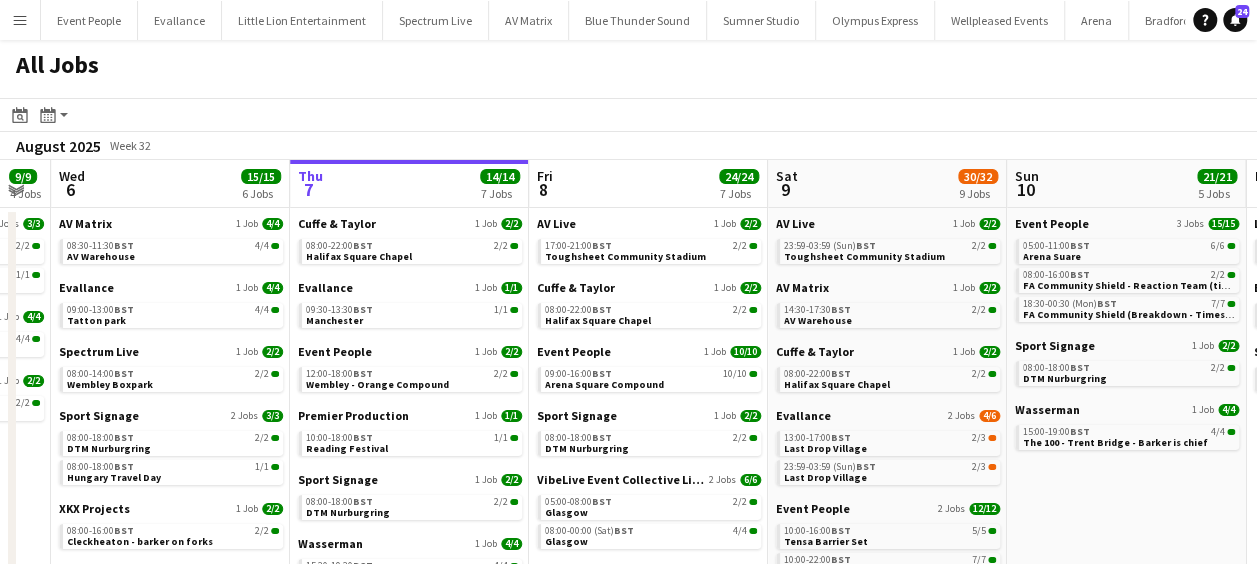 drag, startPoint x: 590, startPoint y: 434, endPoint x: 400, endPoint y: 432, distance: 190.01053 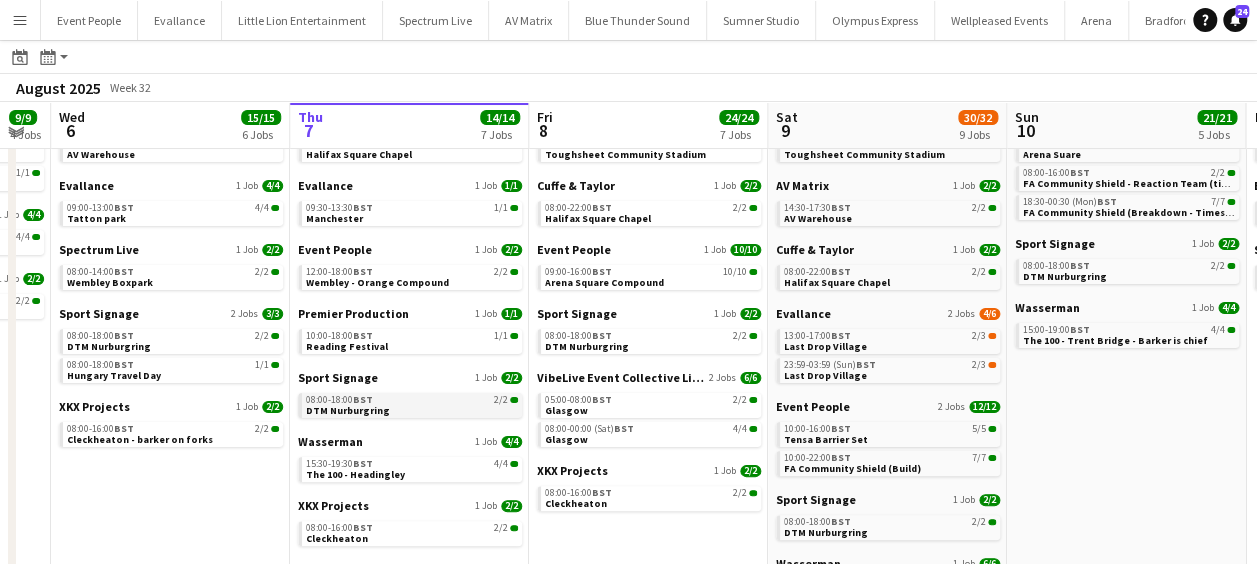 scroll, scrollTop: 0, scrollLeft: 0, axis: both 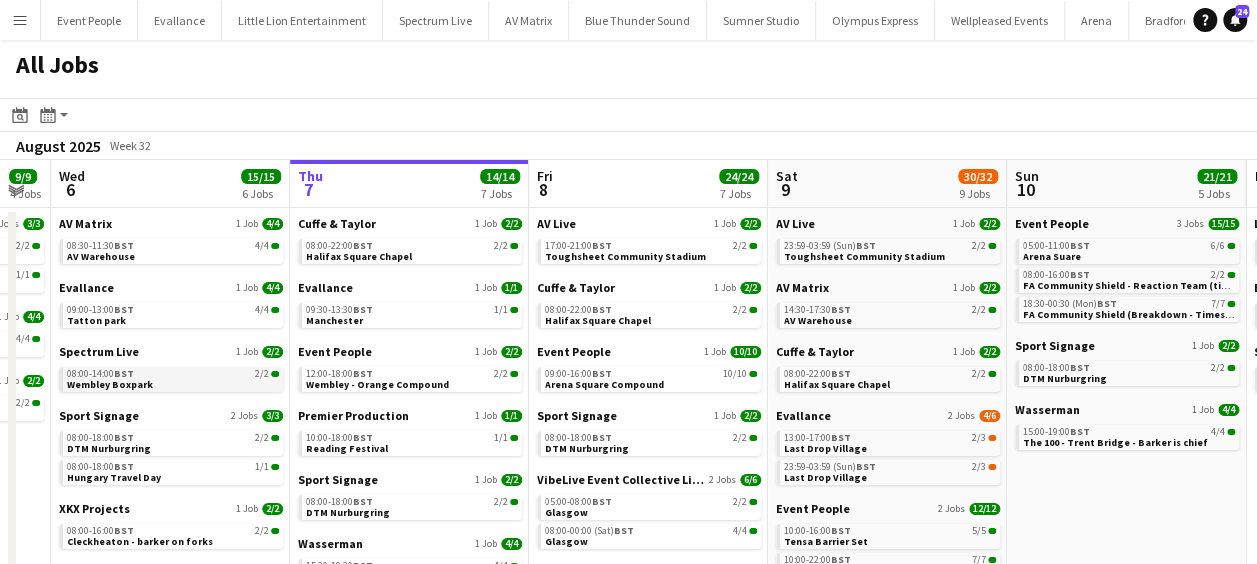 click on "08:00-14:00    BST   2/2" at bounding box center [173, 374] 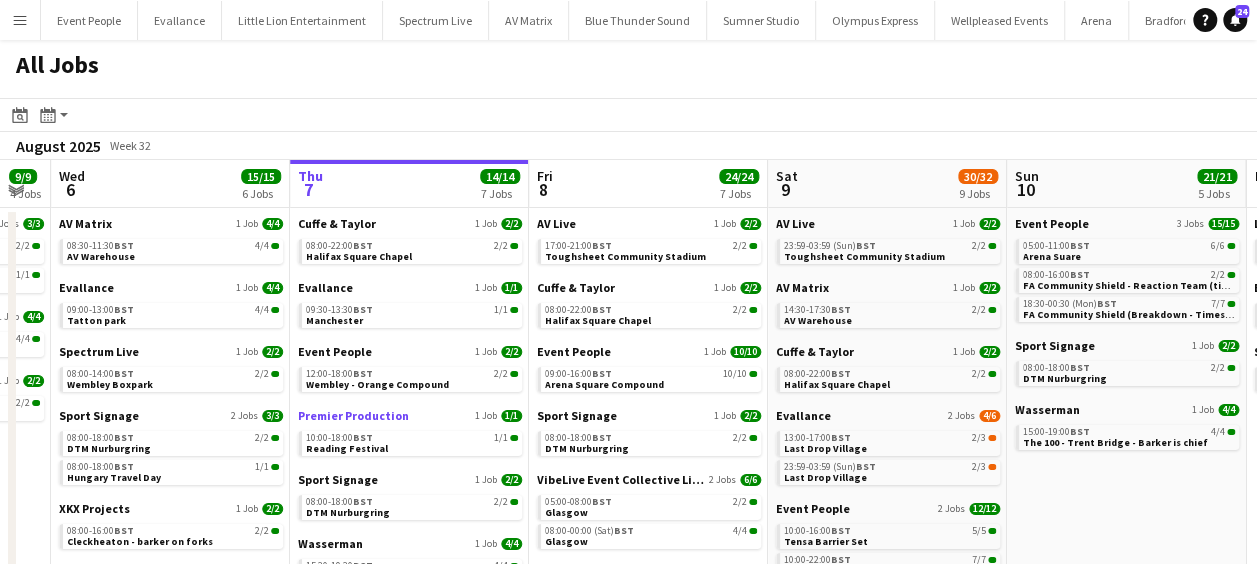 click on "Premier Production" at bounding box center (353, 415) 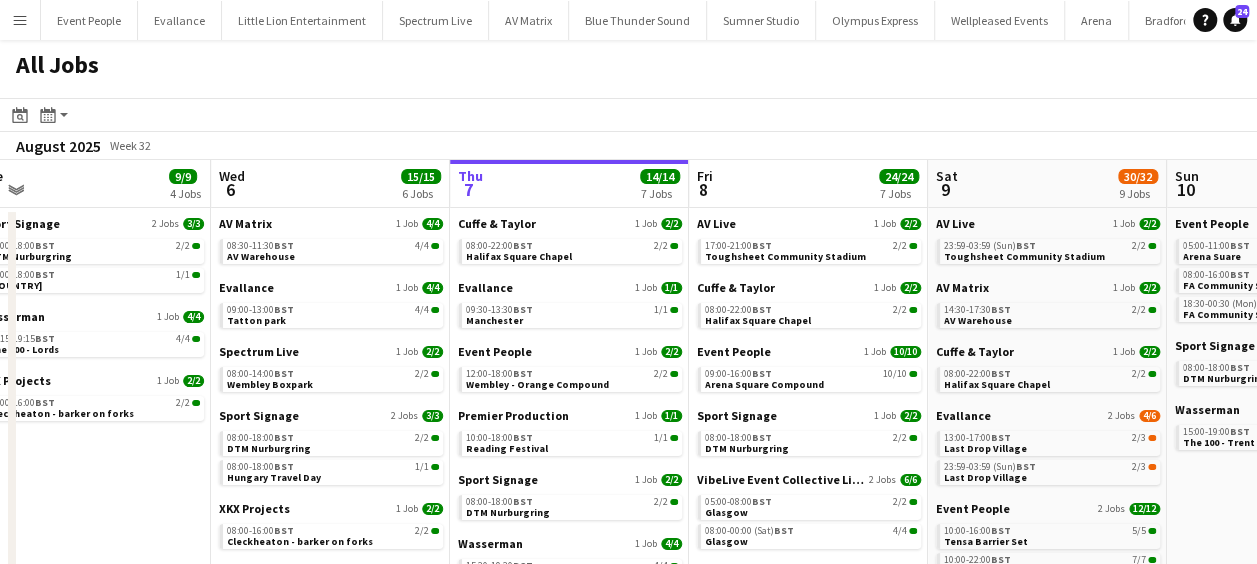 drag, startPoint x: 236, startPoint y: 318, endPoint x: 333, endPoint y: 315, distance: 97.04638 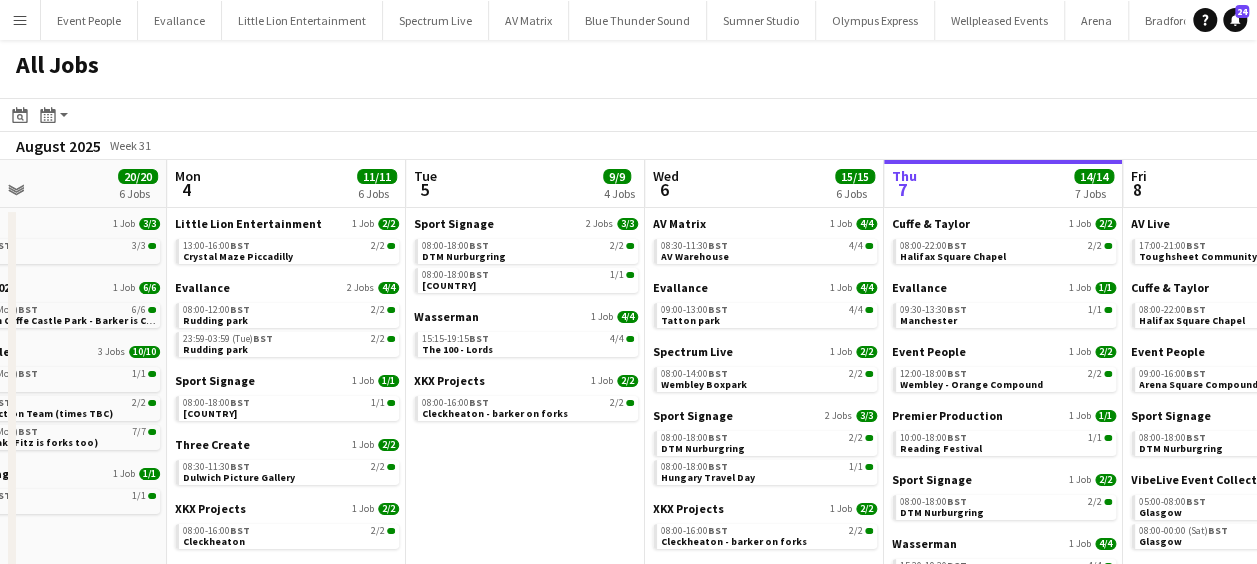 drag, startPoint x: 443, startPoint y: 328, endPoint x: 550, endPoint y: 328, distance: 107 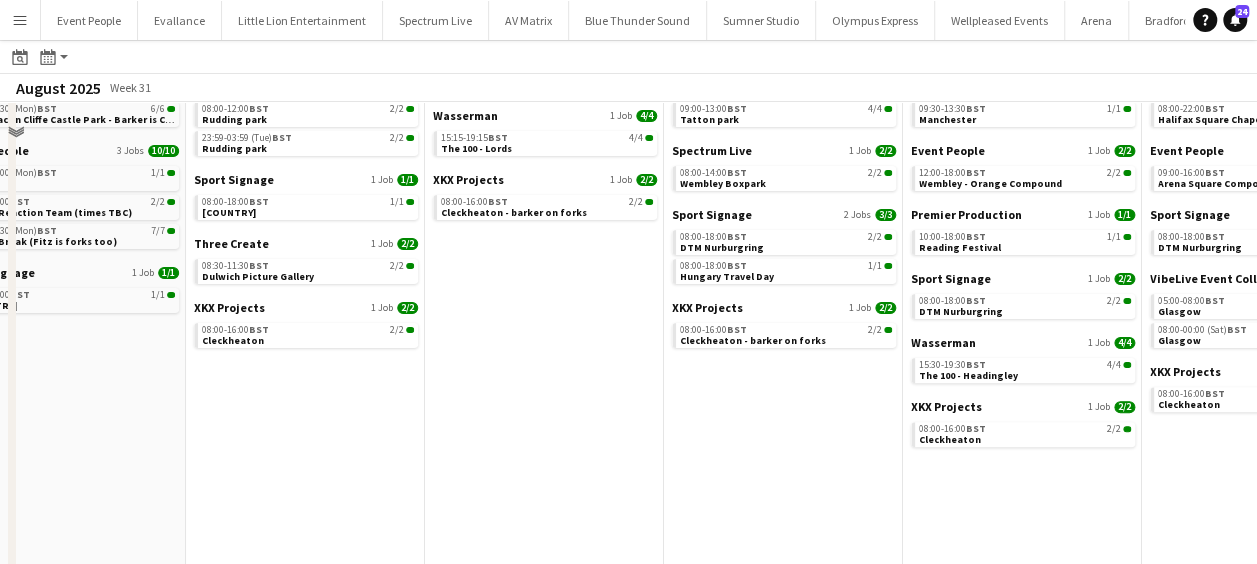 scroll, scrollTop: 200, scrollLeft: 0, axis: vertical 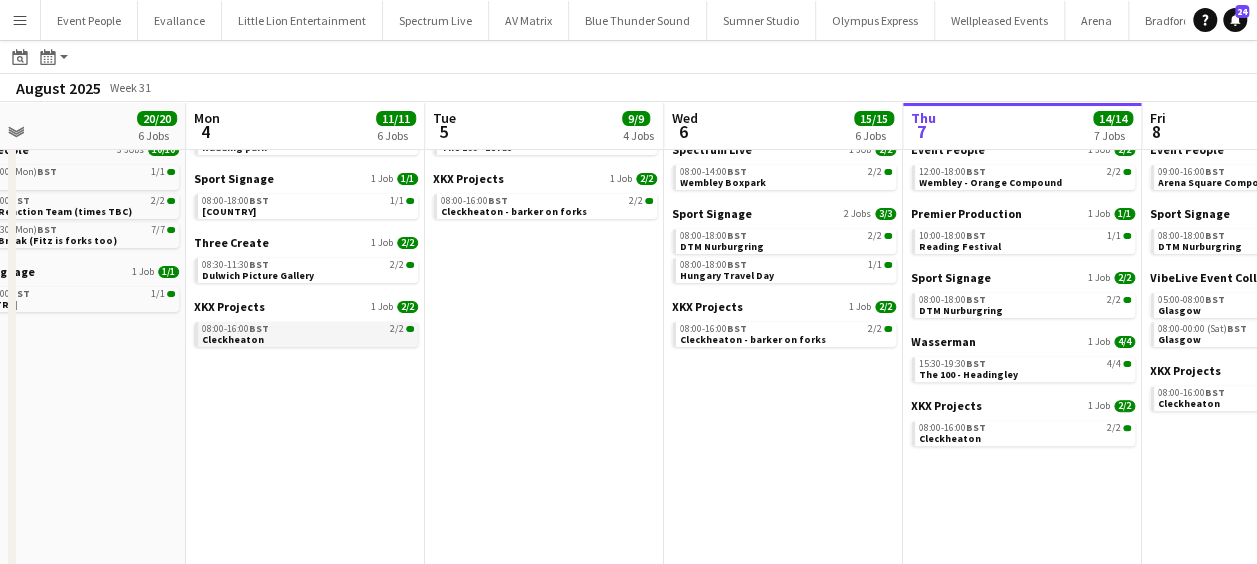 click on "Cleckheaton" at bounding box center [233, 339] 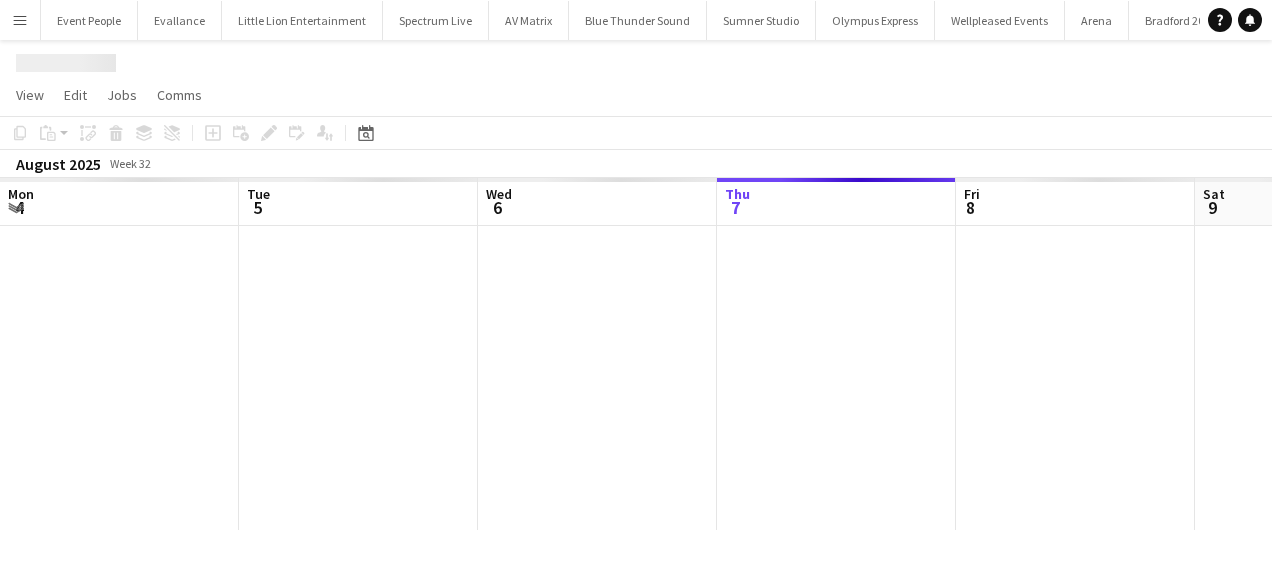 scroll, scrollTop: 0, scrollLeft: 0, axis: both 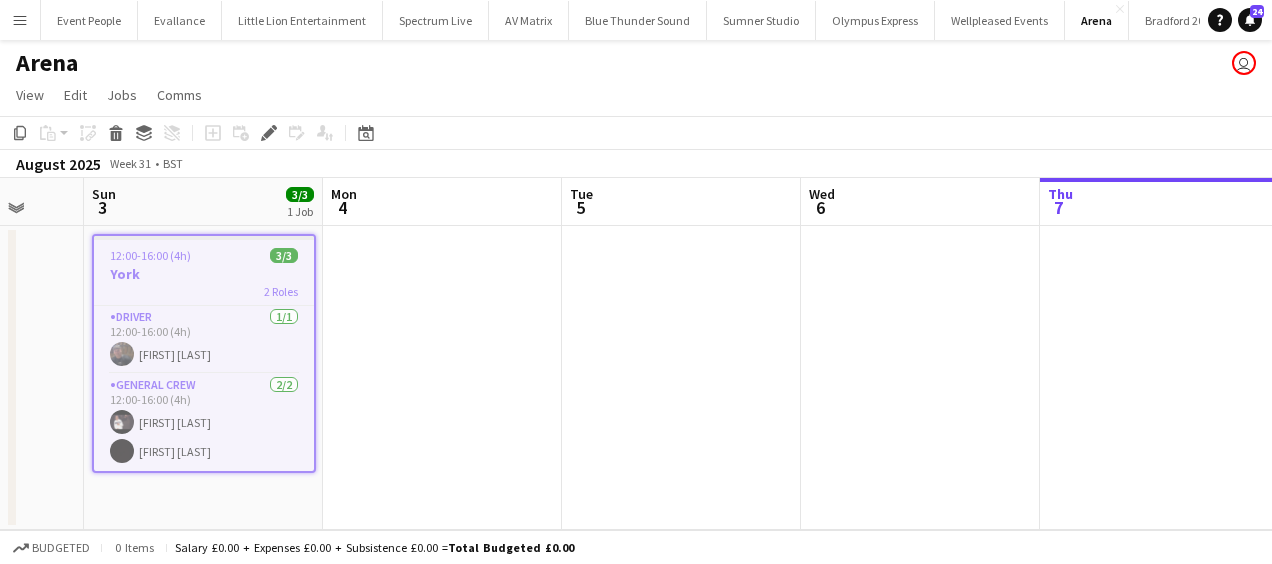 drag, startPoint x: 532, startPoint y: 450, endPoint x: 437, endPoint y: 462, distance: 95.7549 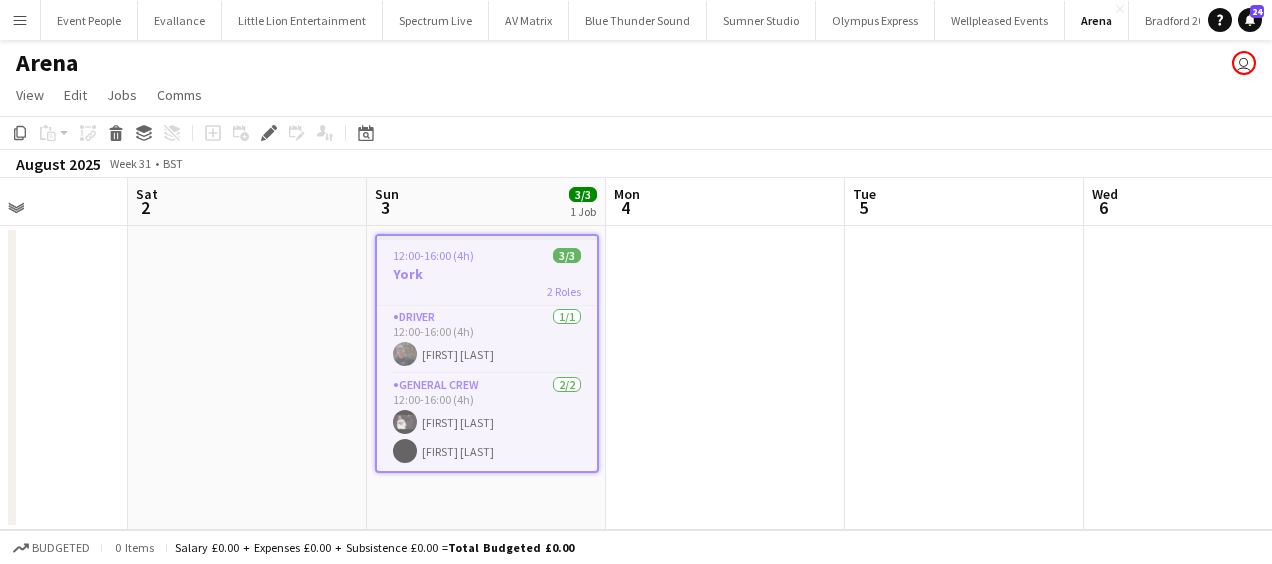 drag, startPoint x: 572, startPoint y: 439, endPoint x: 450, endPoint y: 440, distance: 122.0041 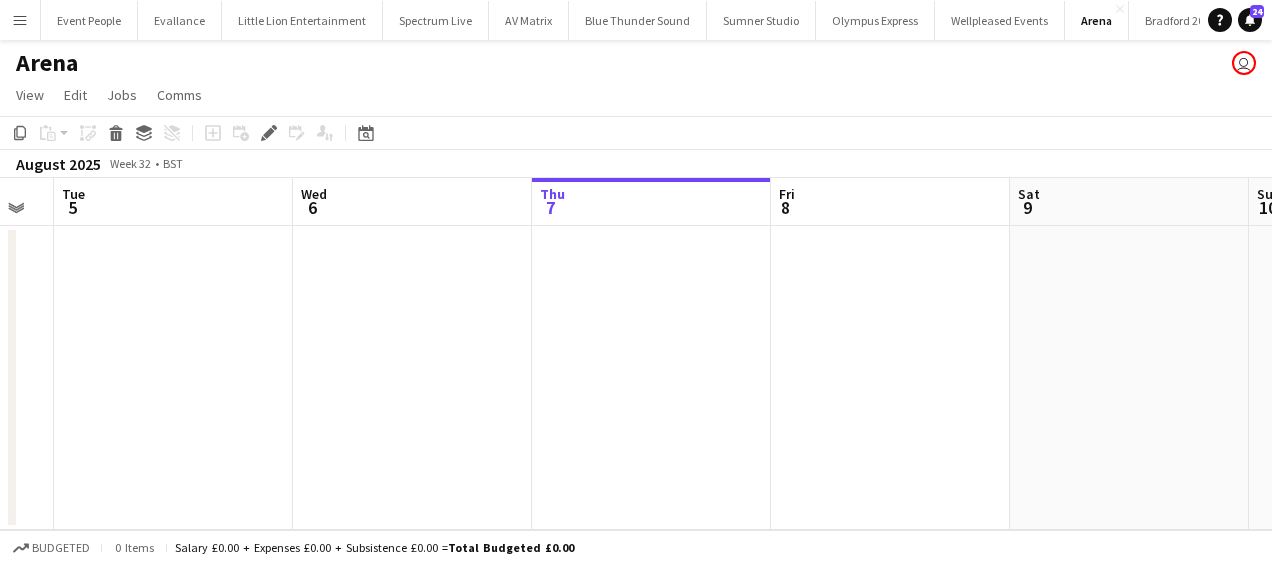 drag, startPoint x: 720, startPoint y: 432, endPoint x: 818, endPoint y: 408, distance: 100.89599 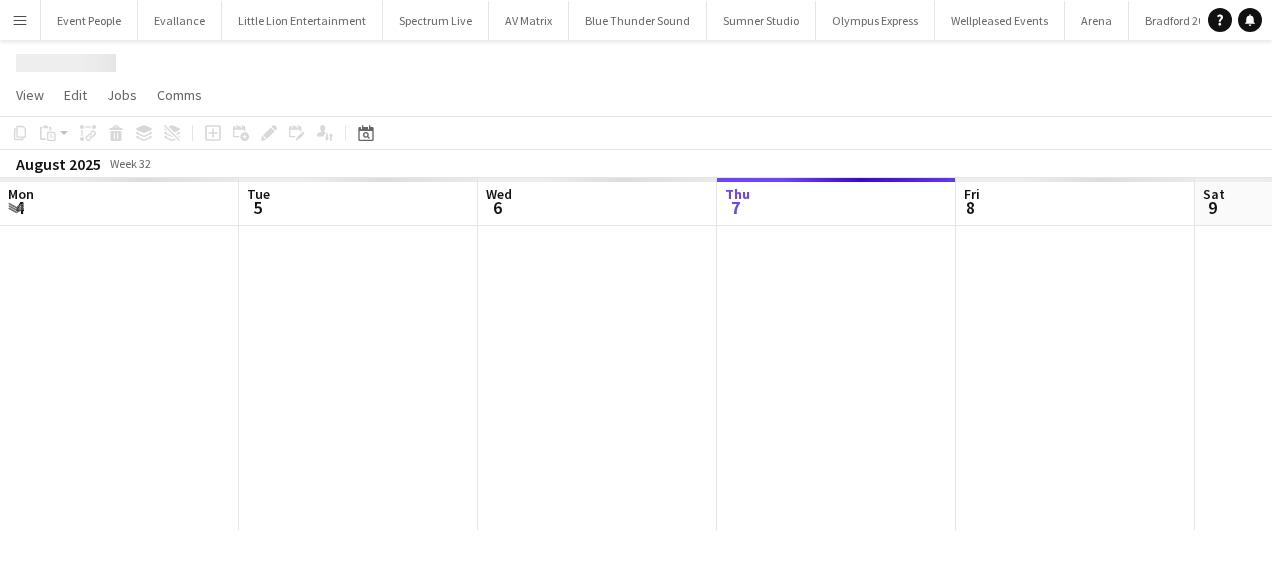 scroll, scrollTop: 0, scrollLeft: 0, axis: both 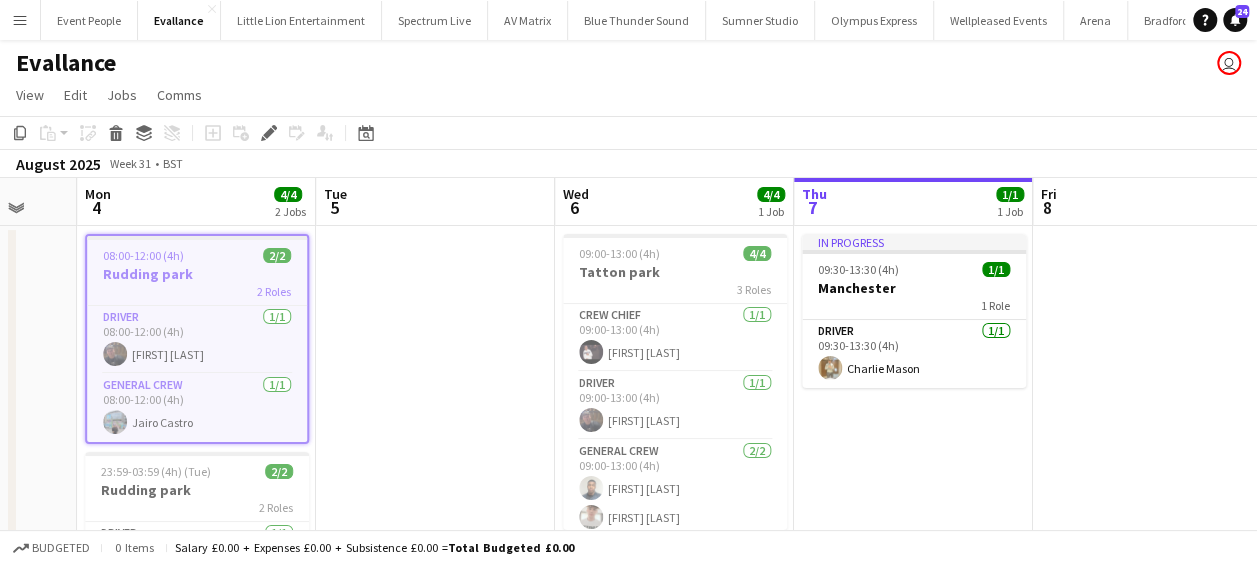 drag, startPoint x: 592, startPoint y: 361, endPoint x: 433, endPoint y: 327, distance: 162.59459 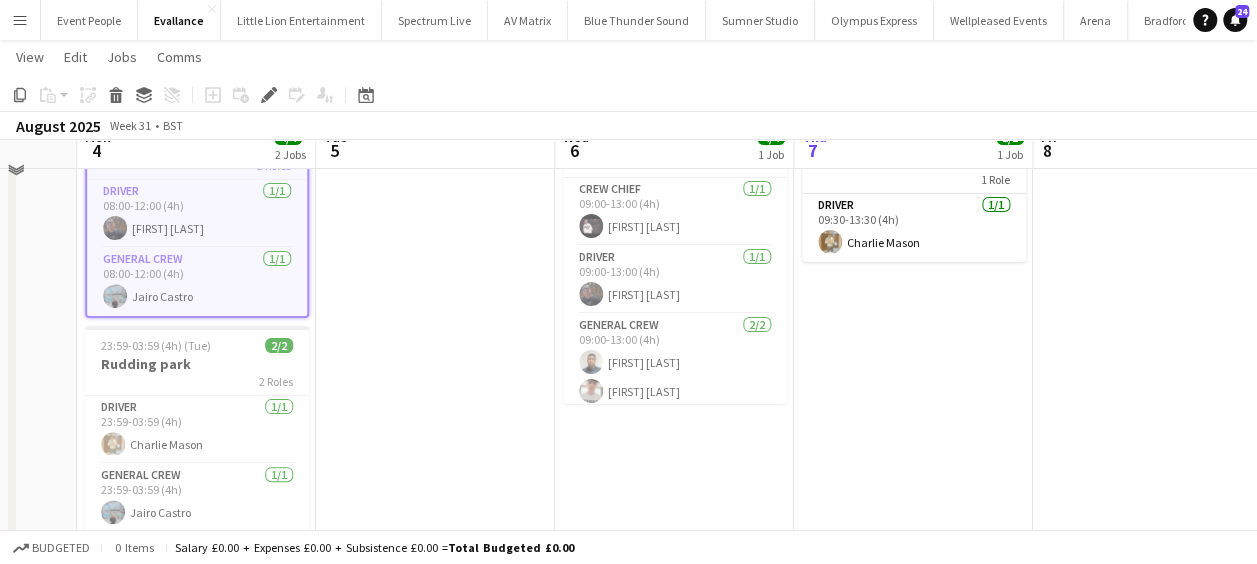 scroll, scrollTop: 100, scrollLeft: 0, axis: vertical 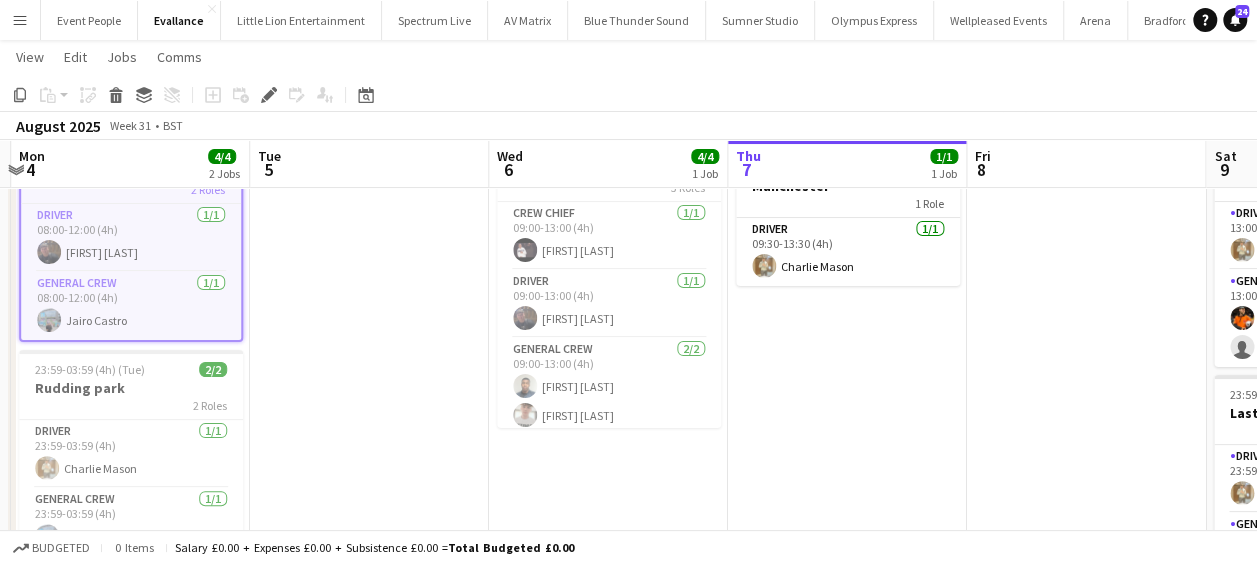 drag, startPoint x: 424, startPoint y: 349, endPoint x: 376, endPoint y: 351, distance: 48.04165 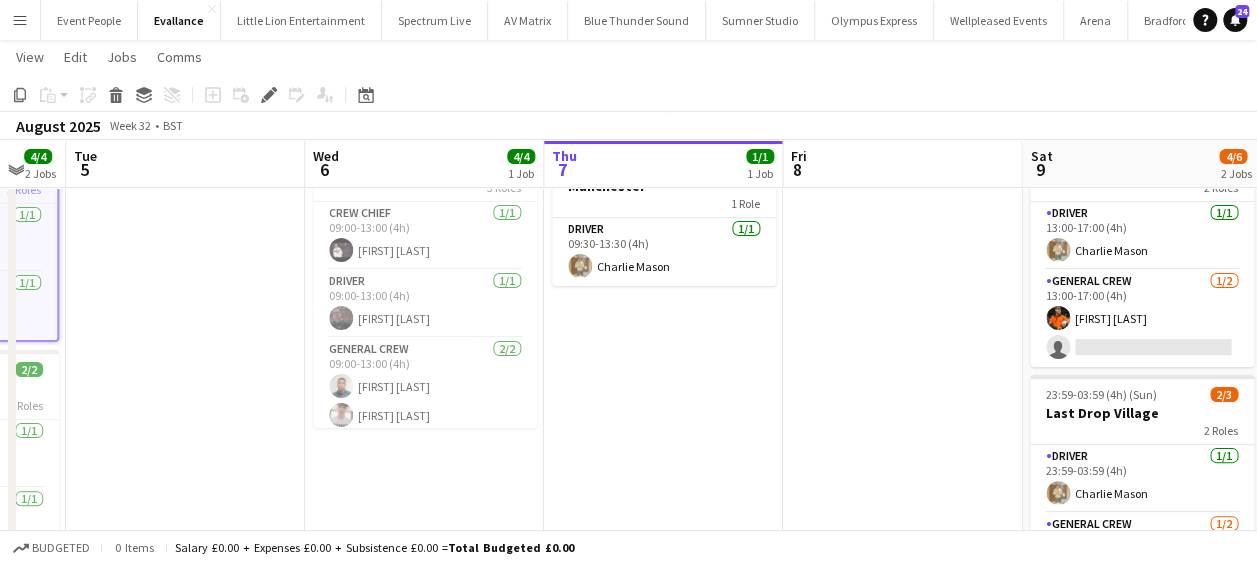 scroll, scrollTop: 0, scrollLeft: 954, axis: horizontal 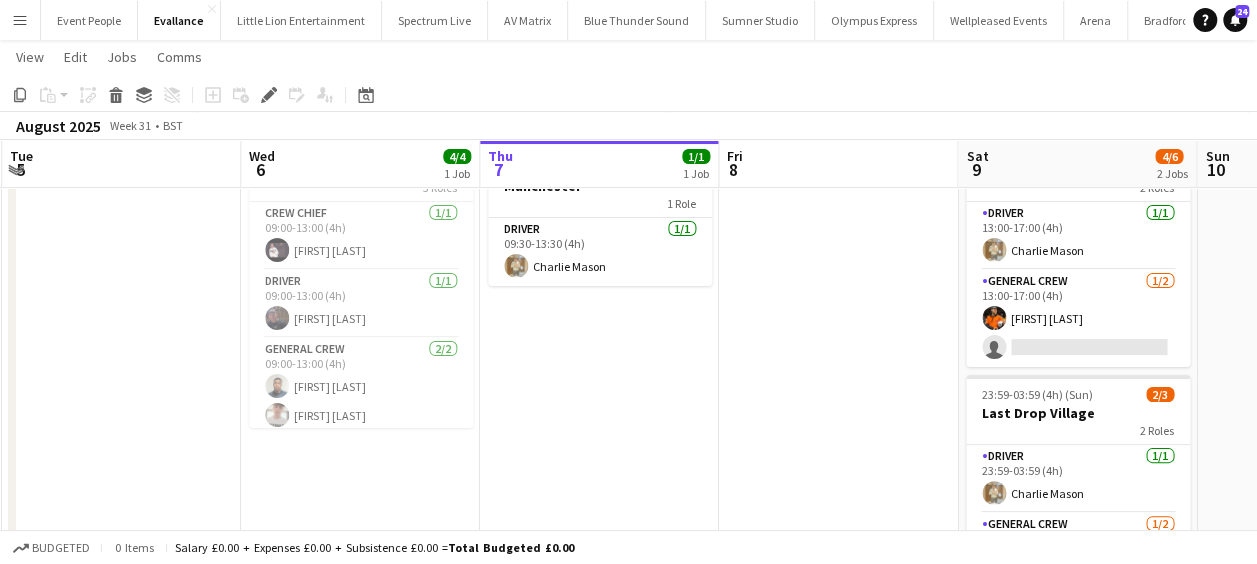 drag, startPoint x: 338, startPoint y: 334, endPoint x: 144, endPoint y: 332, distance: 194.01031 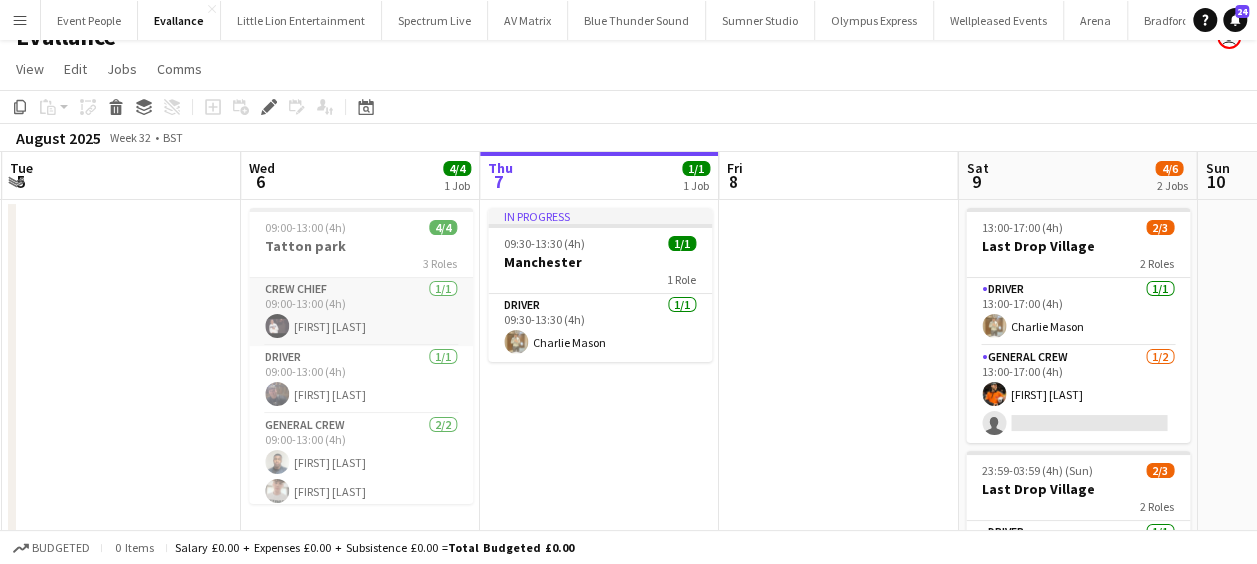 scroll, scrollTop: 0, scrollLeft: 0, axis: both 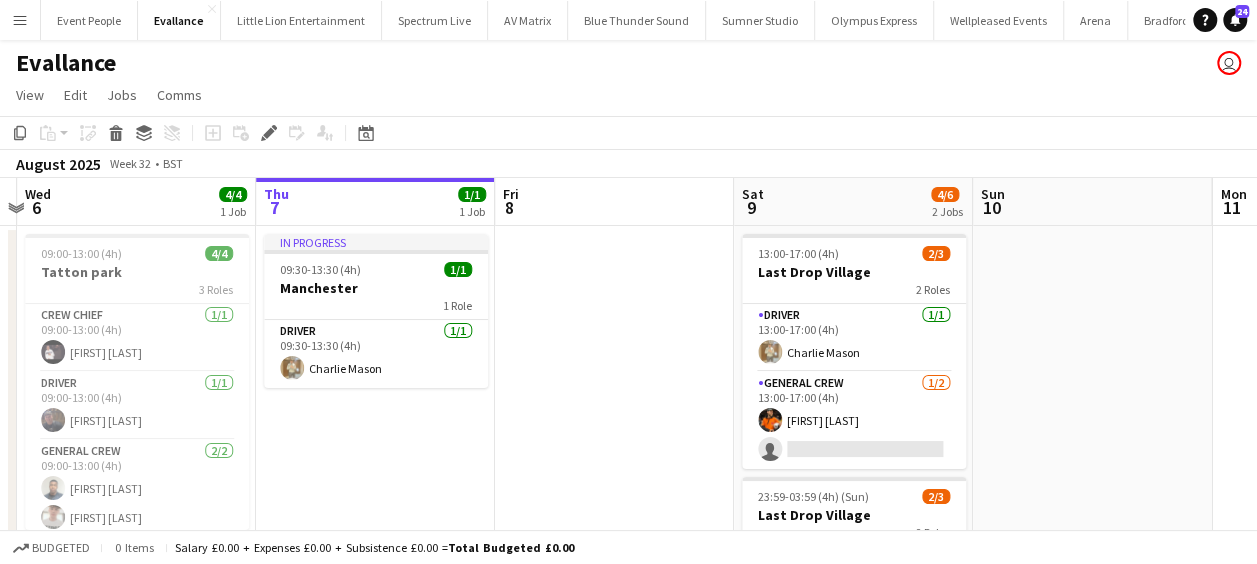 drag, startPoint x: 712, startPoint y: 440, endPoint x: 488, endPoint y: 438, distance: 224.00893 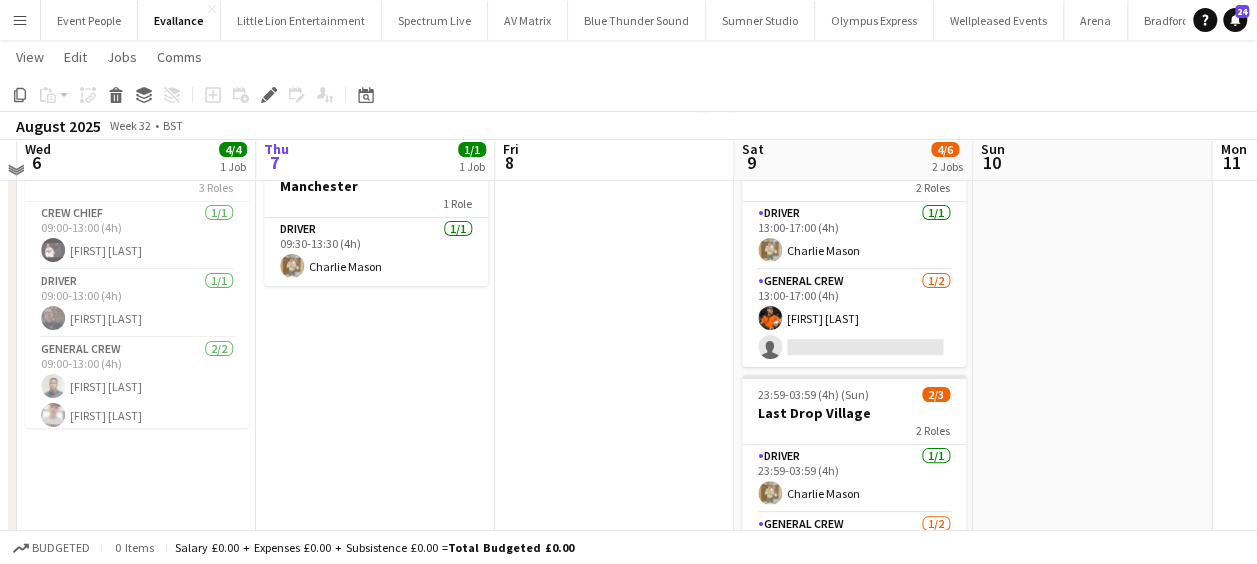 scroll, scrollTop: 0, scrollLeft: 0, axis: both 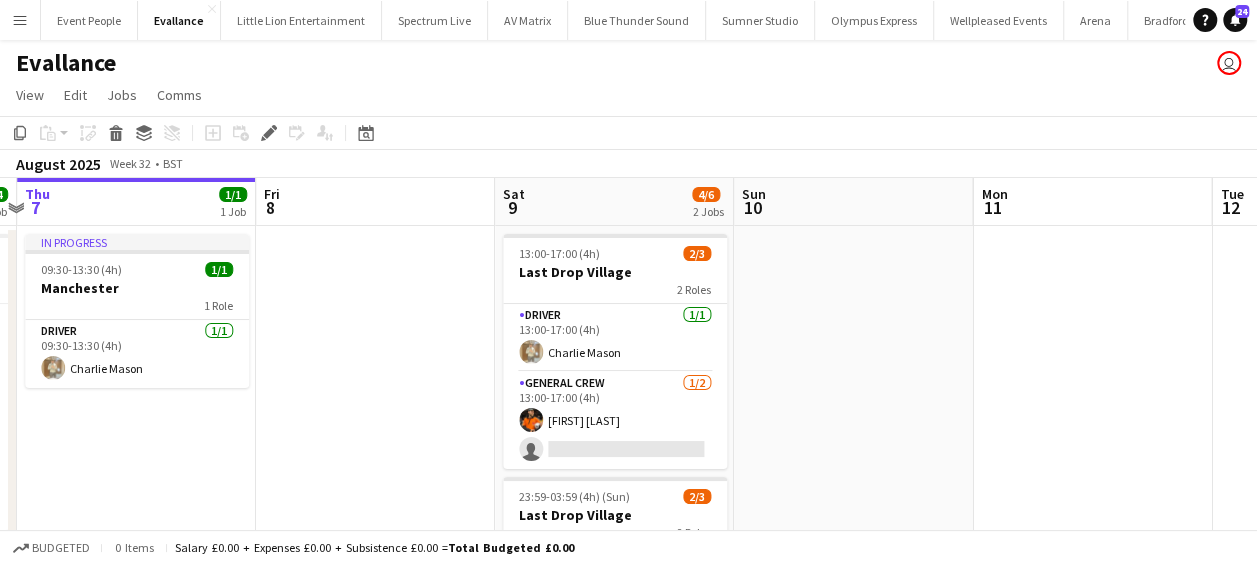 drag, startPoint x: 581, startPoint y: 432, endPoint x: 342, endPoint y: 432, distance: 239 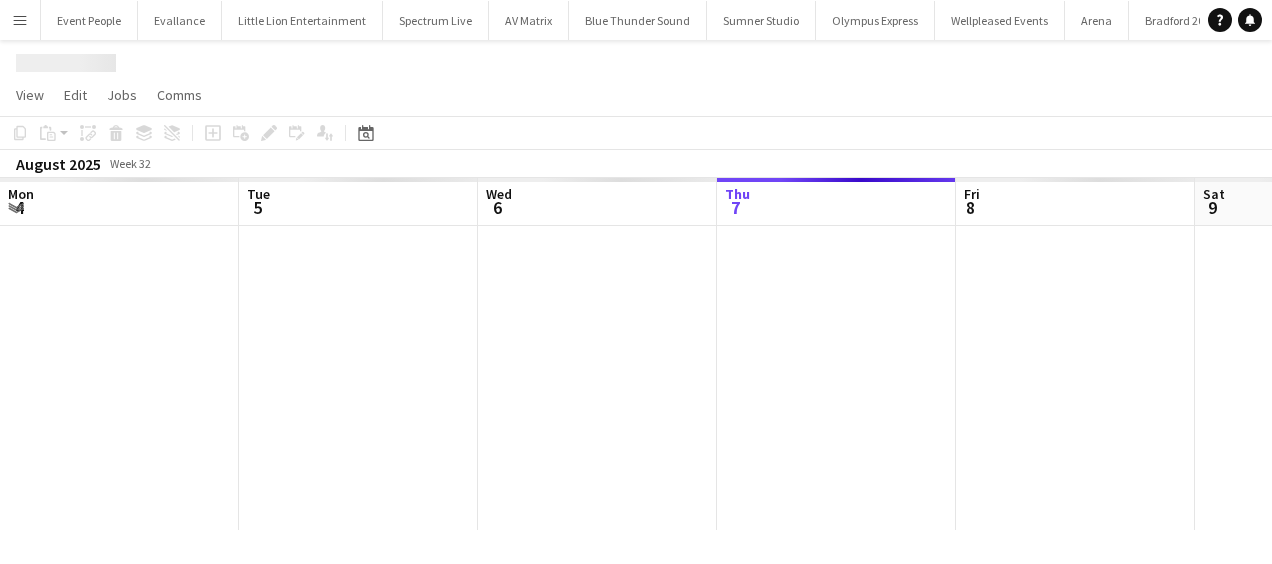 scroll, scrollTop: 0, scrollLeft: 0, axis: both 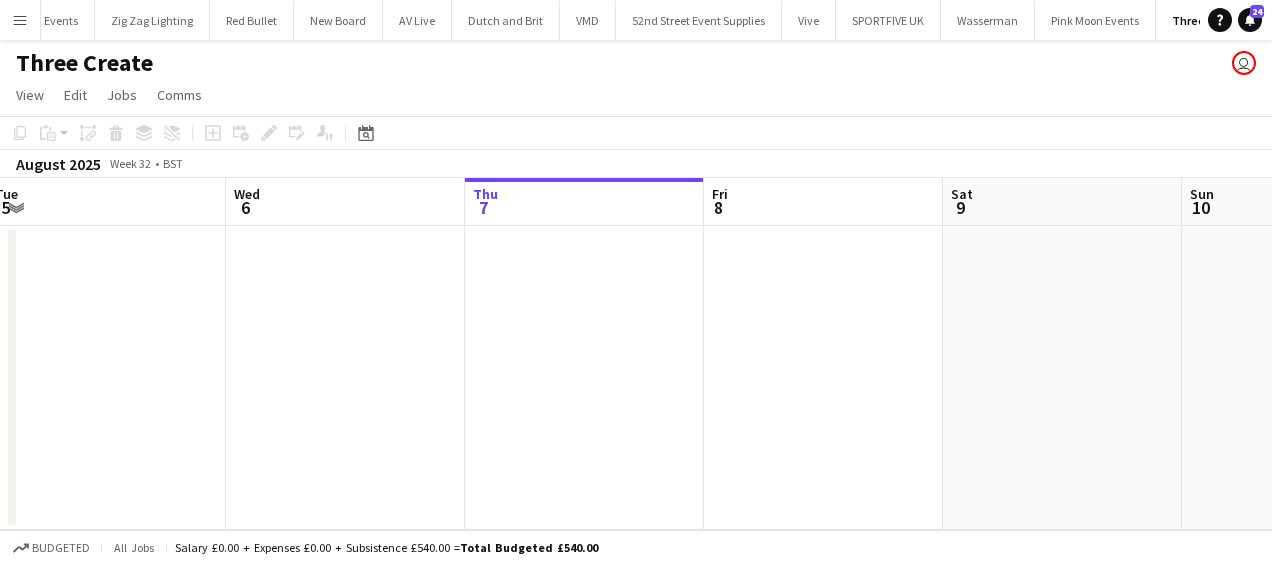 drag, startPoint x: 737, startPoint y: 436, endPoint x: 1214, endPoint y: 439, distance: 477.00943 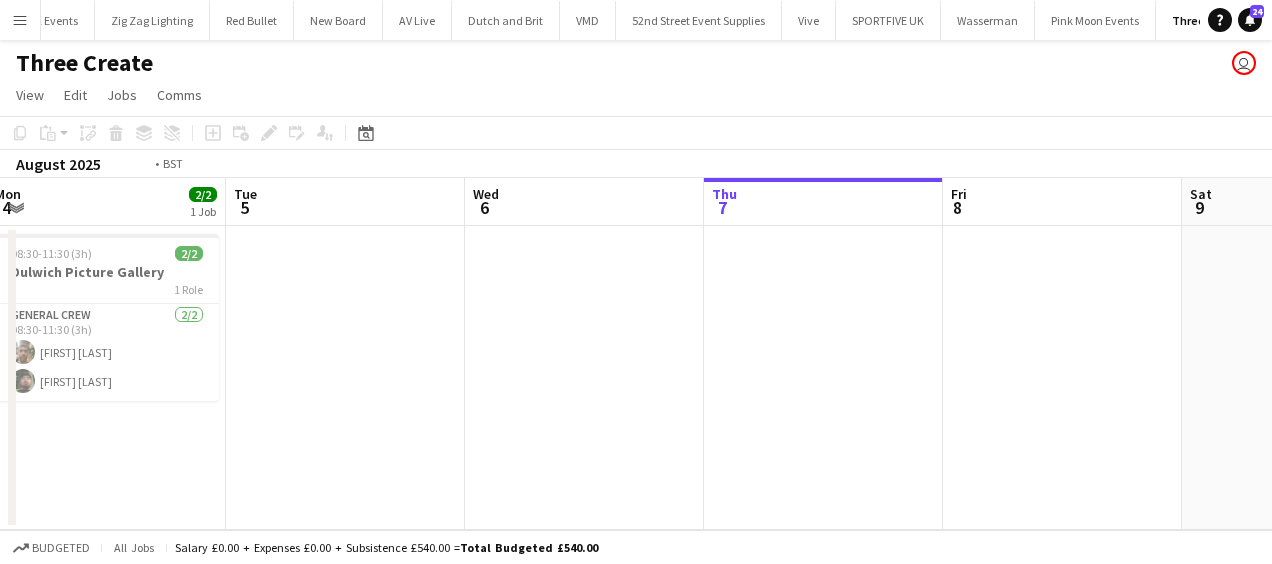 scroll, scrollTop: 0, scrollLeft: 624, axis: horizontal 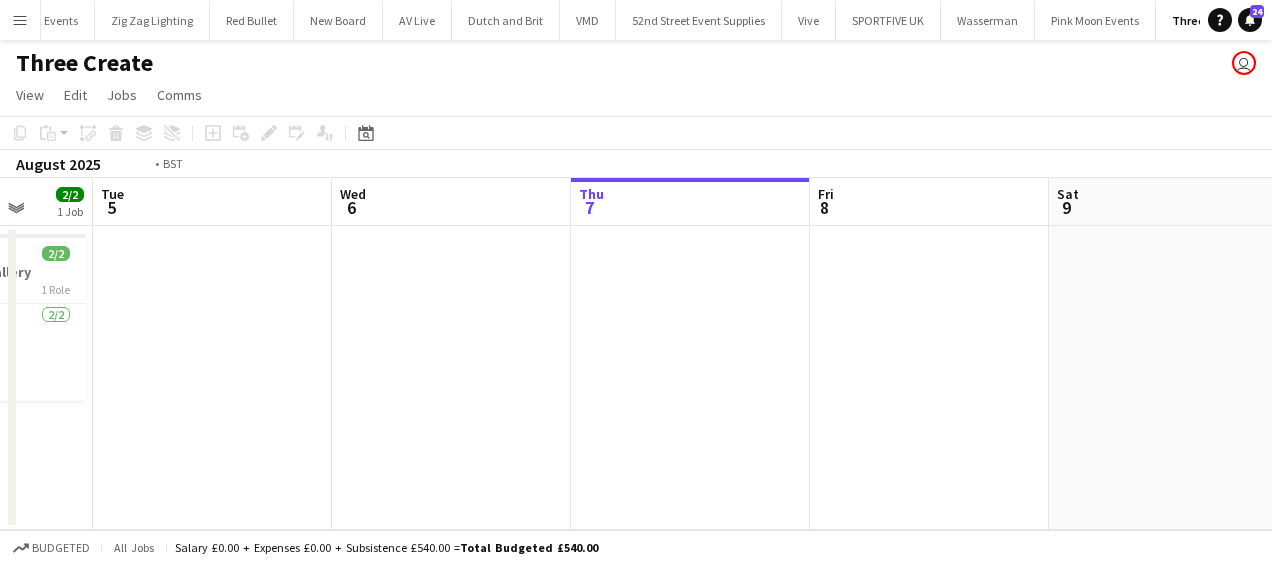 click on "Sat   2   Sun   3   Mon   4   2/2   1 Job   Tue   5   Wed   6   Thu   7   Fri   8   Sat   9   Sun   10   Mon   11   Tue   12      08:30-11:30 (3h)    2/2   Dulwich Picture Gallery   1 Role   General Crew   2/2   08:30-11:30 (3h)
[FIRST] [LAST] [FIRST] [LAST]" at bounding box center [636, 354] 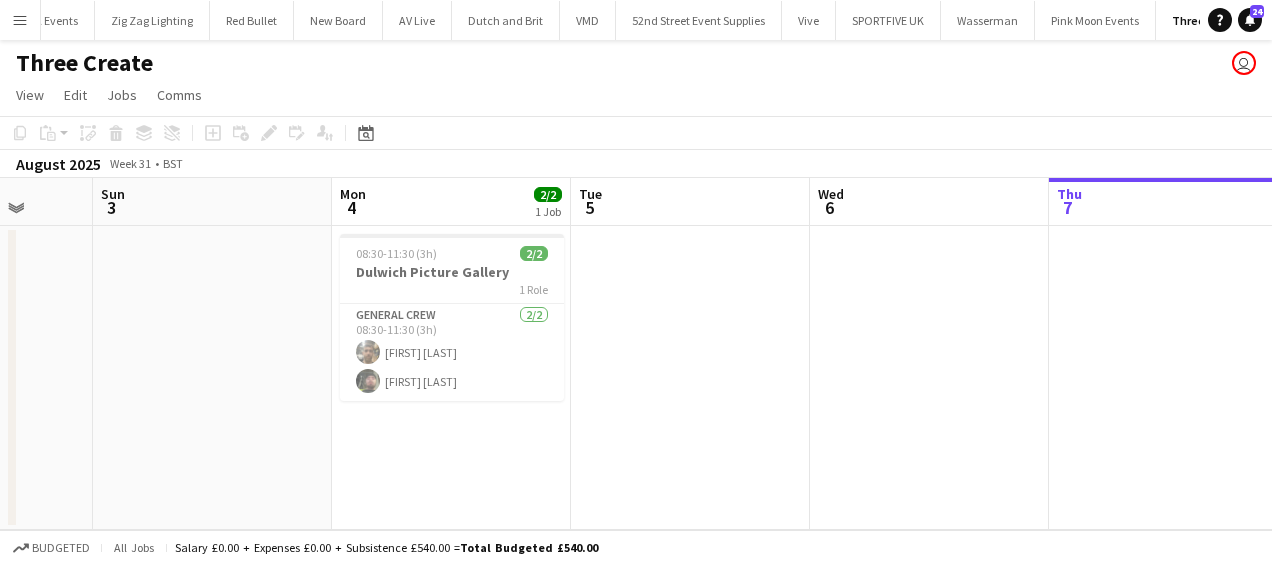 click on "08:30-11:30 (3h)    2/2   Dulwich Picture Gallery   1 Role   General Crew   2/2   08:30-11:30 (3h)
James Granger Kane O’Neill" at bounding box center (451, 378) 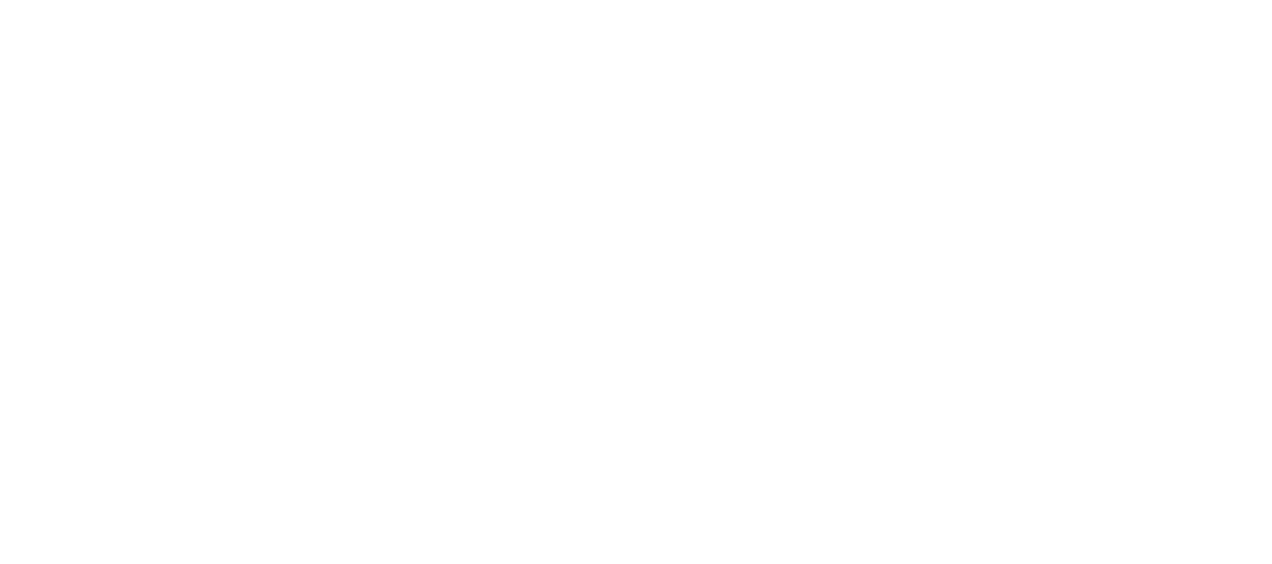 scroll, scrollTop: 0, scrollLeft: 0, axis: both 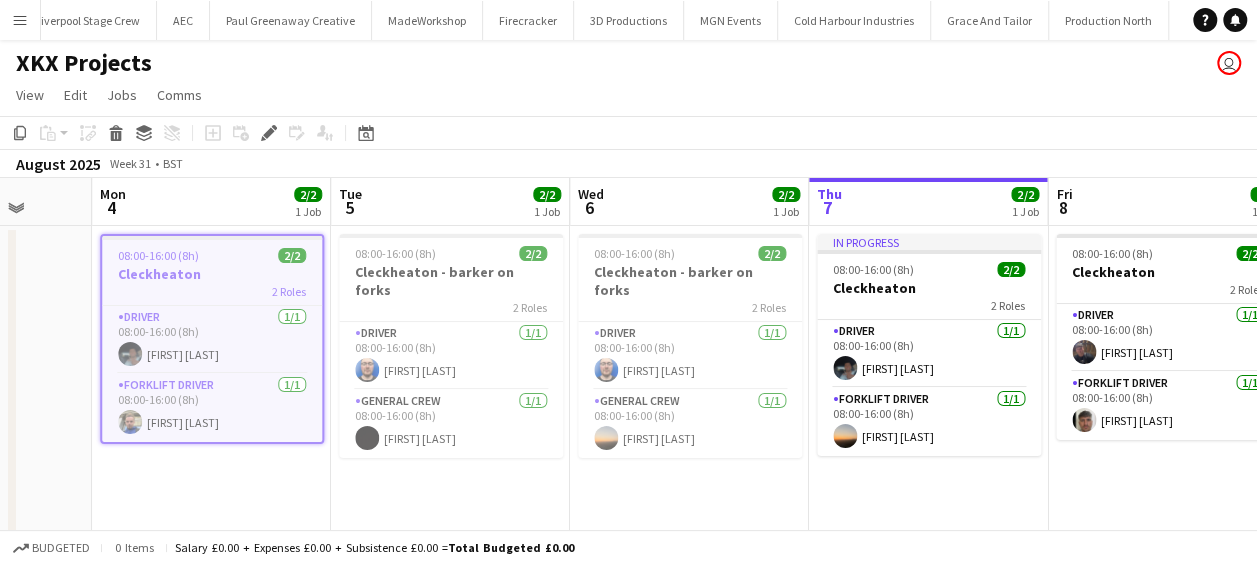 drag, startPoint x: 686, startPoint y: 478, endPoint x: 511, endPoint y: 468, distance: 175.28548 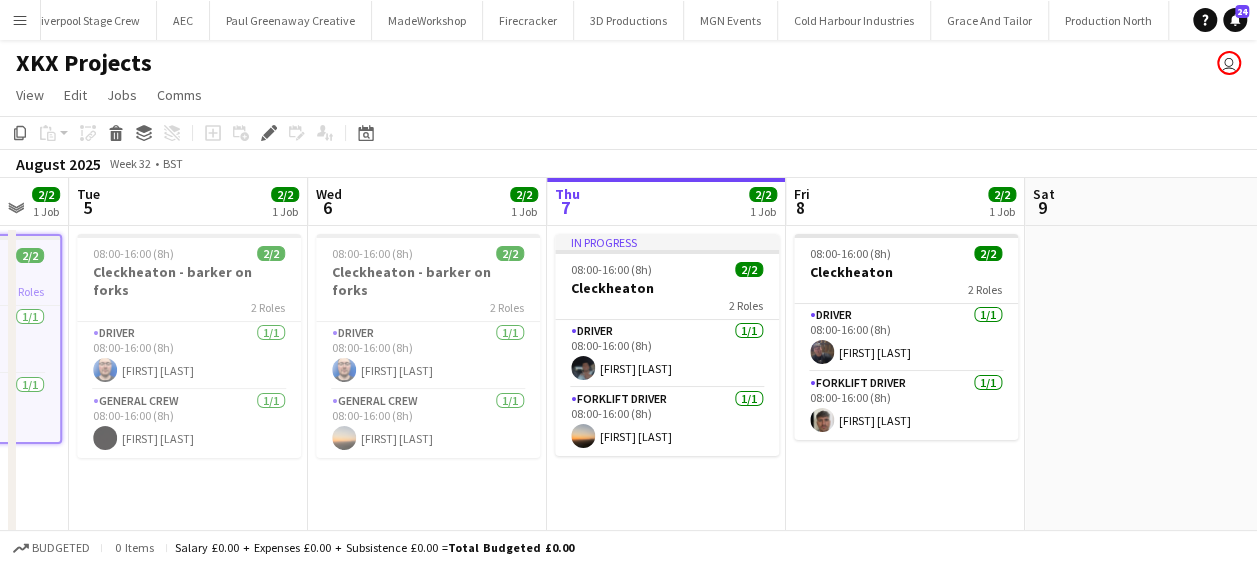 scroll, scrollTop: 0, scrollLeft: 647, axis: horizontal 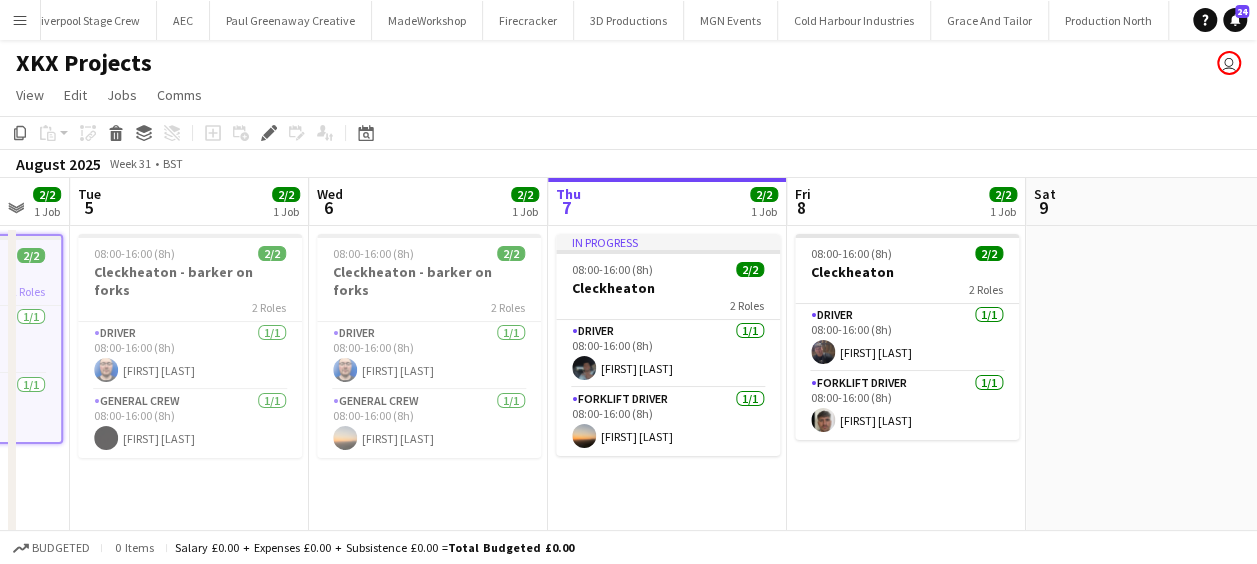 drag, startPoint x: 1022, startPoint y: 478, endPoint x: 775, endPoint y: 477, distance: 247.00203 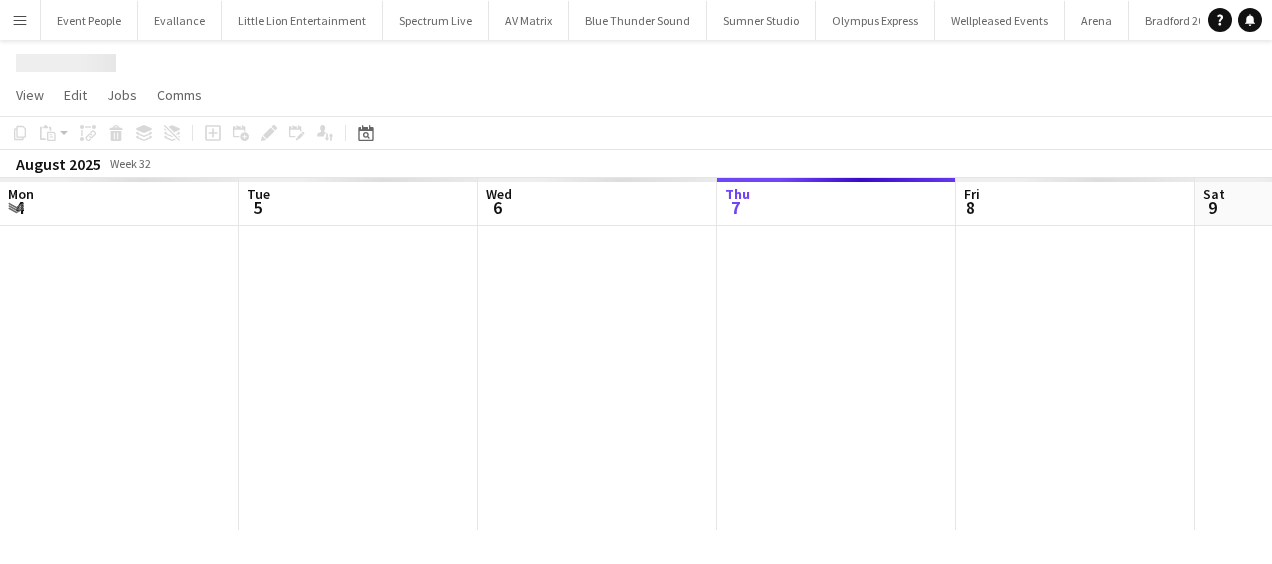 scroll, scrollTop: 0, scrollLeft: 0, axis: both 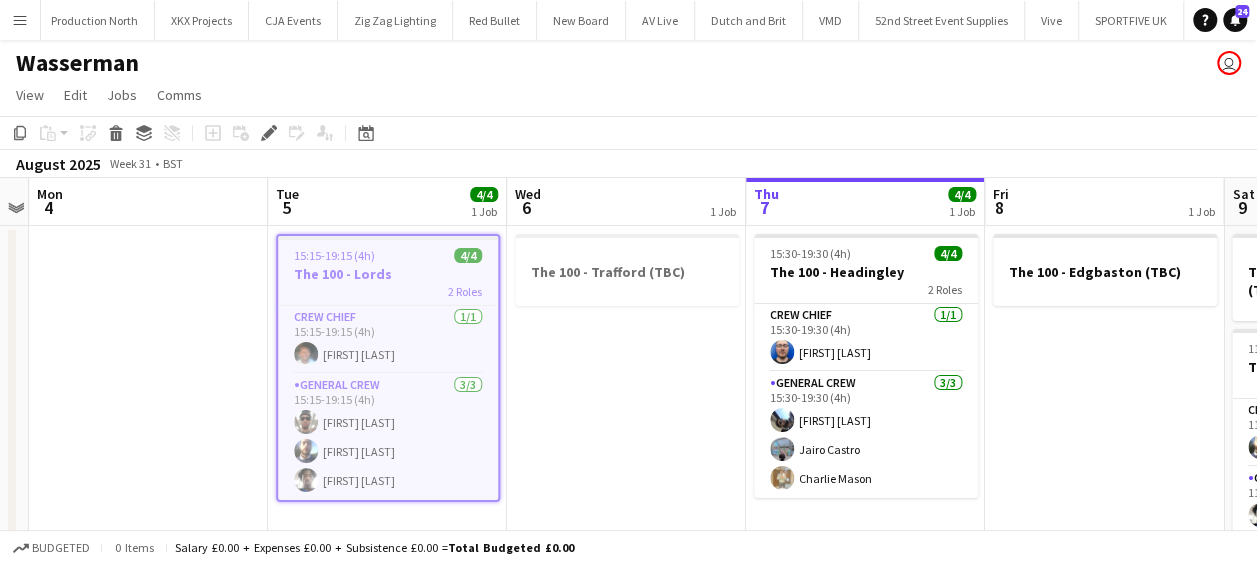click on "The 100 - Trafford (TBC)" at bounding box center [626, 446] 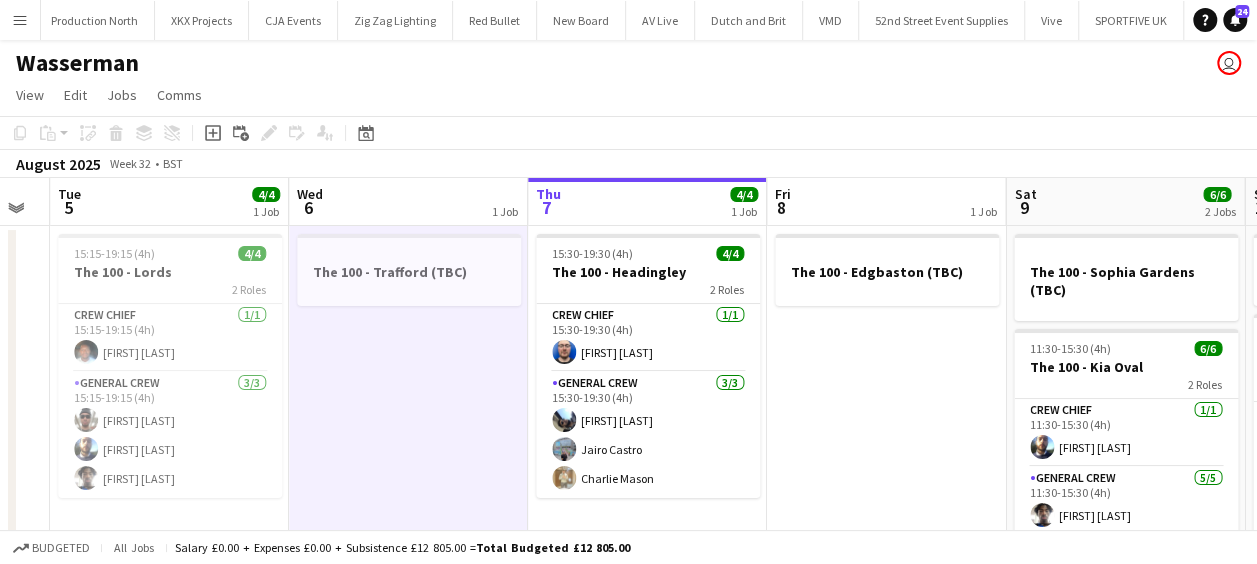 scroll, scrollTop: 0, scrollLeft: 909, axis: horizontal 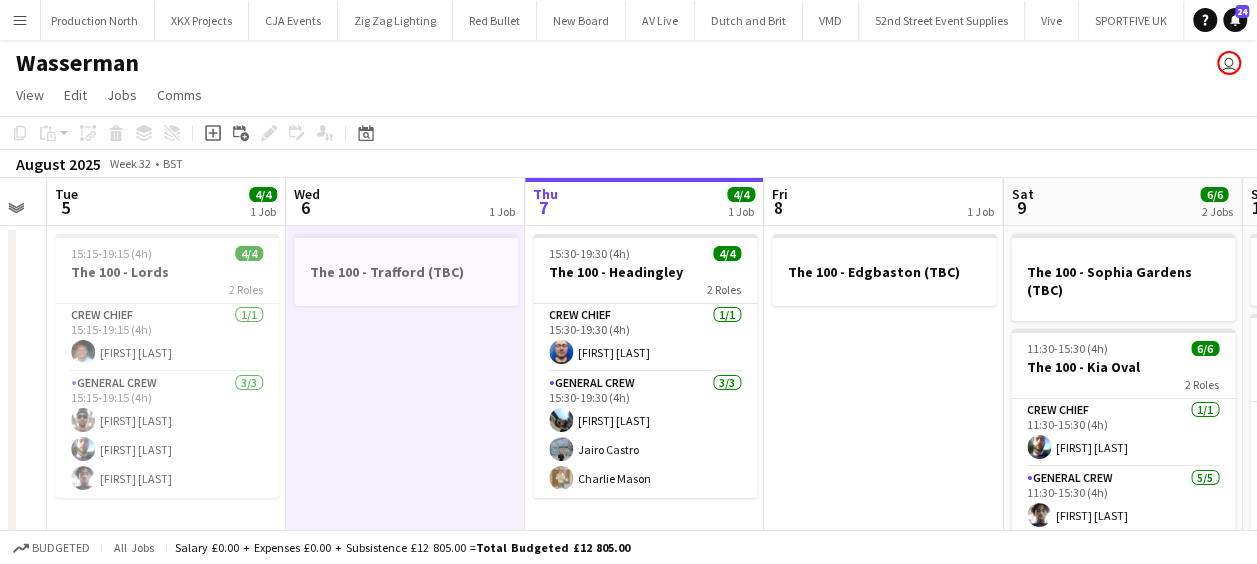 drag, startPoint x: 614, startPoint y: 427, endPoint x: 393, endPoint y: 431, distance: 221.0362 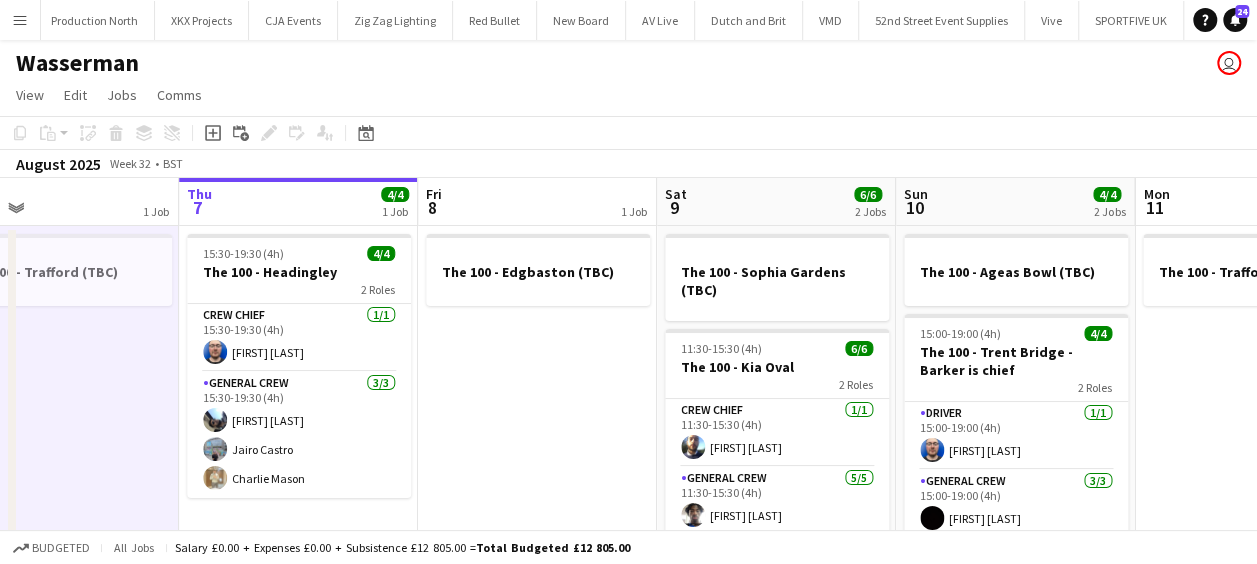drag, startPoint x: 348, startPoint y: 470, endPoint x: -4, endPoint y: 467, distance: 352.0128 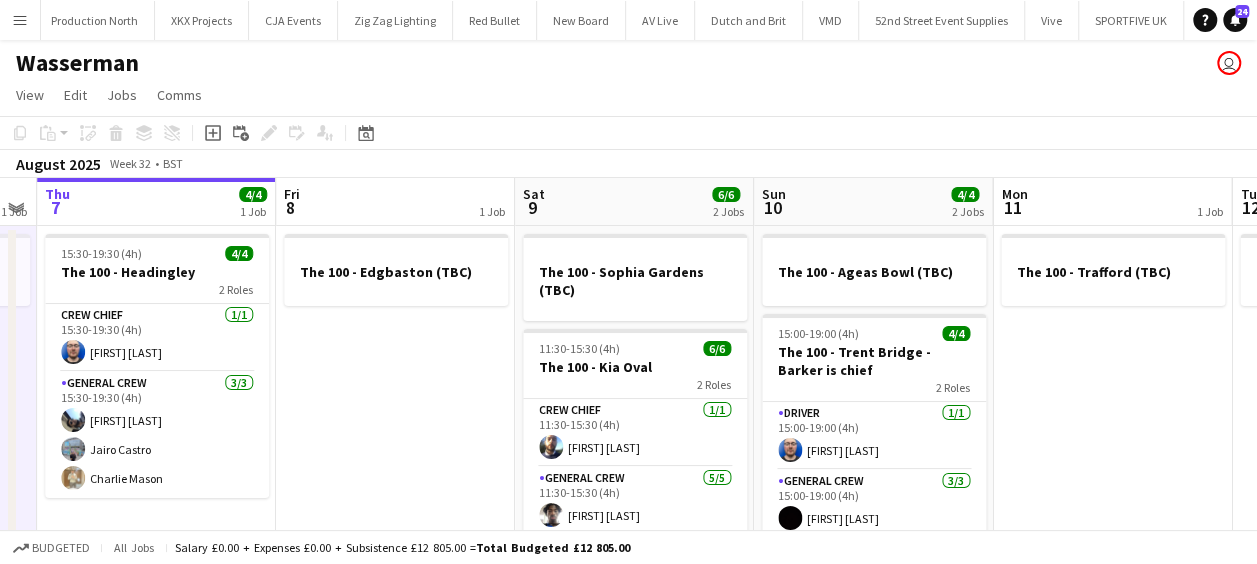 scroll, scrollTop: 0, scrollLeft: 930, axis: horizontal 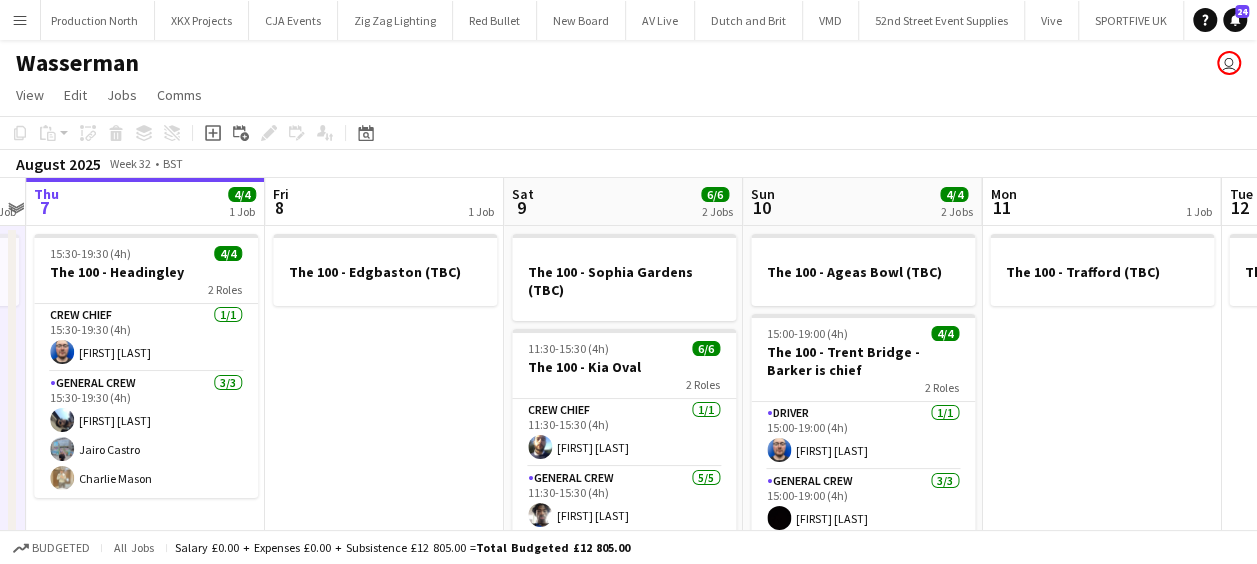 drag, startPoint x: 382, startPoint y: 444, endPoint x: 285, endPoint y: 438, distance: 97.18539 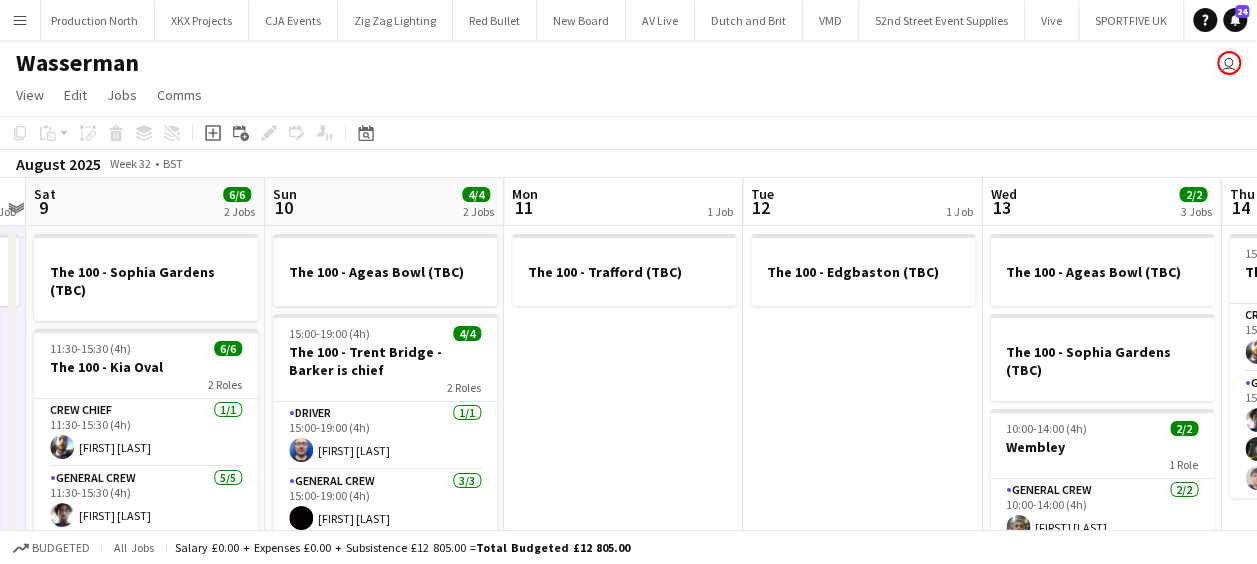 drag, startPoint x: 381, startPoint y: 476, endPoint x: 280, endPoint y: 463, distance: 101.8332 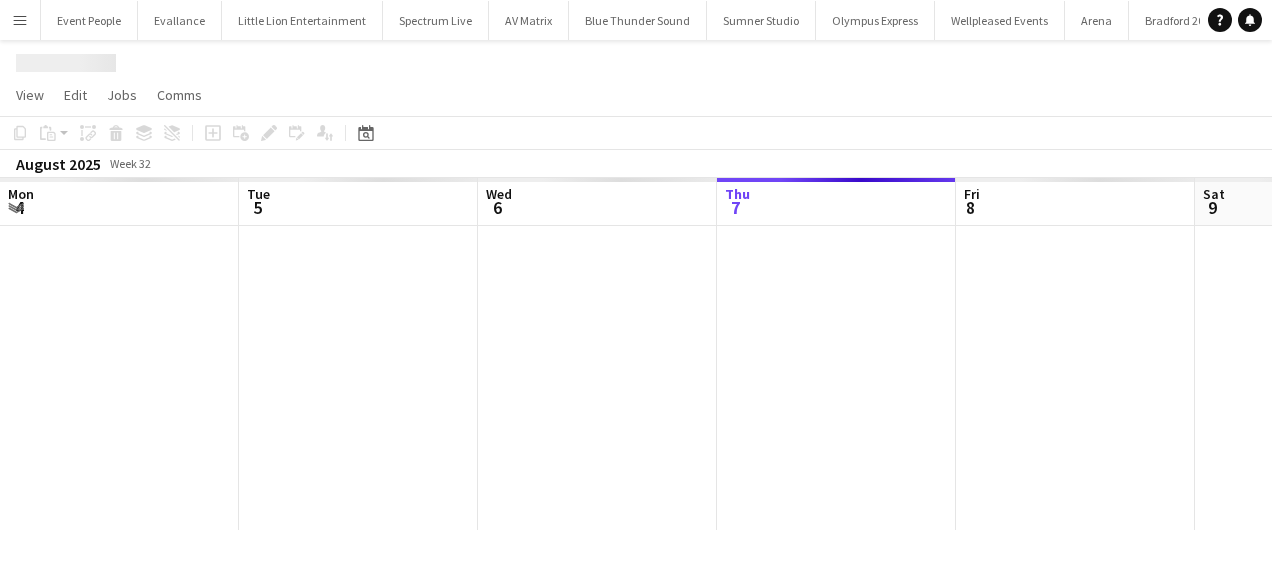 scroll, scrollTop: 0, scrollLeft: 0, axis: both 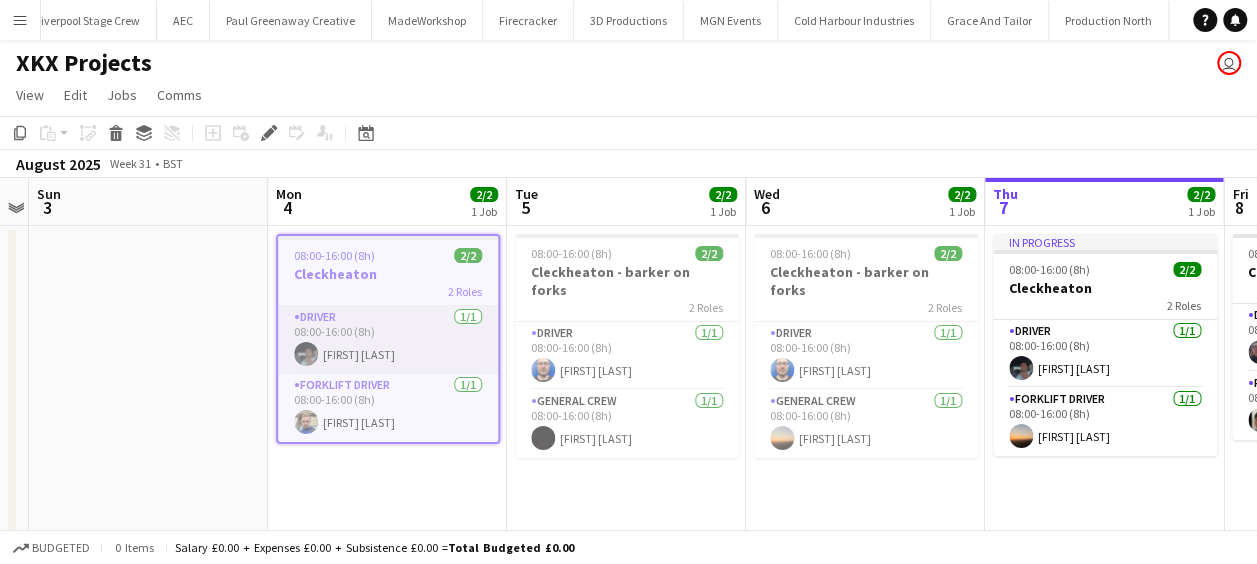 click on "Driver   1/1   08:00-16:00 (8h)
Benn Dyer" at bounding box center (388, 340) 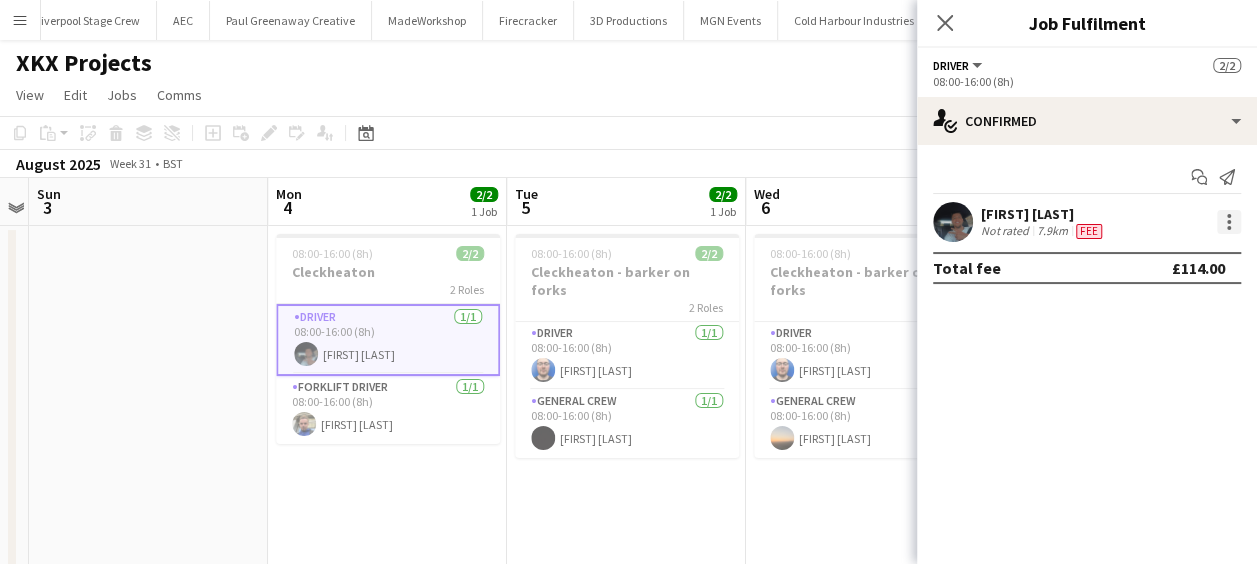 click at bounding box center [1229, 222] 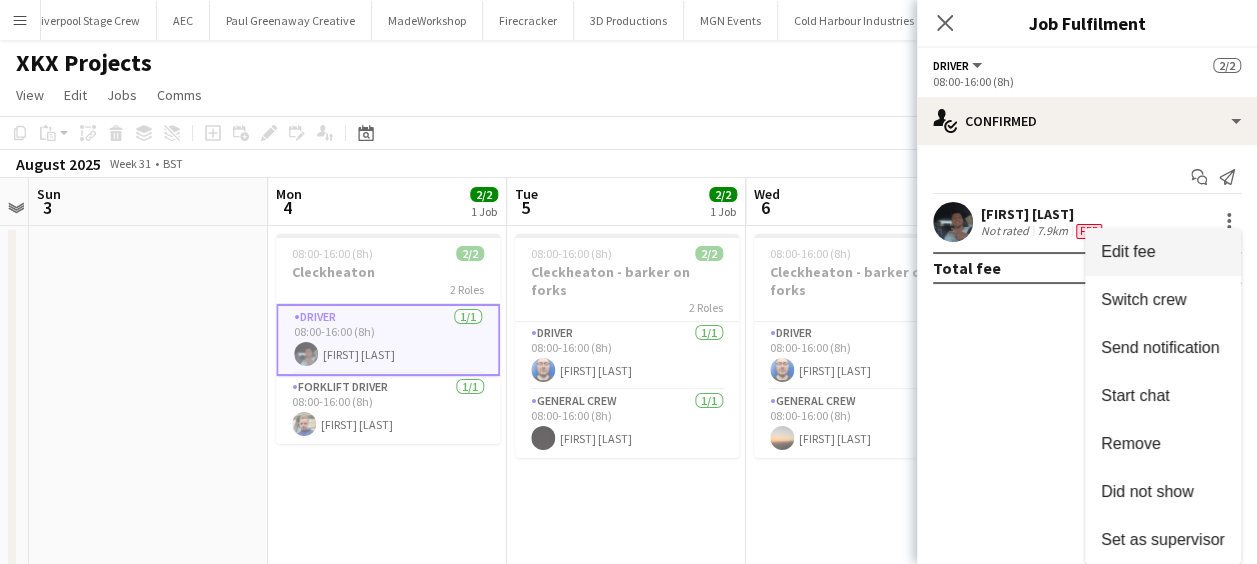 click on "Edit fee" at bounding box center (1163, 252) 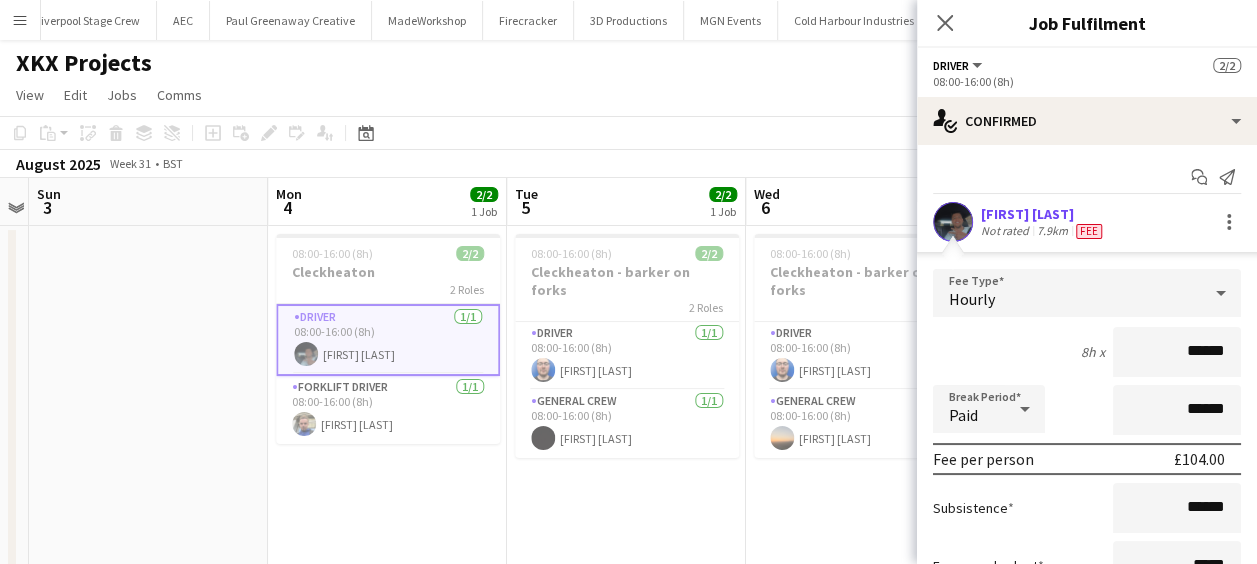 scroll, scrollTop: 189, scrollLeft: 0, axis: vertical 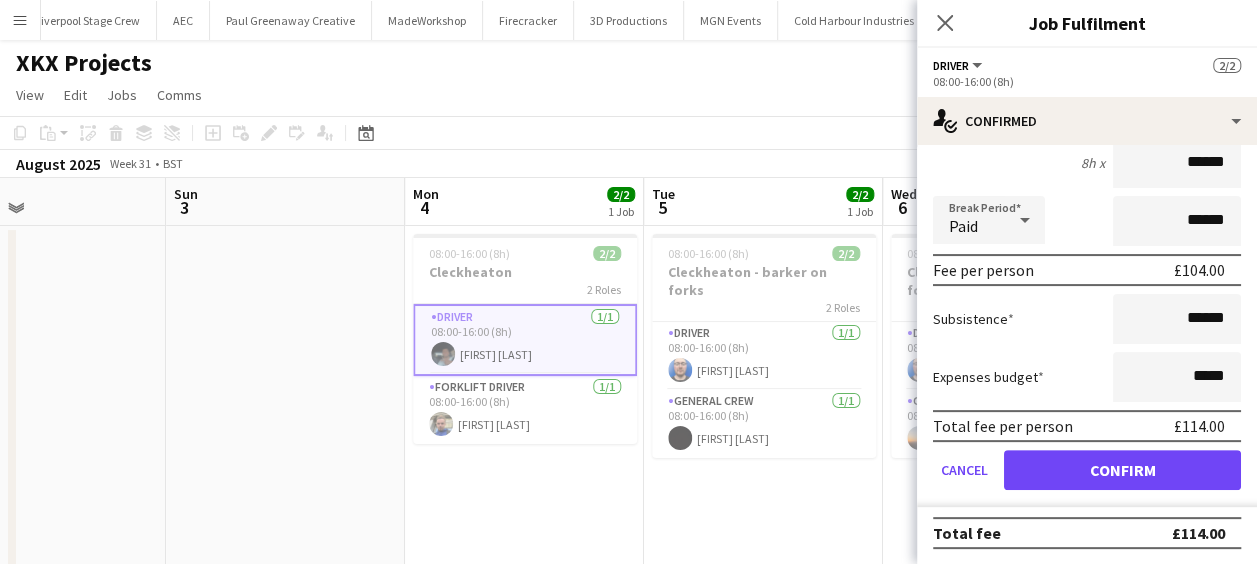 drag, startPoint x: 93, startPoint y: 345, endPoint x: 552, endPoint y: 351, distance: 459.0392 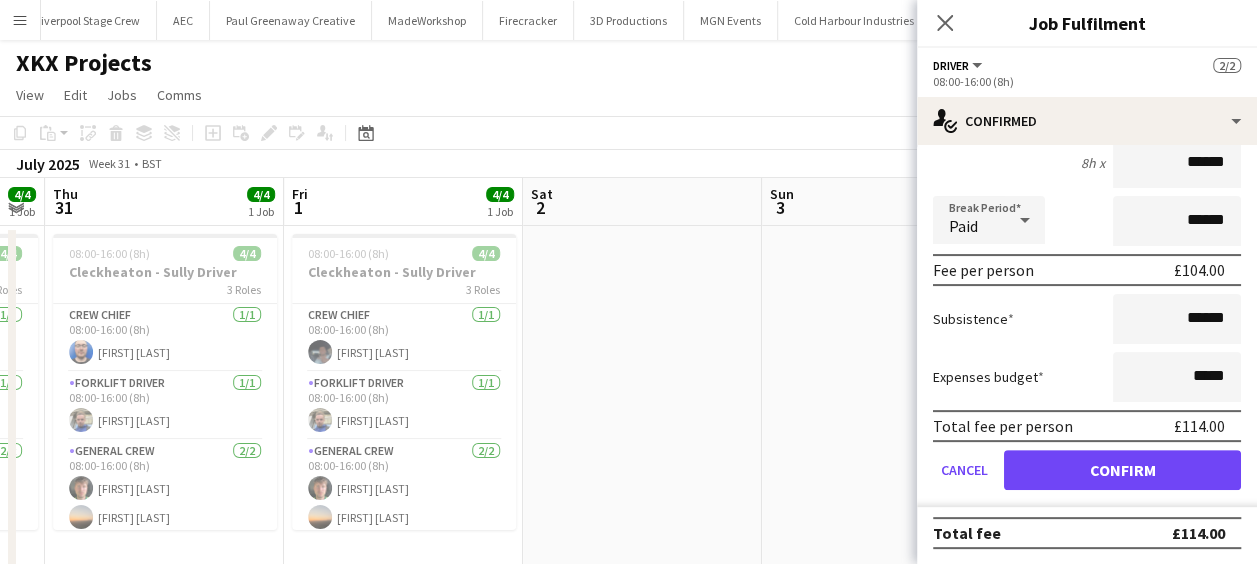 drag, startPoint x: 635, startPoint y: 350, endPoint x: 650, endPoint y: 352, distance: 15.132746 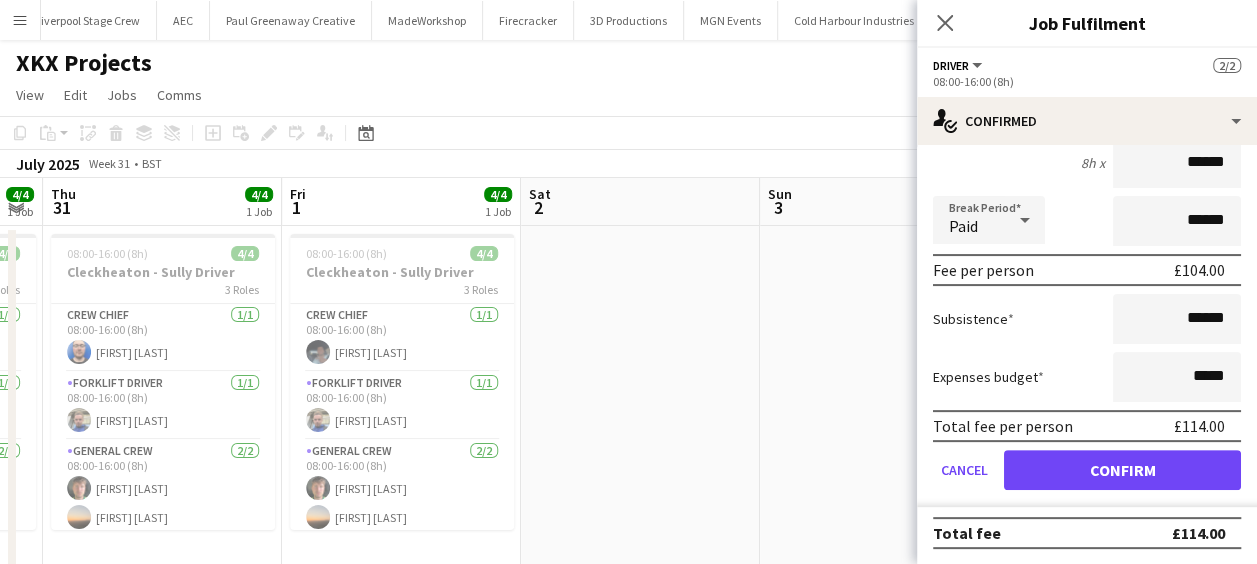scroll, scrollTop: 0, scrollLeft: 0, axis: both 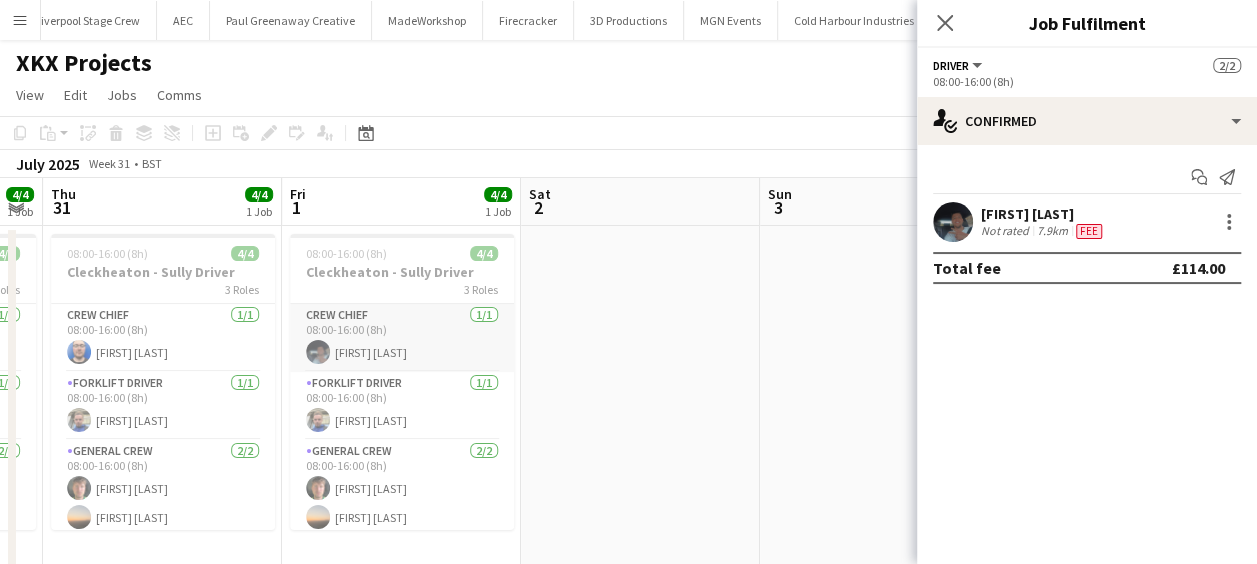 click on "Crew Chief   1/1   08:00-16:00 (8h)
Benn Dyer" at bounding box center (402, 338) 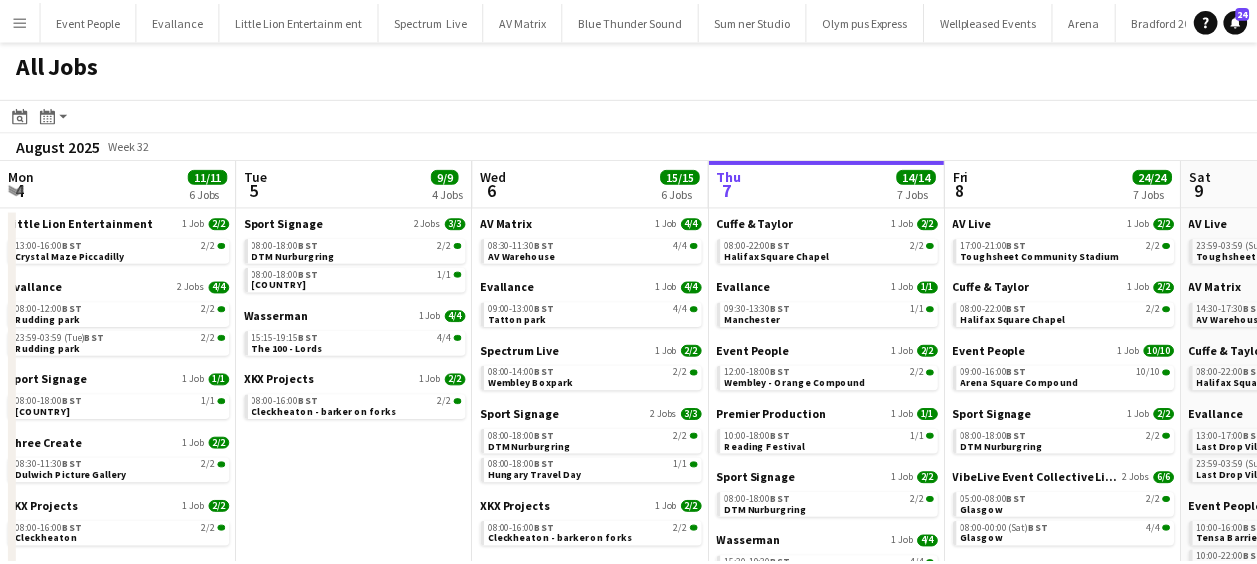 scroll, scrollTop: 0, scrollLeft: 0, axis: both 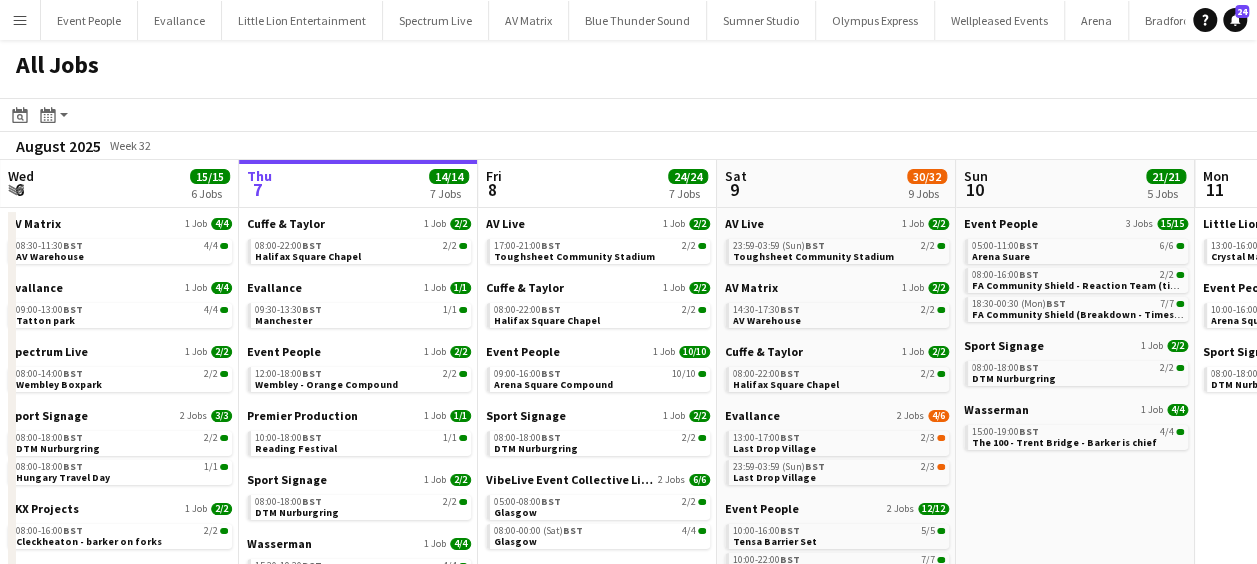 drag, startPoint x: 364, startPoint y: 346, endPoint x: 555, endPoint y: 343, distance: 191.02356 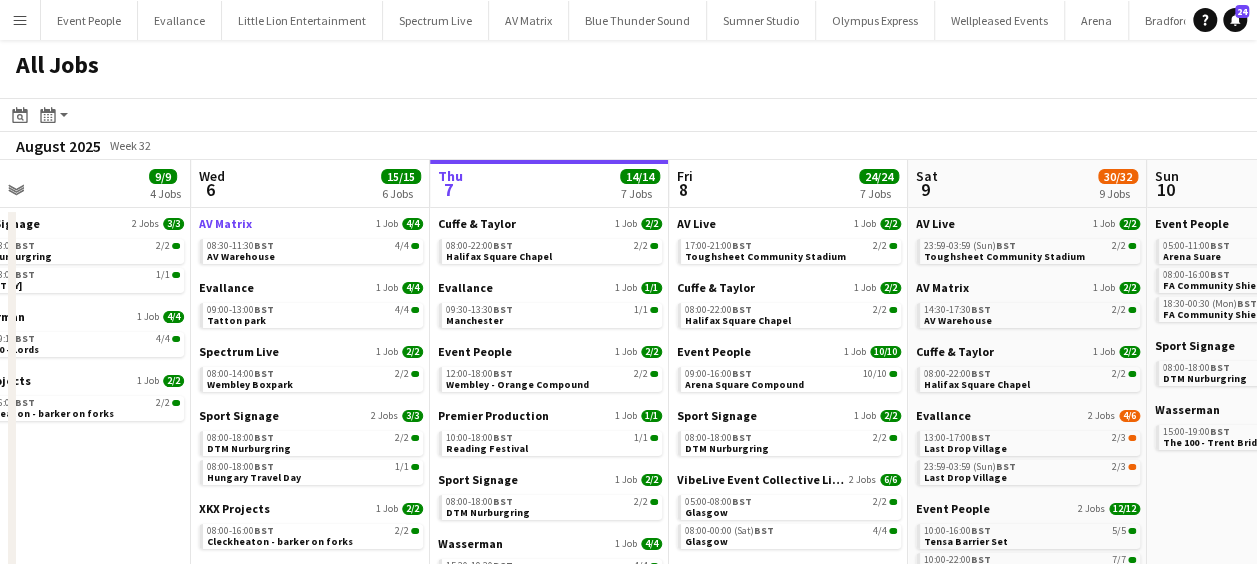 click on "AV Matrix" at bounding box center [225, 223] 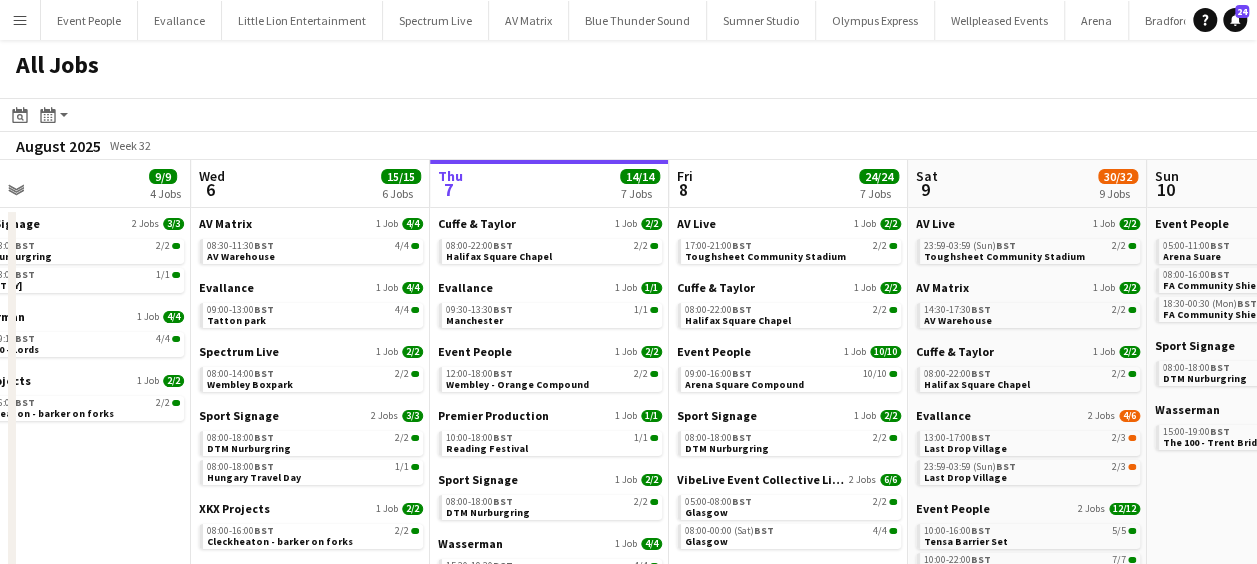 drag, startPoint x: 195, startPoint y: 282, endPoint x: 732, endPoint y: 287, distance: 537.02325 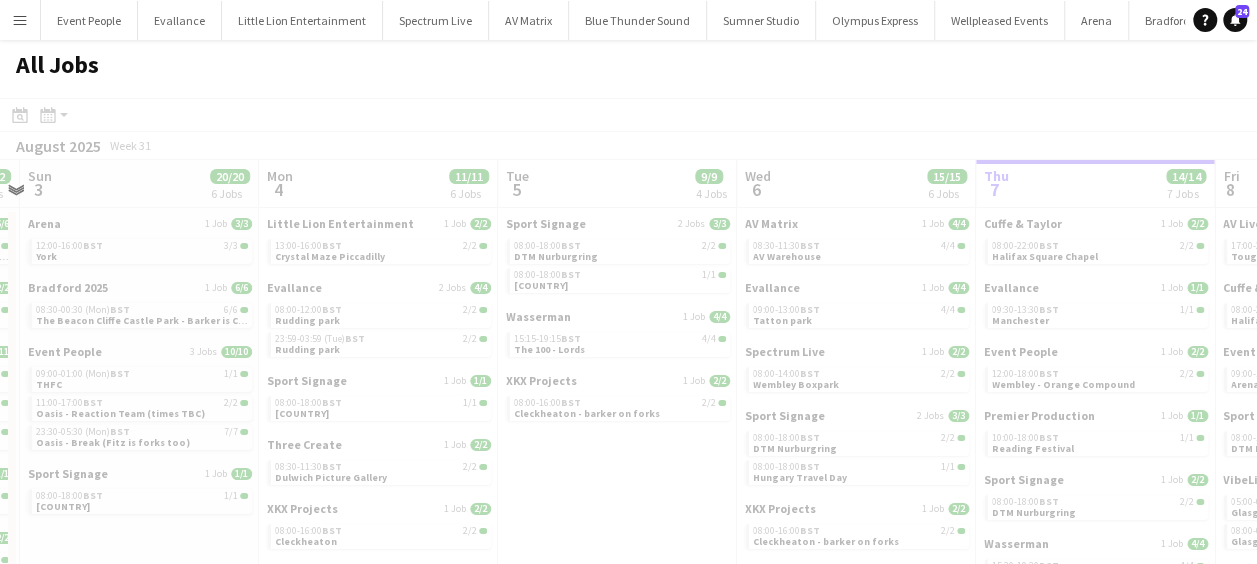 click 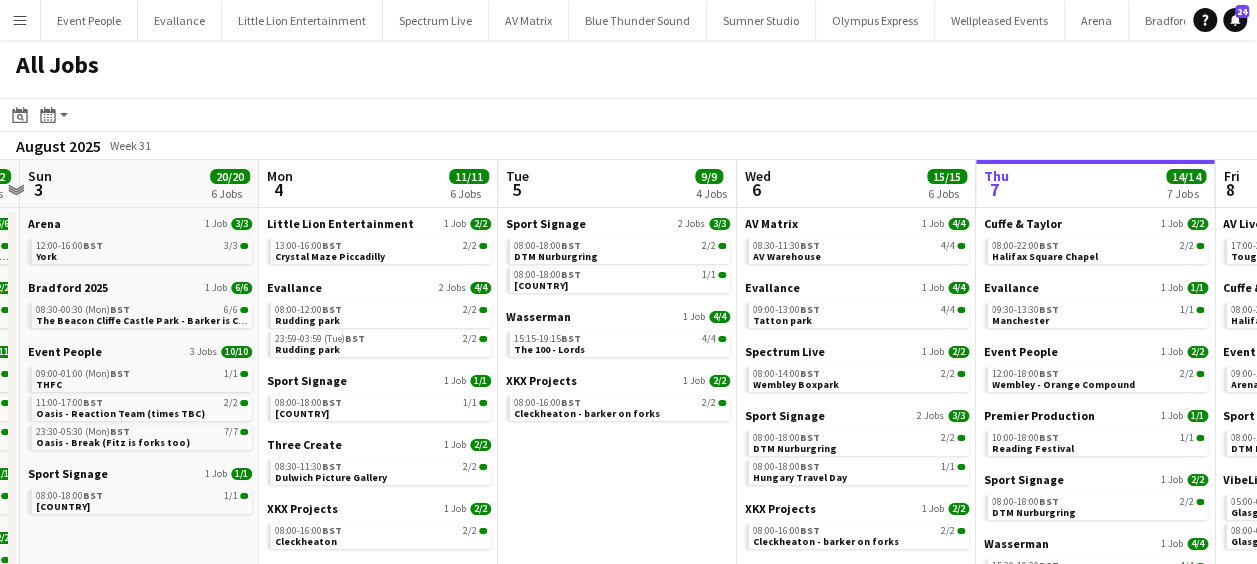 drag, startPoint x: 460, startPoint y: 303, endPoint x: 665, endPoint y: 298, distance: 205.06097 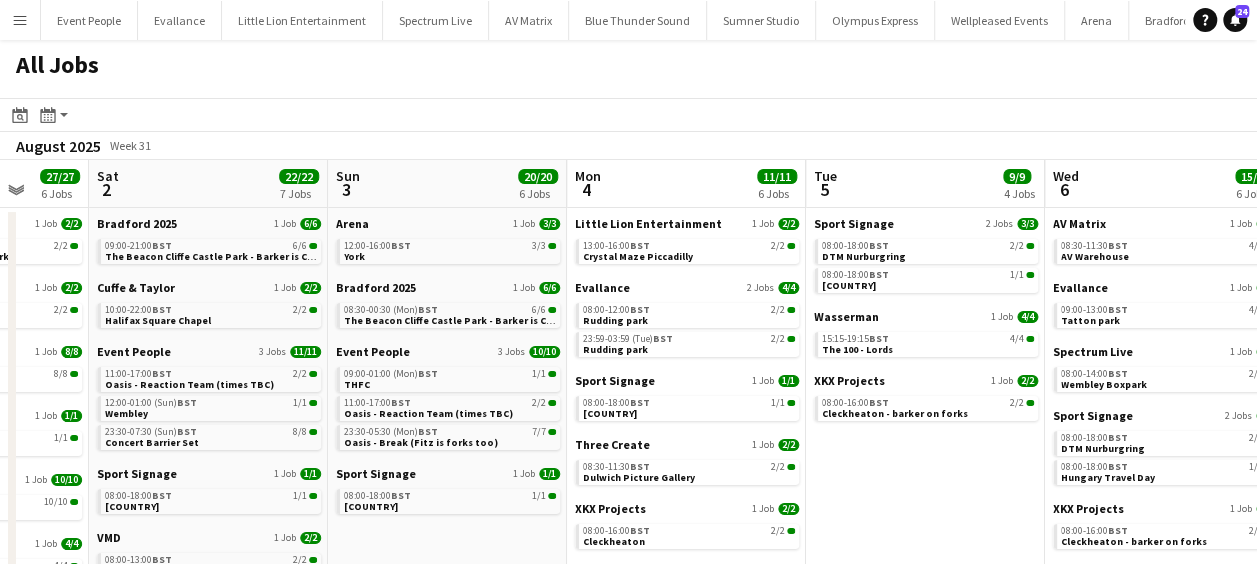 scroll, scrollTop: 0, scrollLeft: 444, axis: horizontal 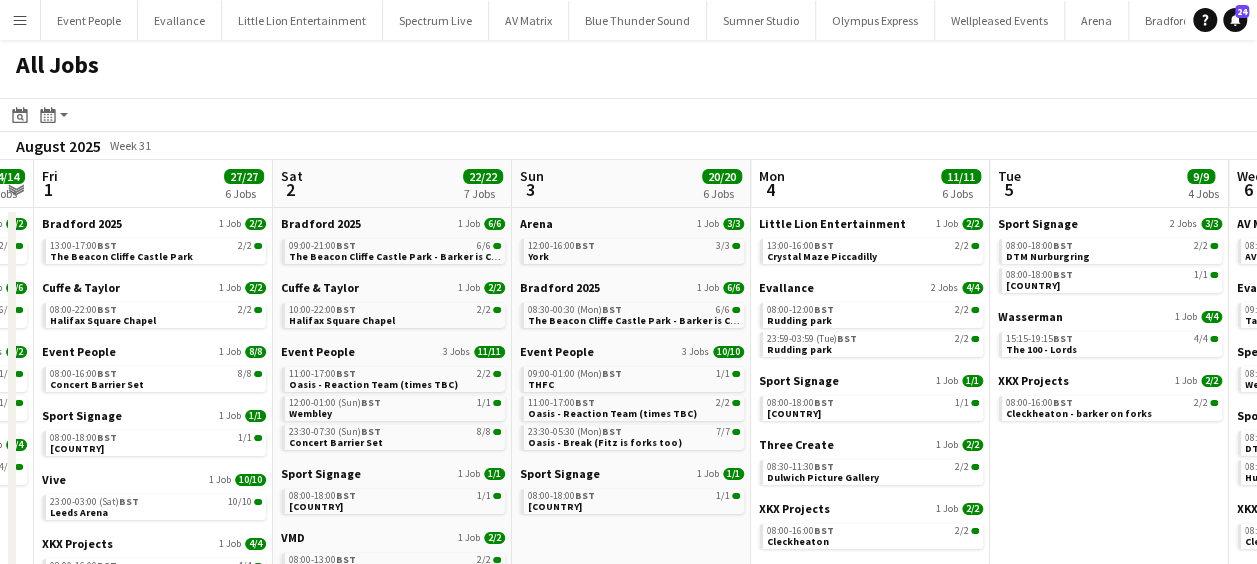 drag, startPoint x: 554, startPoint y: 295, endPoint x: 739, endPoint y: 300, distance: 185.06755 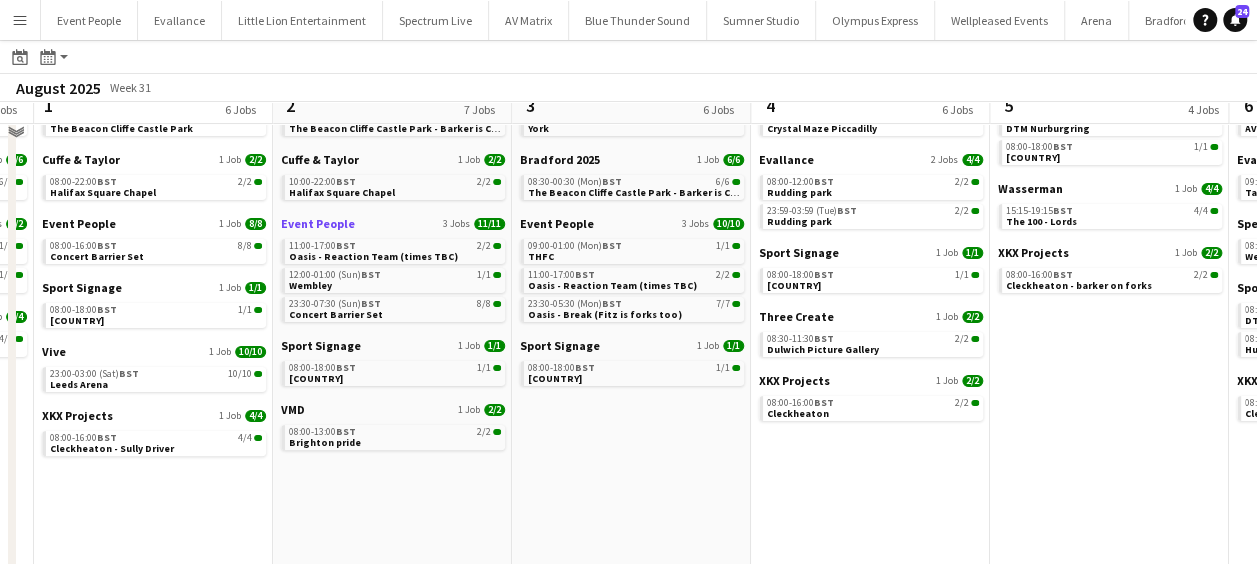 scroll, scrollTop: 100, scrollLeft: 0, axis: vertical 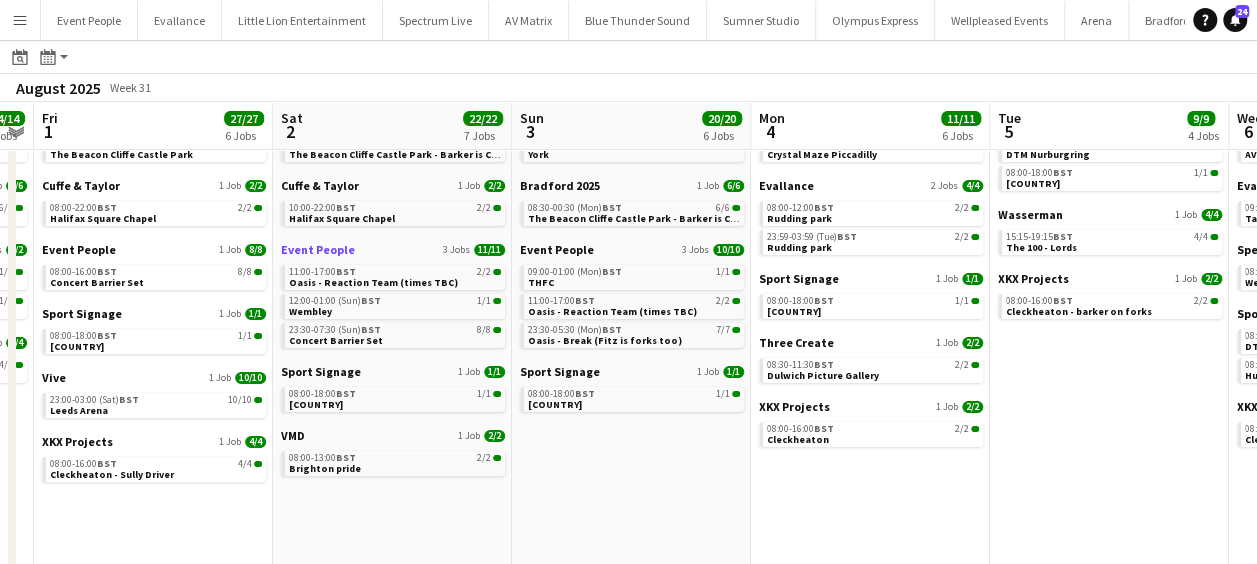 click on "Event People" at bounding box center [318, 249] 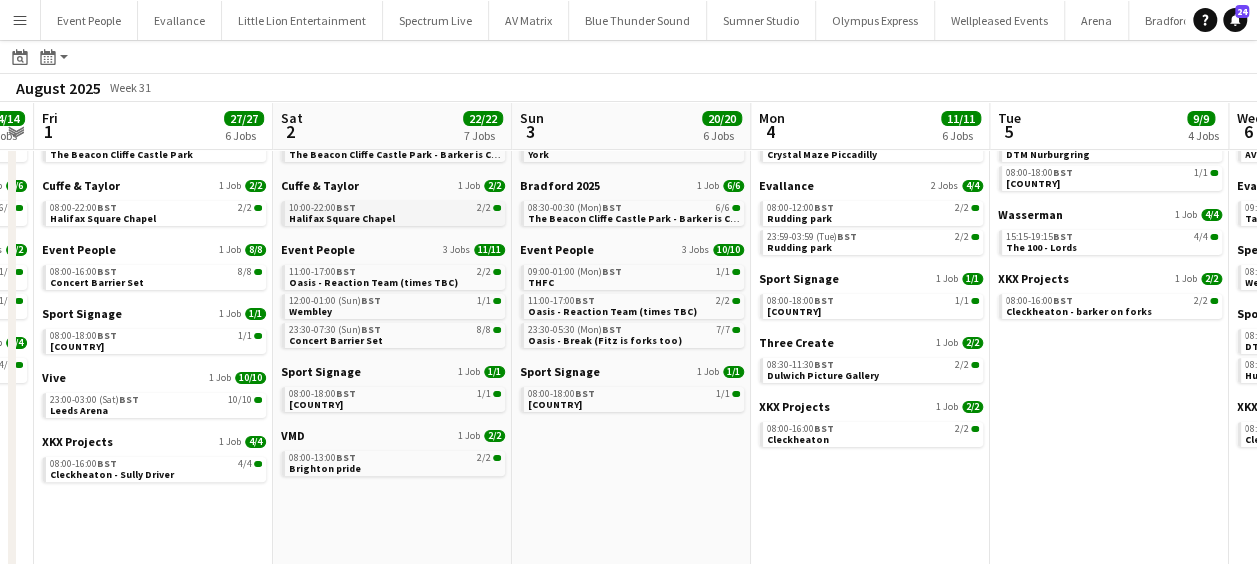 click on "Halifax Square Chapel" at bounding box center [342, 218] 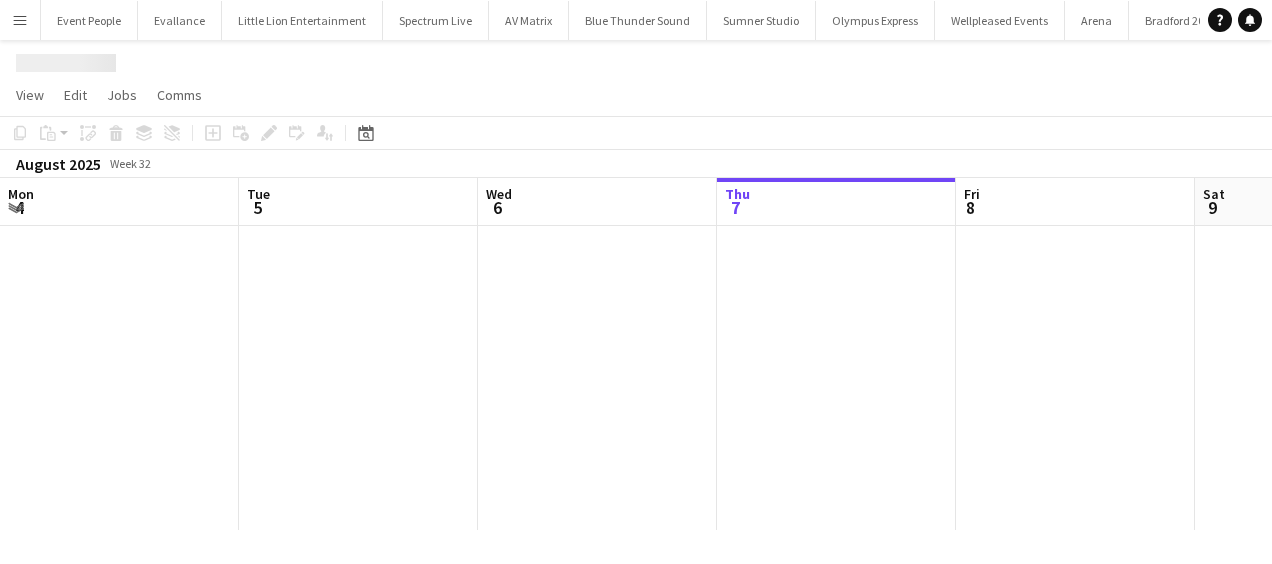 scroll, scrollTop: 0, scrollLeft: 0, axis: both 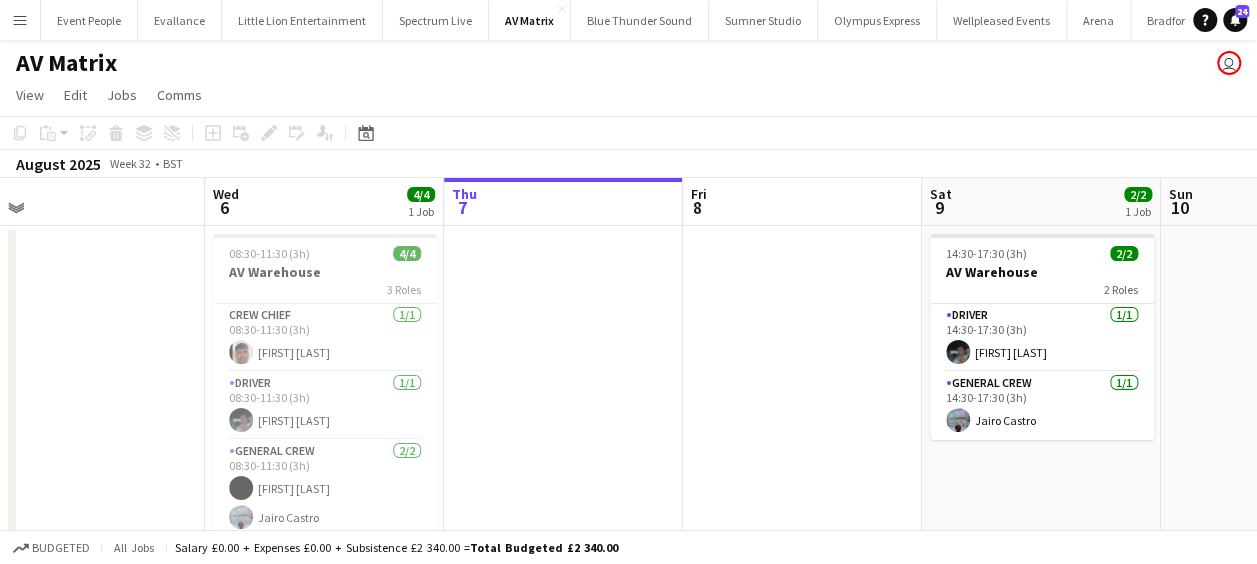 drag, startPoint x: 444, startPoint y: 390, endPoint x: 639, endPoint y: 388, distance: 195.01025 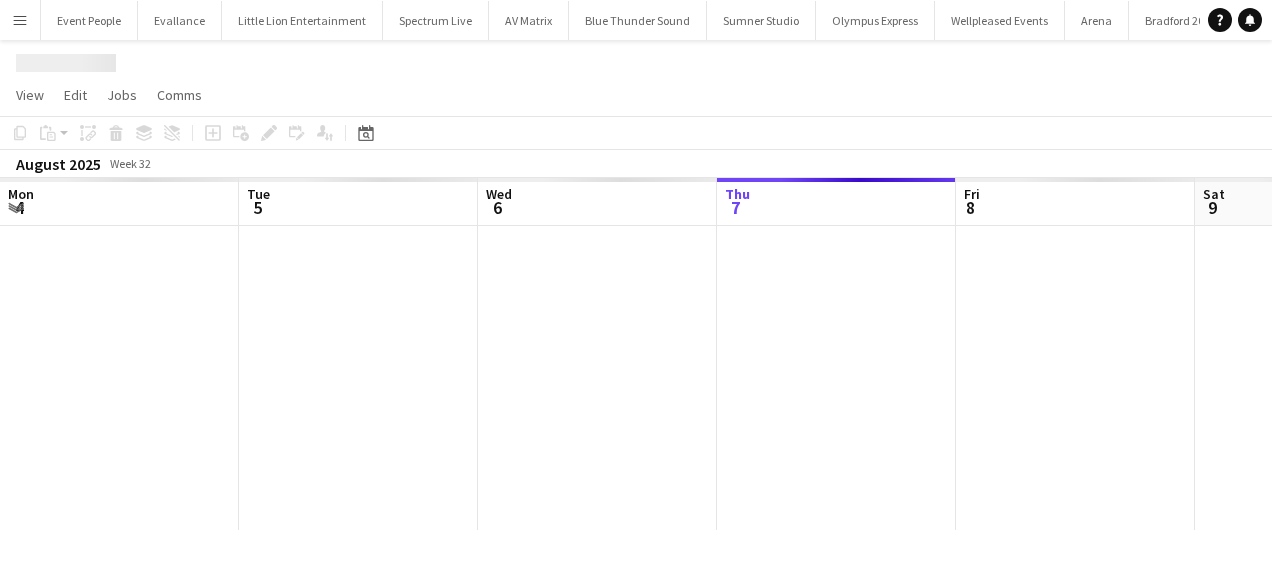 scroll, scrollTop: 0, scrollLeft: 0, axis: both 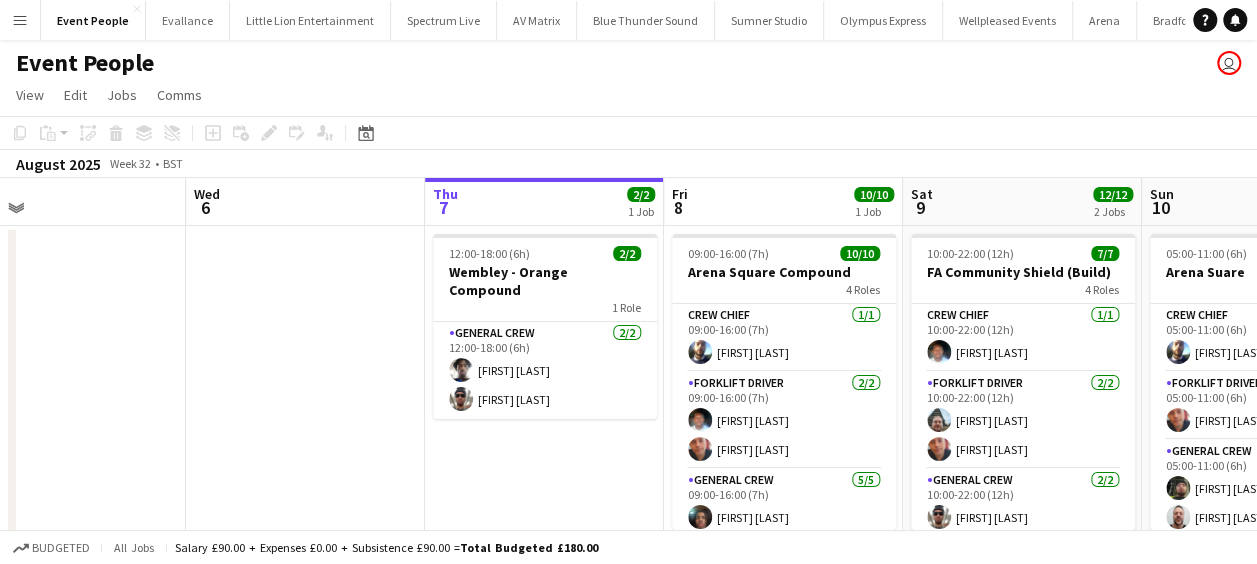 drag, startPoint x: 336, startPoint y: 368, endPoint x: 558, endPoint y: 375, distance: 222.11034 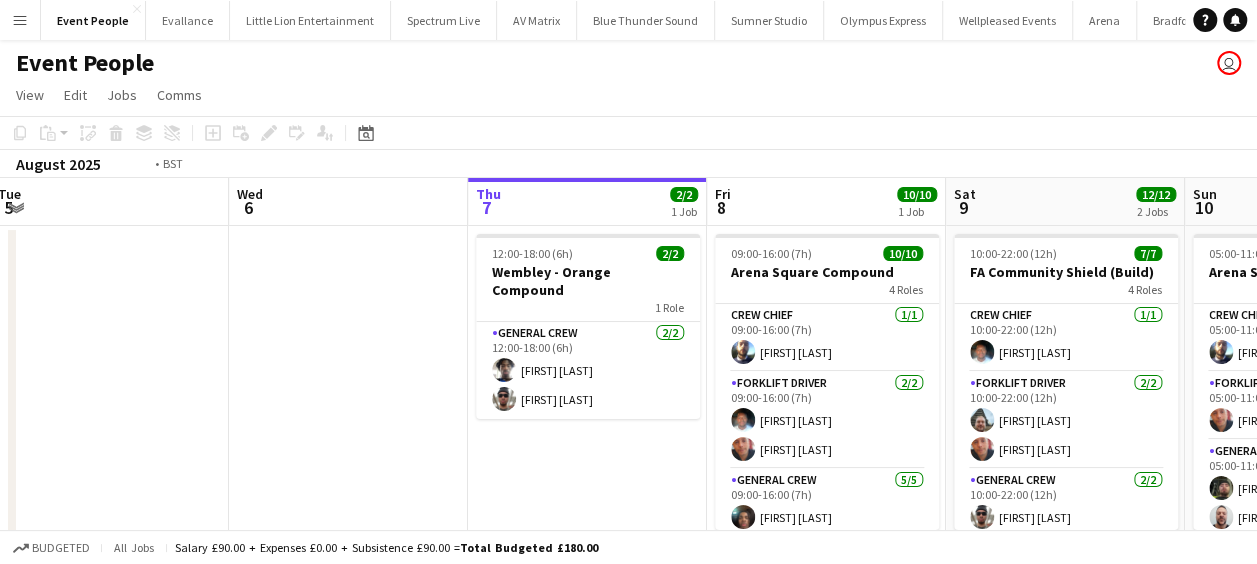 drag, startPoint x: 601, startPoint y: 365, endPoint x: 653, endPoint y: 380, distance: 54.120235 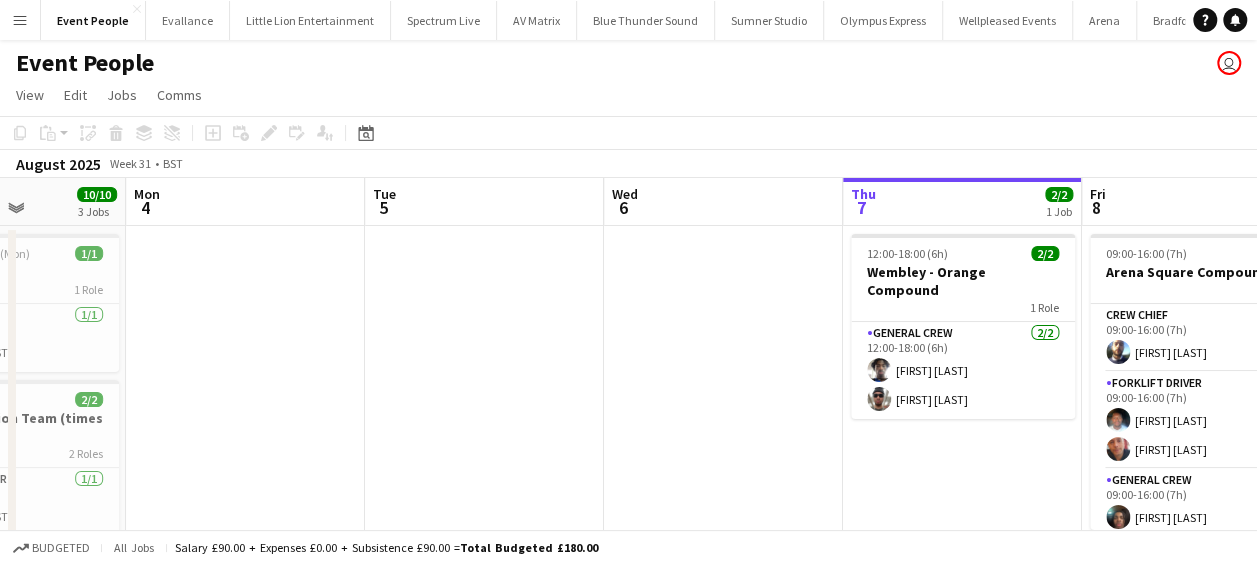 drag, startPoint x: 701, startPoint y: 372, endPoint x: 619, endPoint y: 380, distance: 82.38932 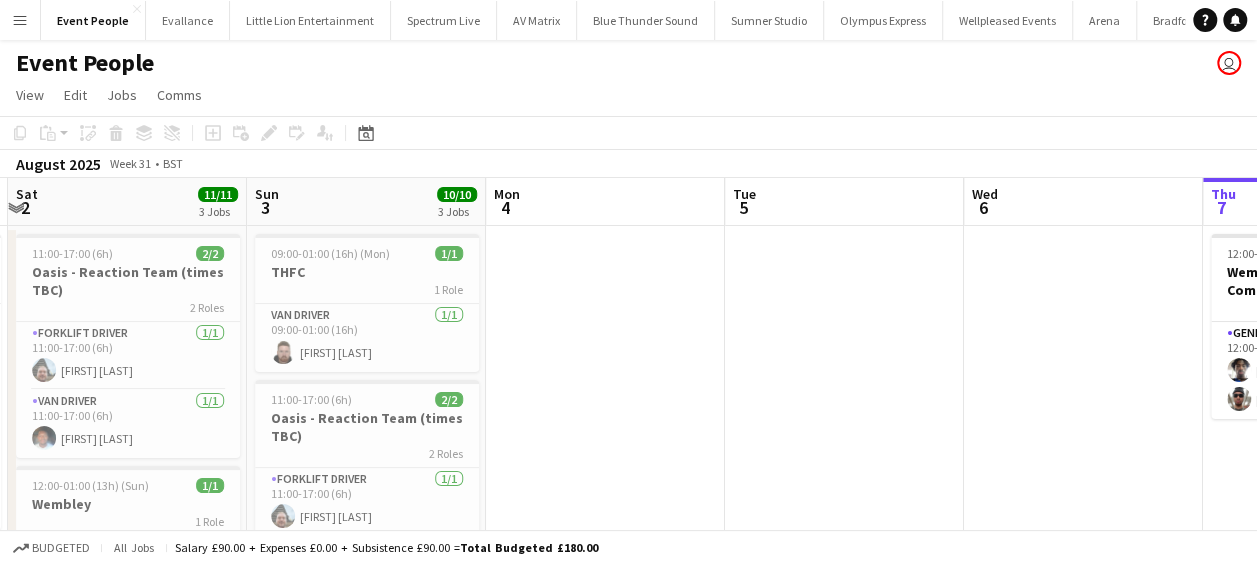 drag, startPoint x: 614, startPoint y: 368, endPoint x: 640, endPoint y: 376, distance: 27.202942 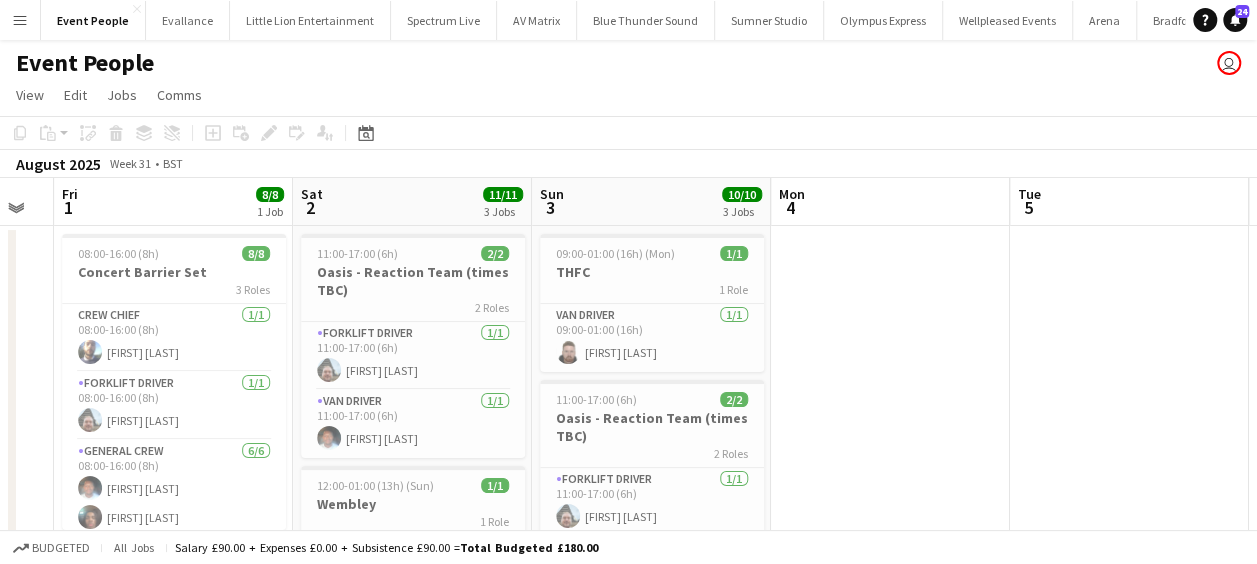 drag, startPoint x: 548, startPoint y: 378, endPoint x: 842, endPoint y: 379, distance: 294.0017 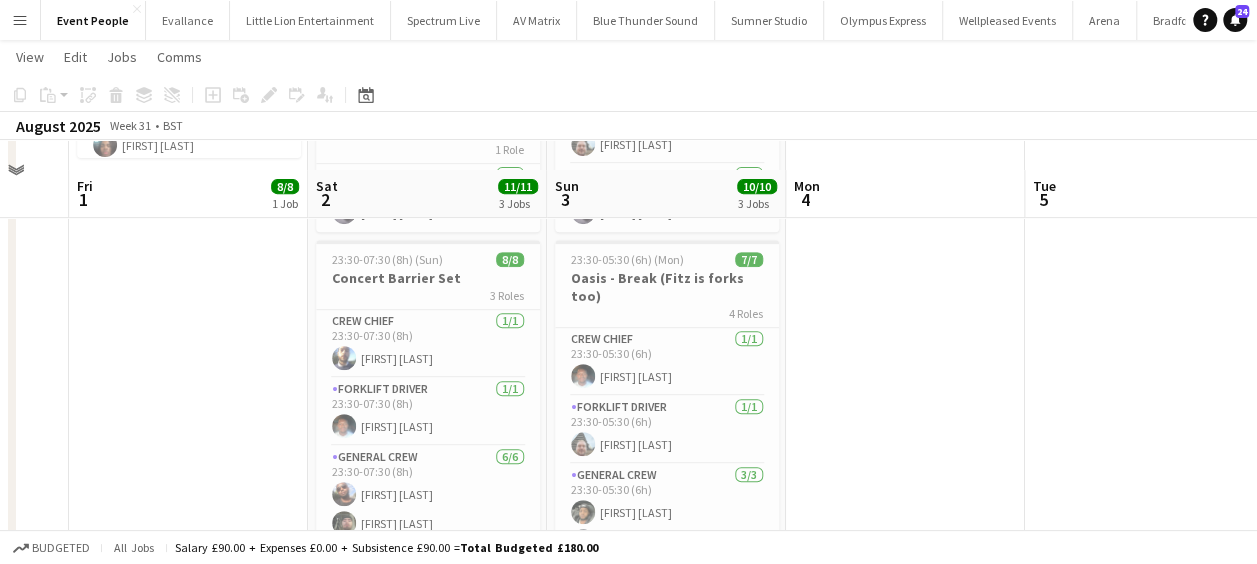 scroll, scrollTop: 400, scrollLeft: 0, axis: vertical 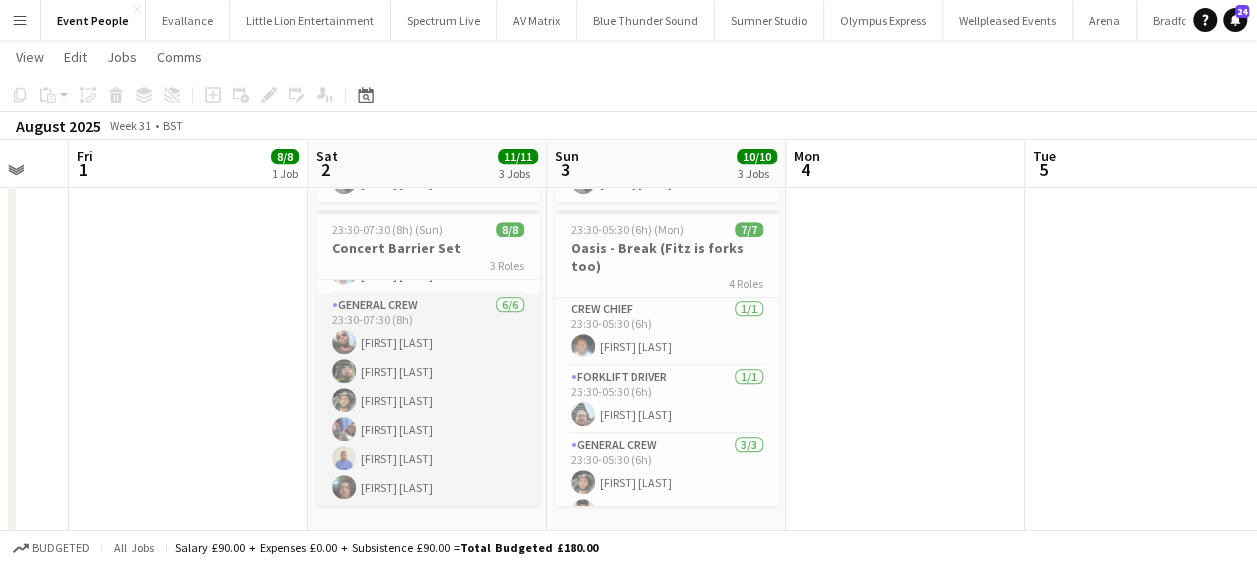 click on "General Crew   6/6   23:30-07:30 (8h)
David Ryan Kane O’Neill Kairo Solomon Taoreed Alabi Idris Adeniyi Amari Thomas" at bounding box center (428, 400) 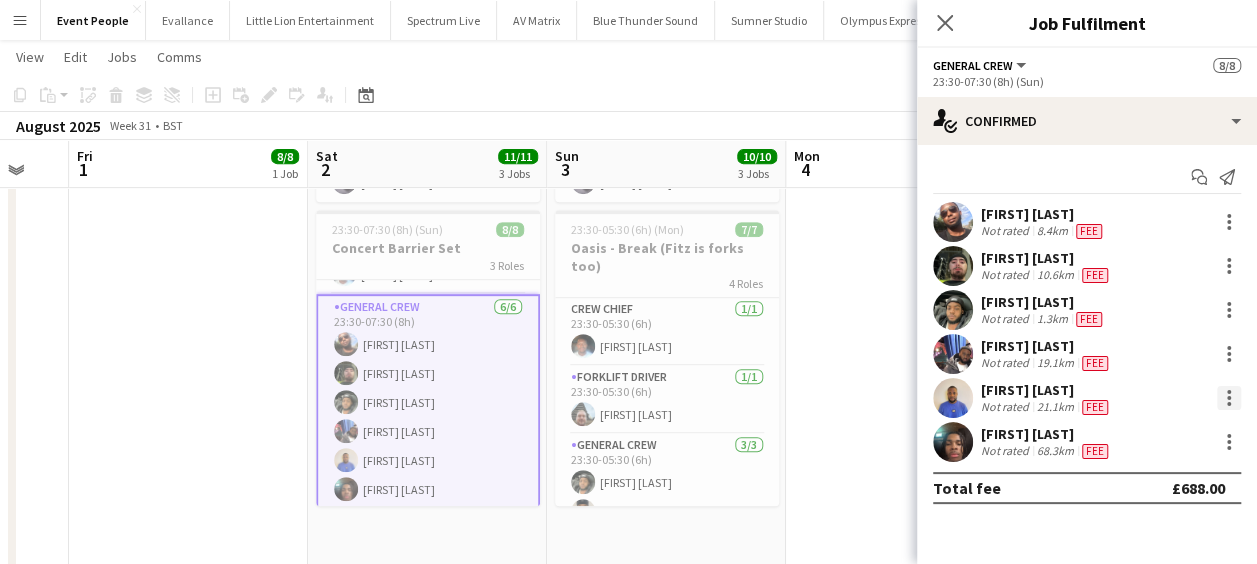 click at bounding box center [1229, 398] 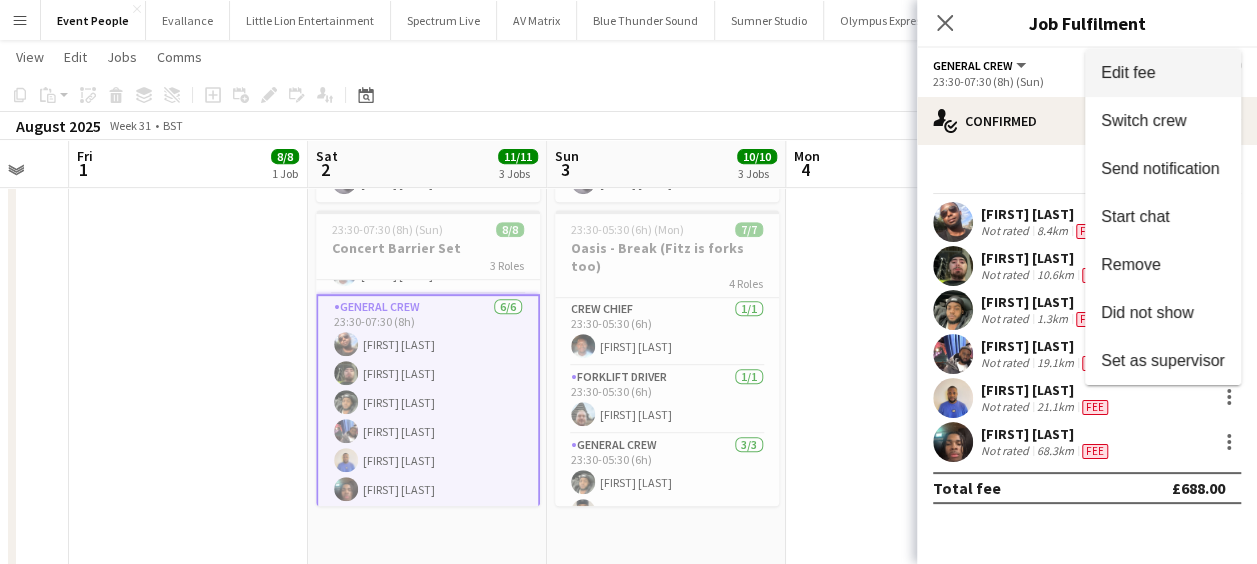 click on "Edit fee" at bounding box center (1163, 73) 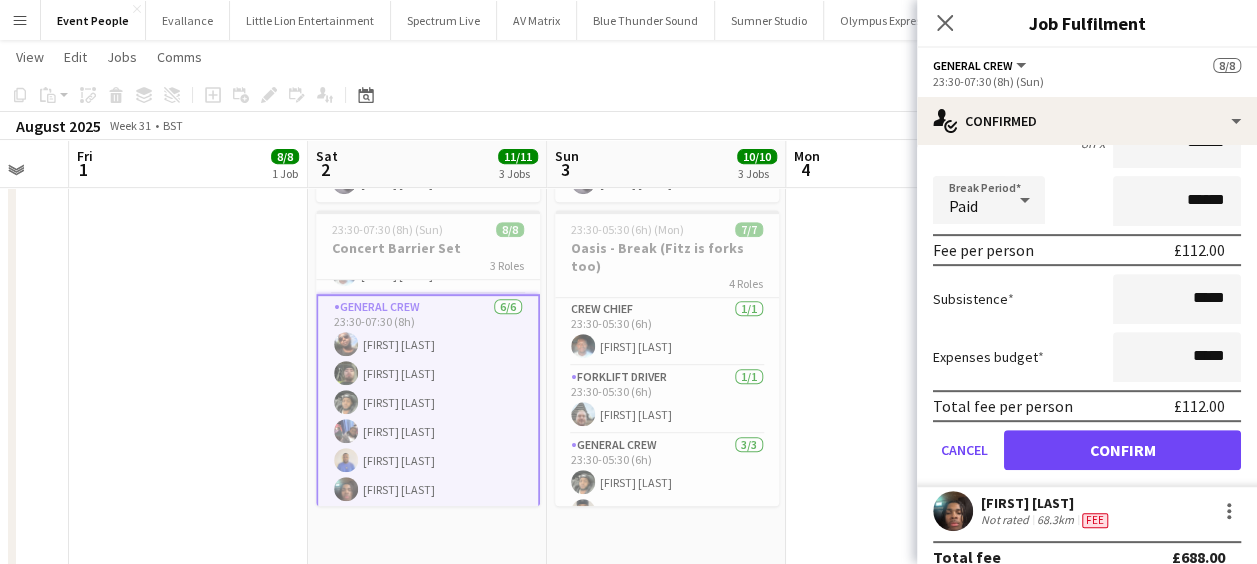 scroll, scrollTop: 400, scrollLeft: 0, axis: vertical 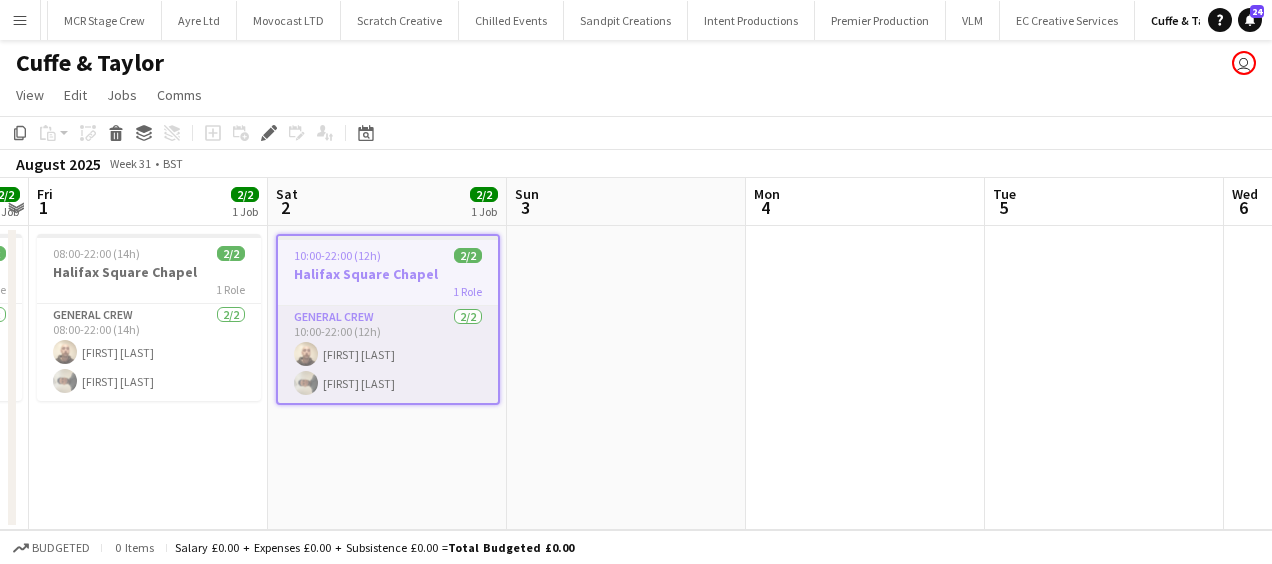 click on "General Crew   2/2   10:00-22:00 (12h)
Jason Mawer Stefano rowe" at bounding box center [388, 354] 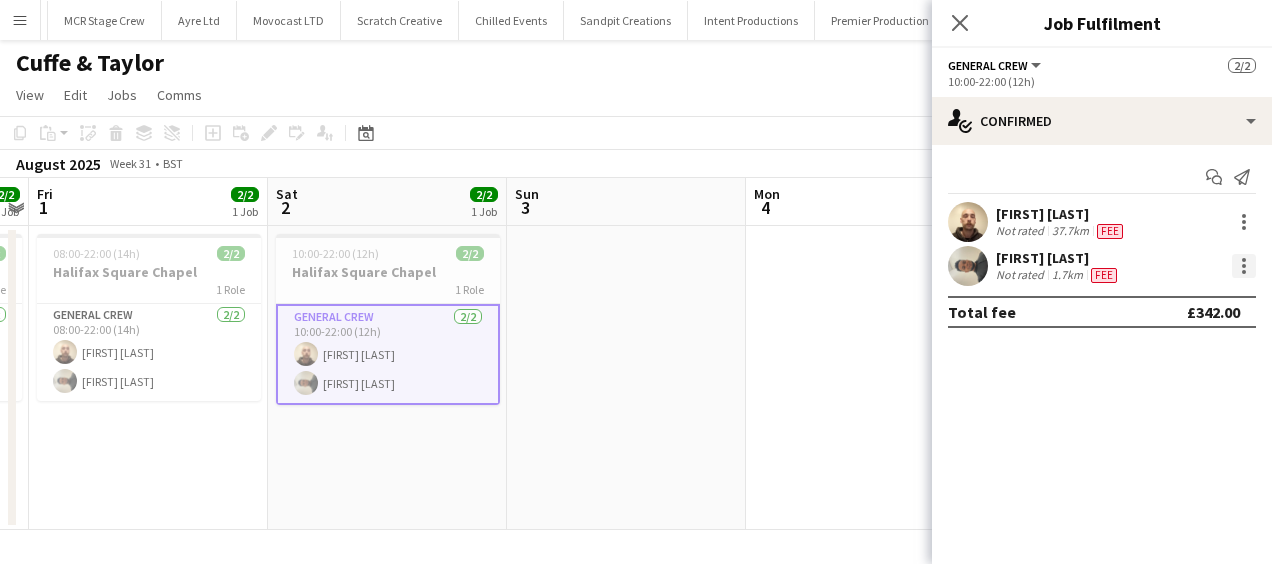 click at bounding box center [1244, 272] 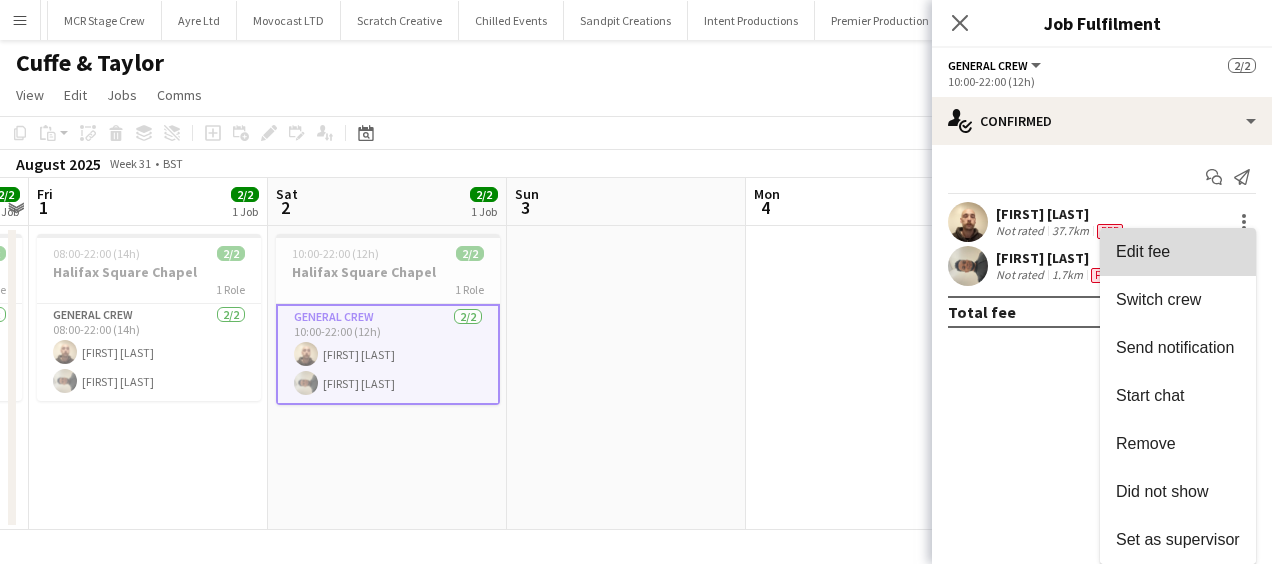 click on "Edit fee" at bounding box center [1143, 251] 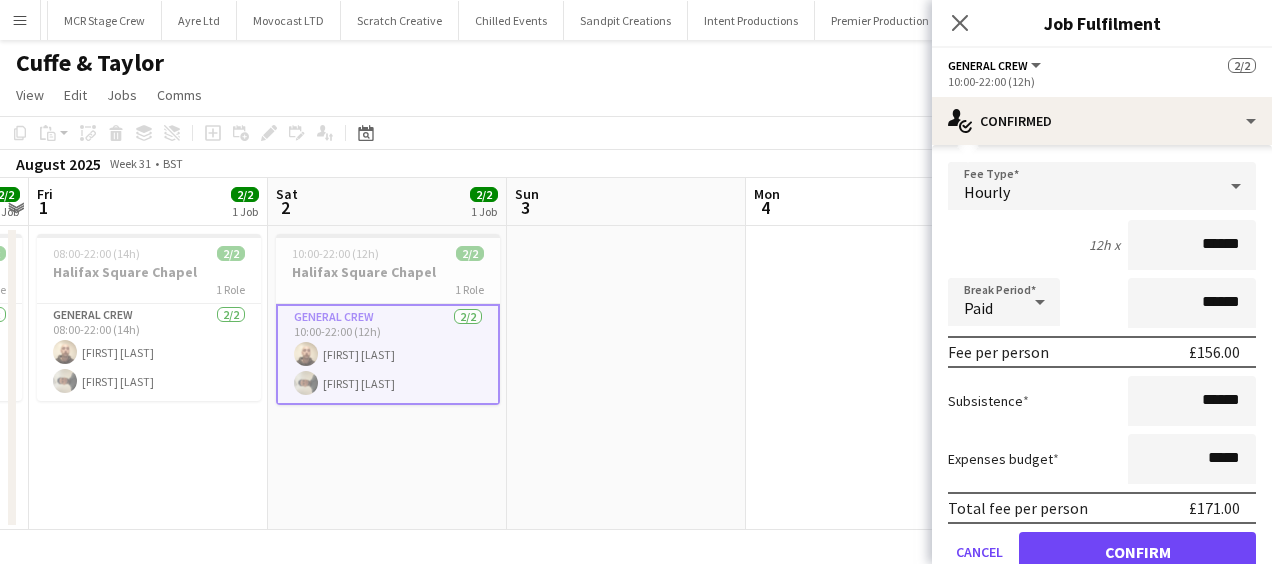 scroll, scrollTop: 200, scrollLeft: 0, axis: vertical 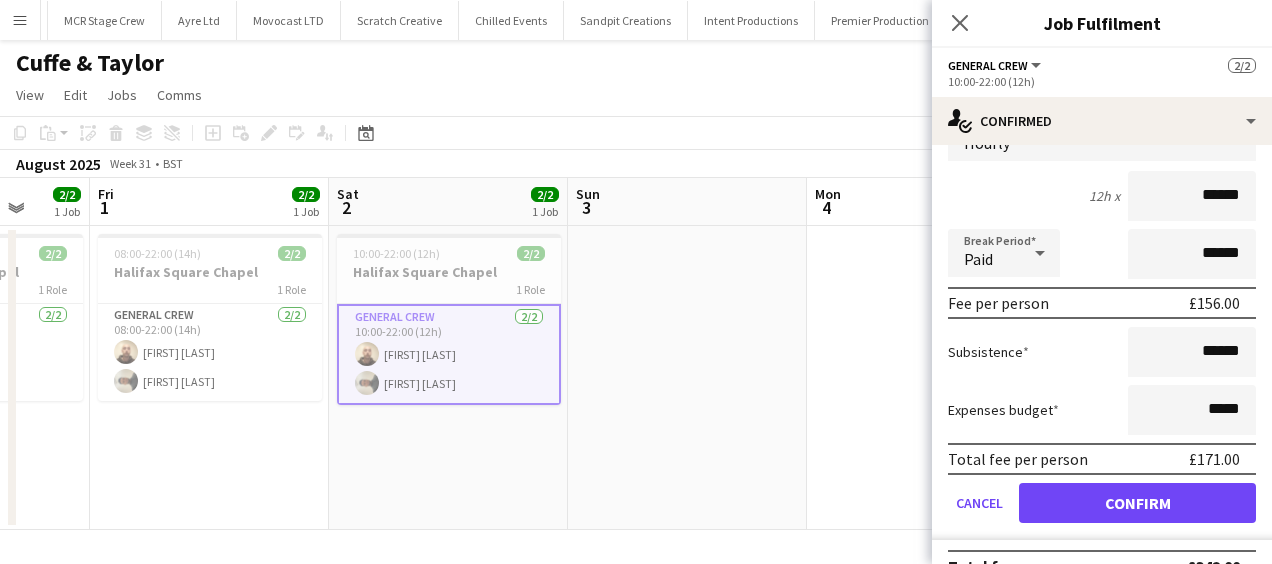 drag, startPoint x: 723, startPoint y: 387, endPoint x: 851, endPoint y: 389, distance: 128.01562 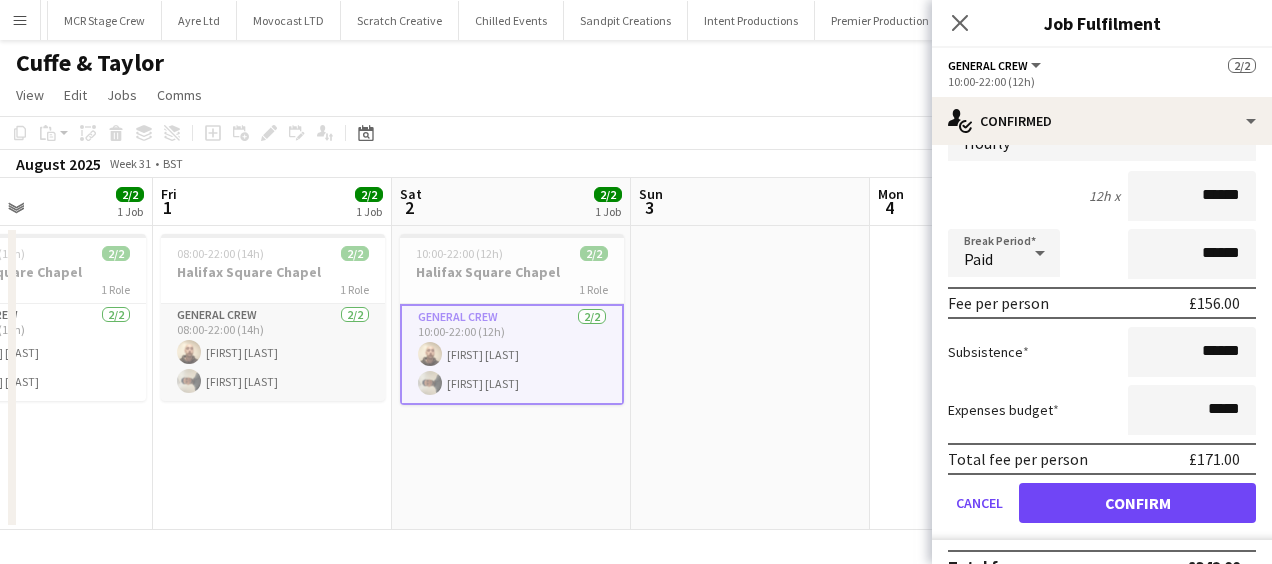 click on "General Crew   2/2   08:00-22:00 (14h)
Jason Mawer Stefano rowe" at bounding box center (273, 352) 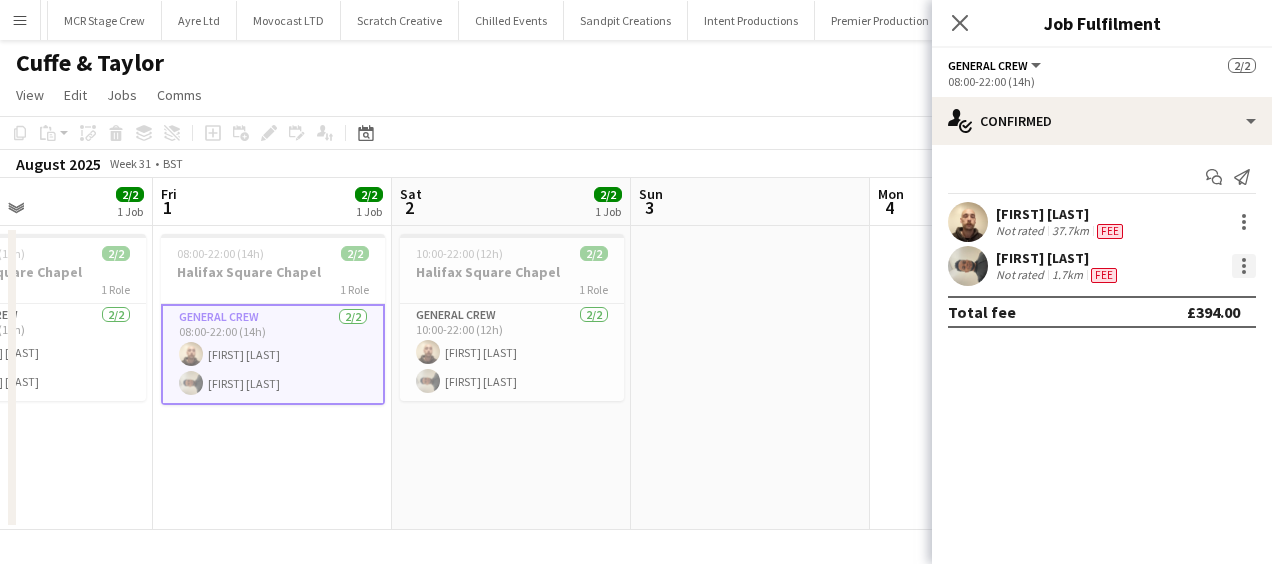 click at bounding box center (1244, 266) 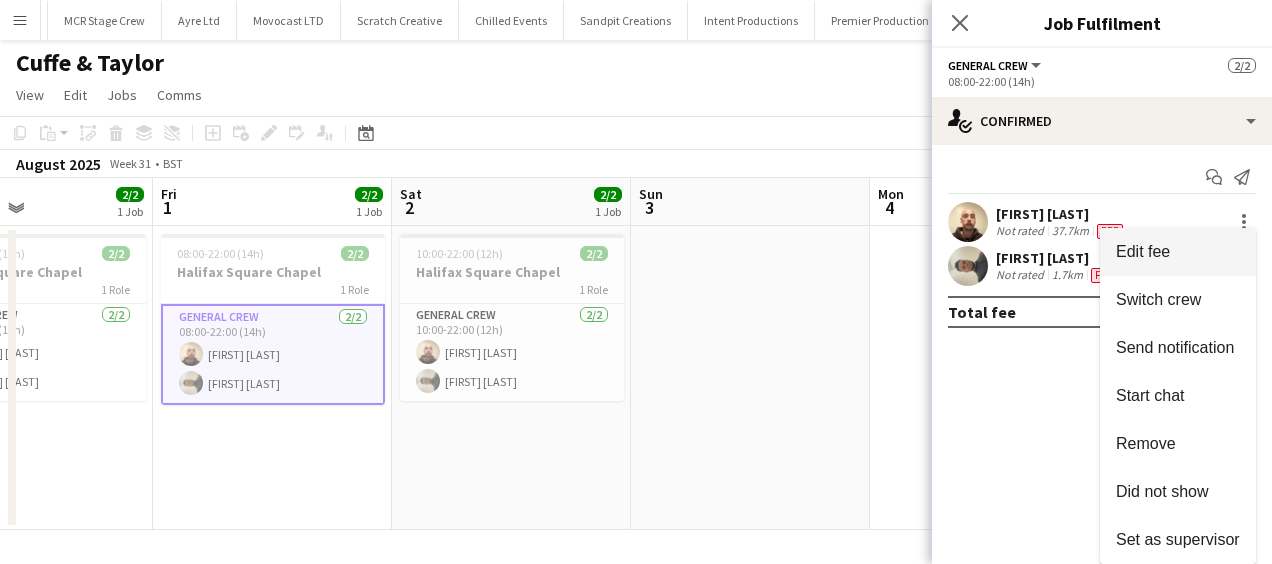 click on "Edit fee" at bounding box center [1178, 252] 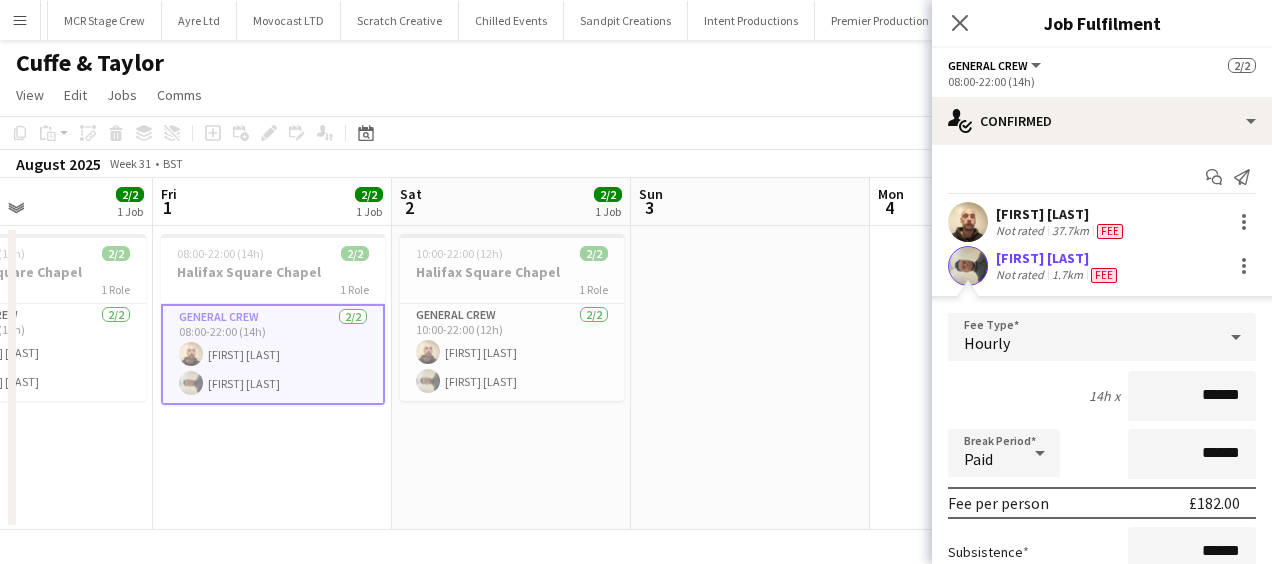scroll, scrollTop: 233, scrollLeft: 0, axis: vertical 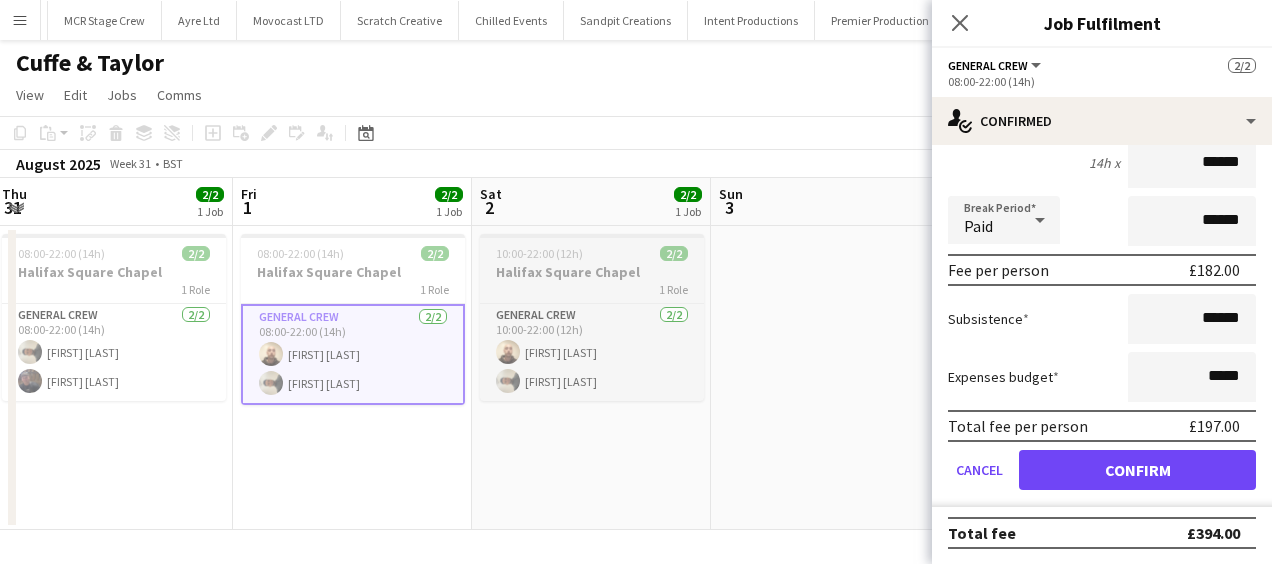 drag, startPoint x: 468, startPoint y: 289, endPoint x: 565, endPoint y: 276, distance: 97.867256 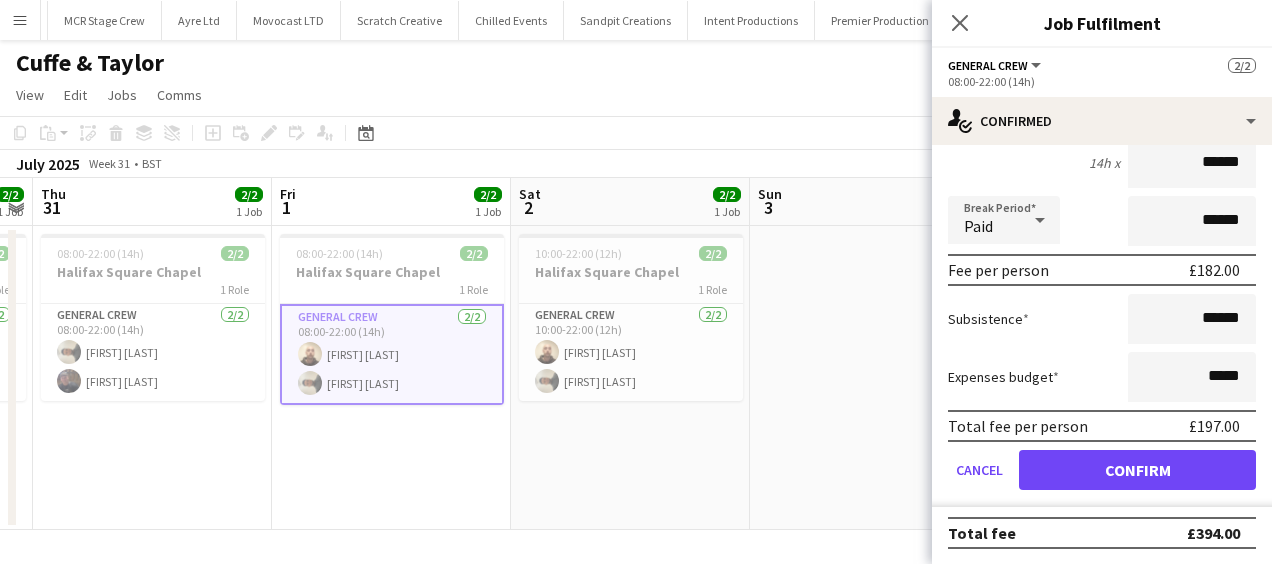 scroll, scrollTop: 0, scrollLeft: 606, axis: horizontal 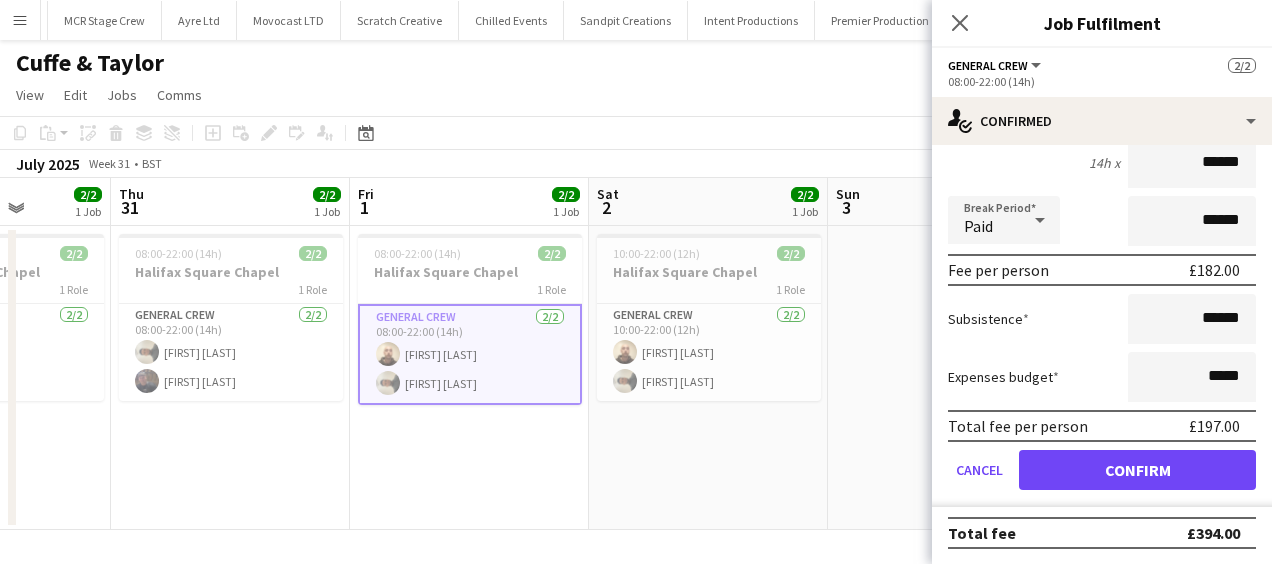 drag, startPoint x: 139, startPoint y: 415, endPoint x: 236, endPoint y: 417, distance: 97.020615 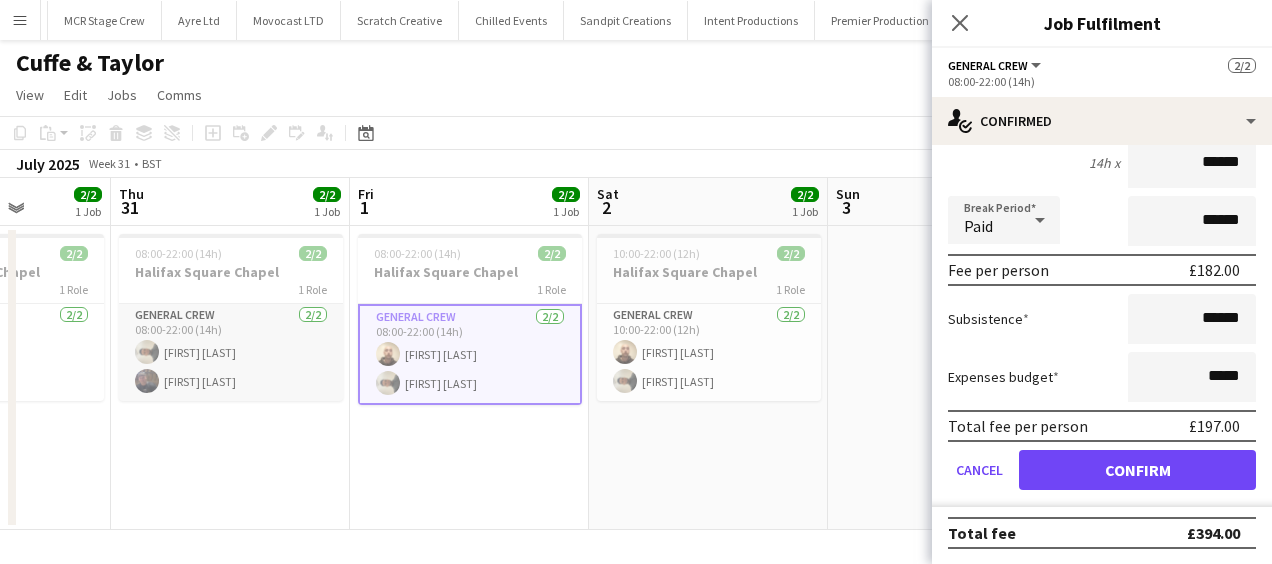 click on "General Crew   2/2   08:00-22:00 (14h)
Stefano rowe Joshua Artis" at bounding box center [231, 352] 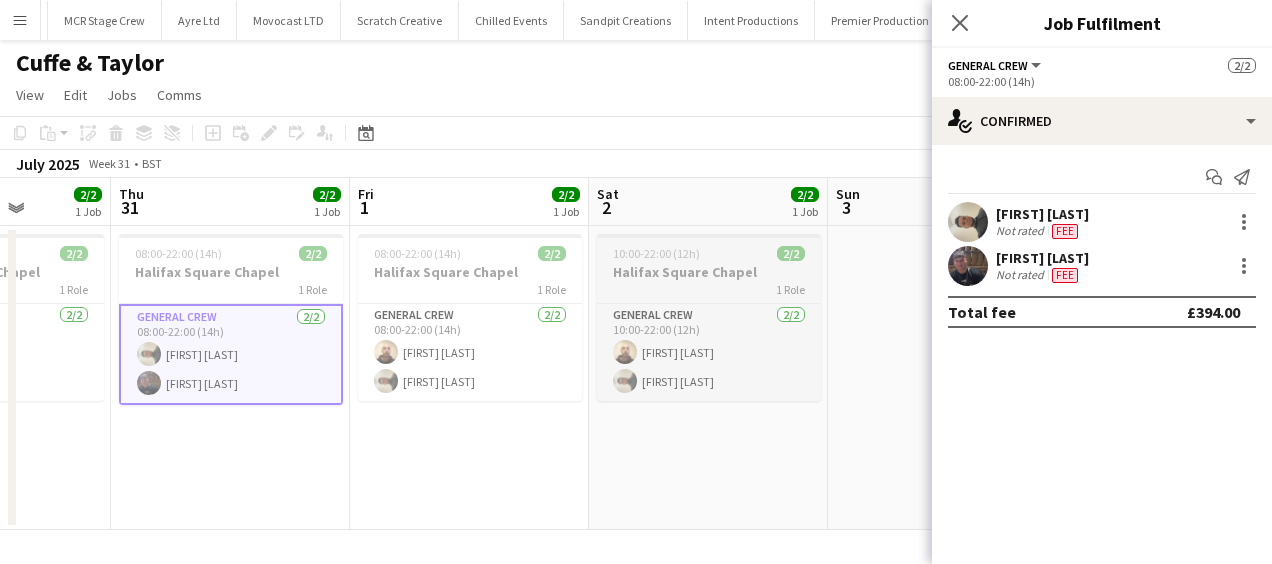 scroll, scrollTop: 0, scrollLeft: 0, axis: both 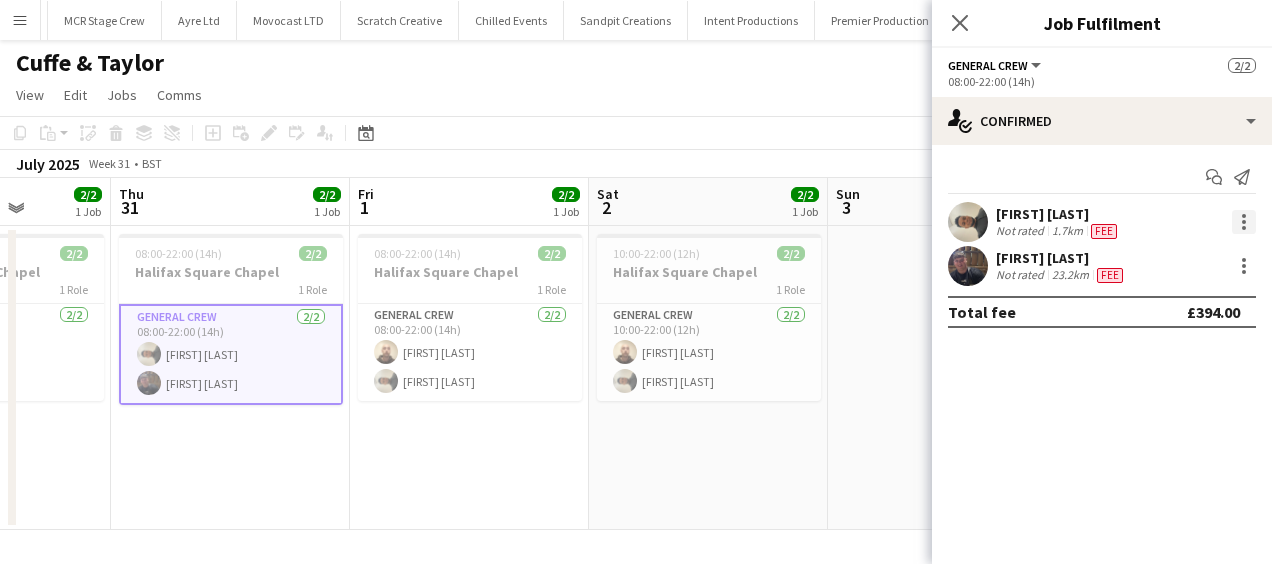 click at bounding box center [1244, 222] 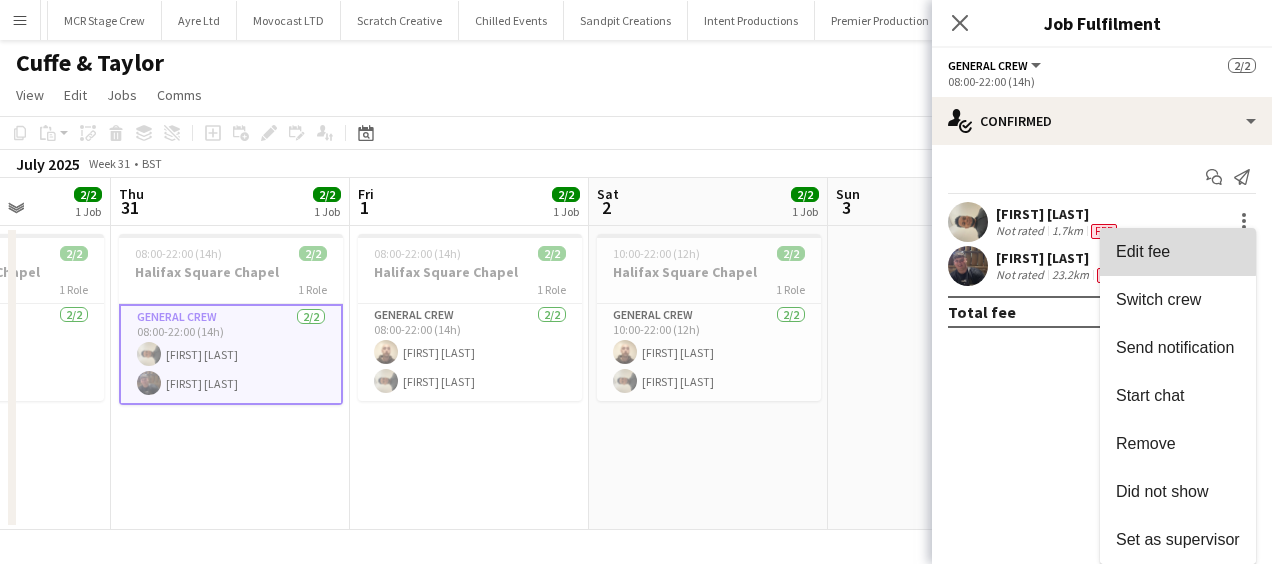 click on "Edit fee" at bounding box center [1143, 251] 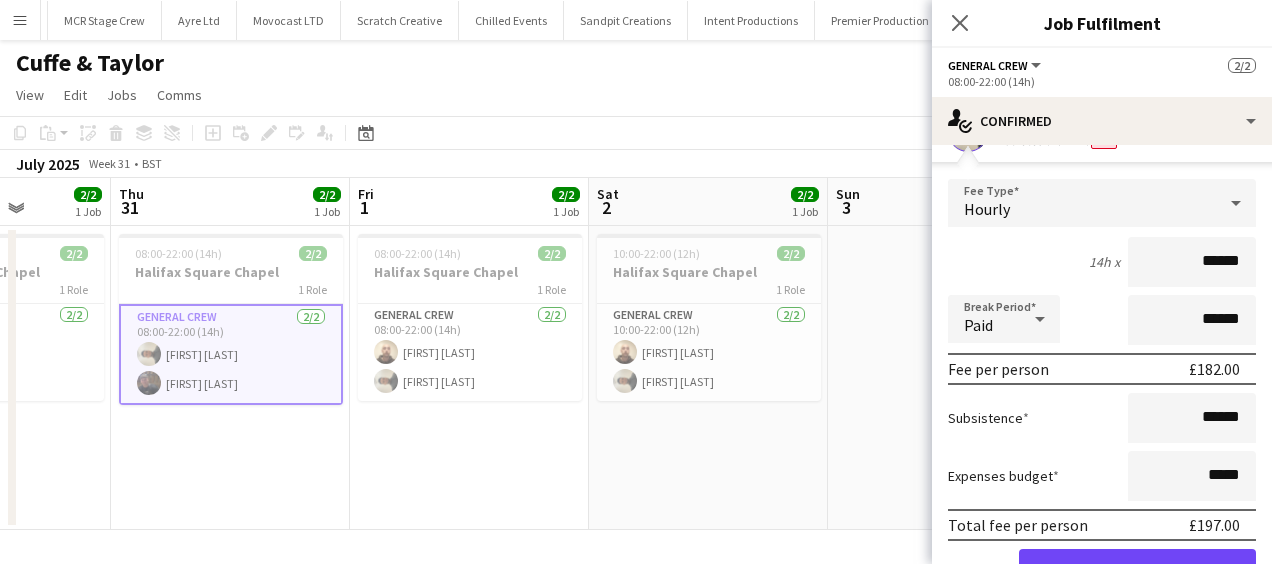scroll, scrollTop: 200, scrollLeft: 0, axis: vertical 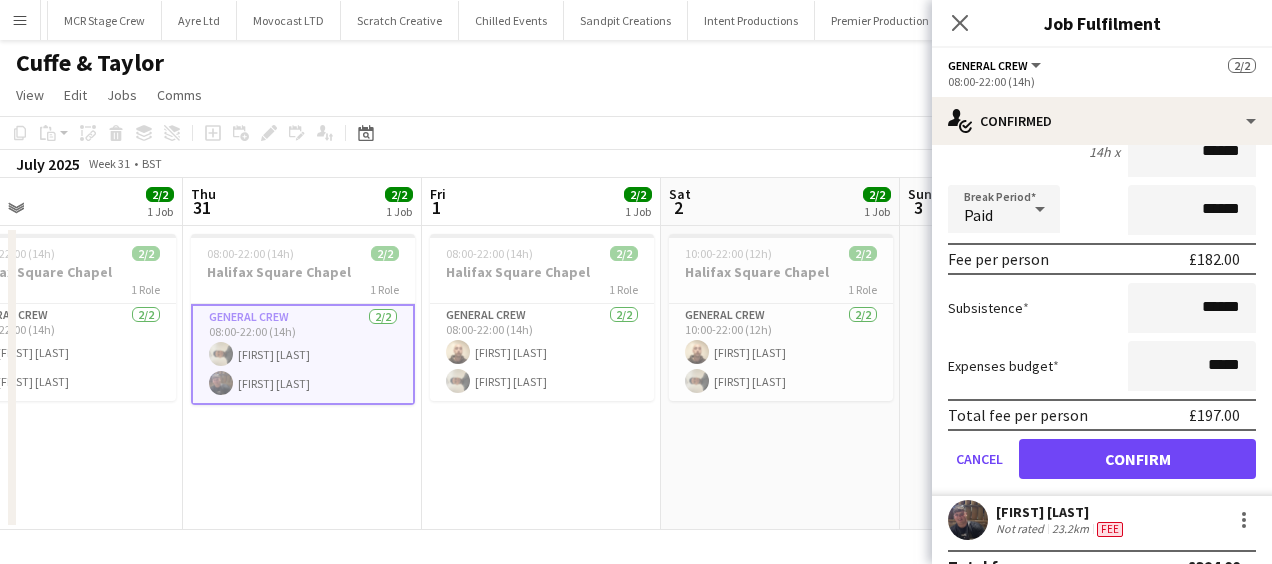 drag, startPoint x: 446, startPoint y: 473, endPoint x: 724, endPoint y: 438, distance: 280.19458 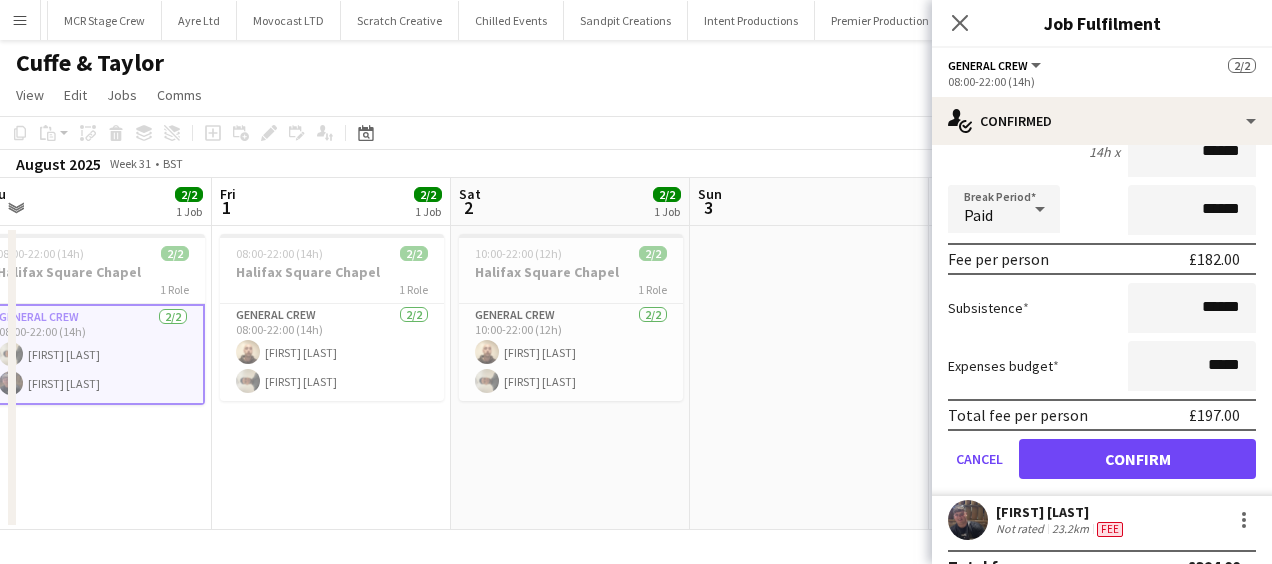 drag, startPoint x: 746, startPoint y: 441, endPoint x: 296, endPoint y: 444, distance: 450.01 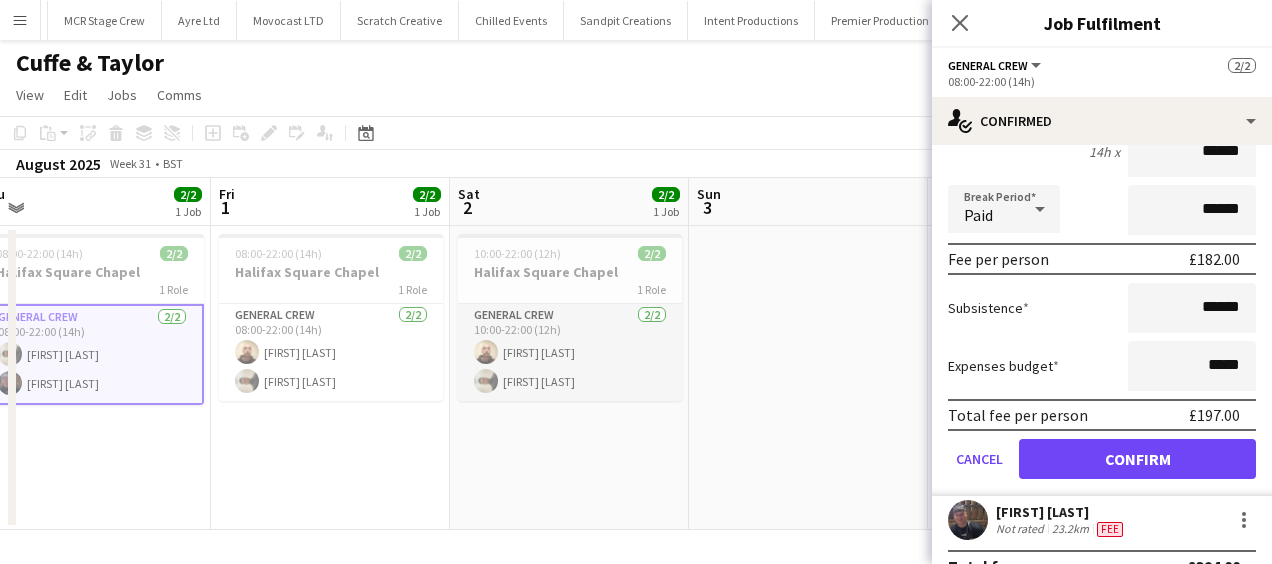 click on "General Crew   2/2   10:00-22:00 (12h)
Jason Mawer Stefano rowe" at bounding box center [570, 352] 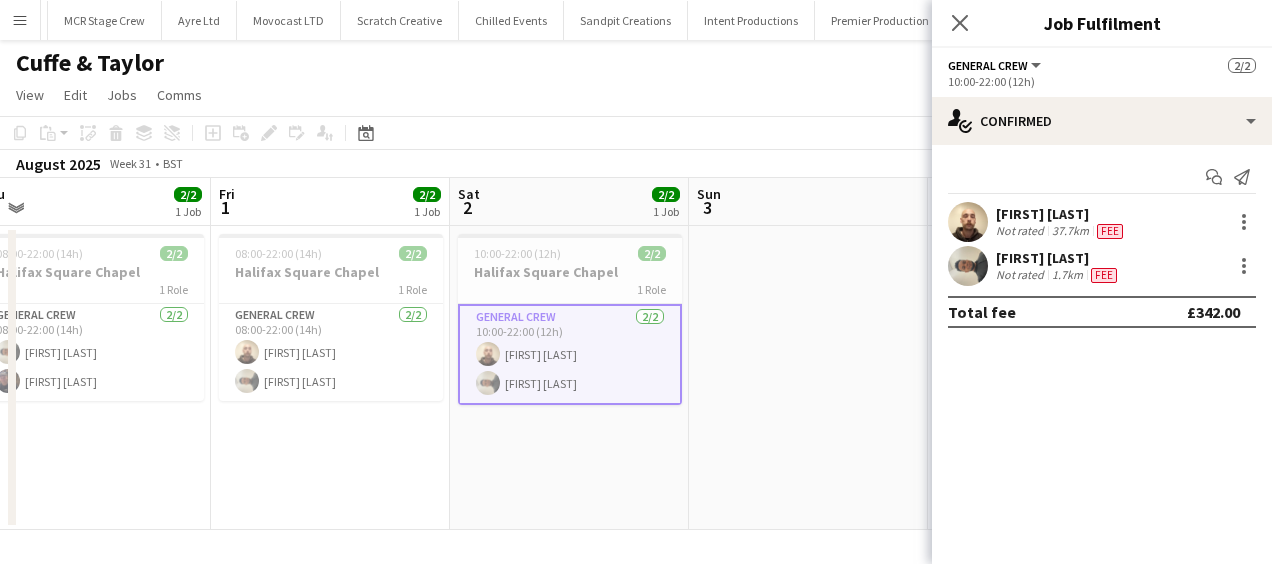 scroll, scrollTop: 0, scrollLeft: 0, axis: both 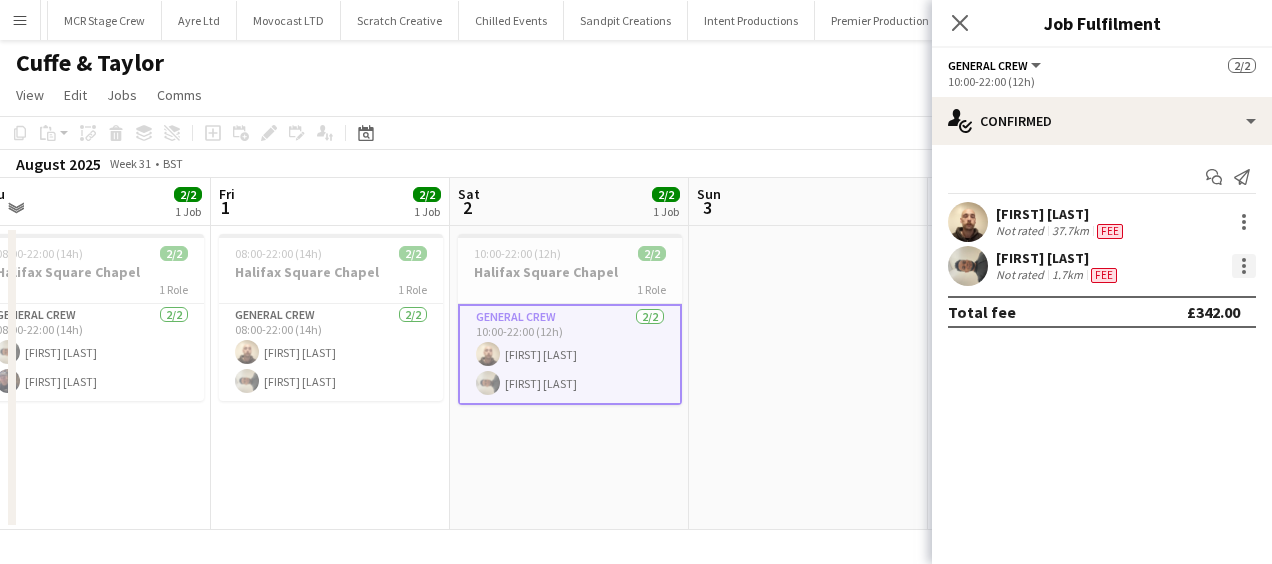 click at bounding box center [1244, 266] 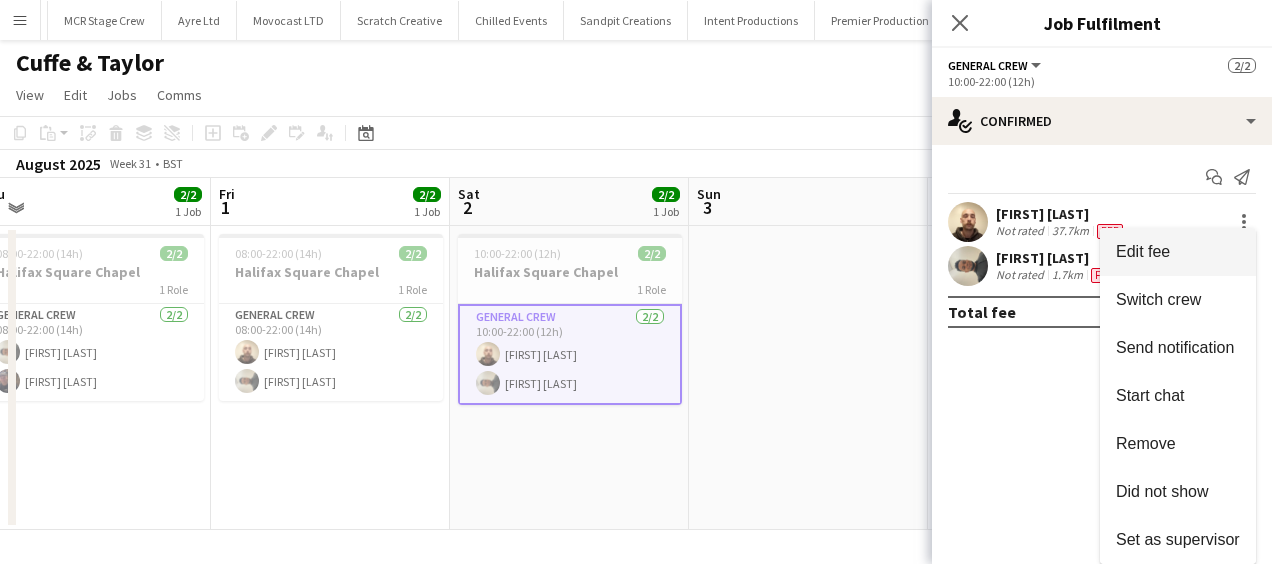 click on "Edit fee" at bounding box center [1143, 251] 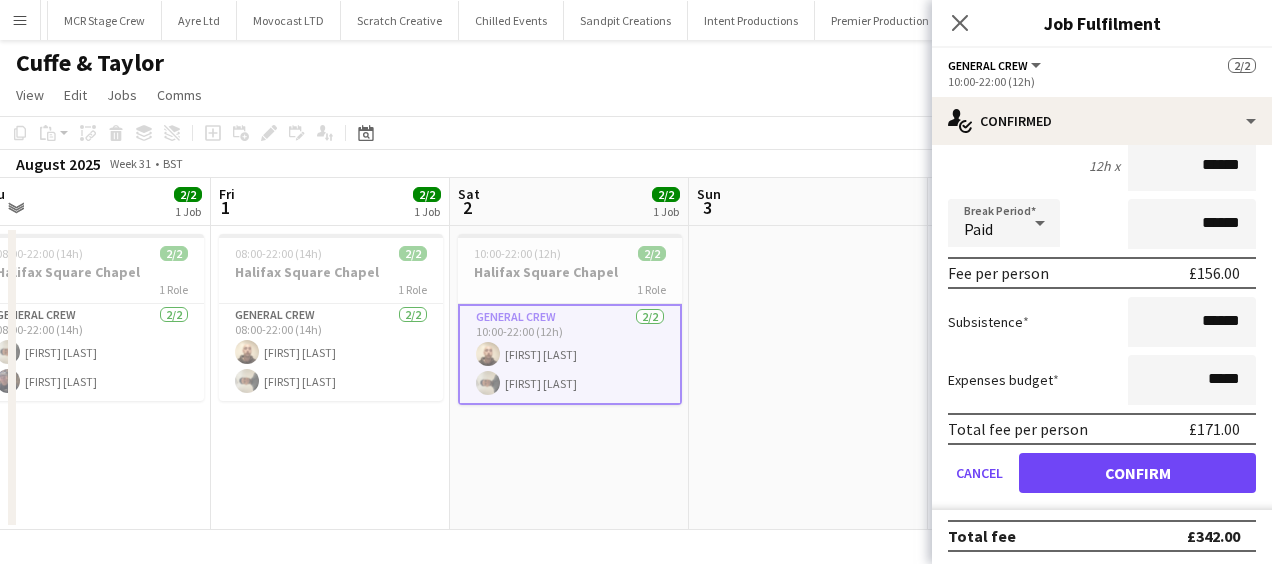 scroll, scrollTop: 233, scrollLeft: 0, axis: vertical 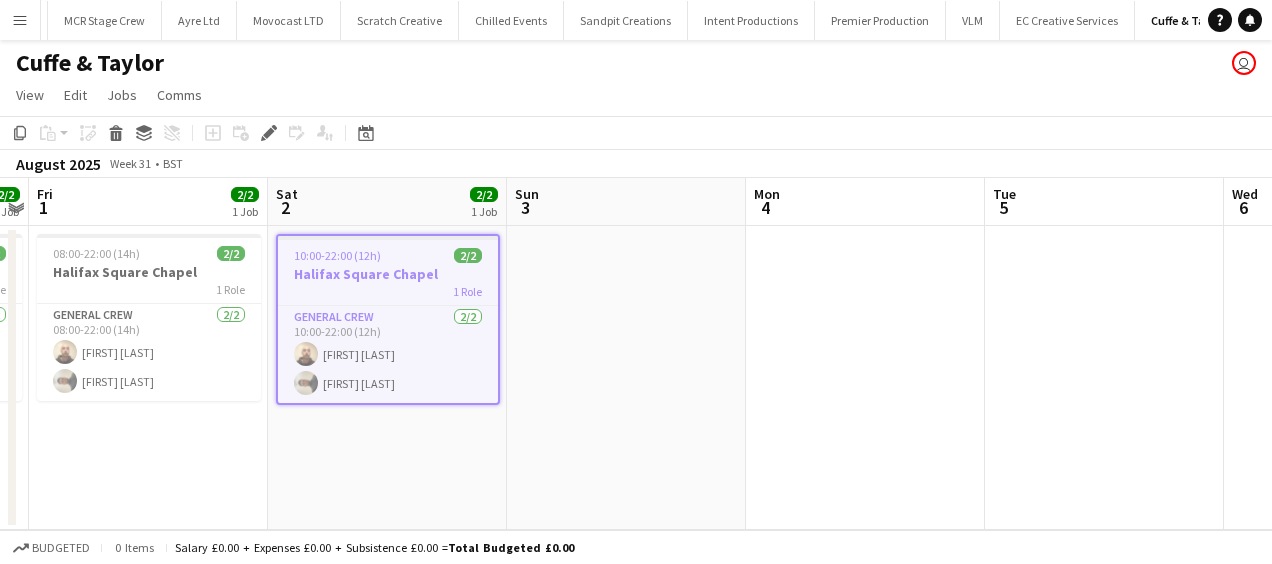 click on "Menu" at bounding box center (20, 20) 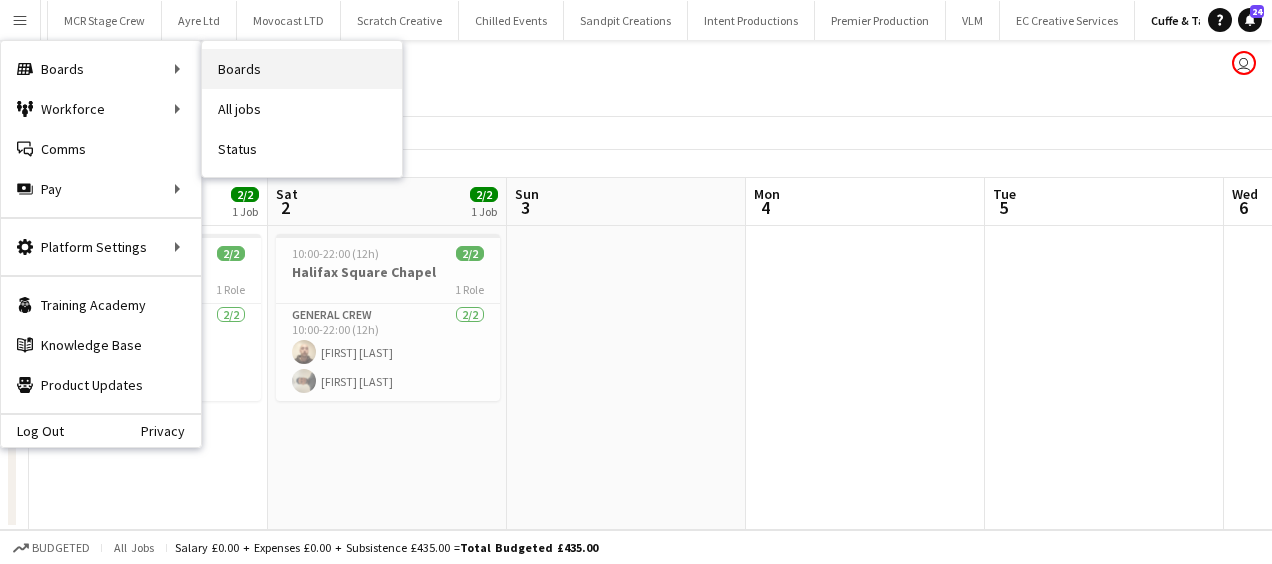 click on "Boards" at bounding box center [302, 69] 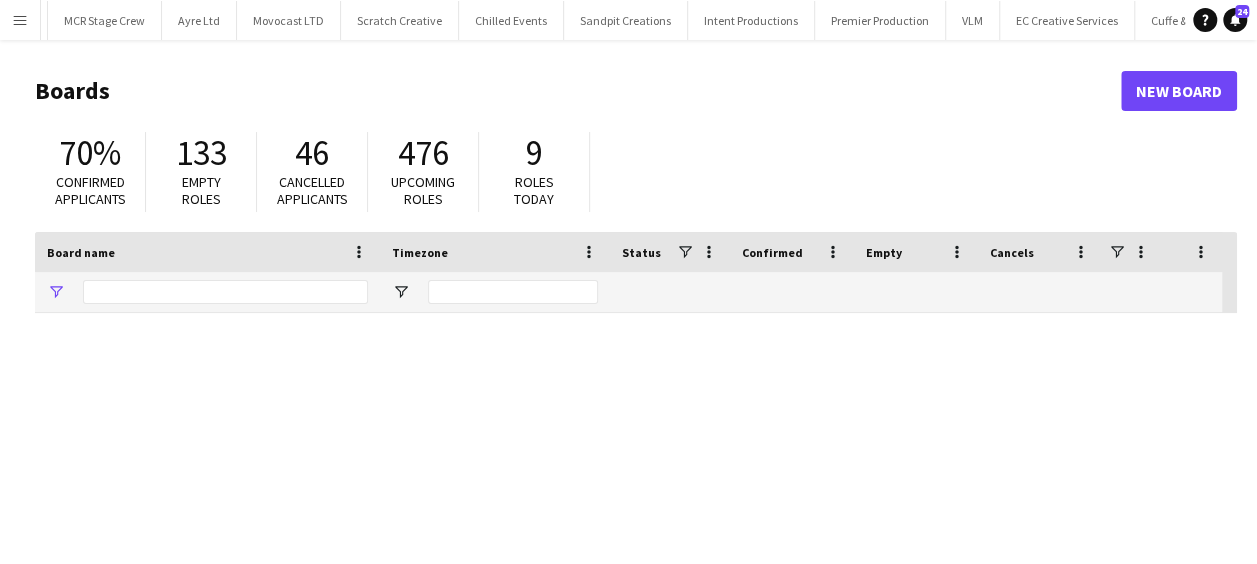 type on "*******" 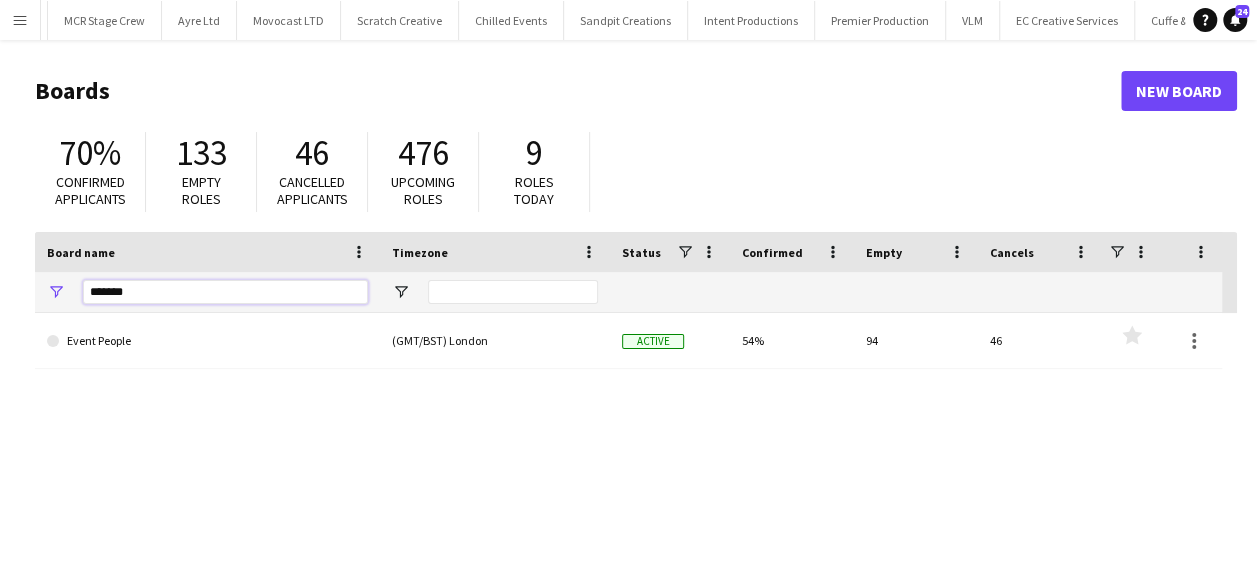 drag, startPoint x: 138, startPoint y: 302, endPoint x: 89, endPoint y: 309, distance: 49.497475 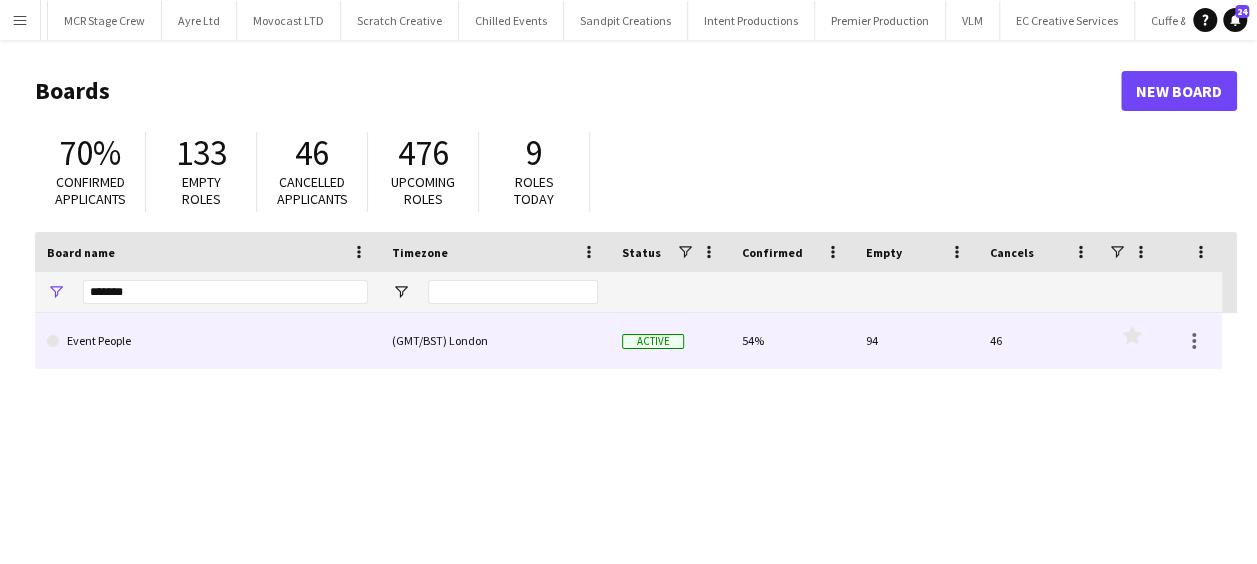 click on "Event People" 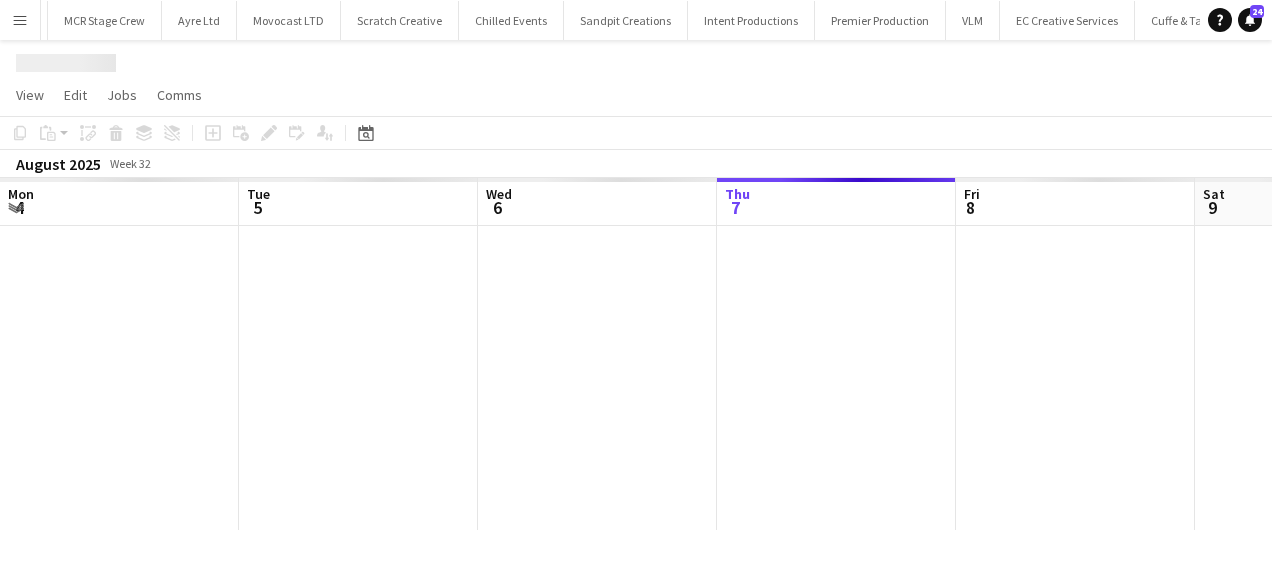 scroll, scrollTop: 0, scrollLeft: 478, axis: horizontal 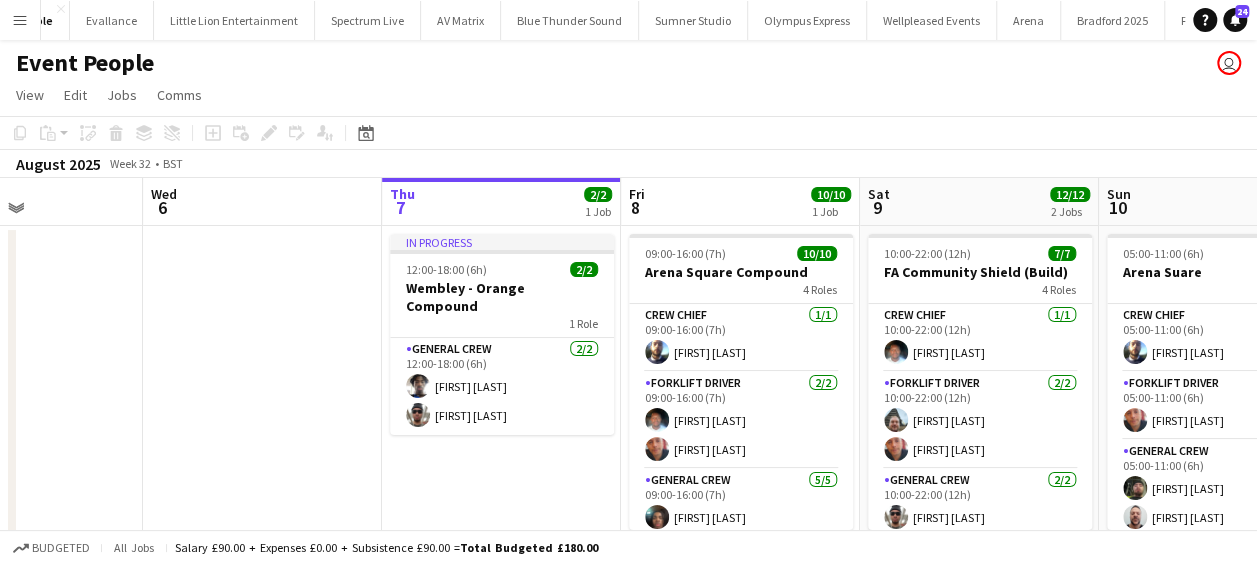 drag, startPoint x: 292, startPoint y: 321, endPoint x: 448, endPoint y: 328, distance: 156.15697 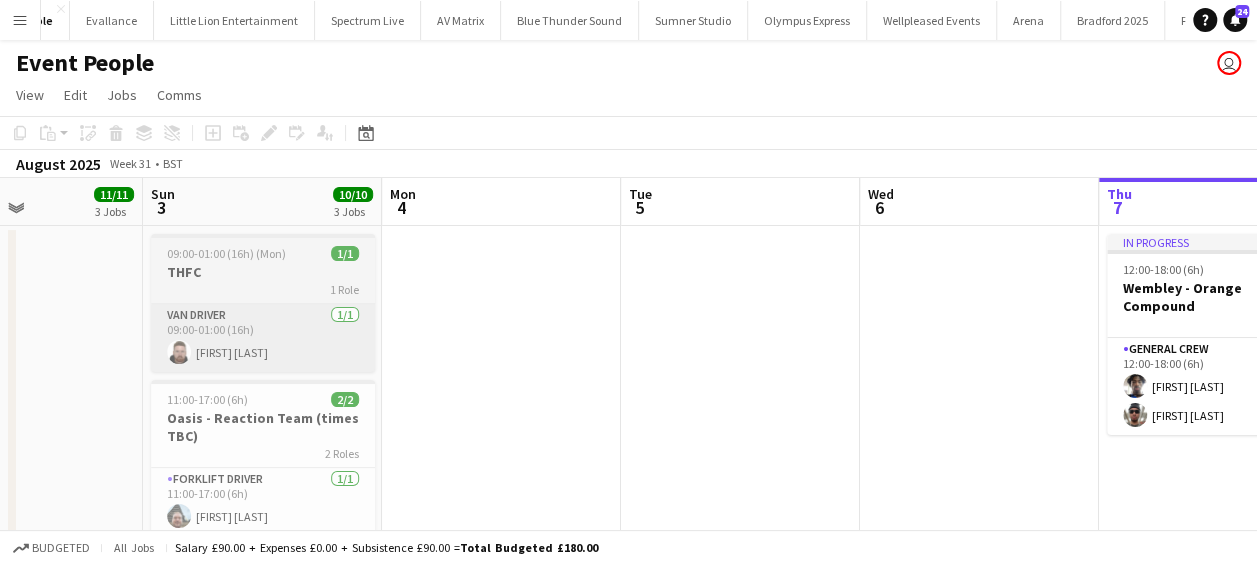 scroll, scrollTop: 0, scrollLeft: 562, axis: horizontal 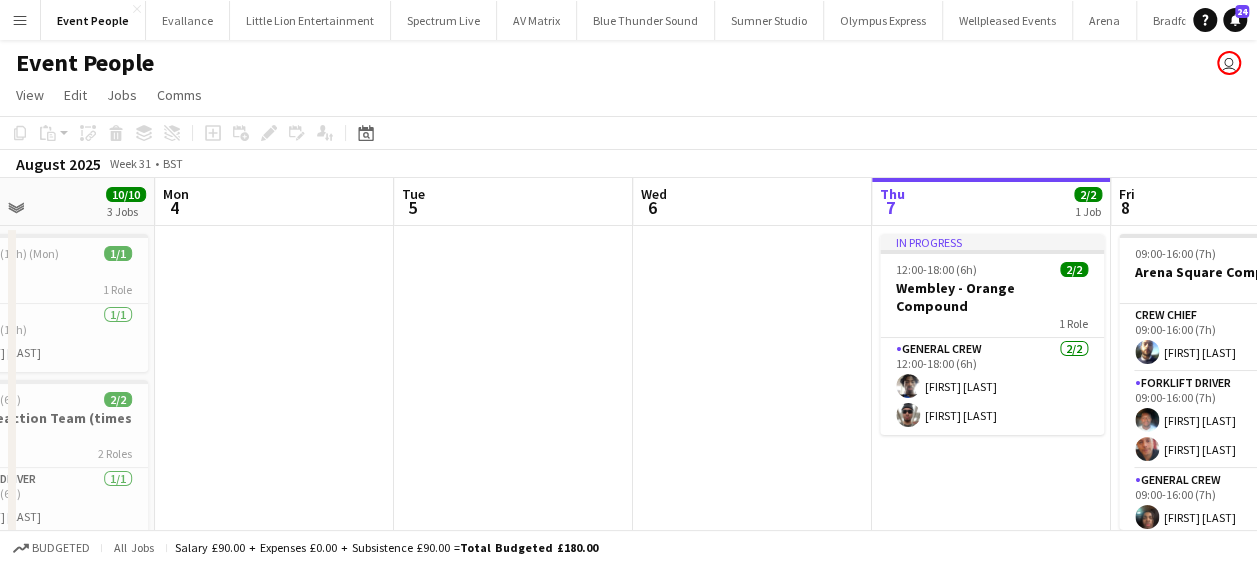 drag, startPoint x: 141, startPoint y: 330, endPoint x: 794, endPoint y: 335, distance: 653.01917 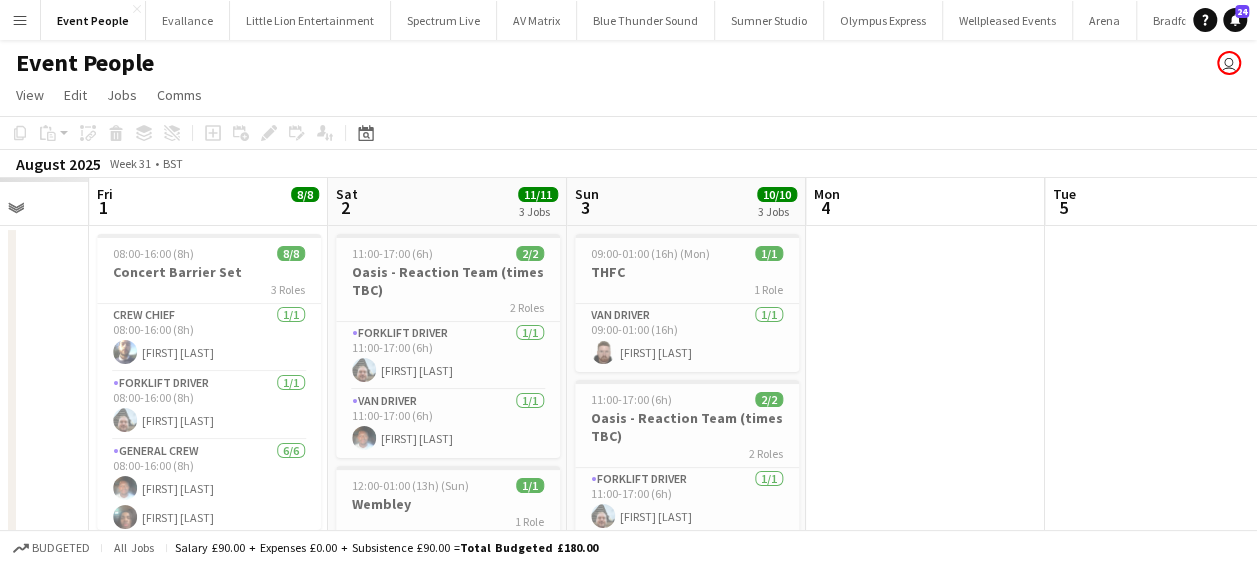 drag, startPoint x: 649, startPoint y: 347, endPoint x: 390, endPoint y: 349, distance: 259.00772 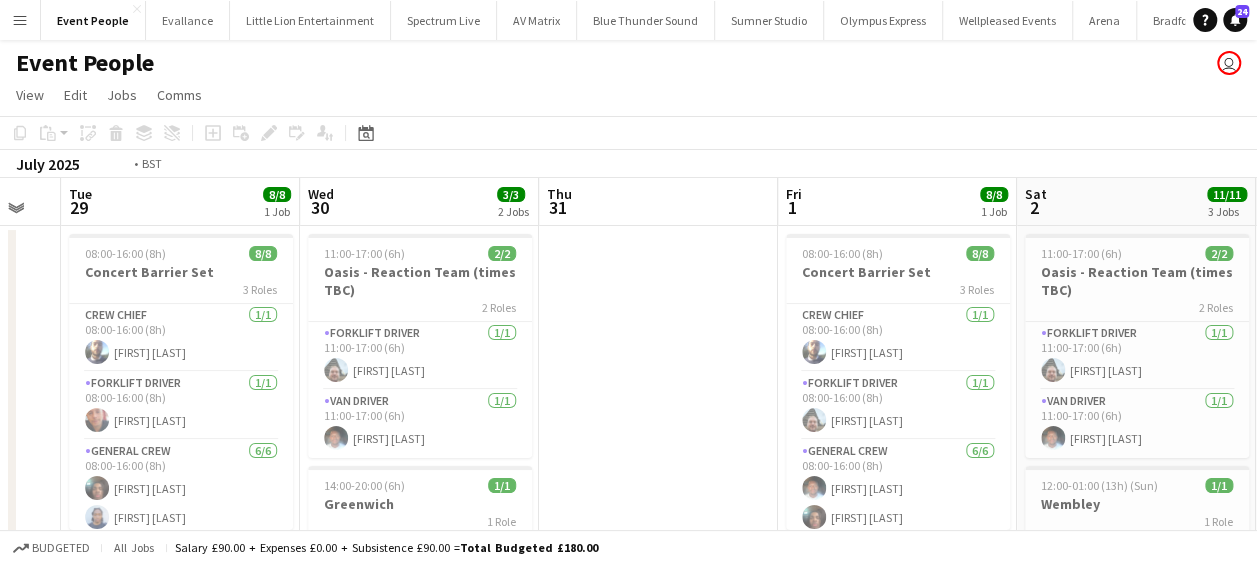 drag, startPoint x: 390, startPoint y: 349, endPoint x: 856, endPoint y: 349, distance: 466 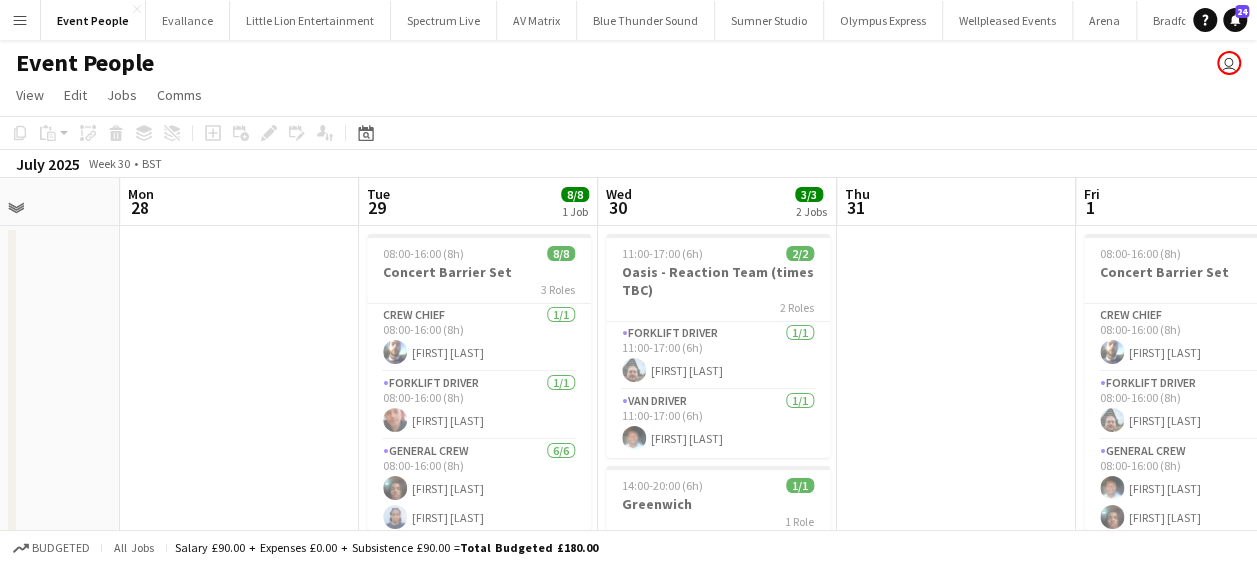 drag, startPoint x: 292, startPoint y: 333, endPoint x: 568, endPoint y: 341, distance: 276.1159 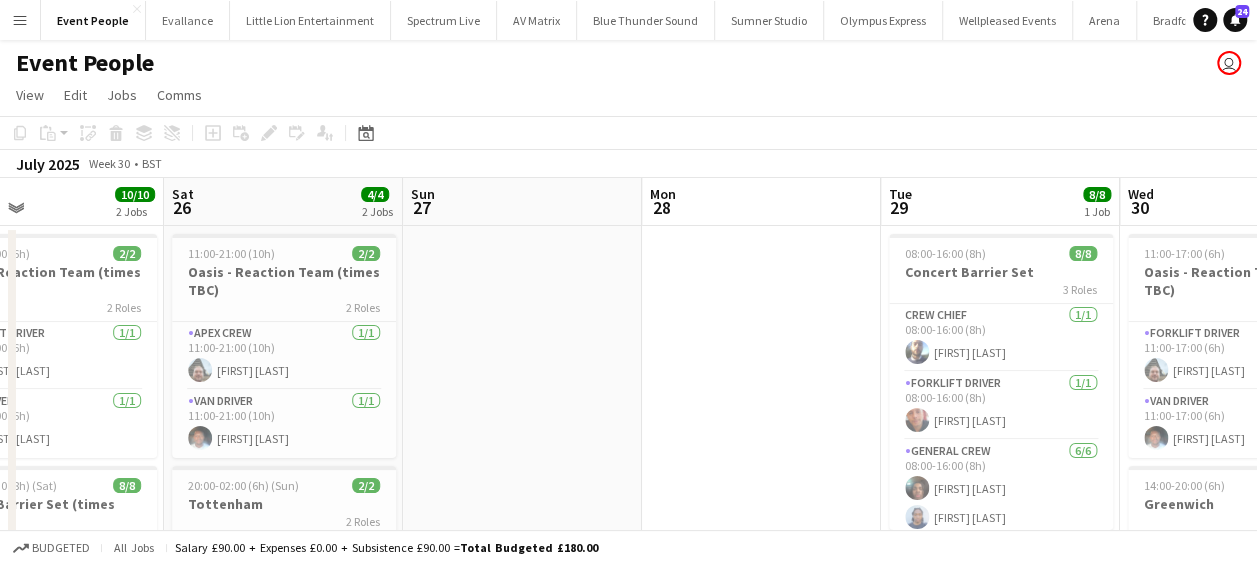 click on "Wed   23   Thu   24   9/9   1 Job   Fri   25   10/10   2 Jobs   Sat   26   4/4   2 Jobs   Sun   27   Mon   28   Tue   29   8/8   1 Job   Wed   30   3/3   2 Jobs   Thu   31   Fri   1   8/8   1 Job   Sat   2   11/11   3 Jobs      11:00-17:00 (6h)    2/2   Oasis - Reaction Team (times TBC)   2 Roles   Forklift Driver   1/1   11:00-17:00 (6h)
Algirdas Skendelis  Van Driver   1/1   11:00-17:00 (6h)
Edvardas Draskinis     23:30-07:30 (8h) (Sat)   8/8   Oasis - Barrier Set (times TBC)   3 Roles   Crew Chief   1/1   23:30-07:30 (8h)
Ben Scott  Forklift Driver   1/1   23:30-07:30 (8h)
Fitzgerald Williams-Owens  General Crew   6/6   23:30-07:30 (8h)
Edvardas Draskinis Kane O’Neill Idris Adeniyi Amari Thomas Thomas Foster Olanre Badmus     11:00-21:00 (10h)    2/2   Oasis - Reaction Team (times TBC)   2 Roles   Apex Crew   1/1   11:00-21:00 (10h)
Algirdas Skendelis  Van Driver   1/1   11:00-21:00 (10h)
Fitzgerald Williams-Owens     20:00-02:00 (6h) (Sun)   2/2   Tottenham   2 Roles   General Crew   1/1   1/1" at bounding box center [628, 643] 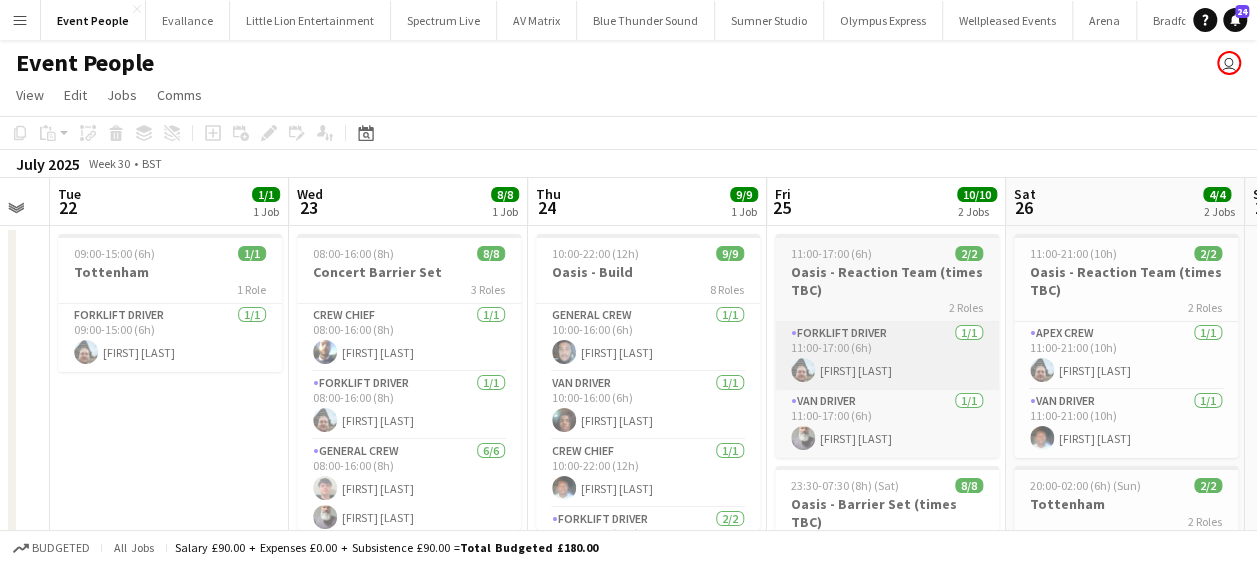 click on "Sun   20   Mon   21   Tue   22   1/1   1 Job   Wed   23   8/8   1 Job   Thu   24   9/9   1 Job   Fri   25   10/10   2 Jobs   Sat   26   4/4   2 Jobs   Sun   27   Mon   28   Tue   29   8/8   1 Job   Wed   30   3/3   2 Jobs      09:00-15:00 (6h)    1/1   Tottenham   1 Role   Forklift Driver   1/1   09:00-15:00 (6h)
Algirdas Skendelis     08:00-16:00 (8h)    8/8   Concert Barrier Set   3 Roles   Crew Chief   1/1   08:00-16:00 (8h)
Ben Scott  Forklift Driver   1/1   08:00-16:00 (8h)
Algirdas Skendelis  General Crew   6/6   08:00-16:00 (8h)
Thomas Foster Edvardas Draskinis Kairo Solomon Kane O’Neill Idris Adeniyi Raphael Campbell     10:00-22:00 (12h)    9/9   Oasis - Build   8 Roles   General Crew   1/1   10:00-16:00 (6h)
Alex Richards  Van Driver   1/1   10:00-16:00 (6h)
Amari Thomas  Crew Chief   1/1   10:00-22:00 (12h)
Fitzgerald Williams-Owens  Forklift Driver   2/2   10:00-22:00 (12h)
Craig Barrett Algirdas Skendelis  General Crew   1/1   10:00-22:00 (12h)
Ona Ajala  Van Driver   1/1   1/1   1/1" at bounding box center [628, 643] 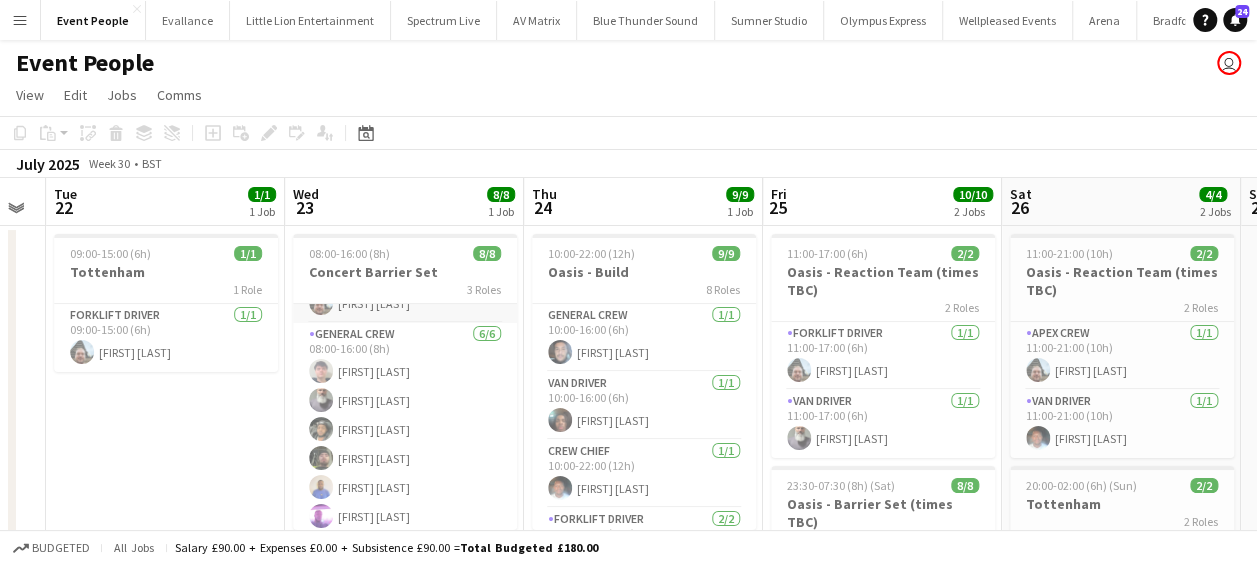 scroll, scrollTop: 122, scrollLeft: 0, axis: vertical 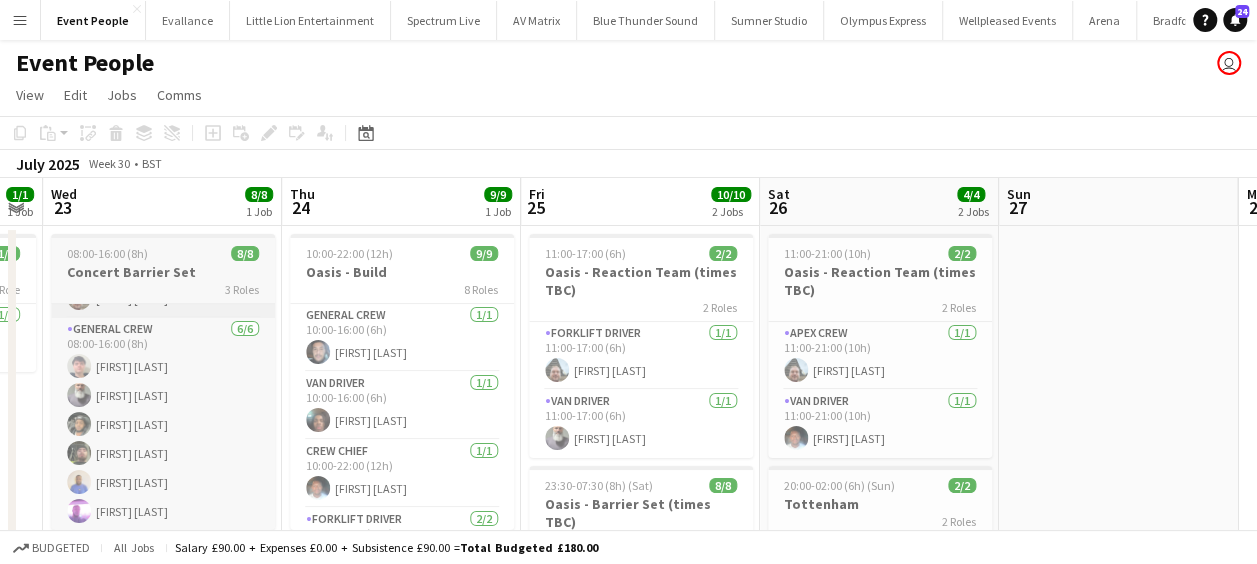 drag, startPoint x: 450, startPoint y: 328, endPoint x: 220, endPoint y: 312, distance: 230.55585 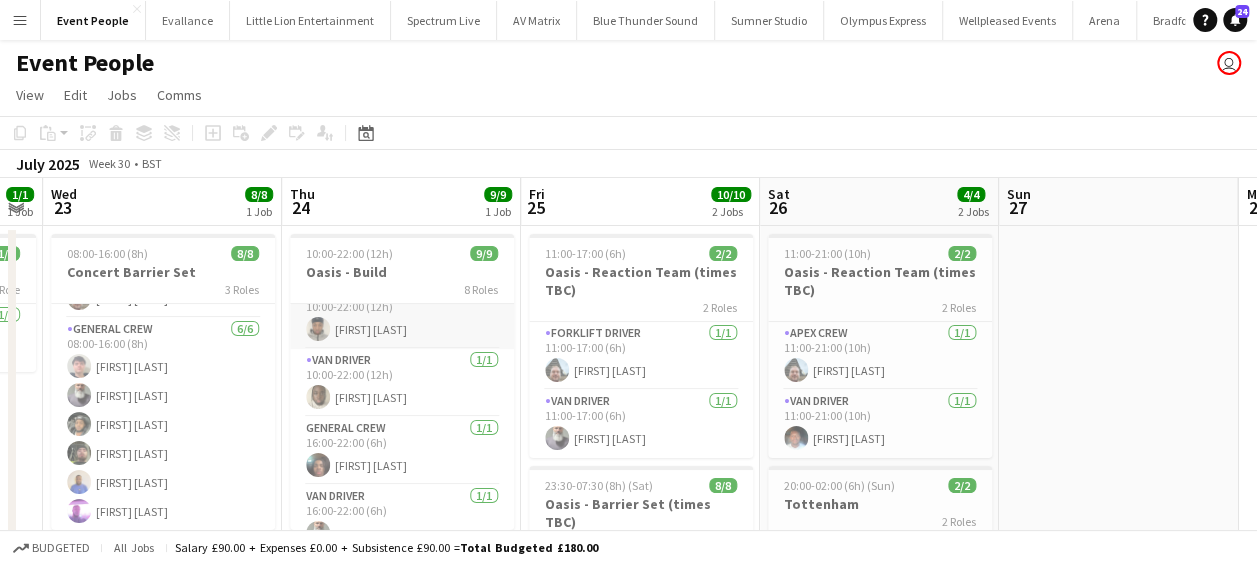 scroll, scrollTop: 346, scrollLeft: 0, axis: vertical 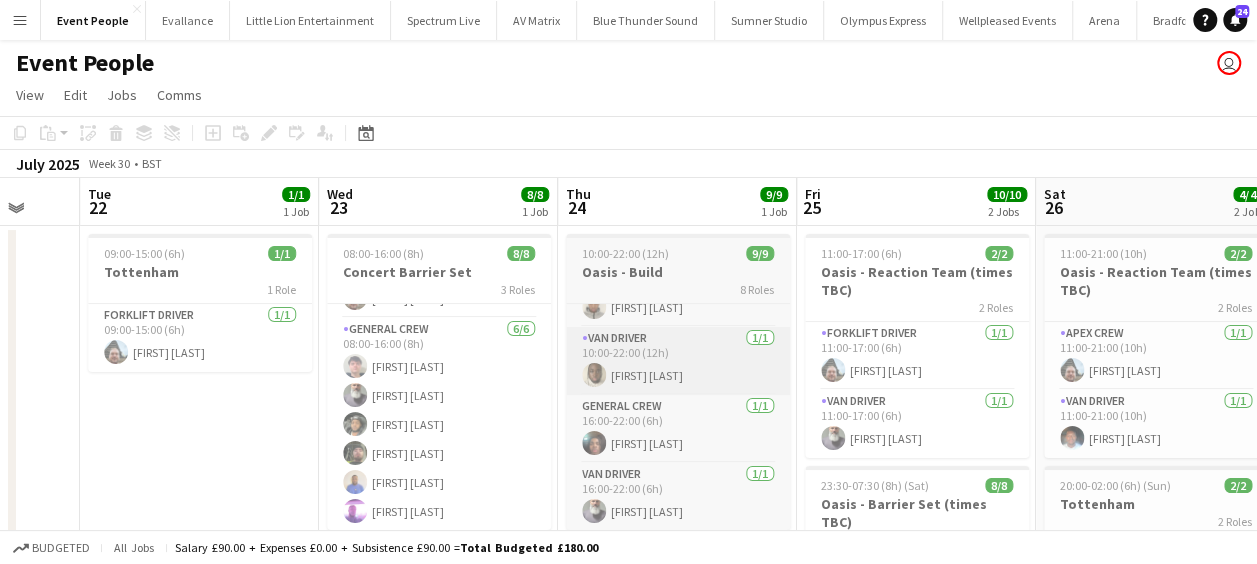 drag, startPoint x: 524, startPoint y: 370, endPoint x: 660, endPoint y: 366, distance: 136.0588 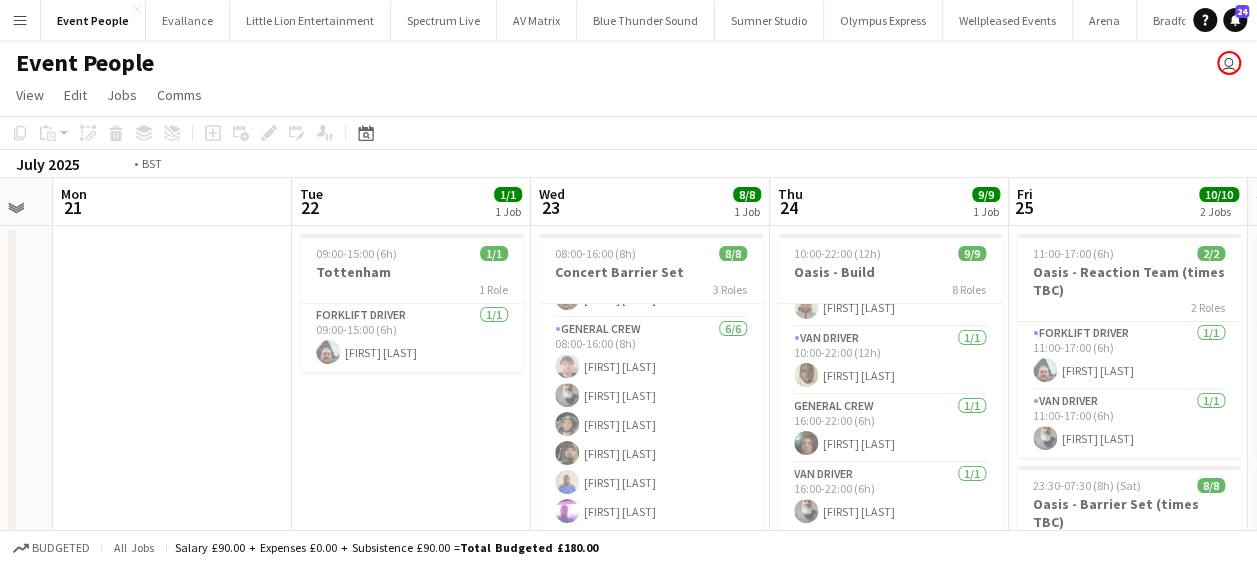 drag, startPoint x: 602, startPoint y: 362, endPoint x: 823, endPoint y: 358, distance: 221.0362 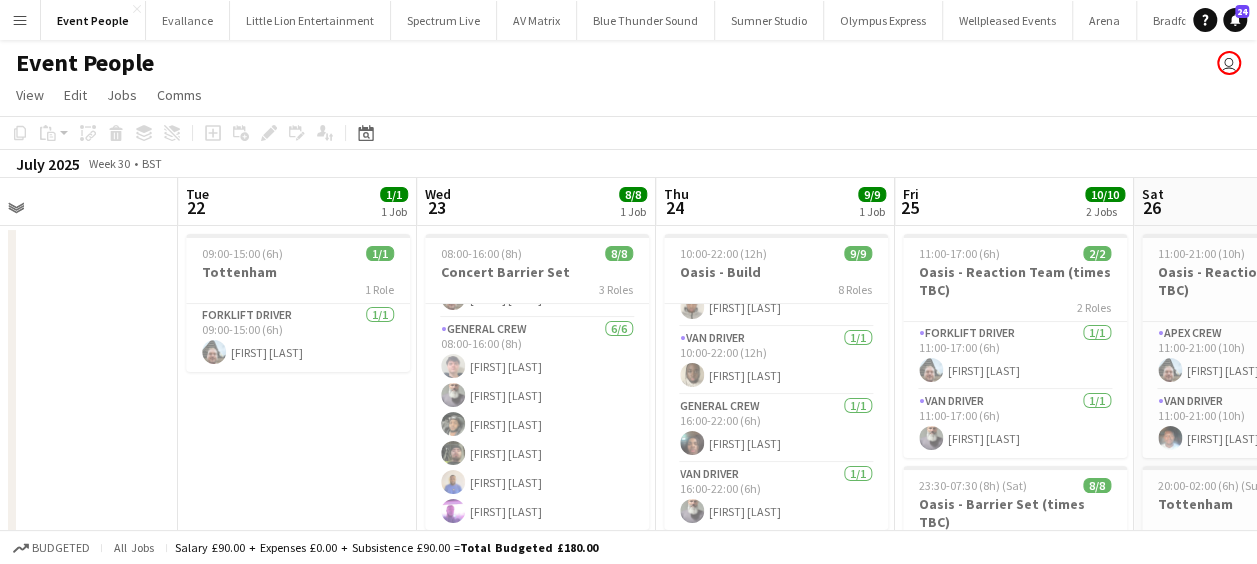 drag, startPoint x: 625, startPoint y: 364, endPoint x: 772, endPoint y: 368, distance: 147.05441 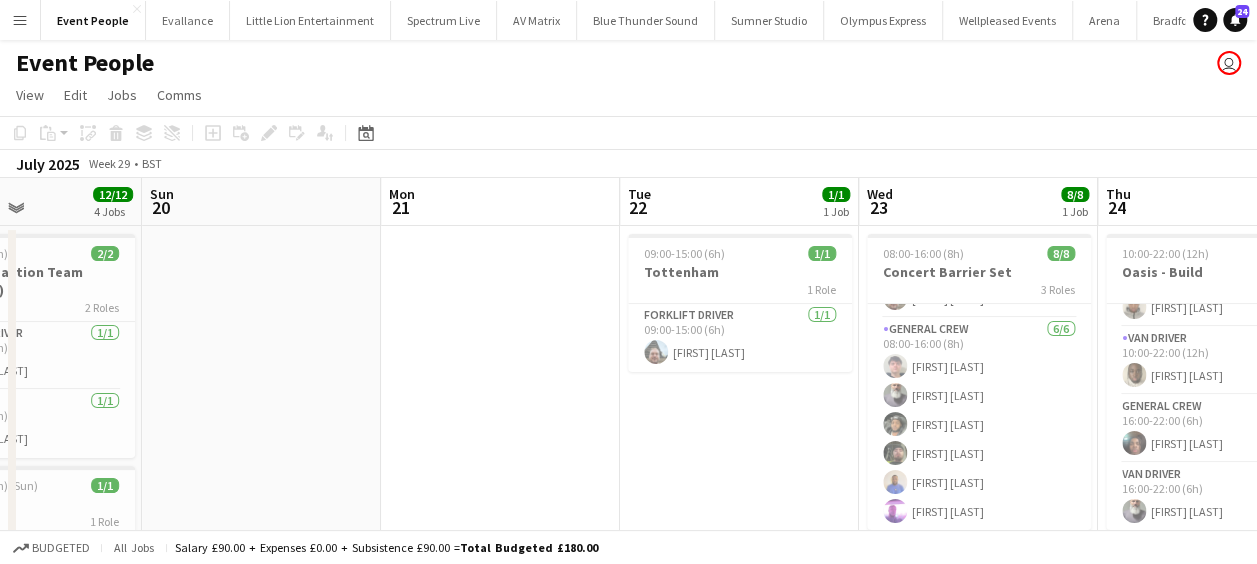 drag, startPoint x: 622, startPoint y: 379, endPoint x: 482, endPoint y: 387, distance: 140.22838 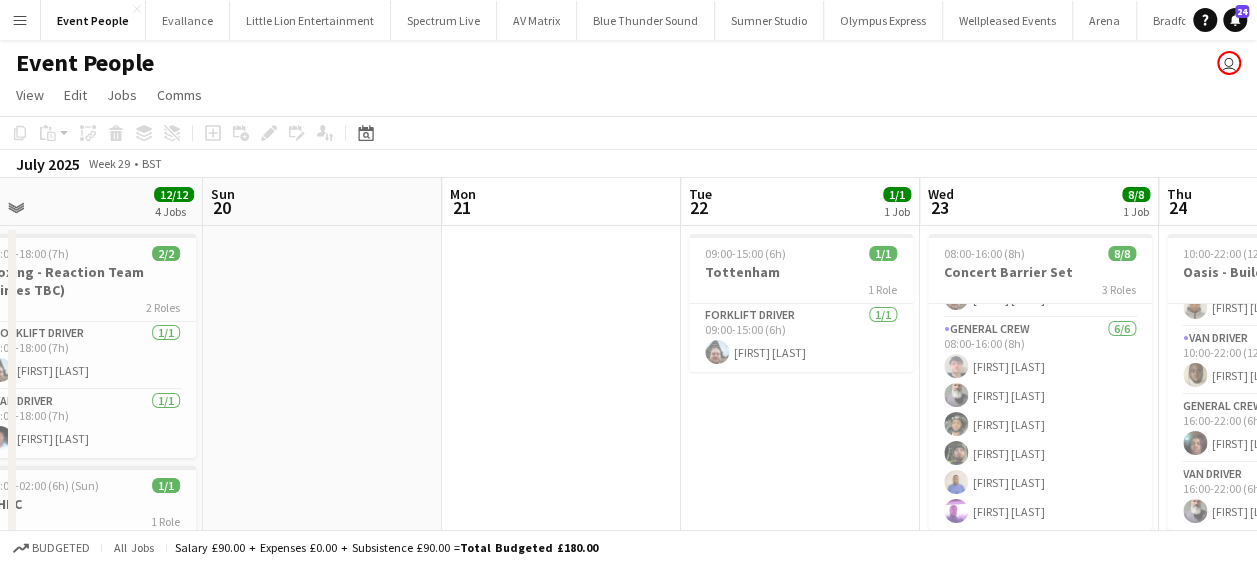 drag, startPoint x: 482, startPoint y: 387, endPoint x: 771, endPoint y: 383, distance: 289.02768 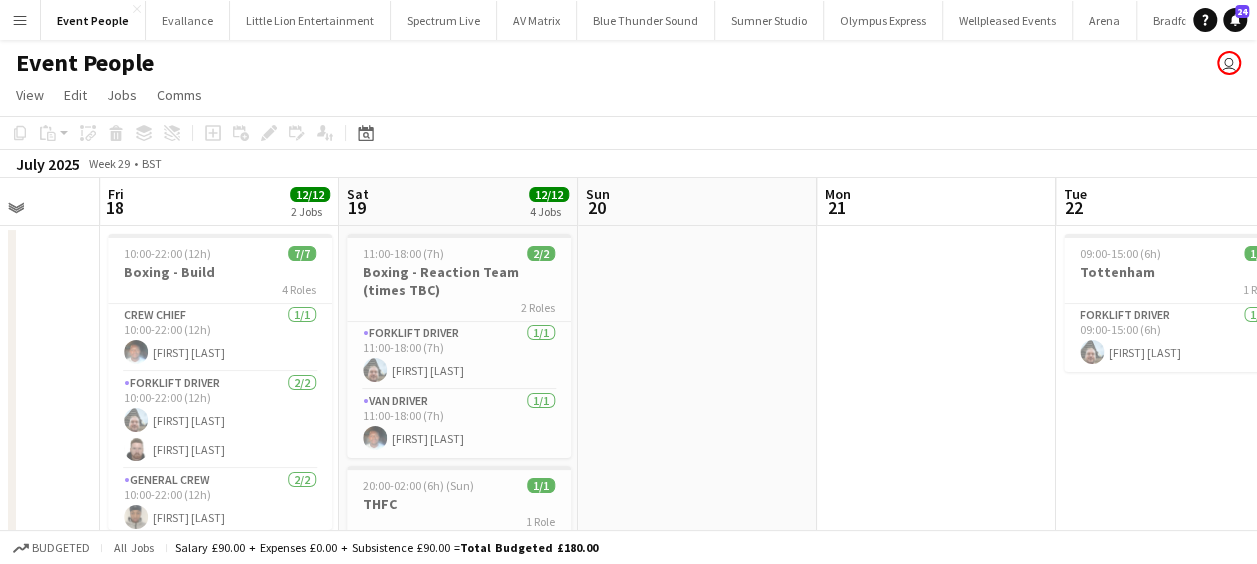 scroll, scrollTop: 0, scrollLeft: 599, axis: horizontal 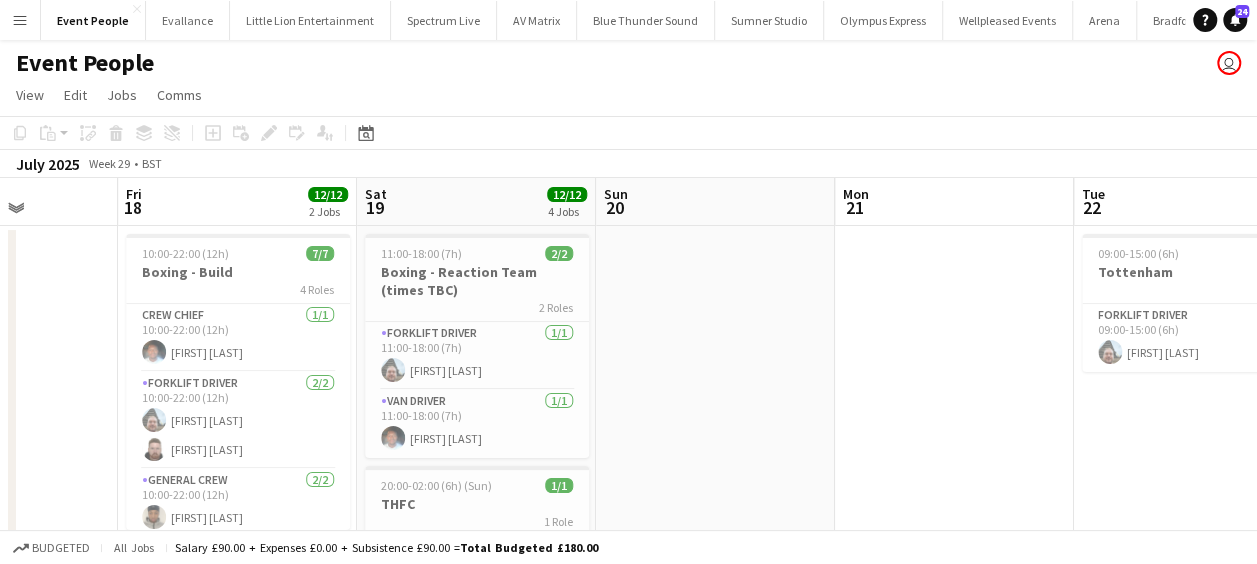 drag, startPoint x: 610, startPoint y: 385, endPoint x: 764, endPoint y: 386, distance: 154.00325 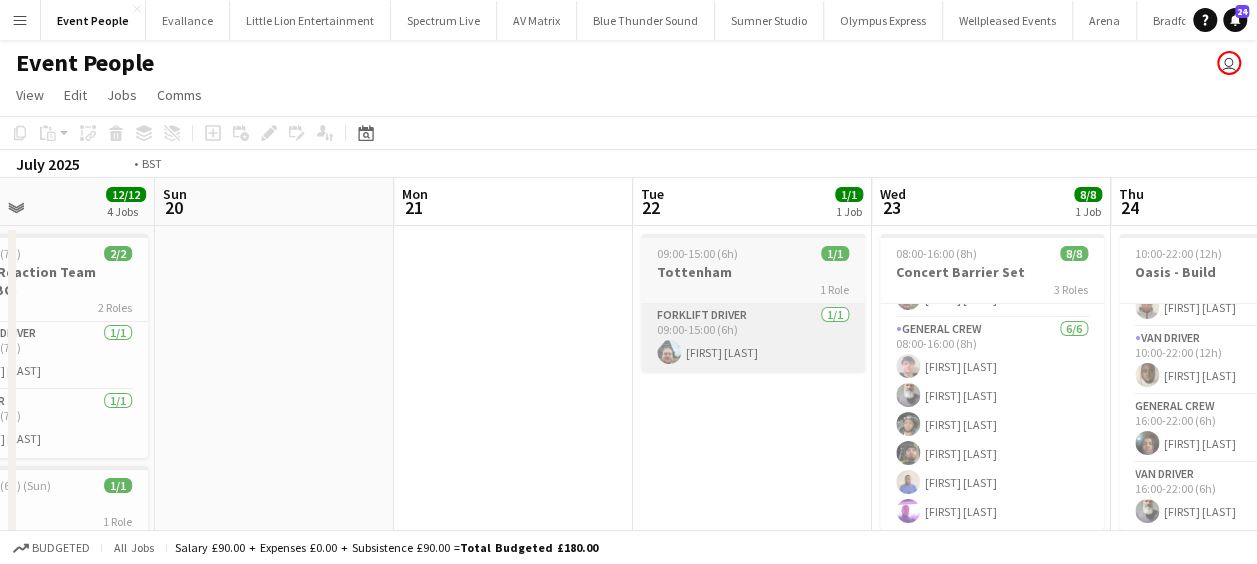 drag, startPoint x: 655, startPoint y: 380, endPoint x: 346, endPoint y: 360, distance: 309.64658 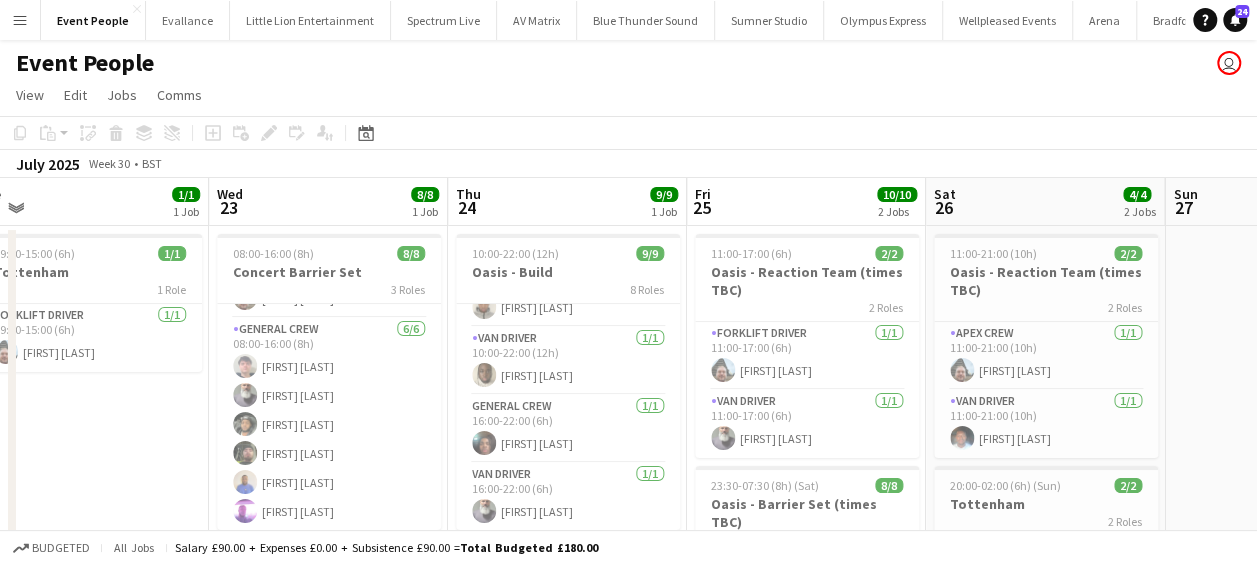 drag, startPoint x: 547, startPoint y: 361, endPoint x: 421, endPoint y: 357, distance: 126.06348 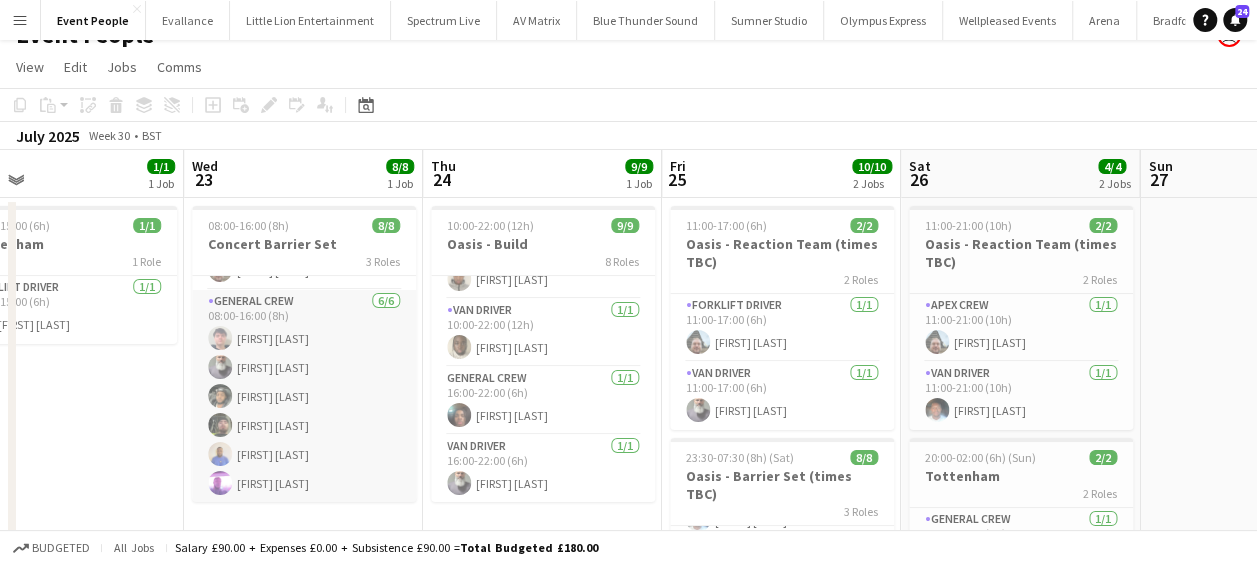 scroll, scrollTop: 0, scrollLeft: 0, axis: both 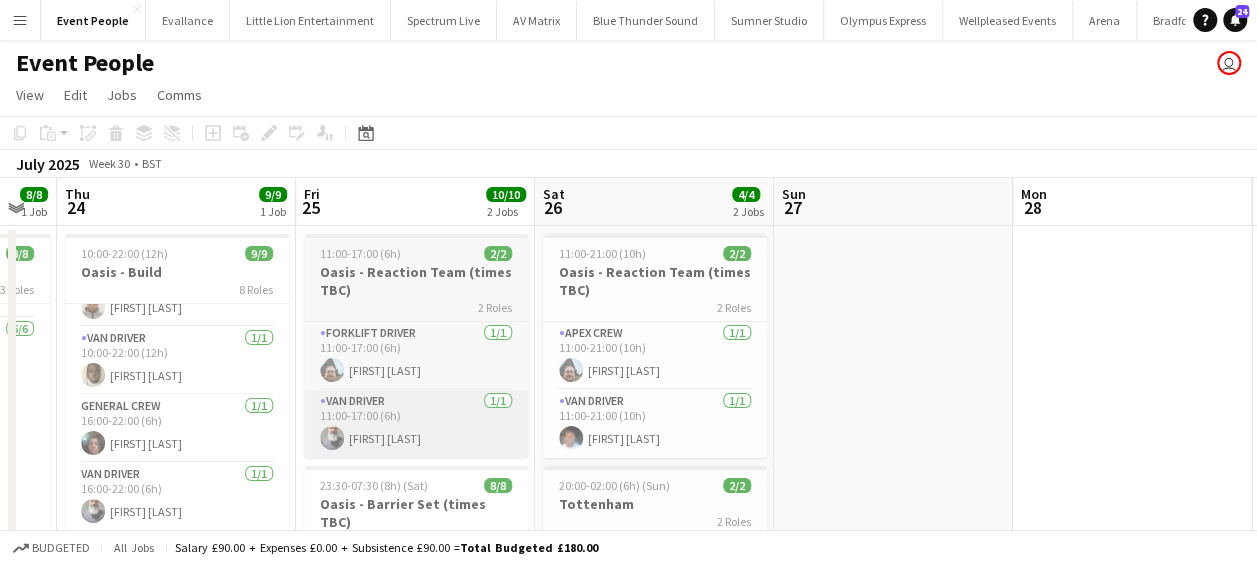 drag, startPoint x: 479, startPoint y: 440, endPoint x: 418, endPoint y: 430, distance: 61.81424 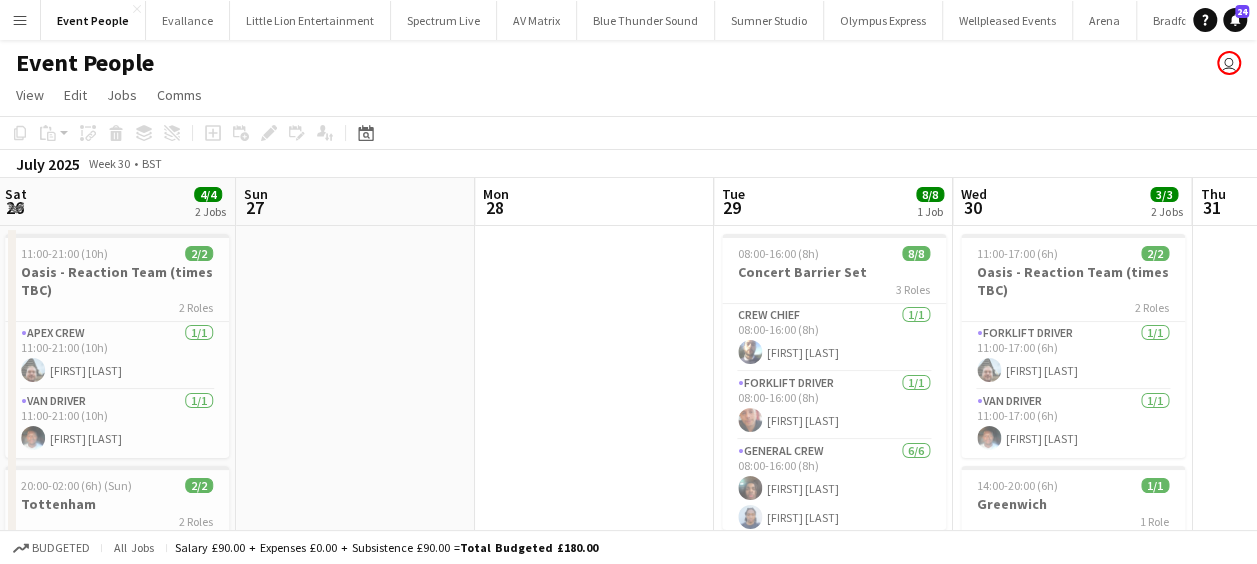 drag, startPoint x: 268, startPoint y: 426, endPoint x: 427, endPoint y: 414, distance: 159.4522 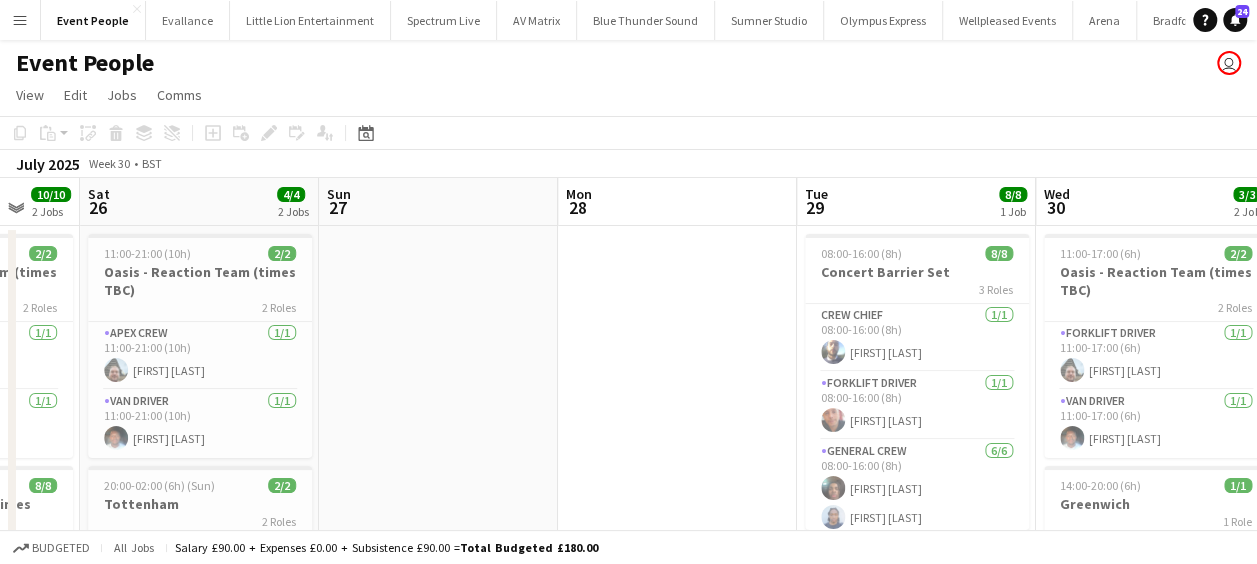 drag, startPoint x: 403, startPoint y: 420, endPoint x: 101, endPoint y: 425, distance: 302.04138 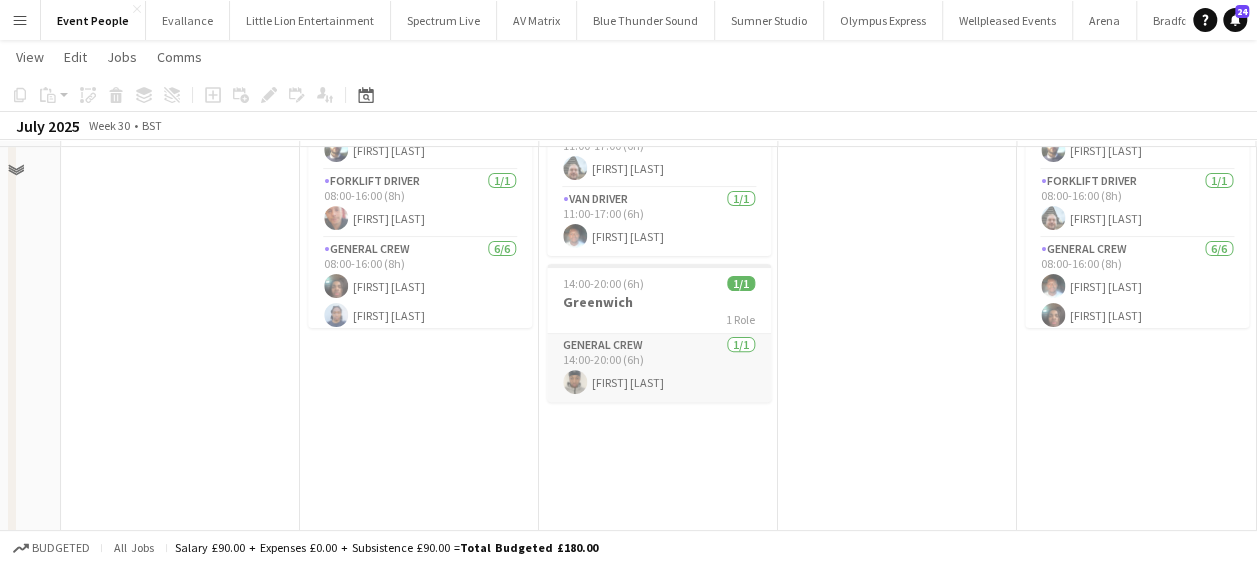 scroll, scrollTop: 64, scrollLeft: 0, axis: vertical 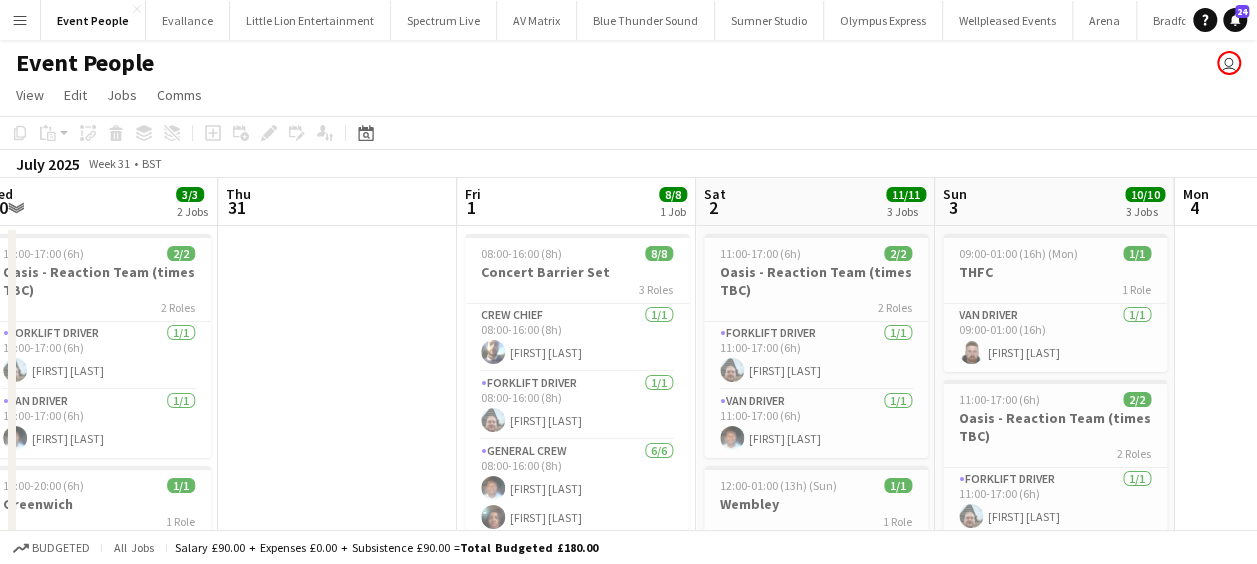 drag, startPoint x: 836, startPoint y: 379, endPoint x: 277, endPoint y: 419, distance: 560.4293 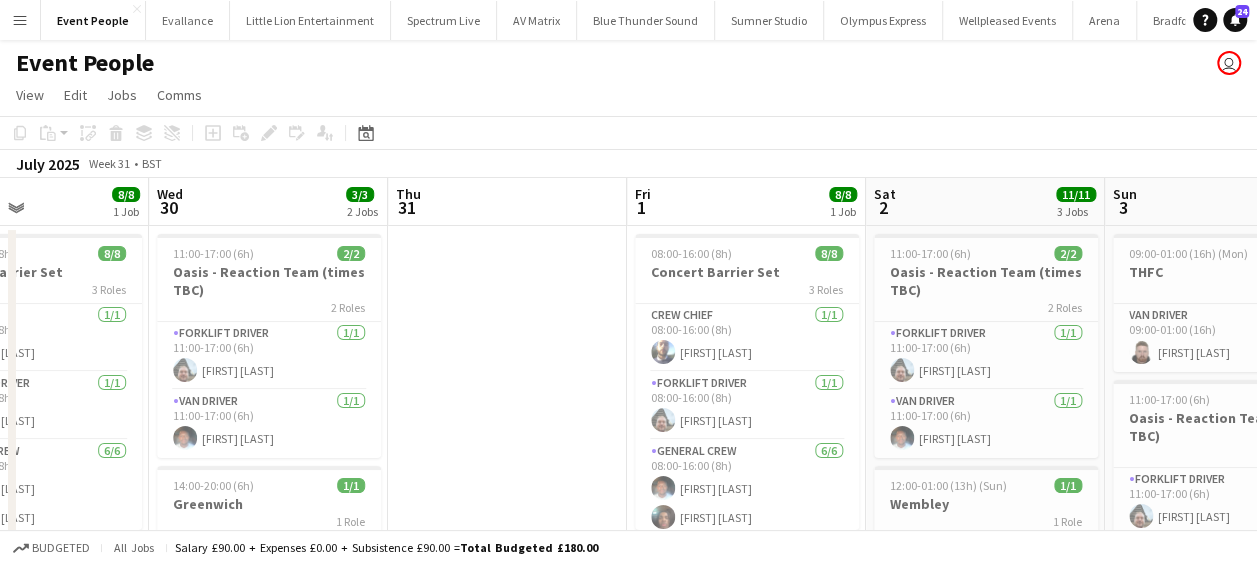 drag, startPoint x: 638, startPoint y: 375, endPoint x: 340, endPoint y: 377, distance: 298.0067 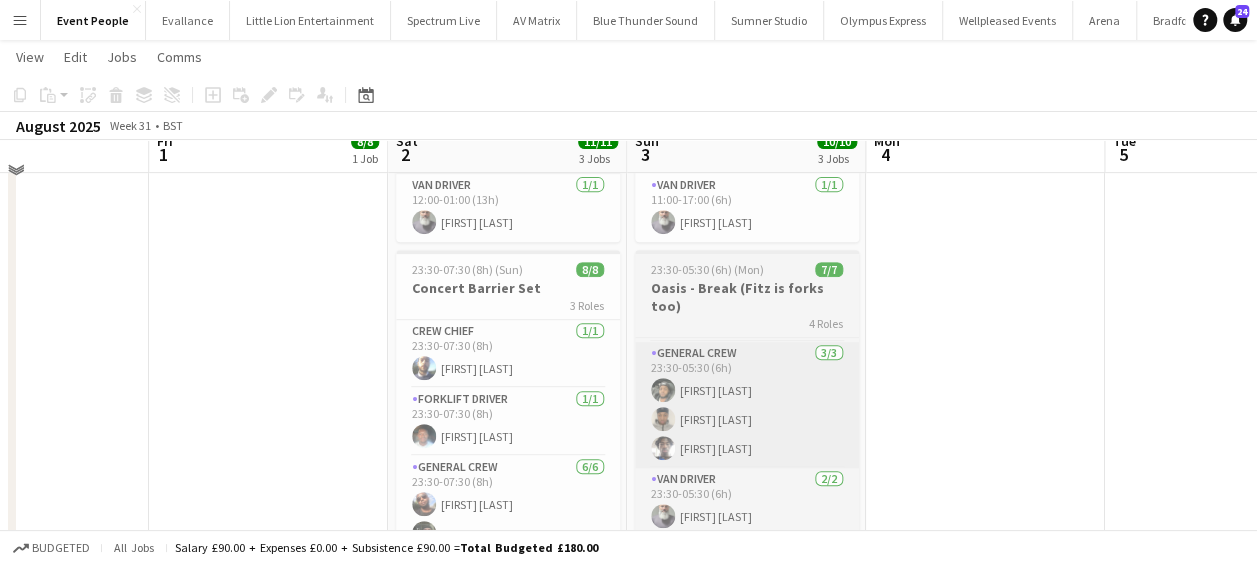 scroll, scrollTop: 400, scrollLeft: 0, axis: vertical 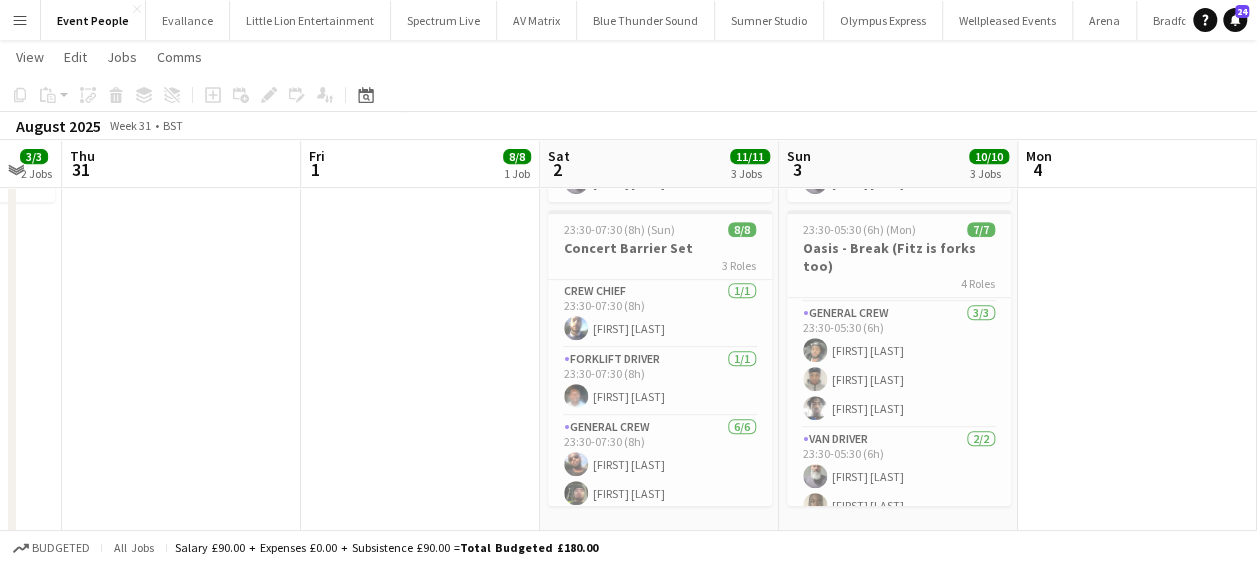drag, startPoint x: 612, startPoint y: 362, endPoint x: 919, endPoint y: 367, distance: 307.0407 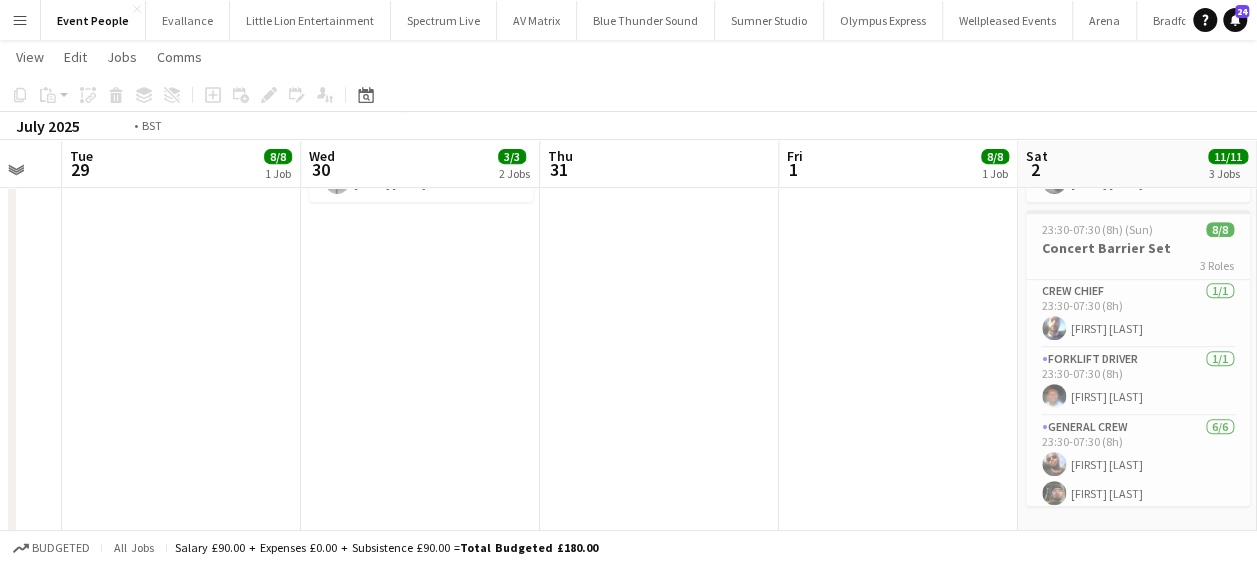 drag, startPoint x: 662, startPoint y: 376, endPoint x: 1056, endPoint y: 378, distance: 394.00507 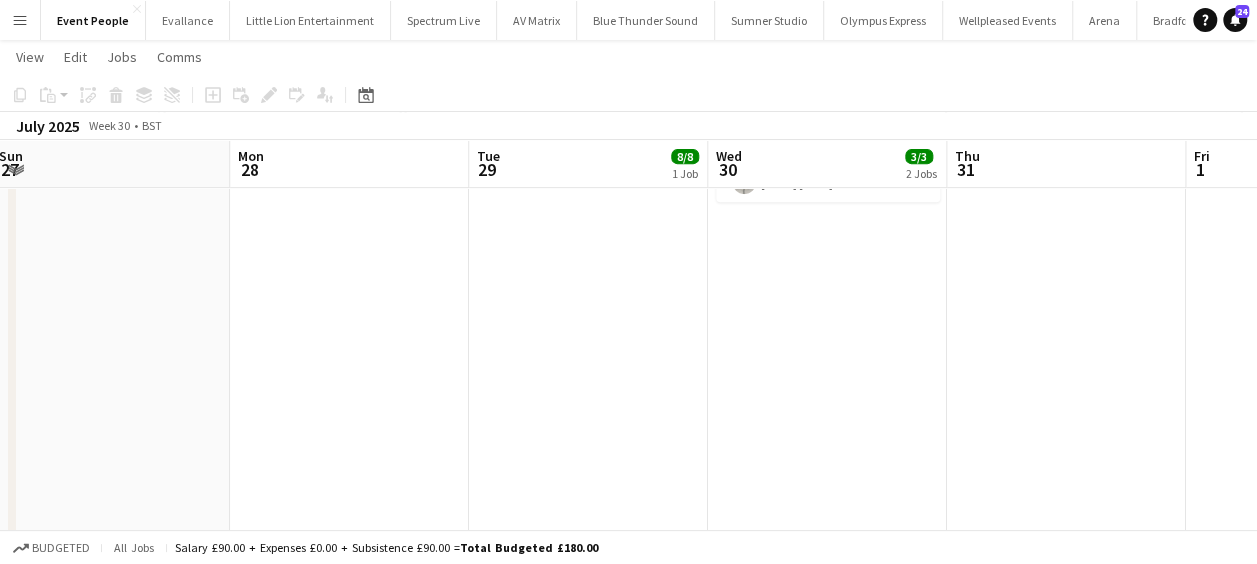 drag, startPoint x: 478, startPoint y: 397, endPoint x: 1087, endPoint y: 374, distance: 609.43414 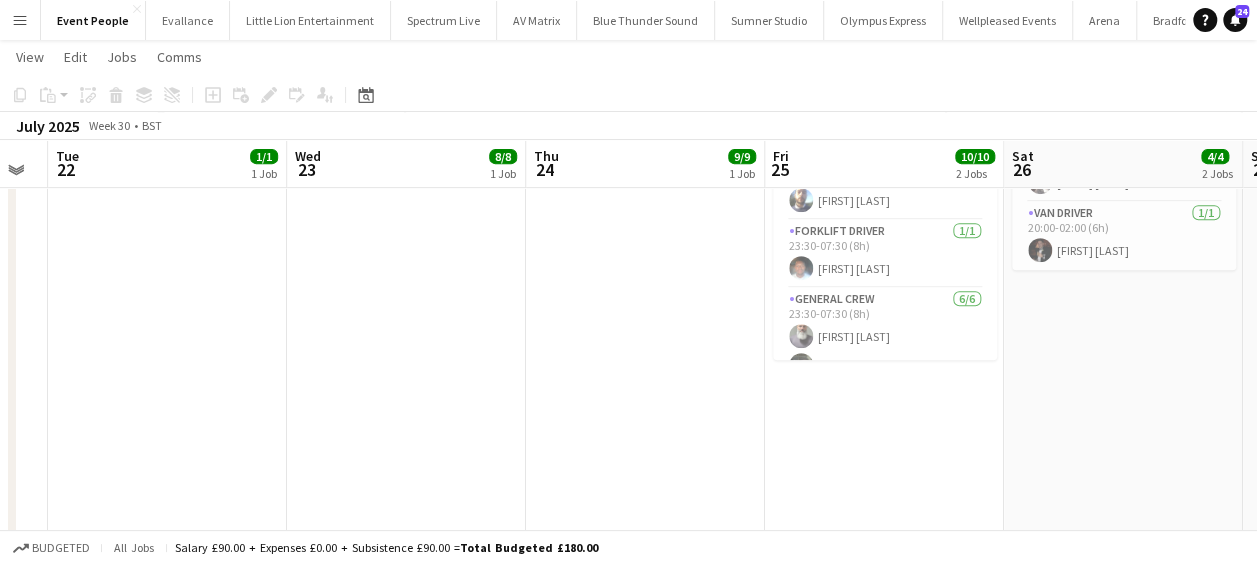 drag, startPoint x: 834, startPoint y: 378, endPoint x: 585, endPoint y: 409, distance: 250.9223 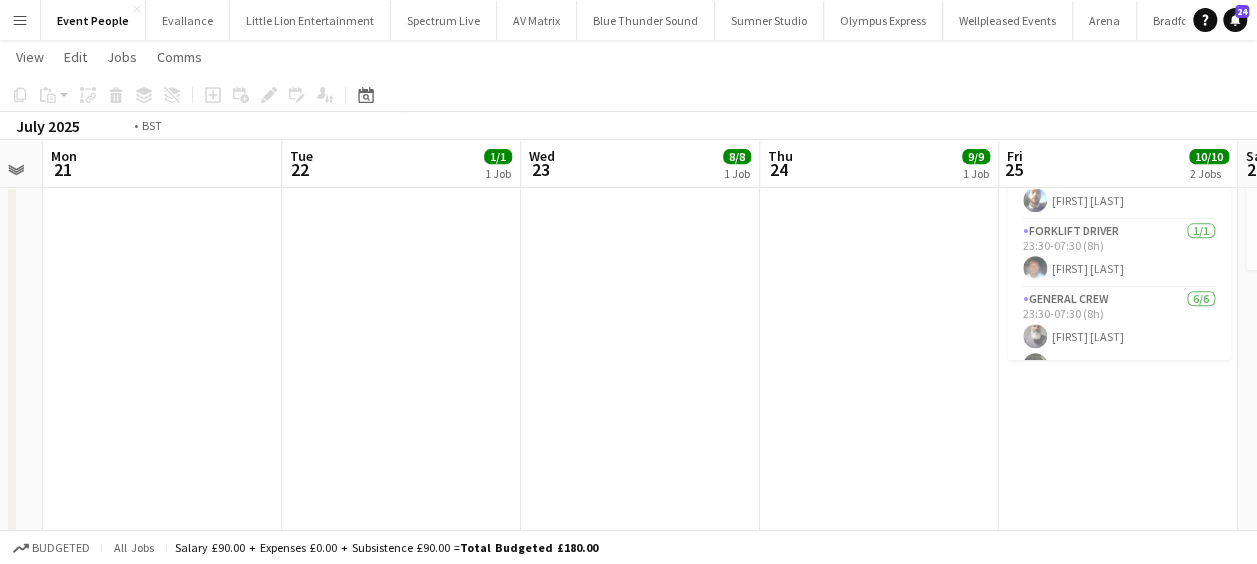 drag, startPoint x: 923, startPoint y: 402, endPoint x: 1143, endPoint y: 403, distance: 220.00227 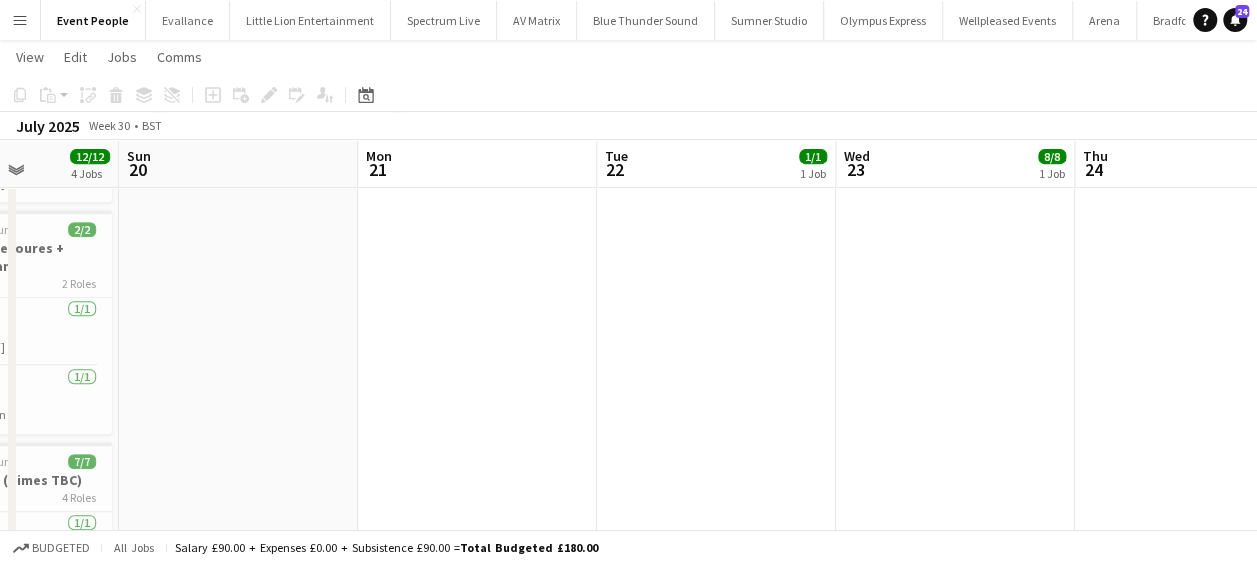 click on "Thu   17   Fri   18   12/12   2 Jobs   Sat   19   12/12   4 Jobs   Sun   20   Mon   21   Tue   22   1/1   1 Job   Wed   23   8/8   1 Job   Thu   24   9/9   1 Job   Fri   25   10/10   2 Jobs   Sat   26   4/4   2 Jobs   Sun   27      10:00-22:00 (12h)    7/7   Boxing - Build   4 Roles   Crew Chief   1/1   10:00-22:00 (12h)
Fitzgerald Williams-Owens  Forklift Driver   2/2   10:00-22:00 (12h)
Algirdas Skendelis Craig Barrett  General Crew   2/2   10:00-22:00 (12h)
Ona Ajala Omarian Hunter  Van Driver   2/2   10:00-22:00 (12h)
David Simbizi Amari Thomas     10:00-16:00 (6h)    5/5   Tensa    2 Roles   Crew Chief   1/1   10:00-16:00 (6h)
Ben Scott  General Crew   4/4   10:00-16:00 (6h)
Kairo Solomon Stefan Simpson-Soye Alex Richards Thomas Foster     11:00-18:00 (7h)    2/2   Boxing - Reaction Team (times TBC)   2 Roles   Forklift Driver   1/1   11:00-18:00 (7h)
Algirdas Skendelis  Van Driver   1/1   11:00-18:00 (7h)
Fitzgerald Williams-Owens     20:00-02:00 (6h) (Sun)   1/1   THFC   1 Role   Van Driver" at bounding box center [628, 230] 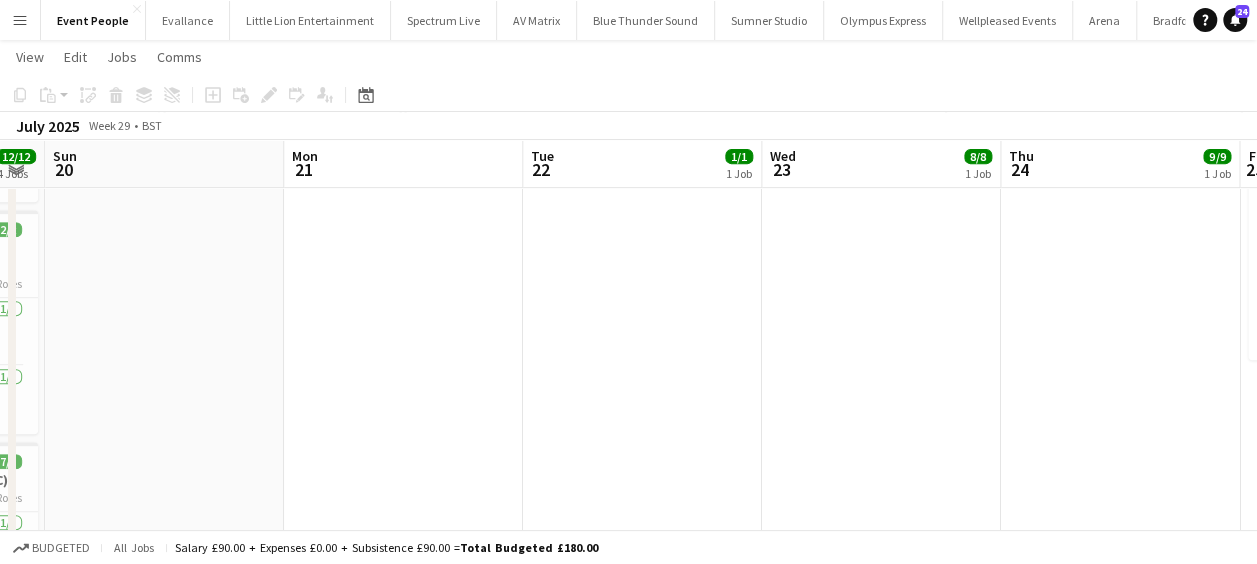 scroll, scrollTop: 0, scrollLeft: 840, axis: horizontal 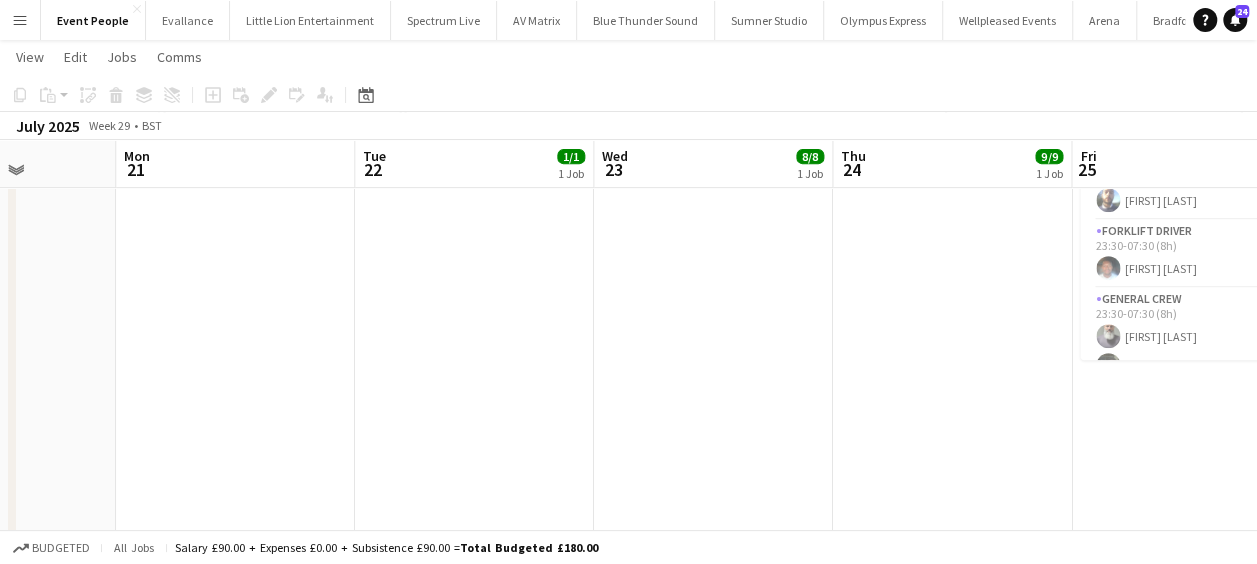 drag, startPoint x: 814, startPoint y: 388, endPoint x: 544, endPoint y: 356, distance: 271.88968 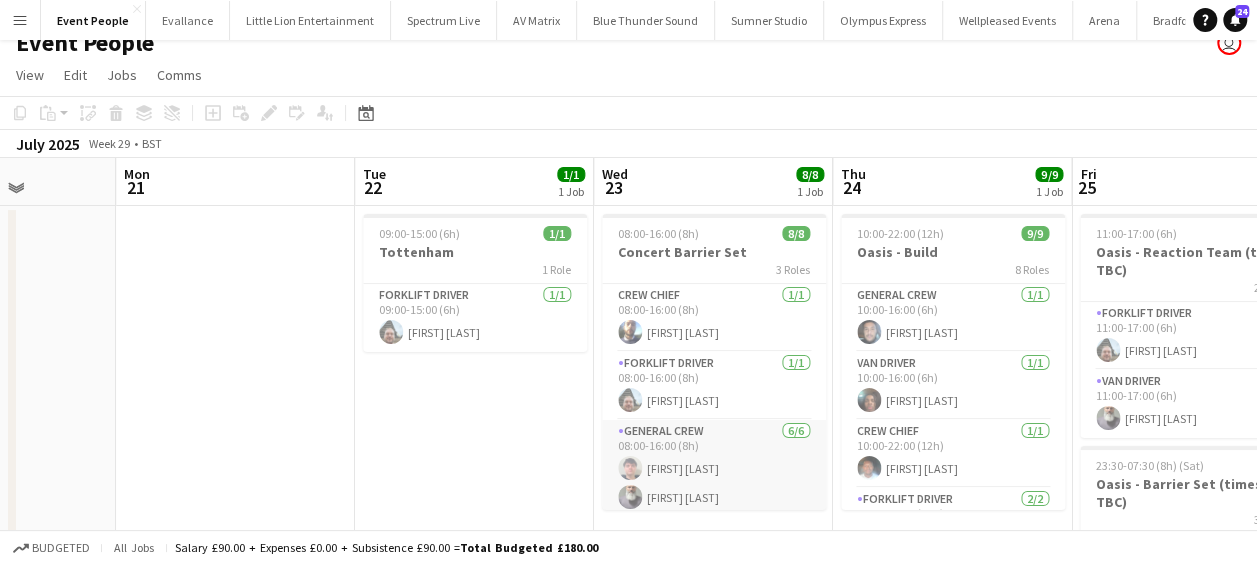 scroll, scrollTop: 0, scrollLeft: 0, axis: both 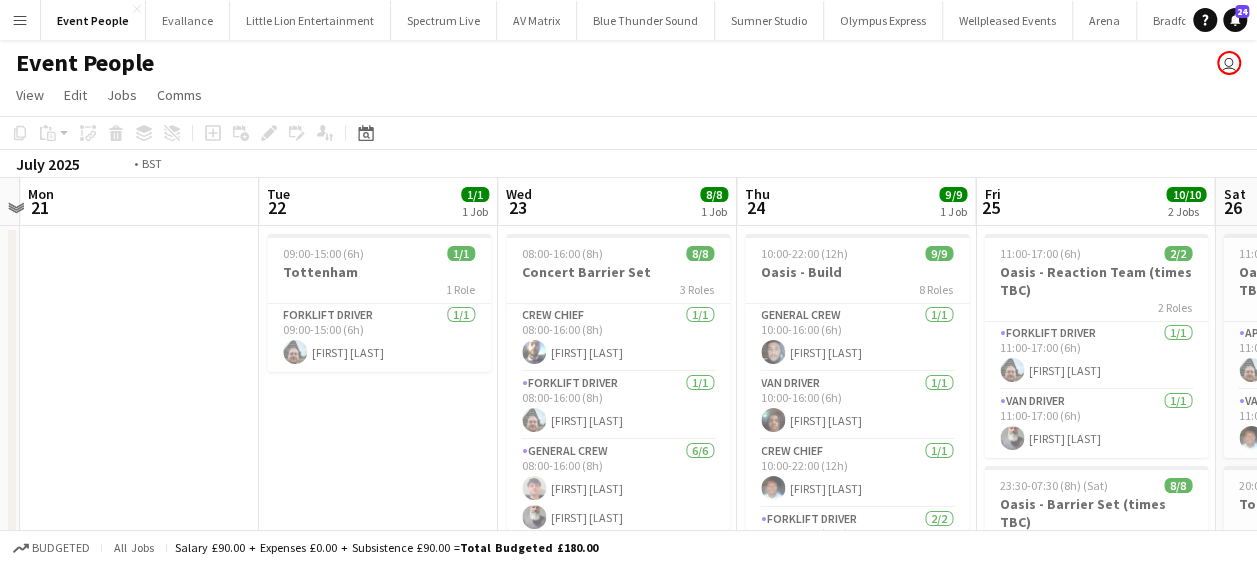 drag, startPoint x: 474, startPoint y: 403, endPoint x: 366, endPoint y: 392, distance: 108.55874 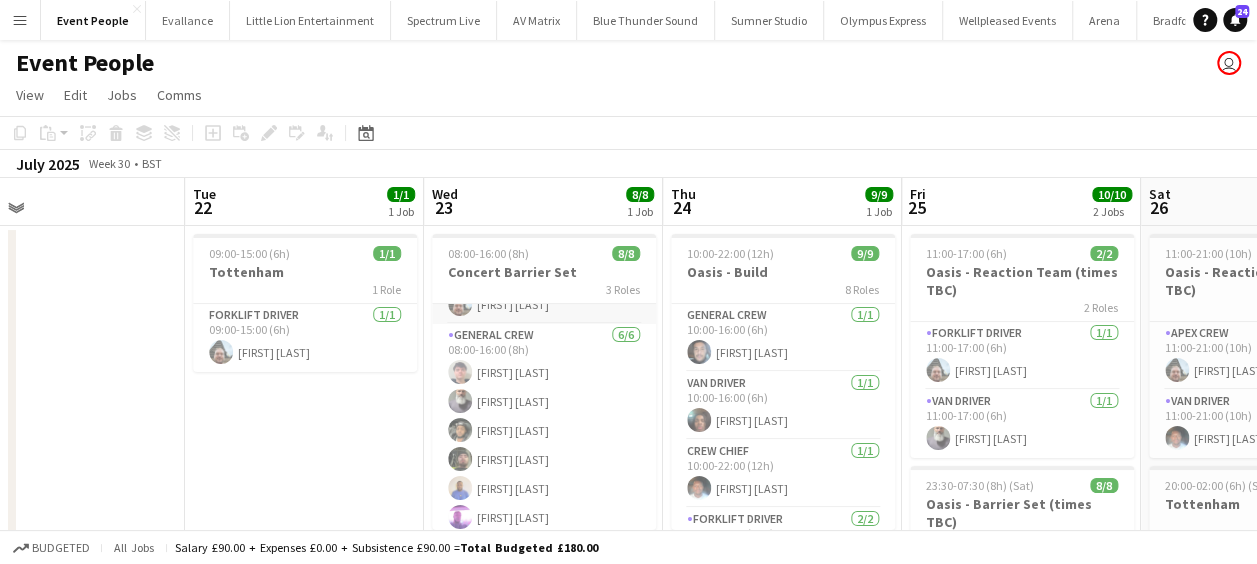 scroll, scrollTop: 122, scrollLeft: 0, axis: vertical 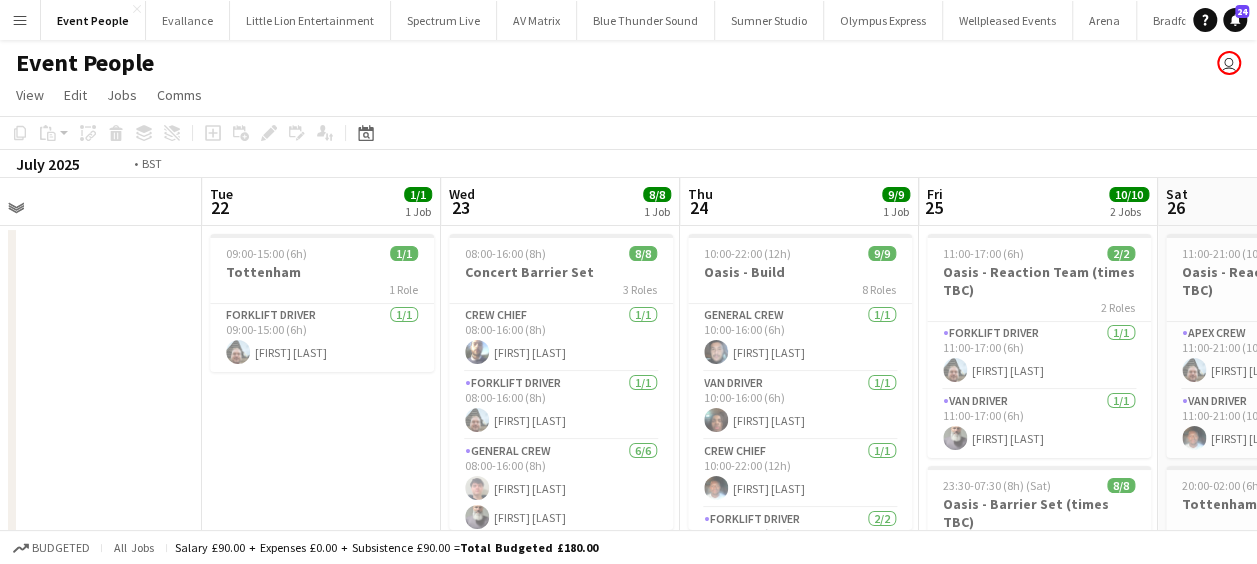 drag, startPoint x: 150, startPoint y: 206, endPoint x: 576, endPoint y: 256, distance: 428.92422 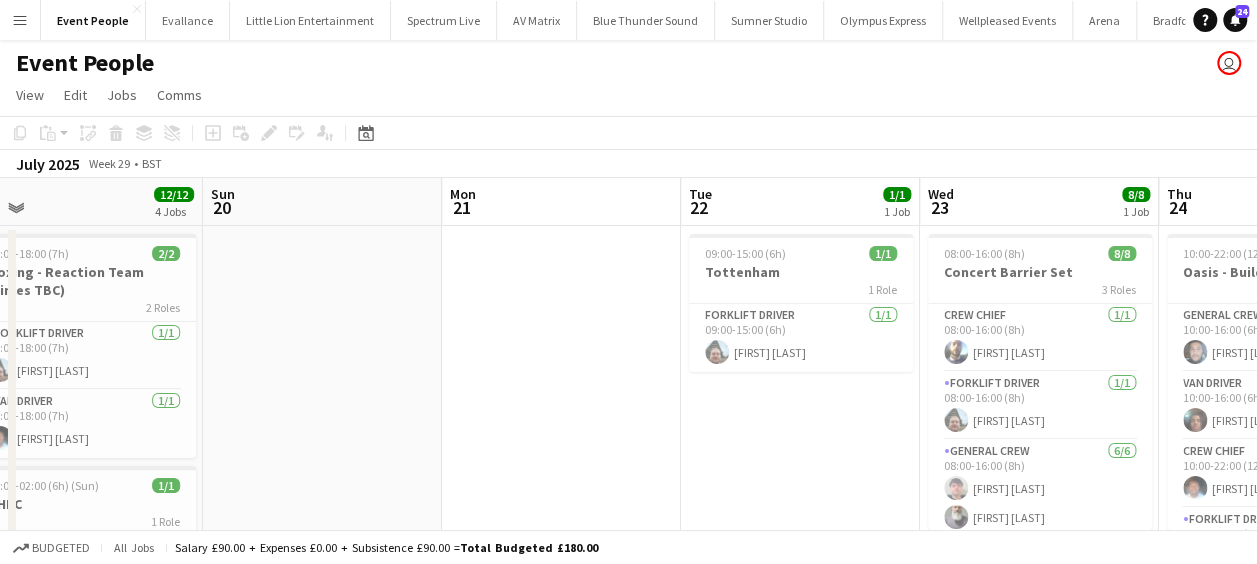 drag, startPoint x: 626, startPoint y: 340, endPoint x: 339, endPoint y: 310, distance: 288.5637 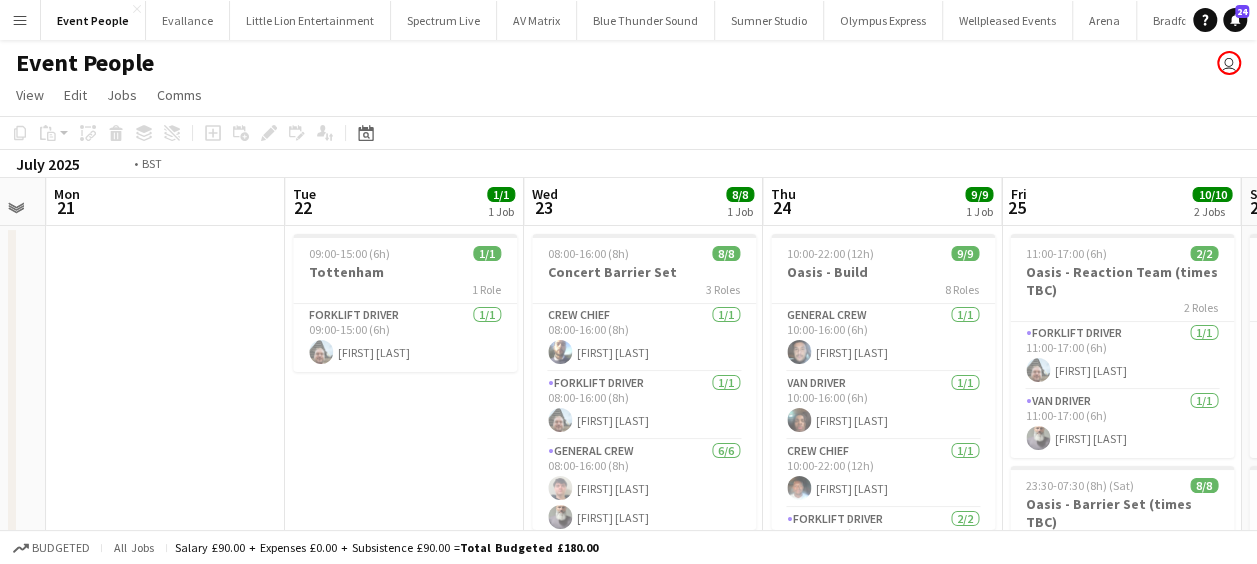 drag, startPoint x: 564, startPoint y: 318, endPoint x: 168, endPoint y: 314, distance: 396.0202 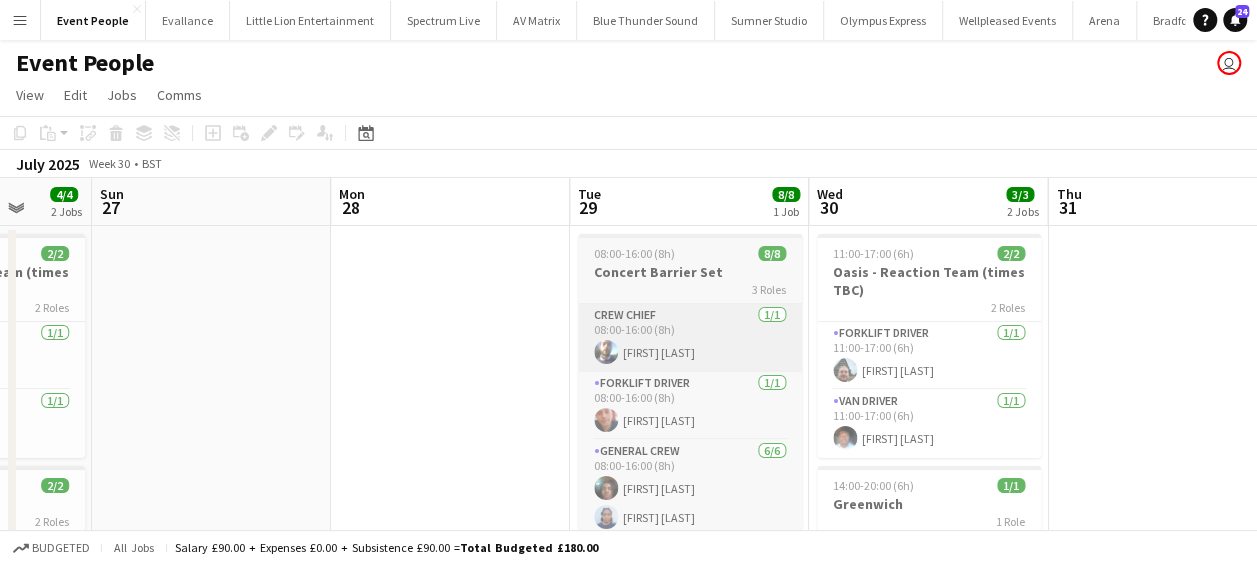 drag, startPoint x: 226, startPoint y: 318, endPoint x: 750, endPoint y: 328, distance: 524.0954 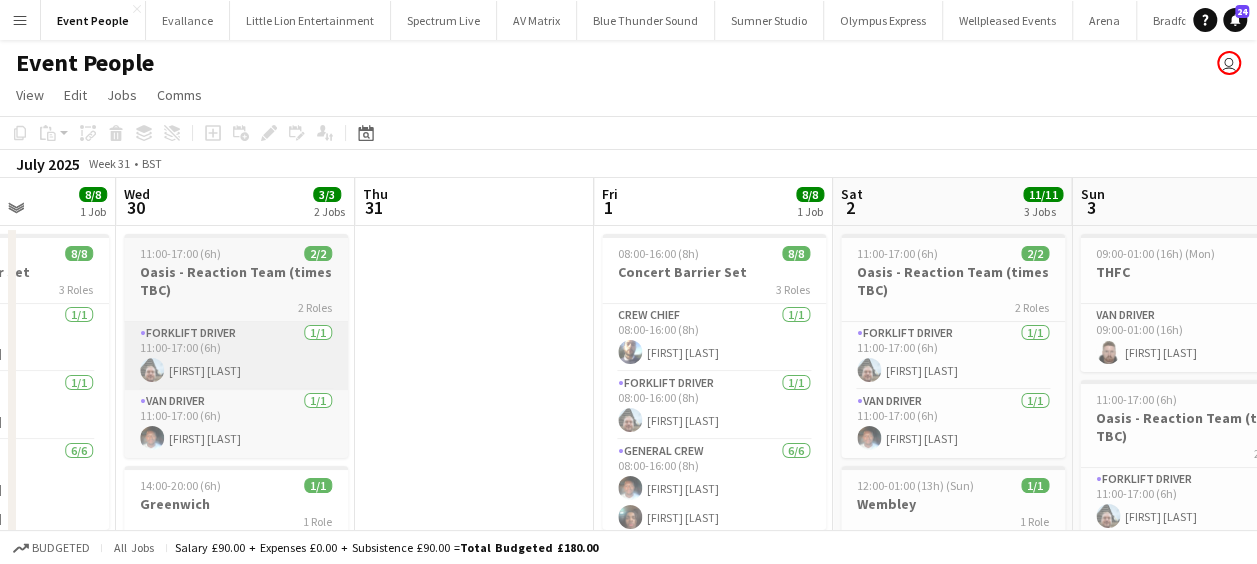 drag, startPoint x: 44, startPoint y: 328, endPoint x: 465, endPoint y: 326, distance: 421.00476 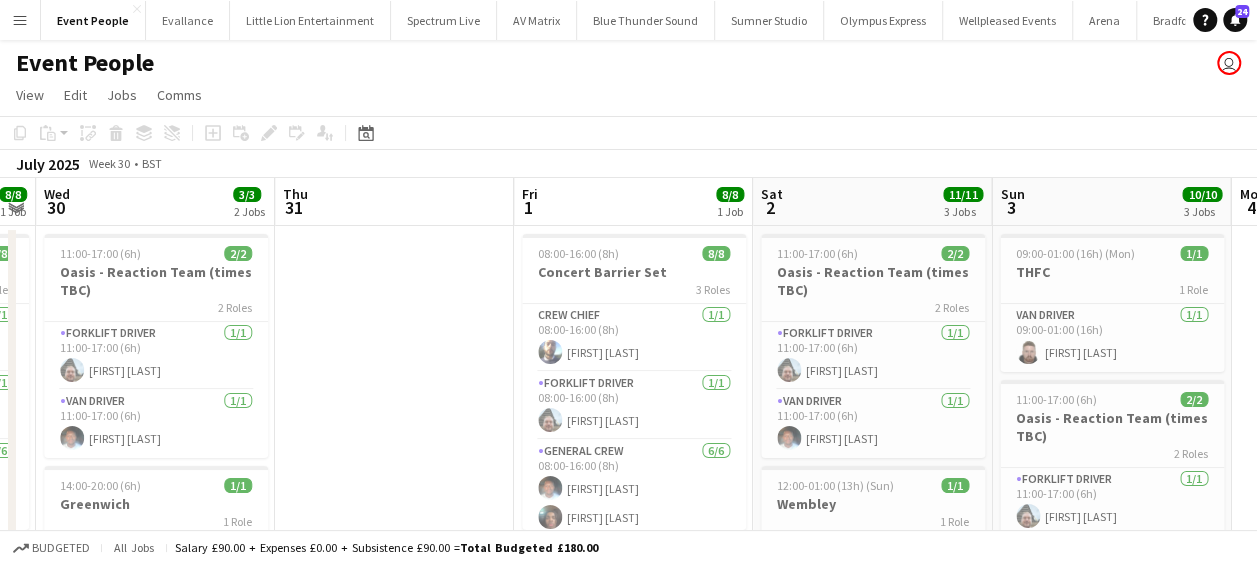 click on "Sat   26   4/4   2 Jobs   Sun   27   Mon   28   Tue   29   8/8   1 Job   Wed   30   3/3   2 Jobs   Thu   31   Fri   1   8/8   1 Job   Sat   2   11/11   3 Jobs   Sun   3   10/10   3 Jobs   Mon   4   Tue   5      11:00-21:00 (10h)    2/2   Oasis - Reaction Team (times TBC)   2 Roles   Apex Crew   1/1   11:00-21:00 (10h)
Algirdas Skendelis  Van Driver   1/1   11:00-21:00 (10h)
Fitzgerald Williams-Owens     20:00-02:00 (6h) (Sun)   2/2   Tottenham   2 Roles   General Crew   1/1   20:00-02:00 (6h)
Taoreed Alabi  Van Driver   1/1   20:00-02:00 (6h)
Daniel Amber     08:00-16:00 (8h)    8/8   Concert Barrier Set   3 Roles   Crew Chief   1/1   08:00-16:00 (8h)
Ben Scott  Forklift Driver   1/1   08:00-16:00 (8h)
Daniel Walton  General Crew   6/6   08:00-16:00 (8h)
Amari Thomas Chai Blackman Fitzgerald Williams-Owens David Simbizi Craig Barrett Kane O’Neill     11:00-17:00 (6h)    2/2   Oasis - Reaction Team (times TBC)   2 Roles   Forklift Driver   1/1   11:00-17:00 (6h)
Algirdas Skendelis  Van Driver   1/1" at bounding box center [628, 681] 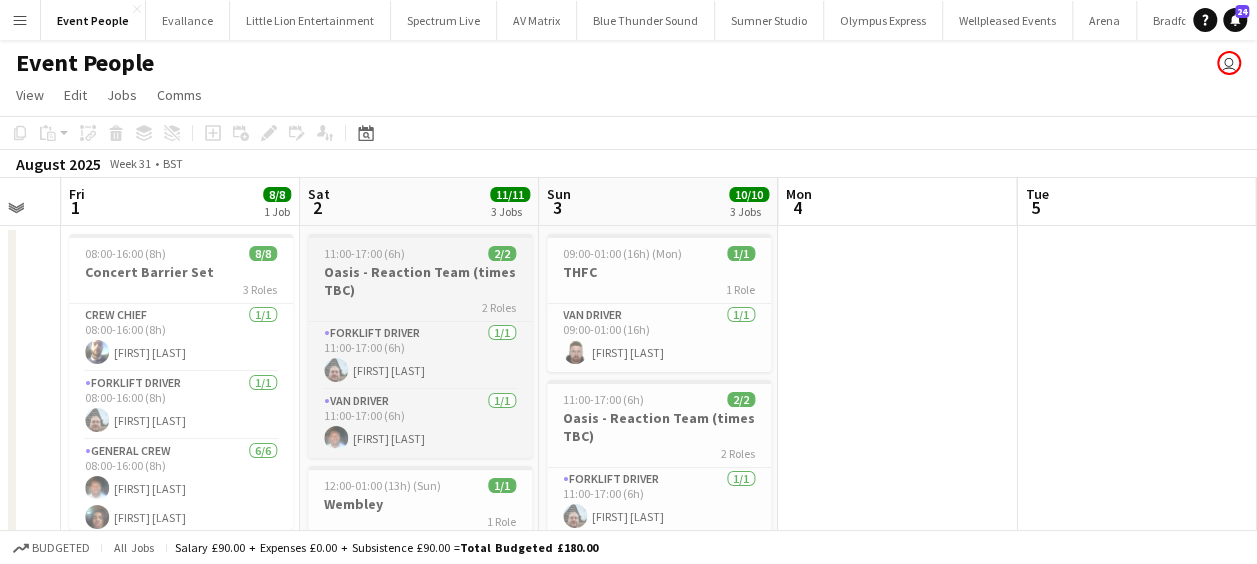 drag, startPoint x: 310, startPoint y: 320, endPoint x: 448, endPoint y: 316, distance: 138.05795 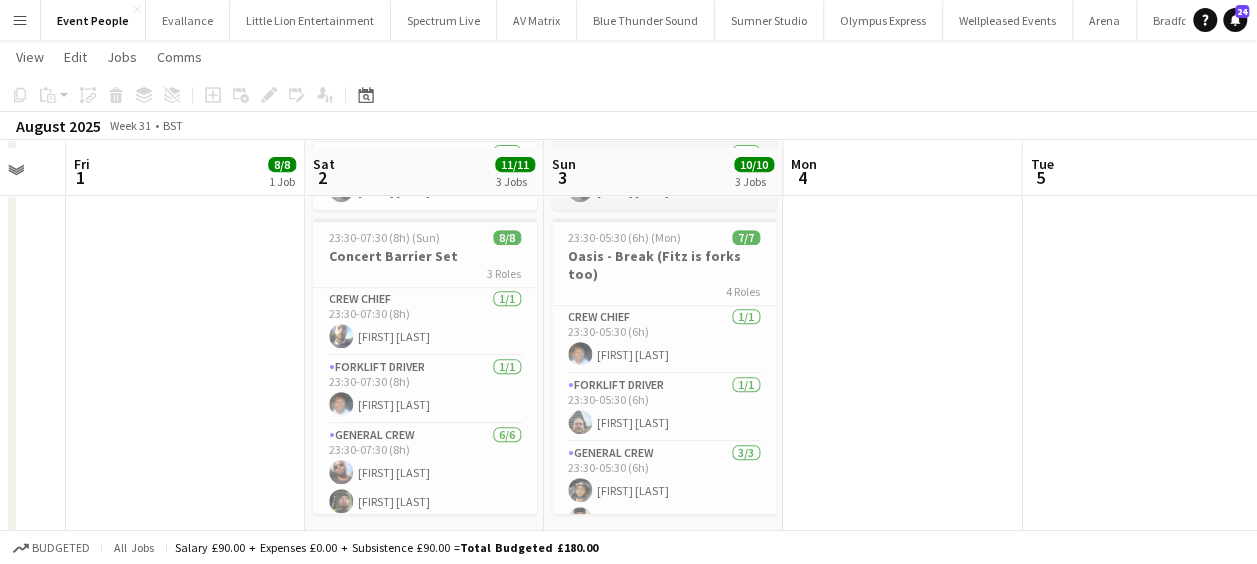 scroll, scrollTop: 400, scrollLeft: 0, axis: vertical 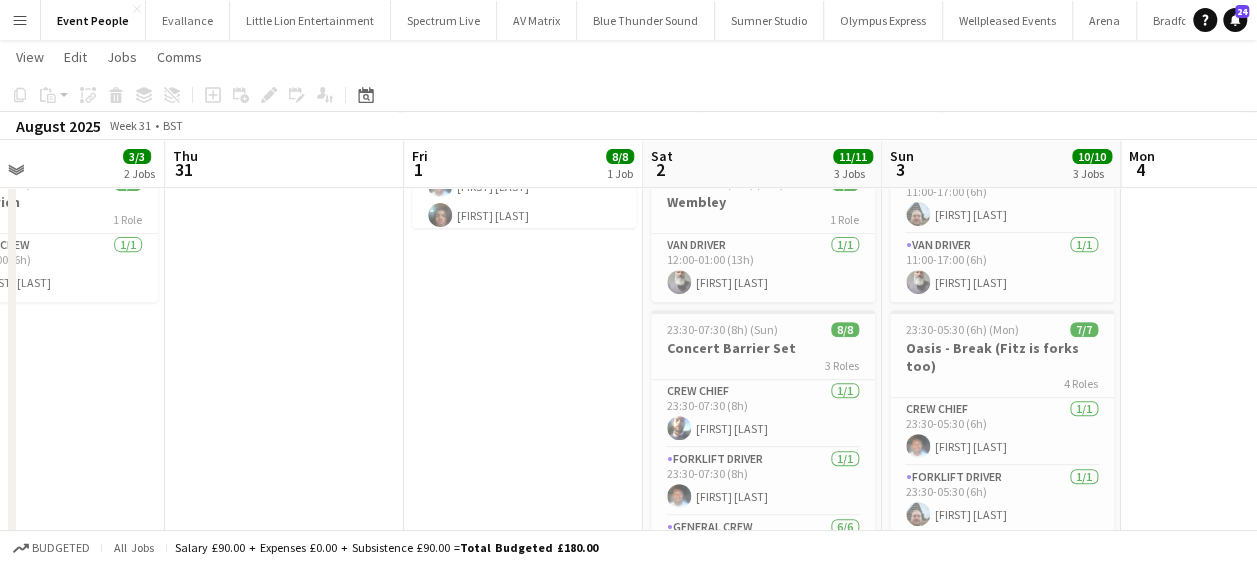 drag, startPoint x: 848, startPoint y: 367, endPoint x: 634, endPoint y: 368, distance: 214.00233 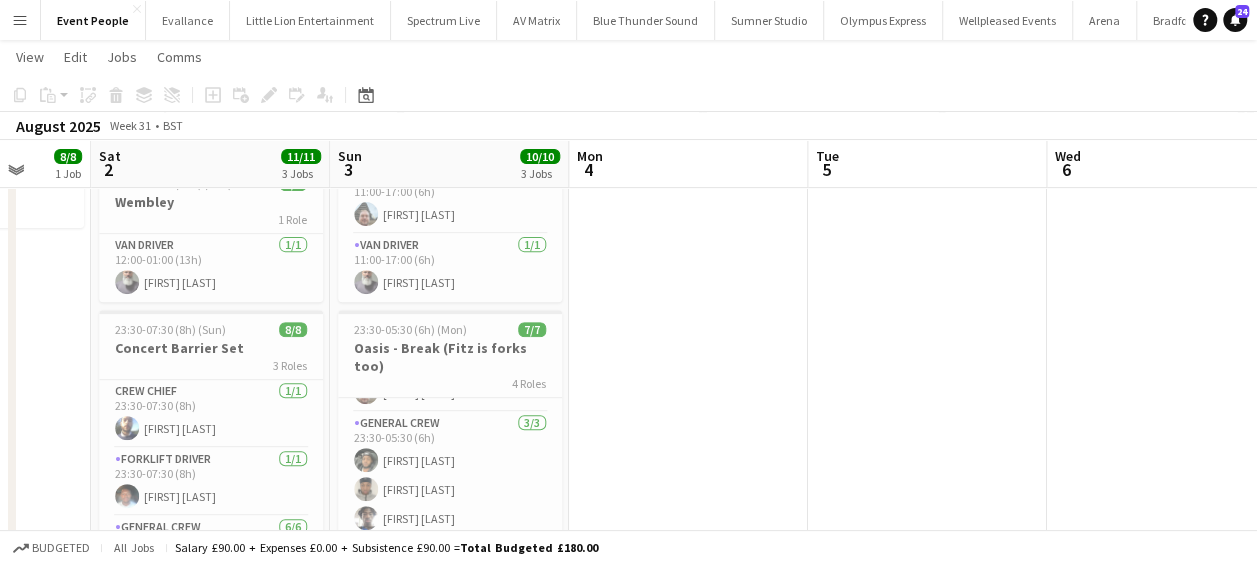scroll, scrollTop: 132, scrollLeft: 0, axis: vertical 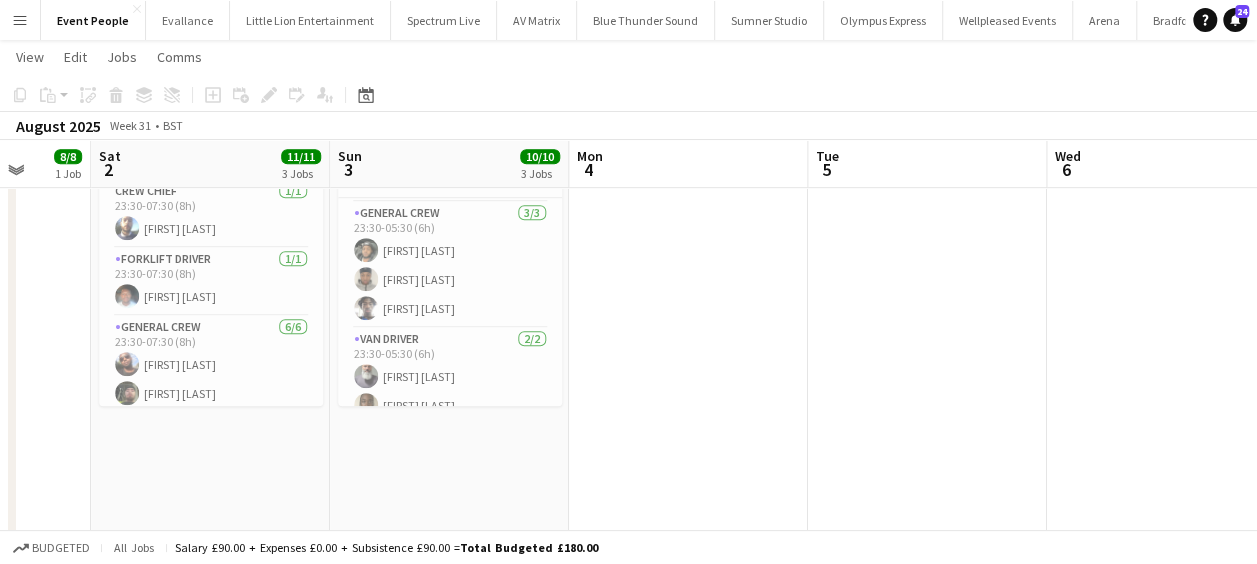 click on "Menu" at bounding box center [20, 20] 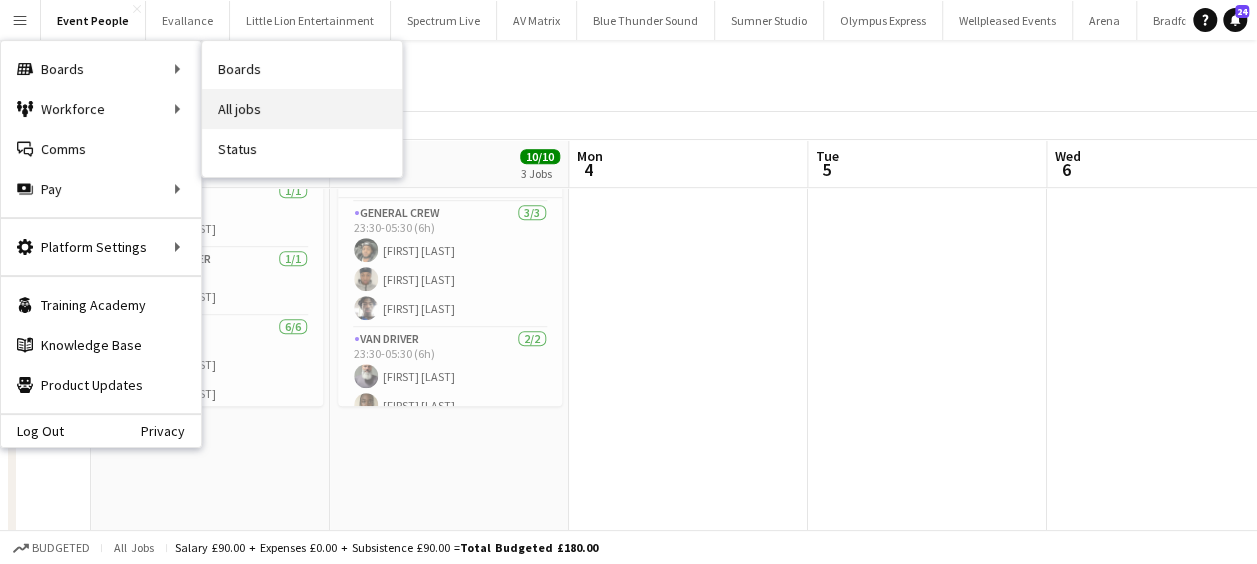click on "All jobs" at bounding box center (302, 109) 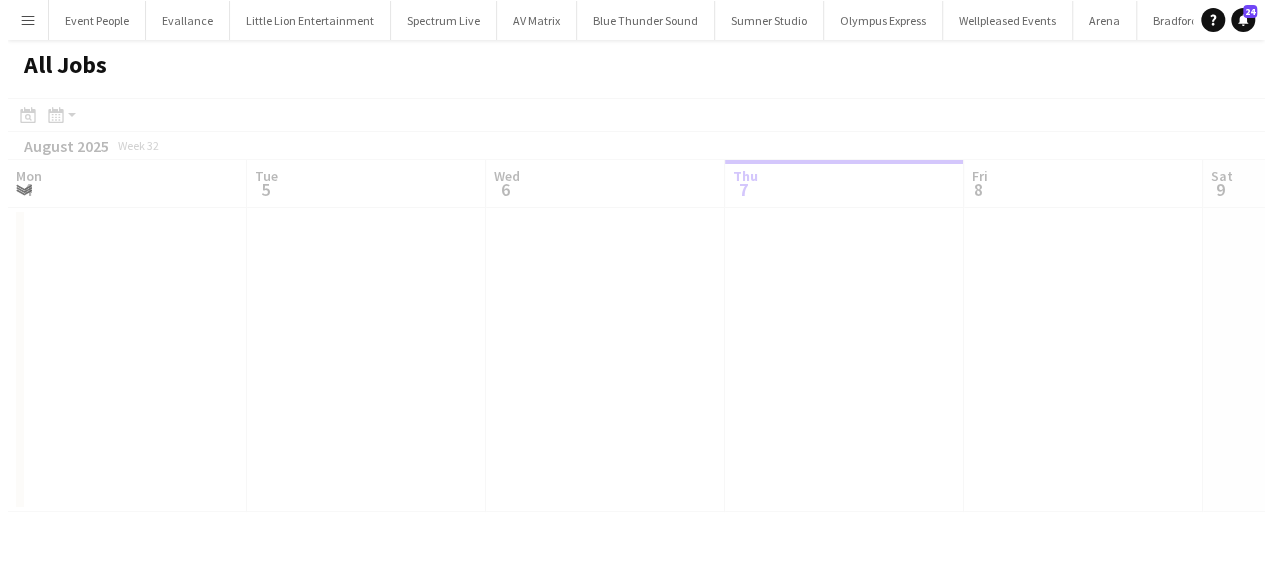 scroll, scrollTop: 0, scrollLeft: 0, axis: both 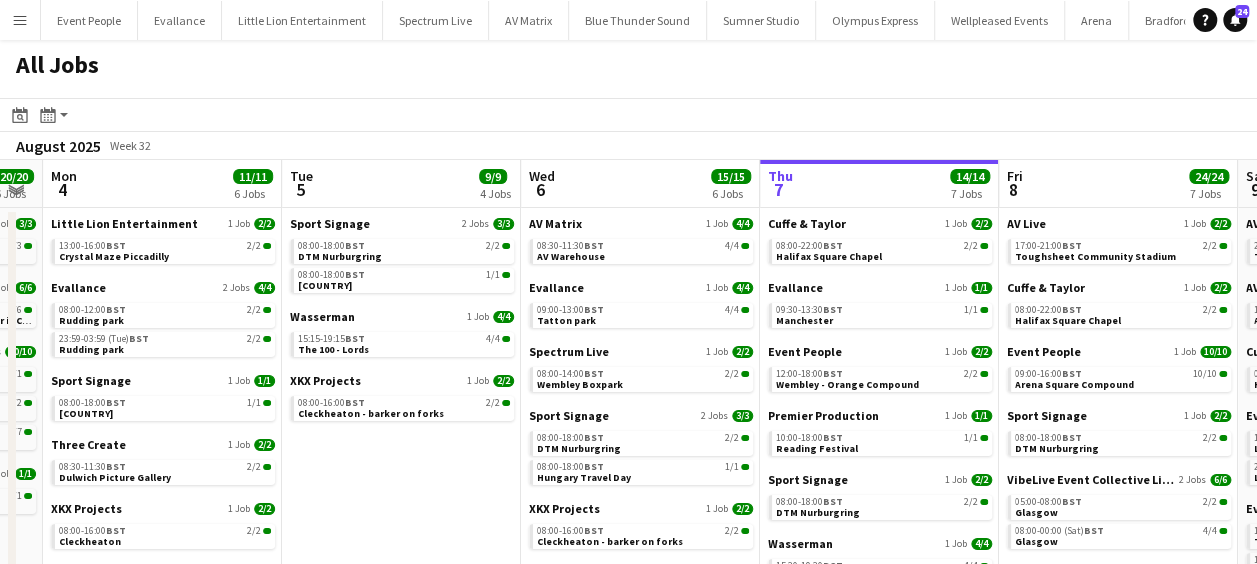 drag, startPoint x: 516, startPoint y: 331, endPoint x: 845, endPoint y: 334, distance: 329.01367 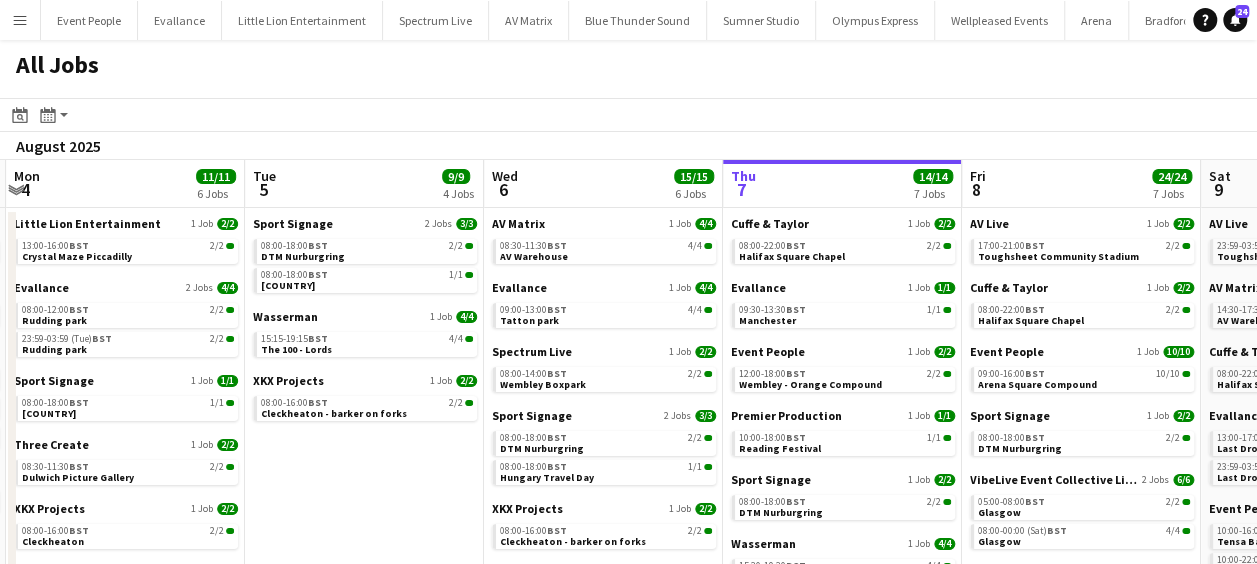 click on "Sat   2   22/22   7 Jobs   Sun   3   20/20   6 Jobs   Mon   4   11/11   6 Jobs   Tue   5   9/9   4 Jobs   Wed   6   15/15   6 Jobs   Thu   7   14/14   7 Jobs   Fri   8   24/24   7 Jobs   Sat   9   30/32   9 Jobs   Sun   10   21/21   5 Jobs   Mon   11   14/14   3 Jobs   Tue   12   6/6   2 Jobs   Bradford 2025   1 Job   6/6   09:00-21:00    BST   6/6   The Beacon Cliffe Castle Park - Barker is Chief   Cuffe & Taylor   1 Job   2/2   10:00-22:00    BST   2/2   Halifax Square Chapel   Event People   3 Jobs   11/11   11:00-17:00    BST   2/2   Oasis - Reaction Team (times TBC)   12:00-01:00 (Sun)   BST   1/1   Wembley    23:30-07:30 (Sun)   BST   8/8   Concert Barrier Set   Sport Signage   1 Job   1/1   08:00-18:00    BST   1/1   Hungary   VMD   1 Job   2/2   08:00-13:00    BST   2/2   Brighton pride    Arena   1 Job   3/3   12:00-16:00    BST   3/3   York   Bradford 2025   1 Job   6/6   08:30-00:30 (Mon)   BST   6/6   The Beacon Cliffe Castle Park - Barker is Chief   Event People   3 Jobs   10/10   BST   1/1" at bounding box center (628, 455) 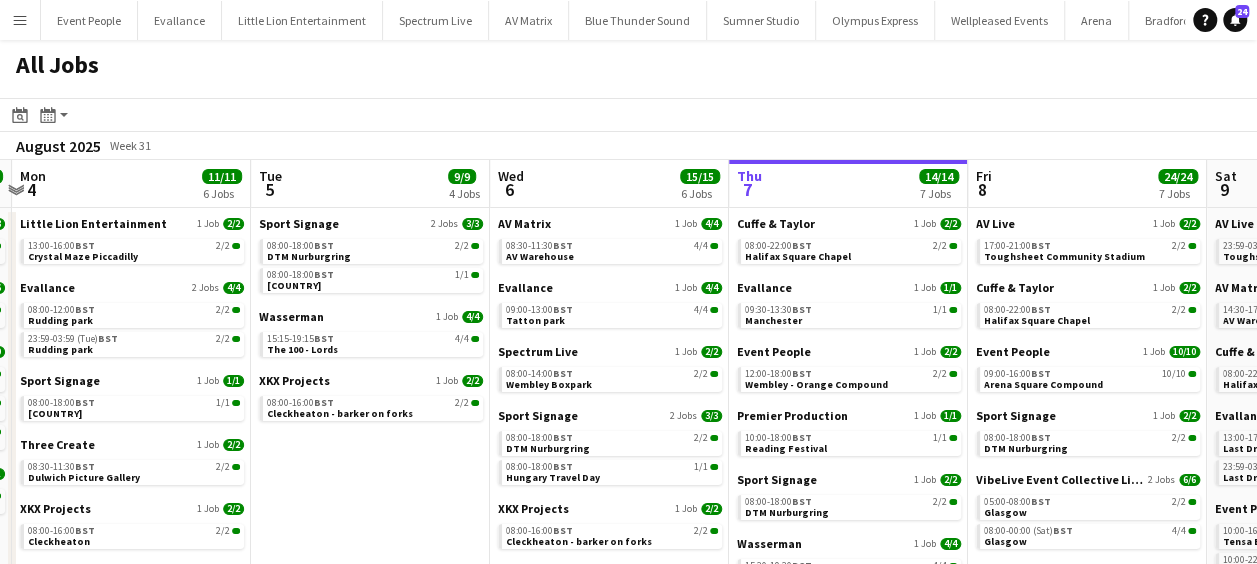 drag, startPoint x: 428, startPoint y: 350, endPoint x: 642, endPoint y: 350, distance: 214 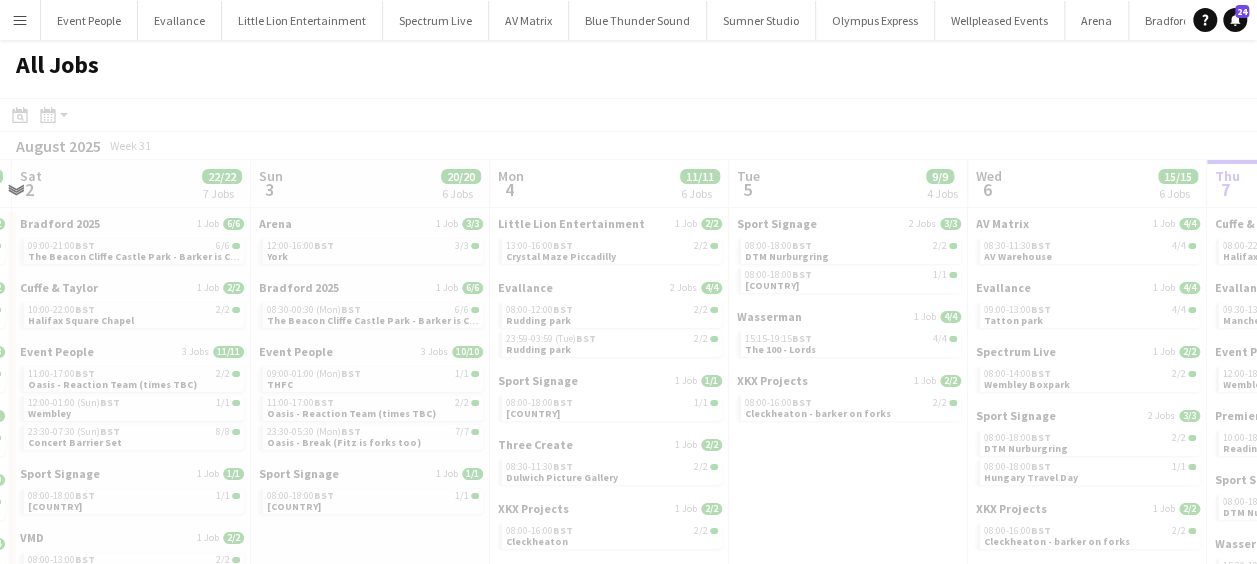 scroll, scrollTop: 0, scrollLeft: 583, axis: horizontal 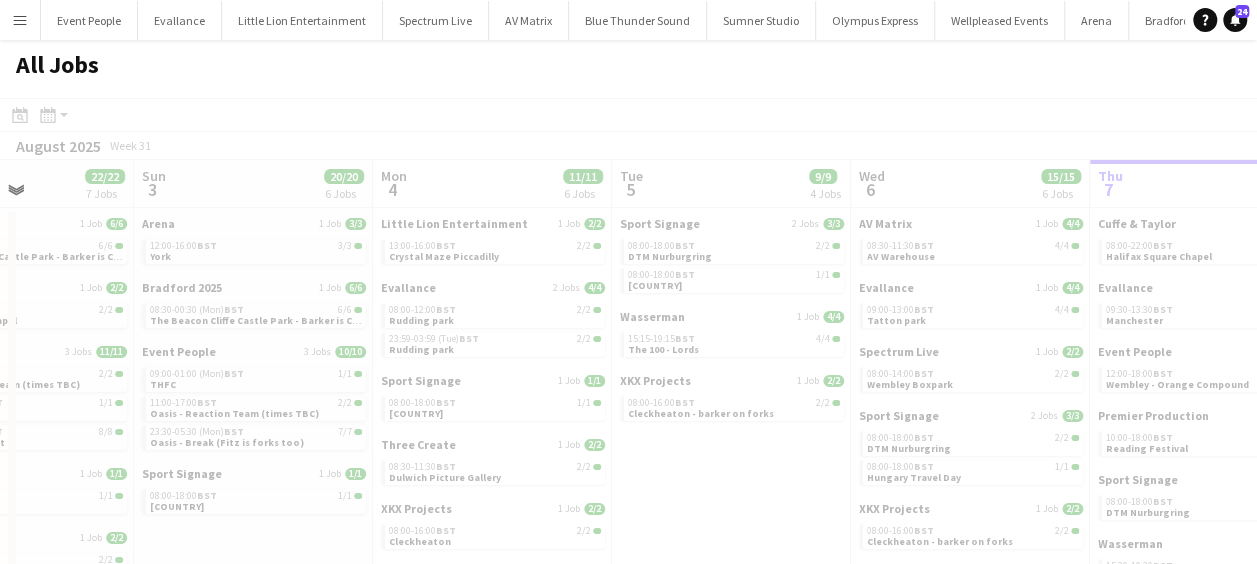 drag, startPoint x: 568, startPoint y: 356, endPoint x: 852, endPoint y: 358, distance: 284.00705 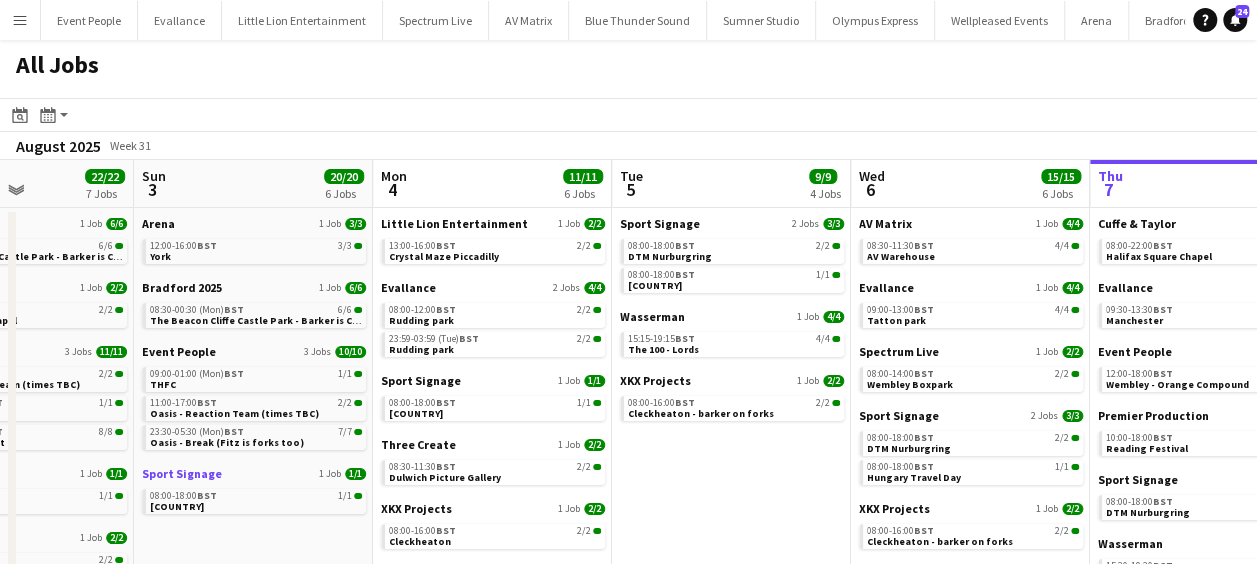 scroll, scrollTop: 100, scrollLeft: 0, axis: vertical 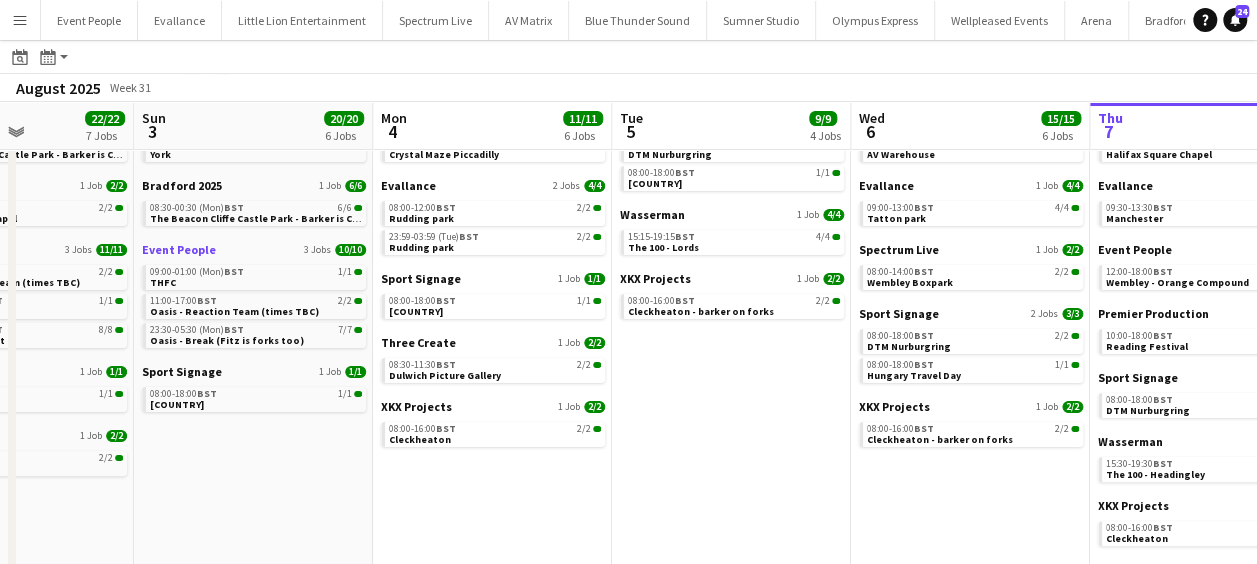 click on "Event People" at bounding box center [179, 249] 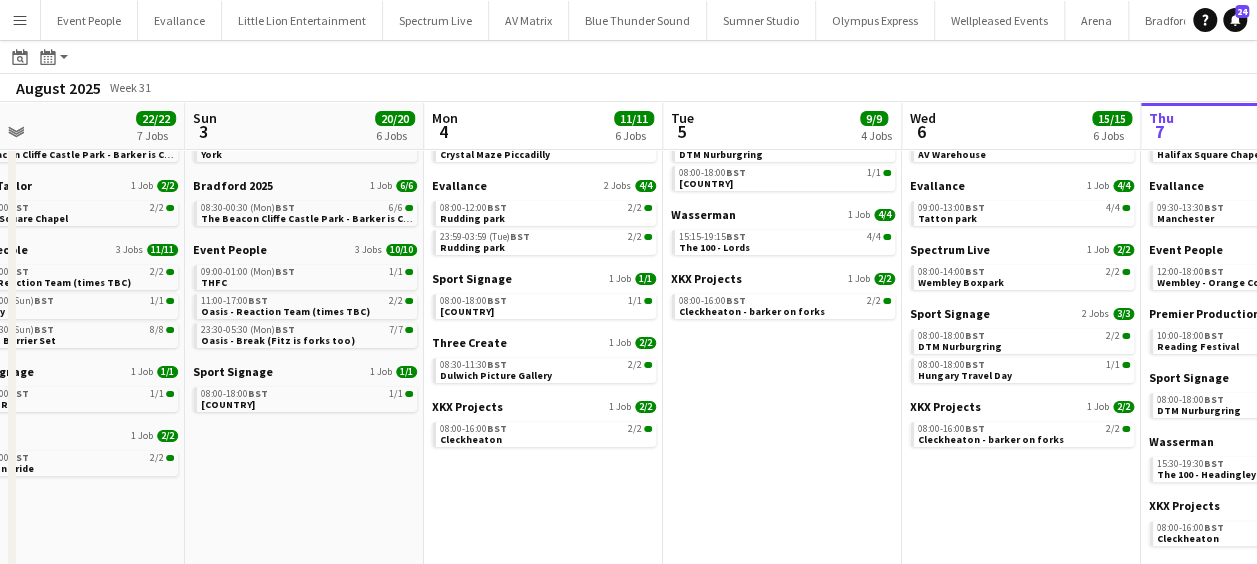 scroll, scrollTop: 0, scrollLeft: 482, axis: horizontal 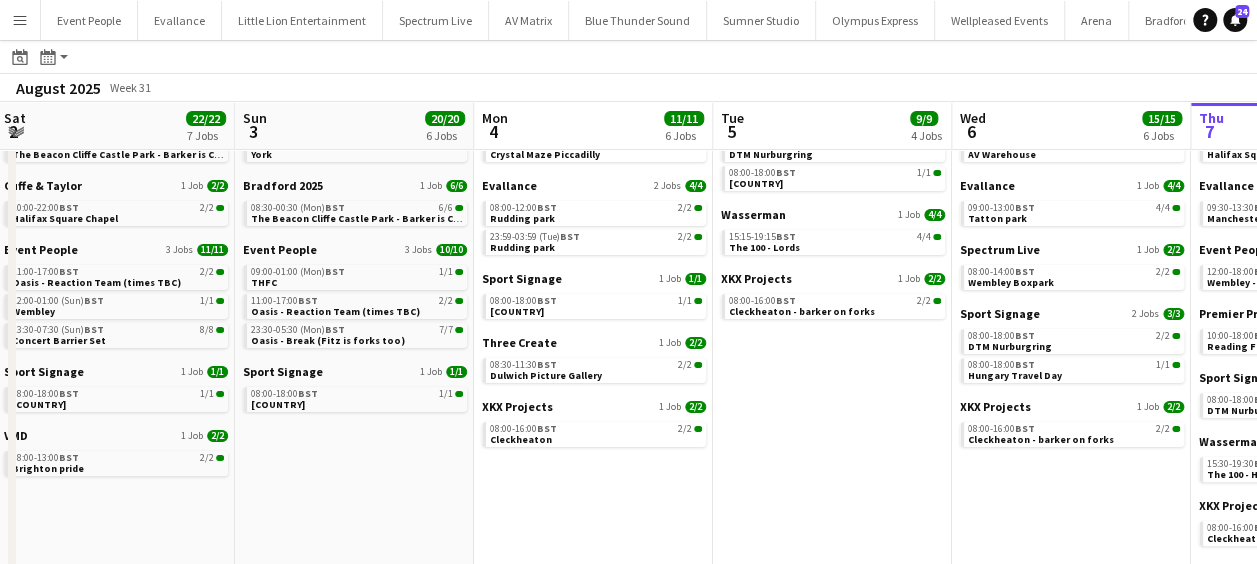 drag, startPoint x: 289, startPoint y: 434, endPoint x: 390, endPoint y: 442, distance: 101.31634 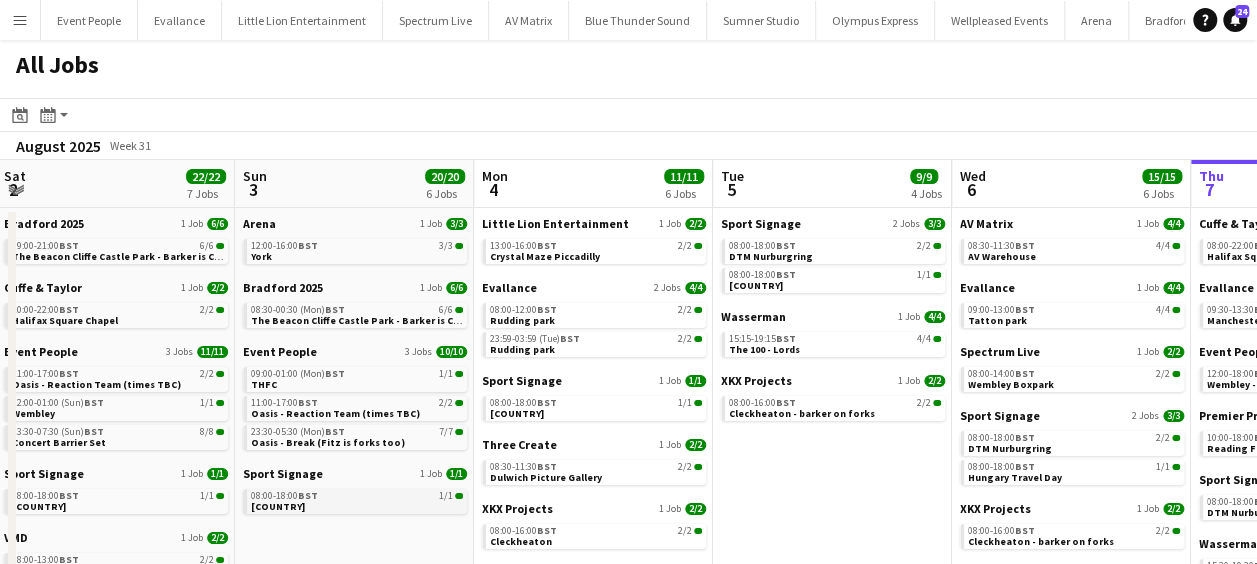 scroll, scrollTop: 0, scrollLeft: 0, axis: both 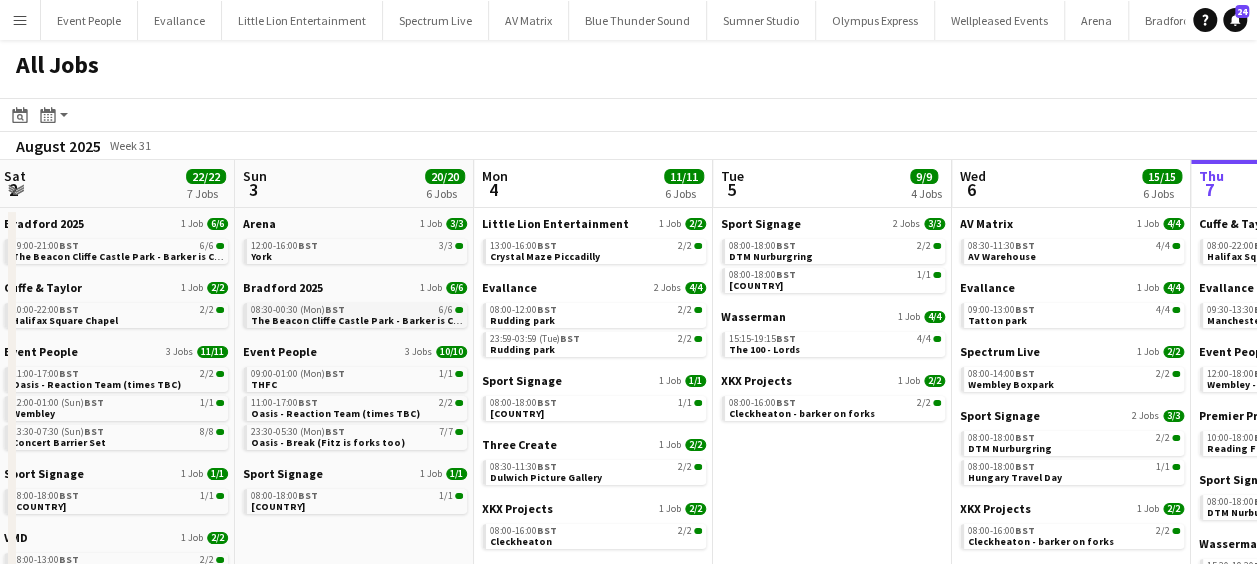 click on "The Beacon Cliffe Castle Park - Barker is Chief" at bounding box center [362, 320] 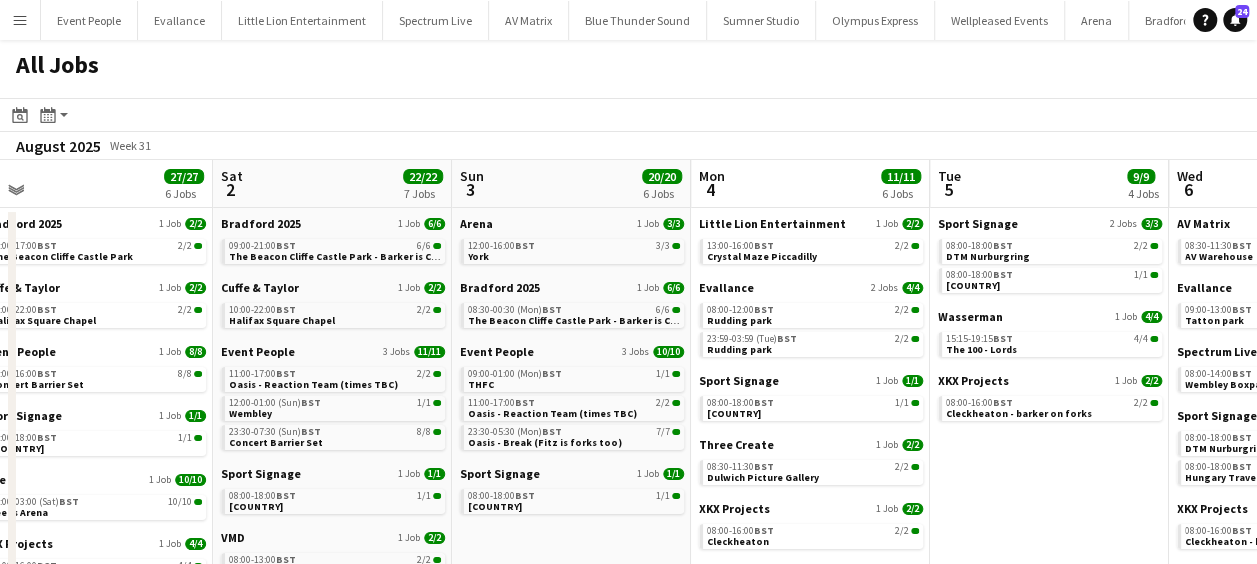 scroll, scrollTop: 0, scrollLeft: 494, axis: horizontal 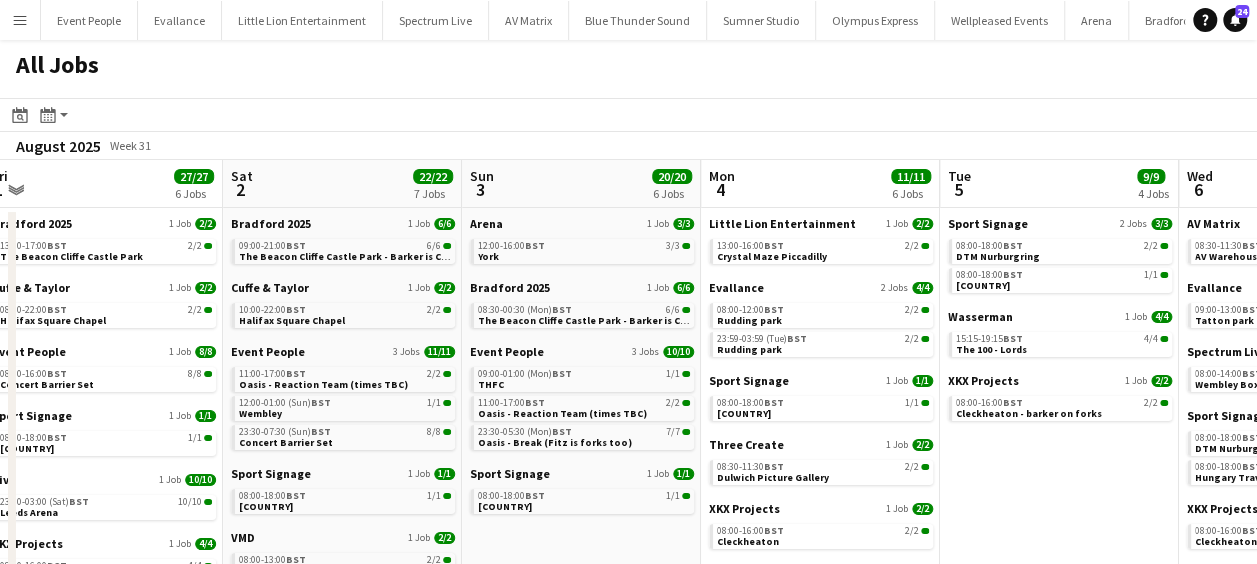 drag, startPoint x: 498, startPoint y: 358, endPoint x: 530, endPoint y: 358, distance: 32 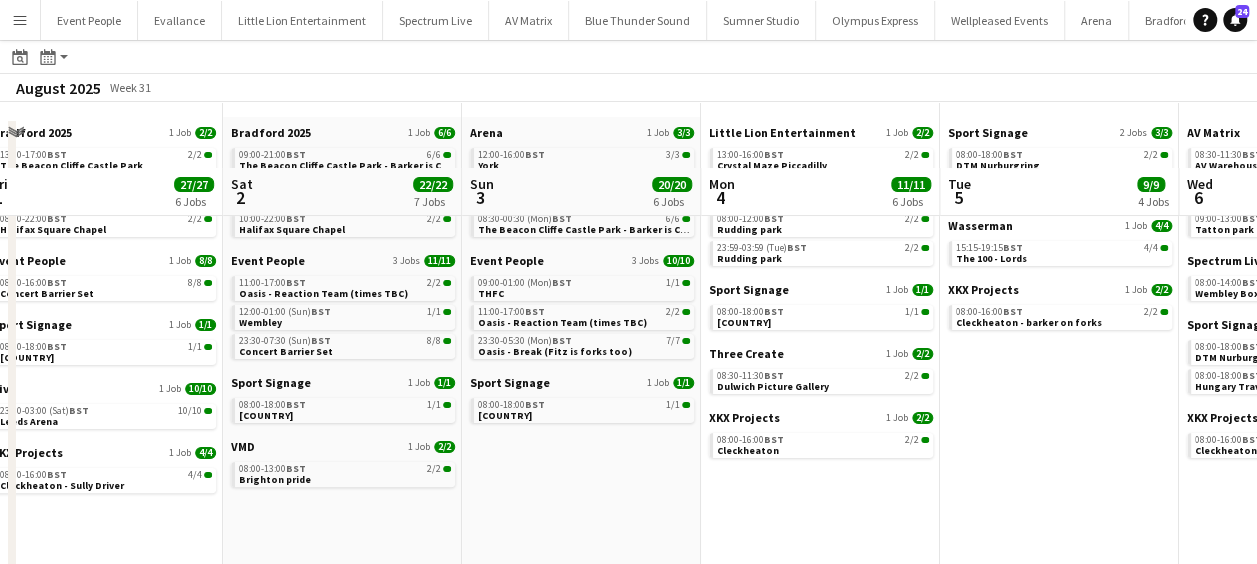 scroll, scrollTop: 200, scrollLeft: 0, axis: vertical 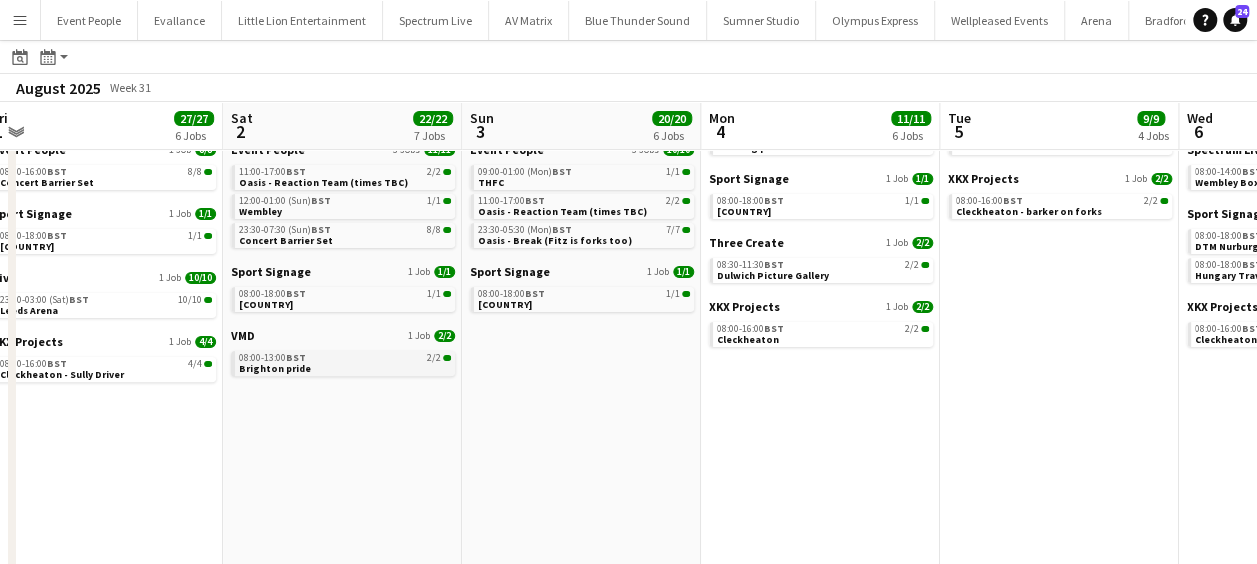 click on "Brighton pride" at bounding box center (275, 368) 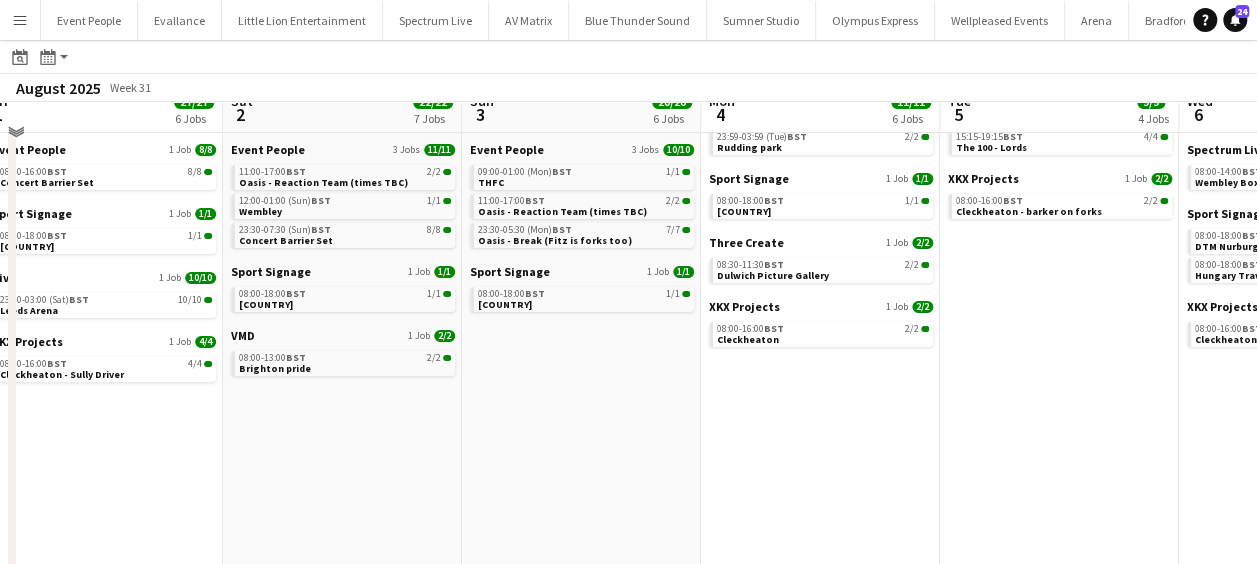 scroll, scrollTop: 0, scrollLeft: 0, axis: both 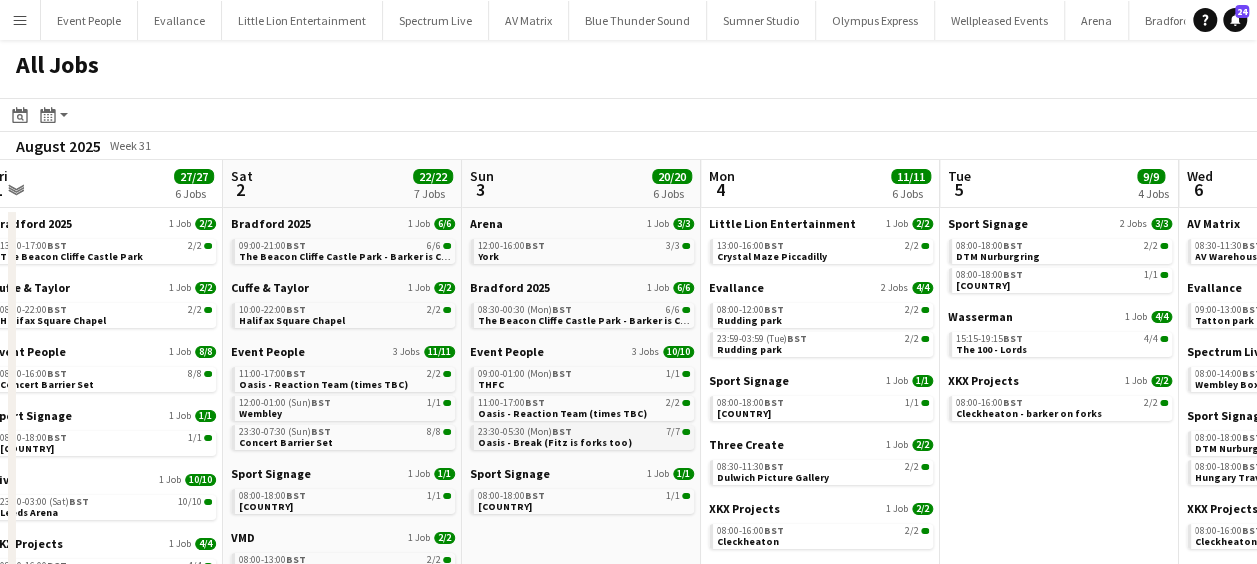 click on "BST" at bounding box center (562, 431) 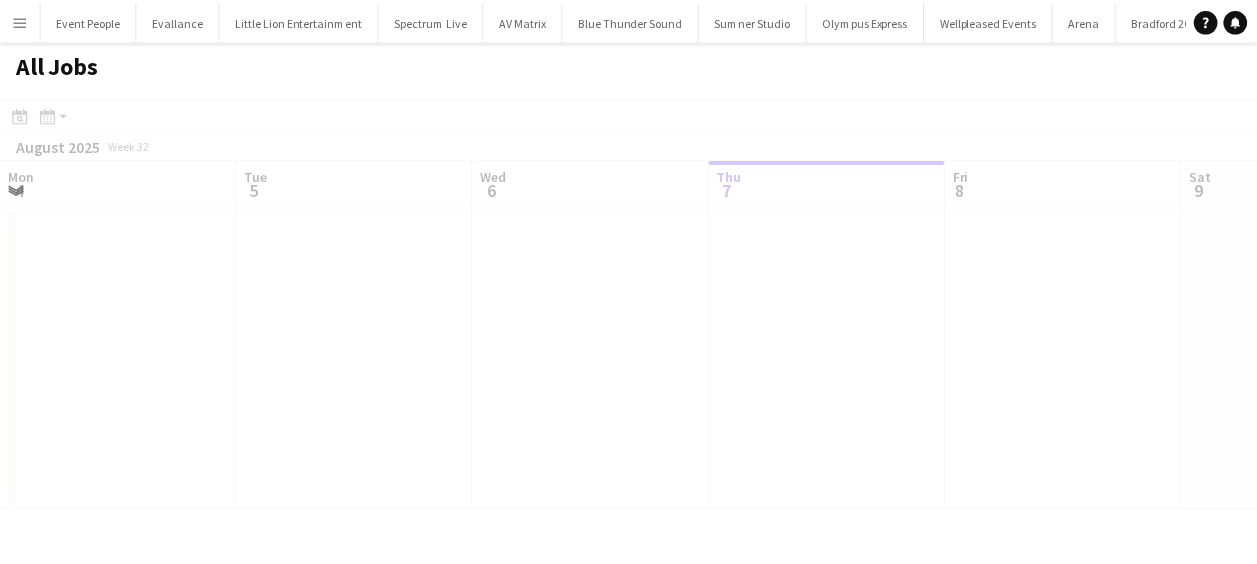 scroll, scrollTop: 0, scrollLeft: 0, axis: both 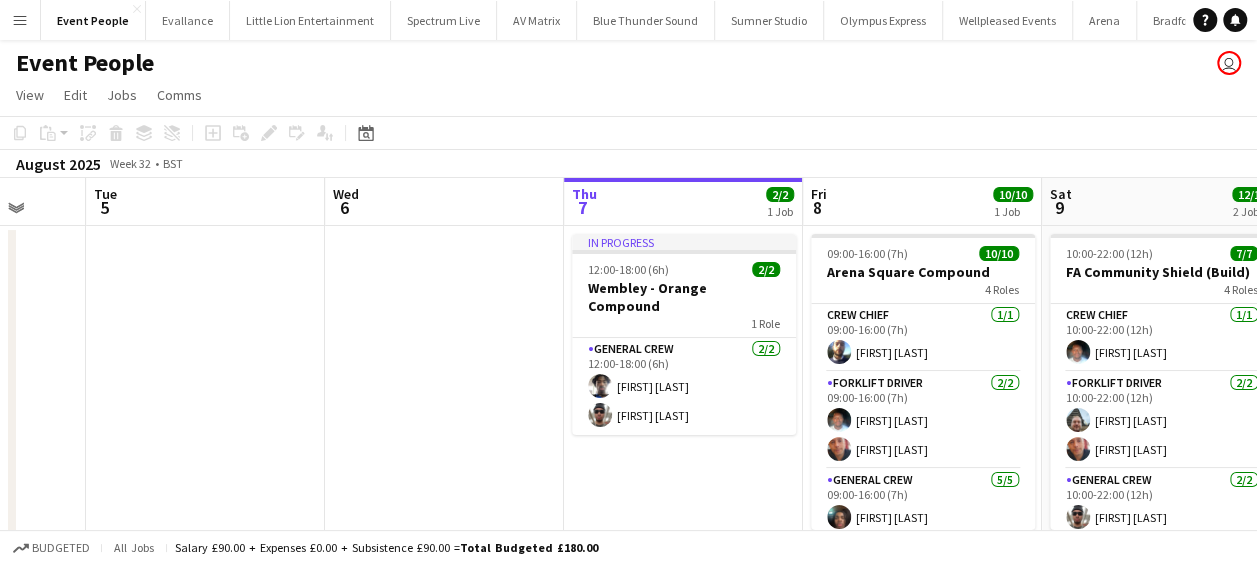 drag, startPoint x: 460, startPoint y: 450, endPoint x: 591, endPoint y: 433, distance: 132.09845 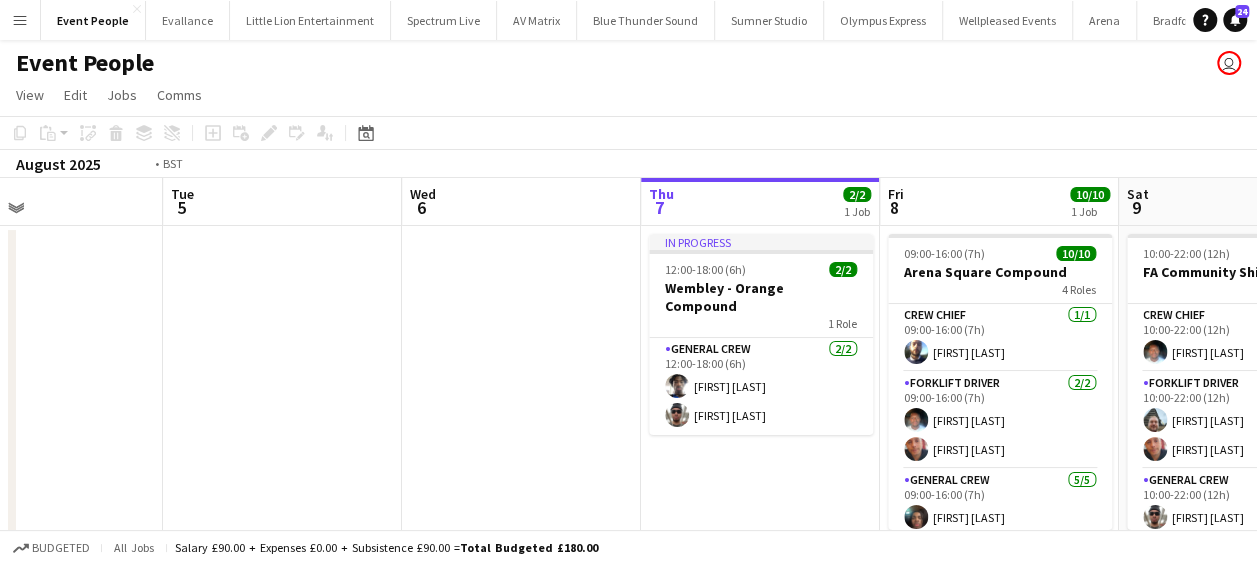drag, startPoint x: 898, startPoint y: 420, endPoint x: 1022, endPoint y: 417, distance: 124.036285 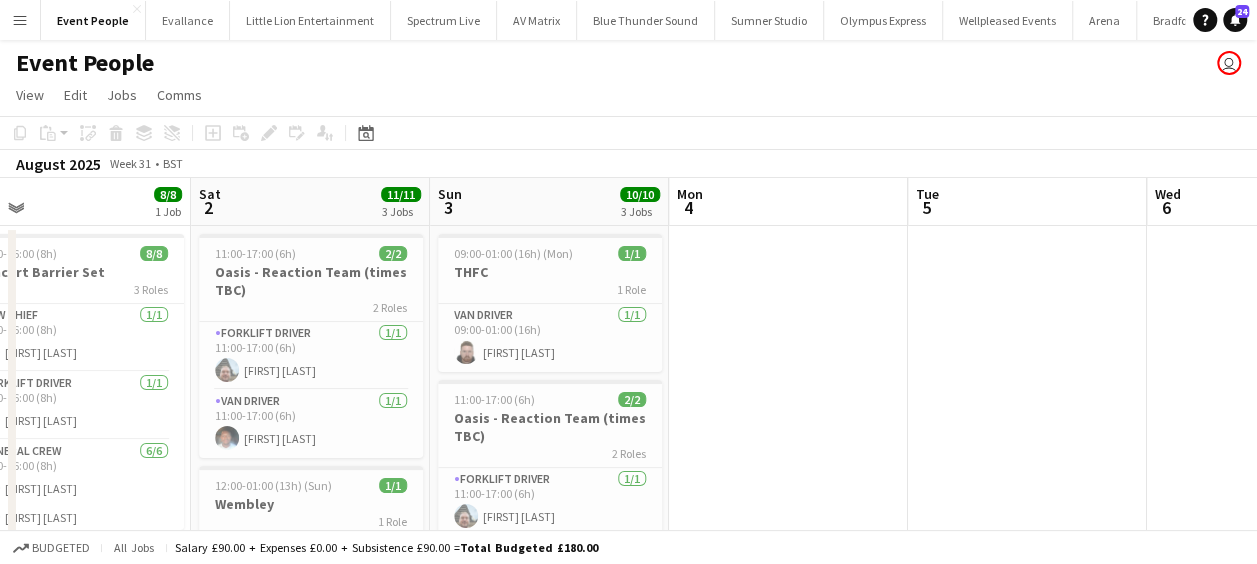 drag, startPoint x: 775, startPoint y: 396, endPoint x: 851, endPoint y: 396, distance: 76 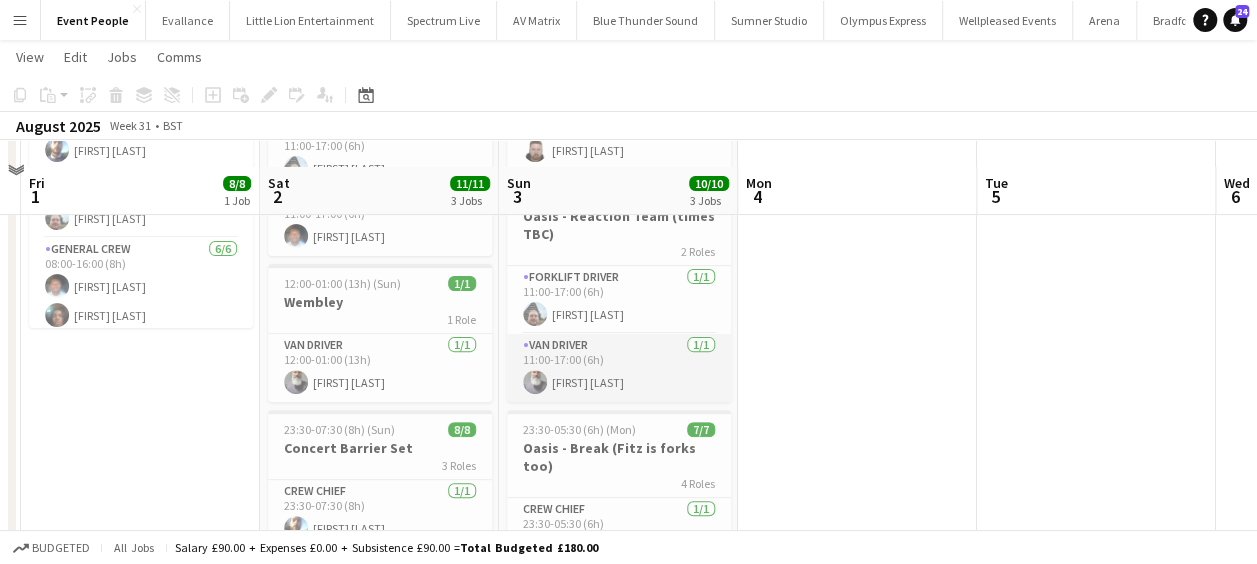 scroll, scrollTop: 300, scrollLeft: 0, axis: vertical 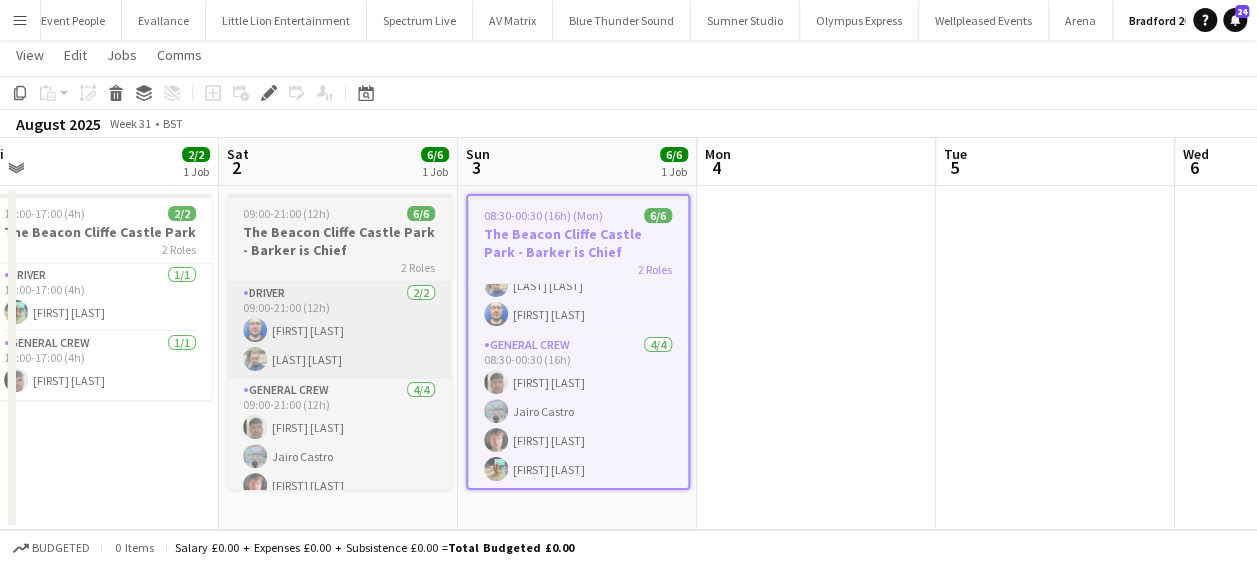 drag, startPoint x: 198, startPoint y: 325, endPoint x: 374, endPoint y: 326, distance: 176.00284 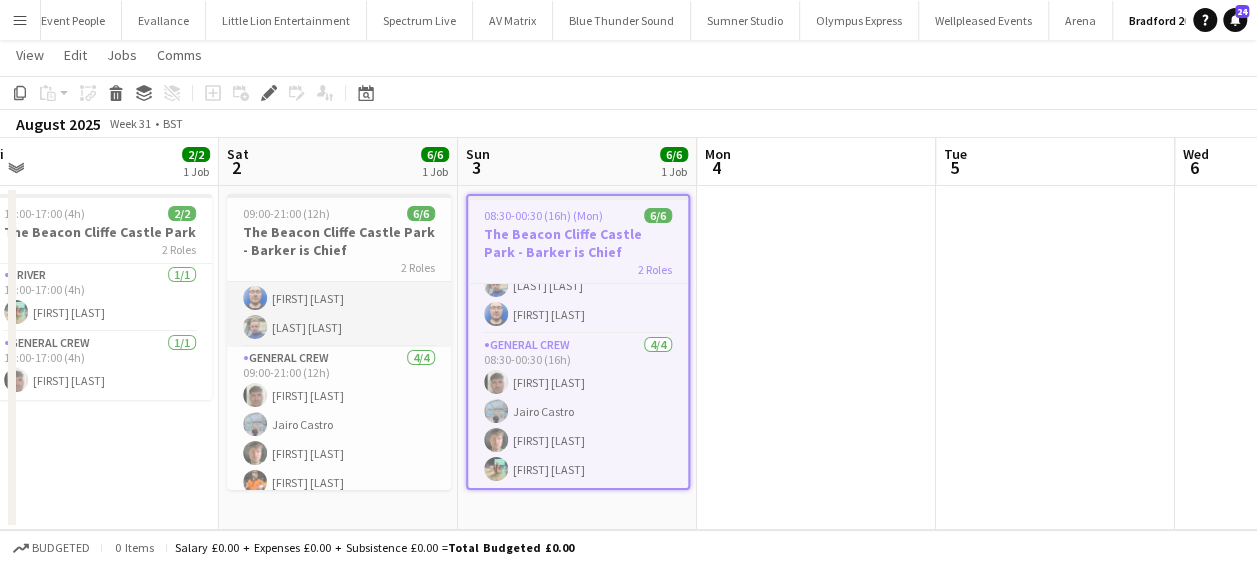 scroll, scrollTop: 43, scrollLeft: 0, axis: vertical 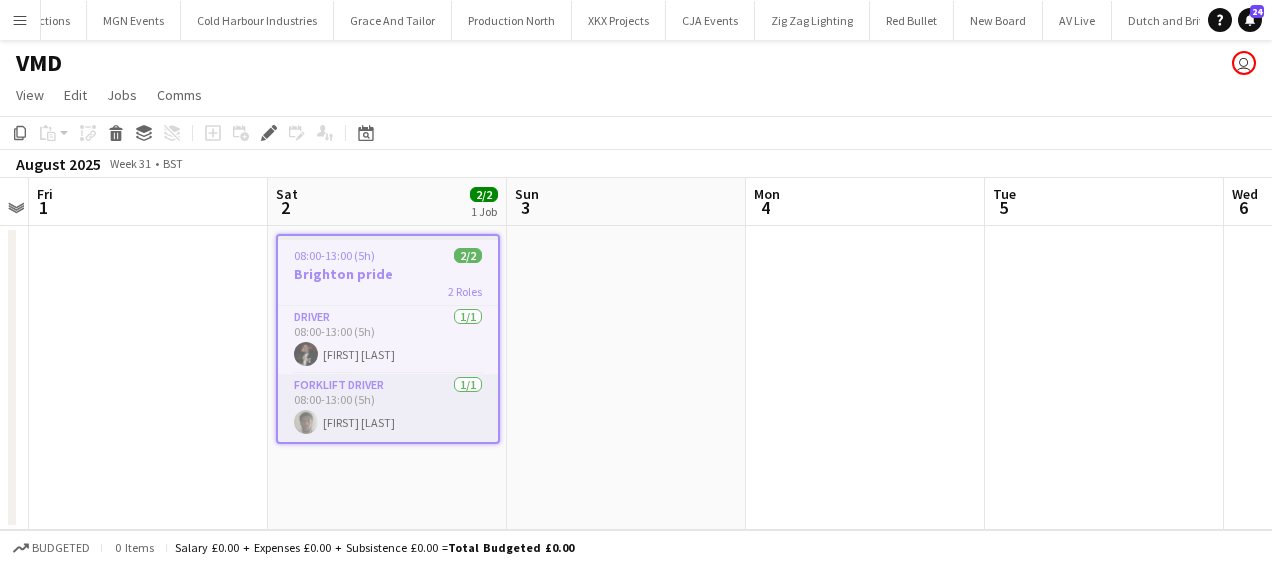 click on "Forklift Driver   1/1   08:00-13:00 (5h)
Laurence Amoah" at bounding box center (388, 408) 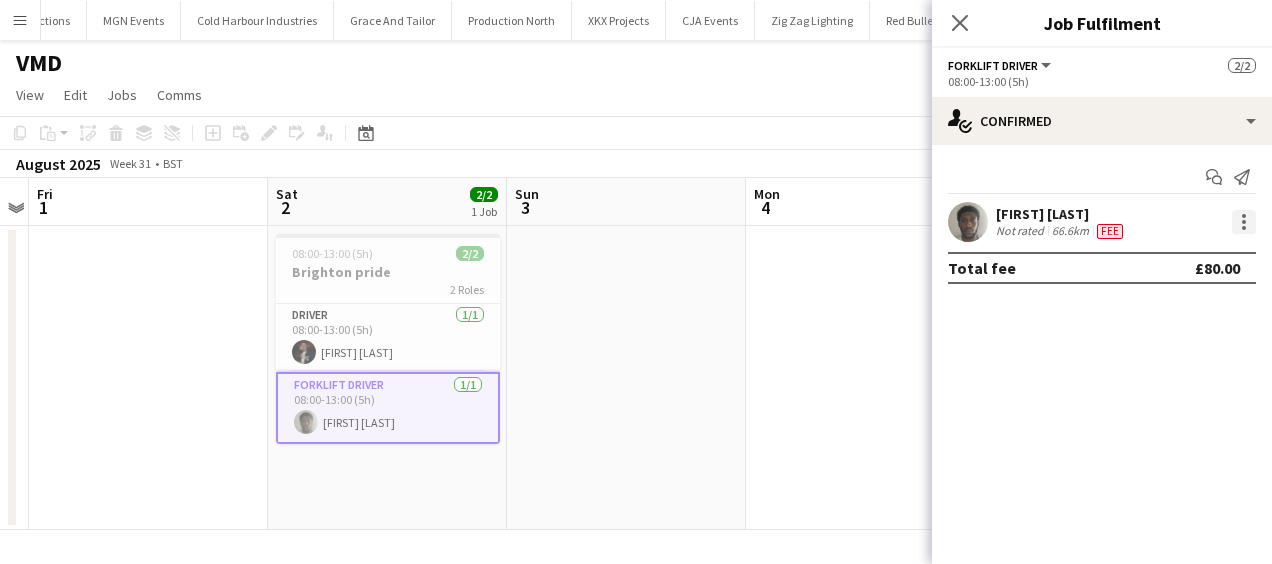 click at bounding box center (1244, 222) 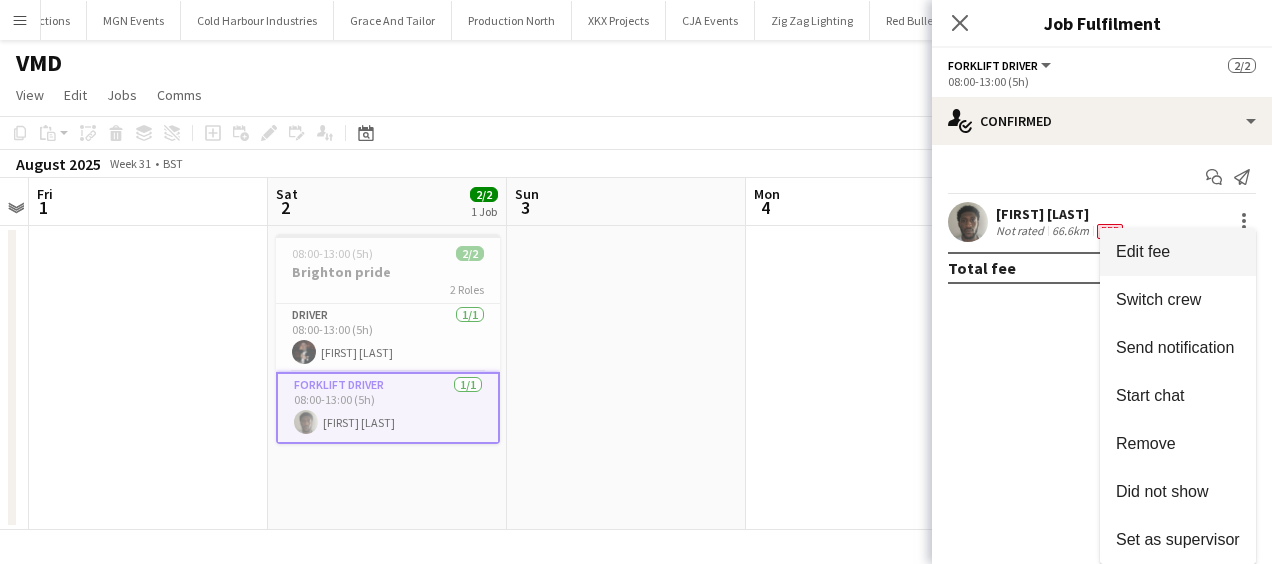 click on "Edit fee" at bounding box center (1143, 251) 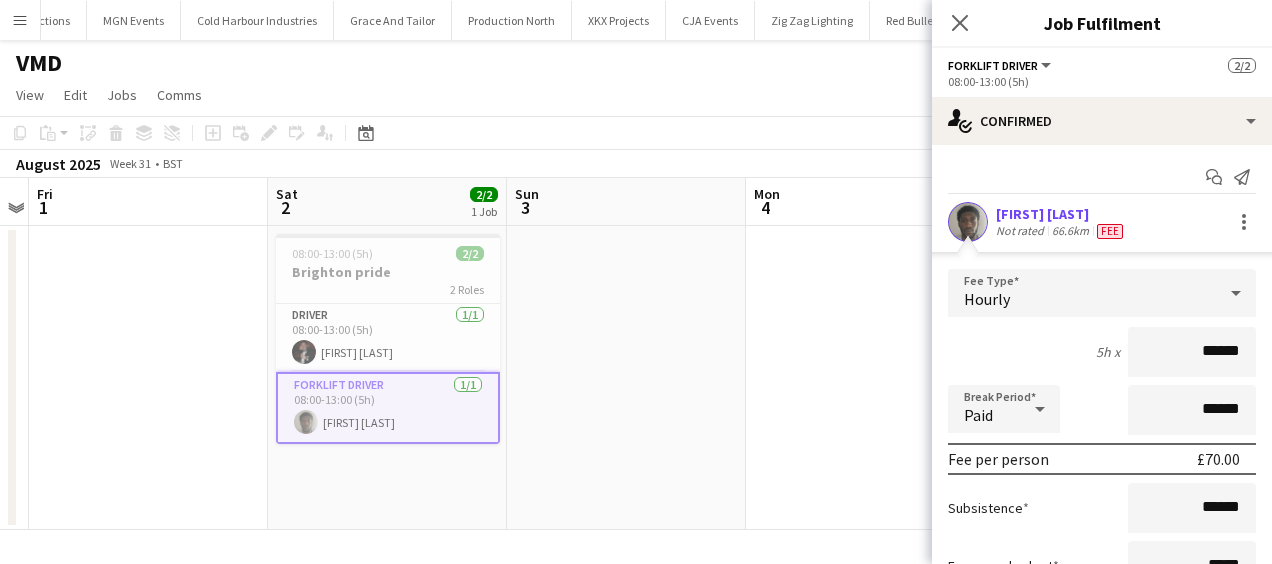 scroll, scrollTop: 100, scrollLeft: 0, axis: vertical 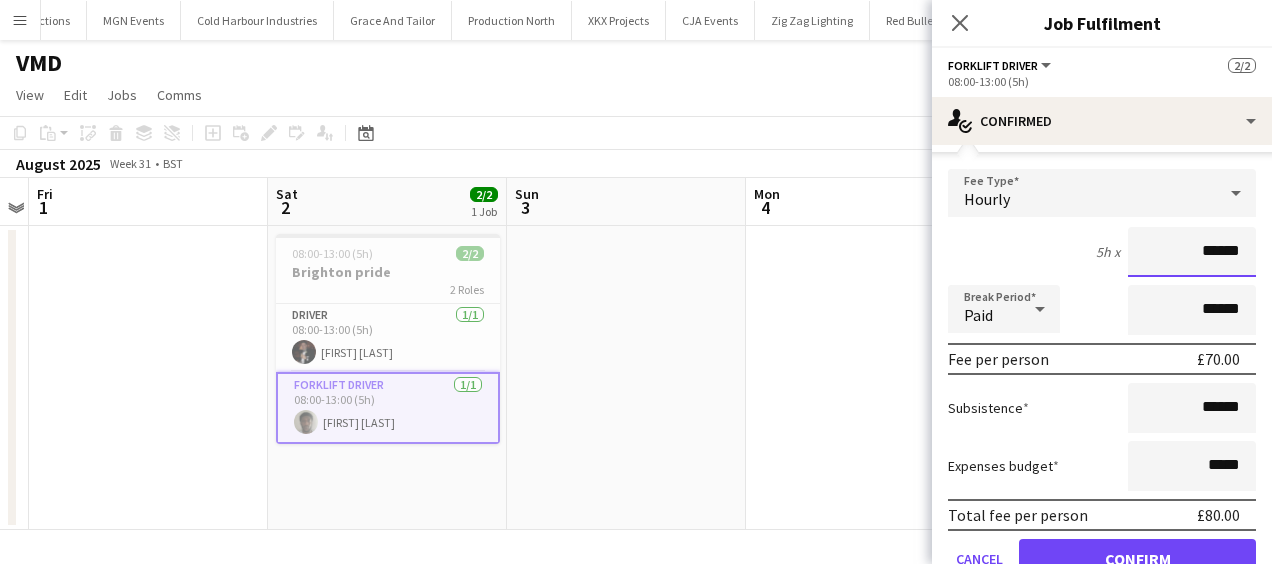 drag, startPoint x: 1177, startPoint y: 255, endPoint x: 1242, endPoint y: 255, distance: 65 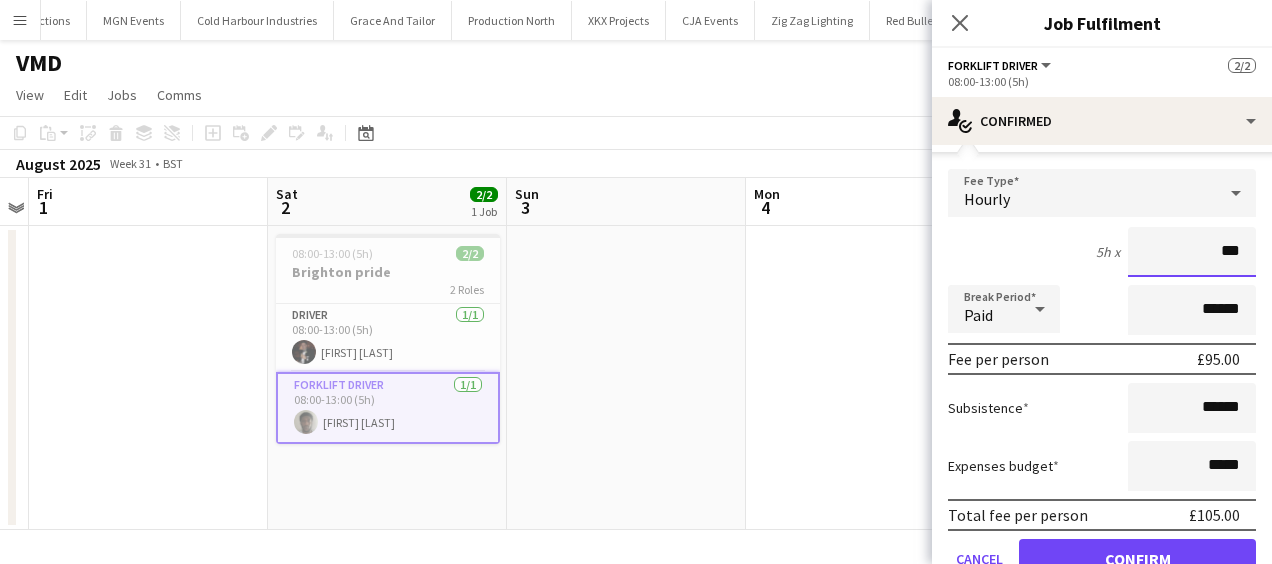 type on "******" 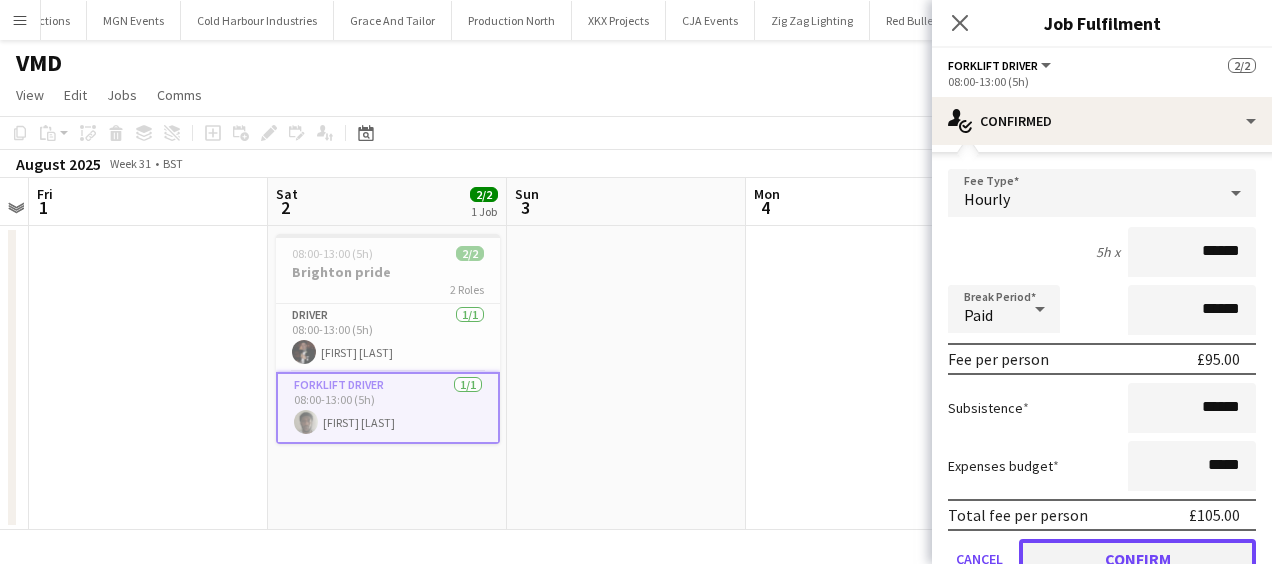 click on "Confirm" at bounding box center (1137, 559) 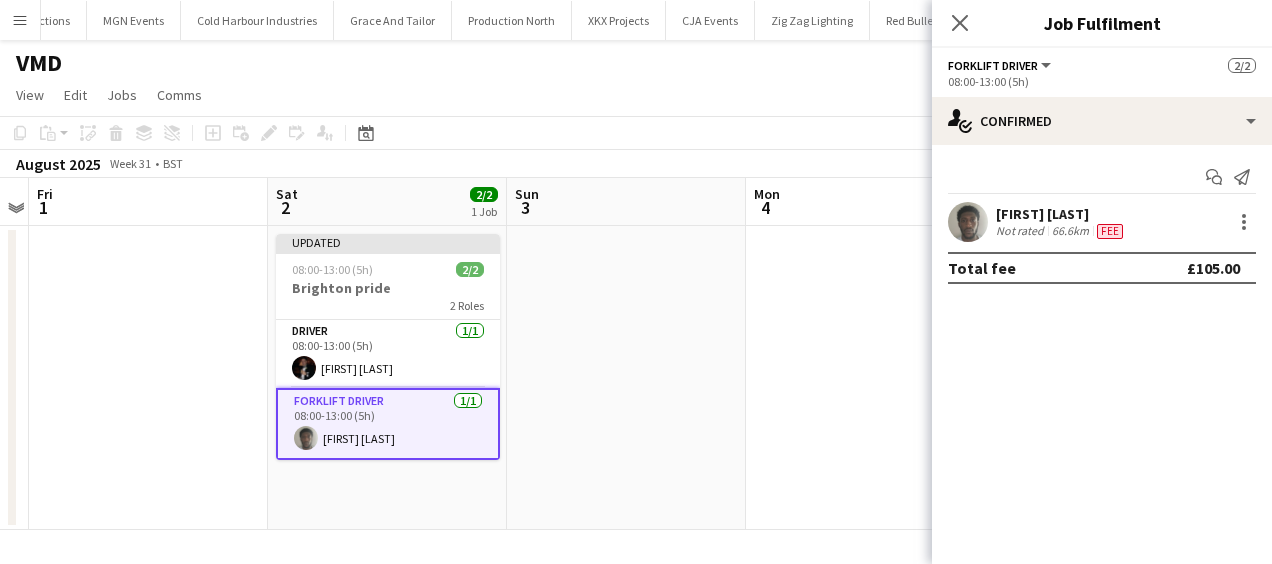 scroll, scrollTop: 0, scrollLeft: 0, axis: both 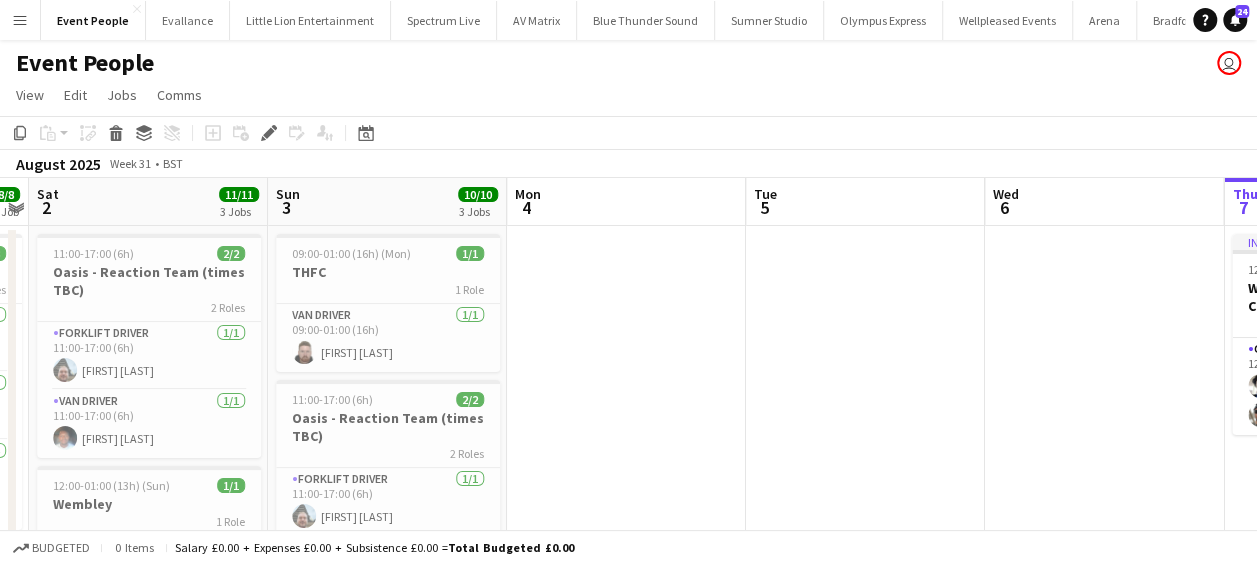click on "Menu" at bounding box center (20, 20) 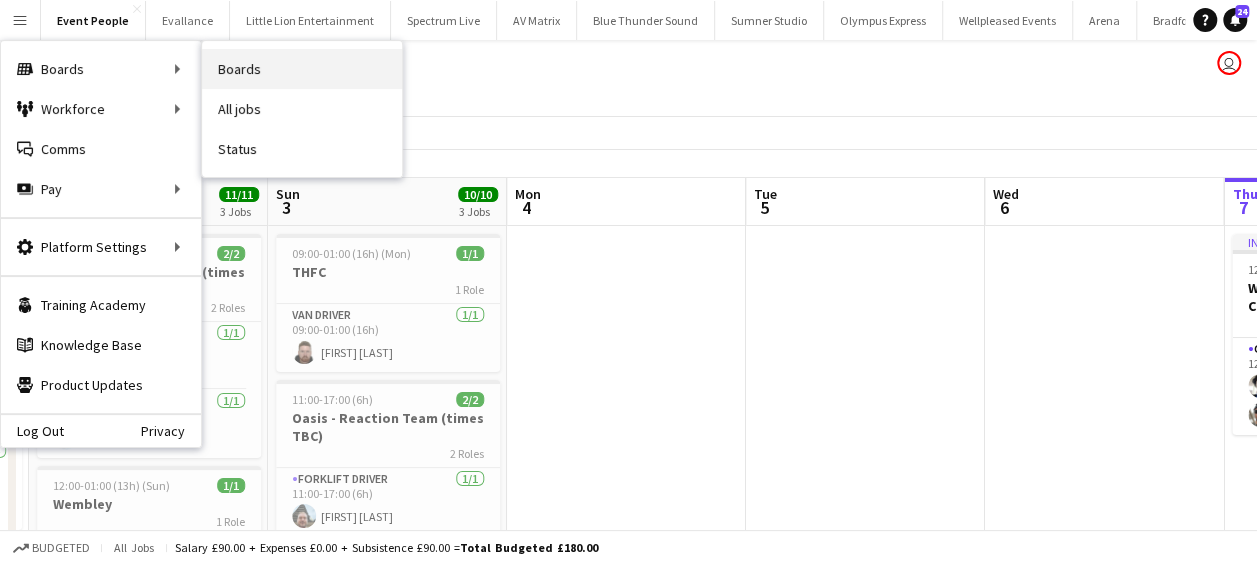 click on "Boards" at bounding box center [302, 69] 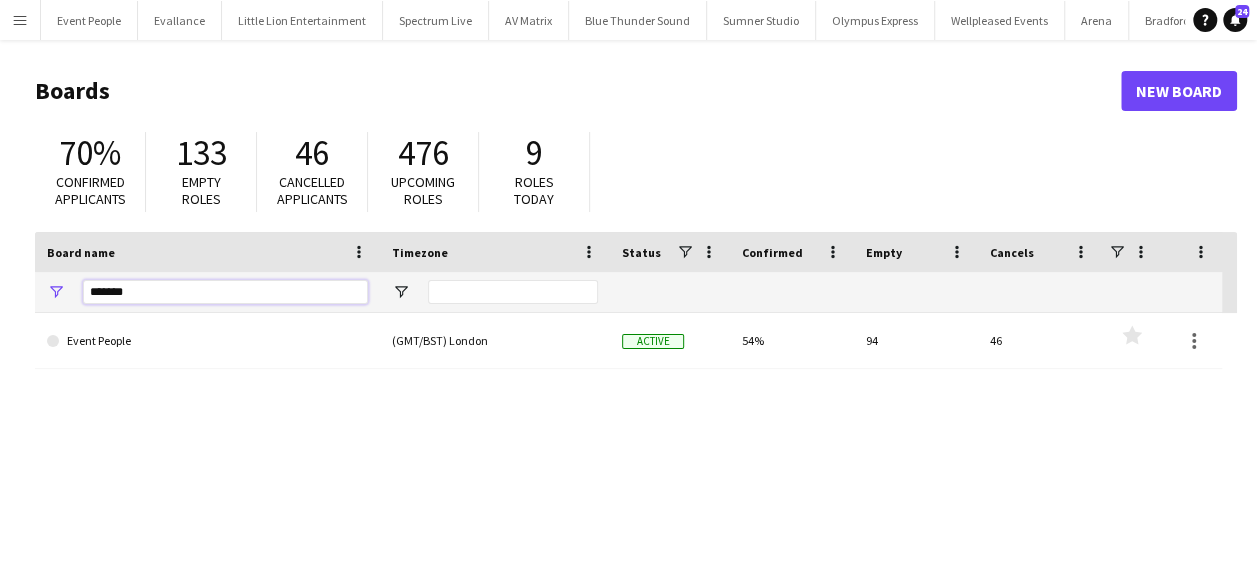 drag, startPoint x: 142, startPoint y: 300, endPoint x: 40, endPoint y: 315, distance: 103.09704 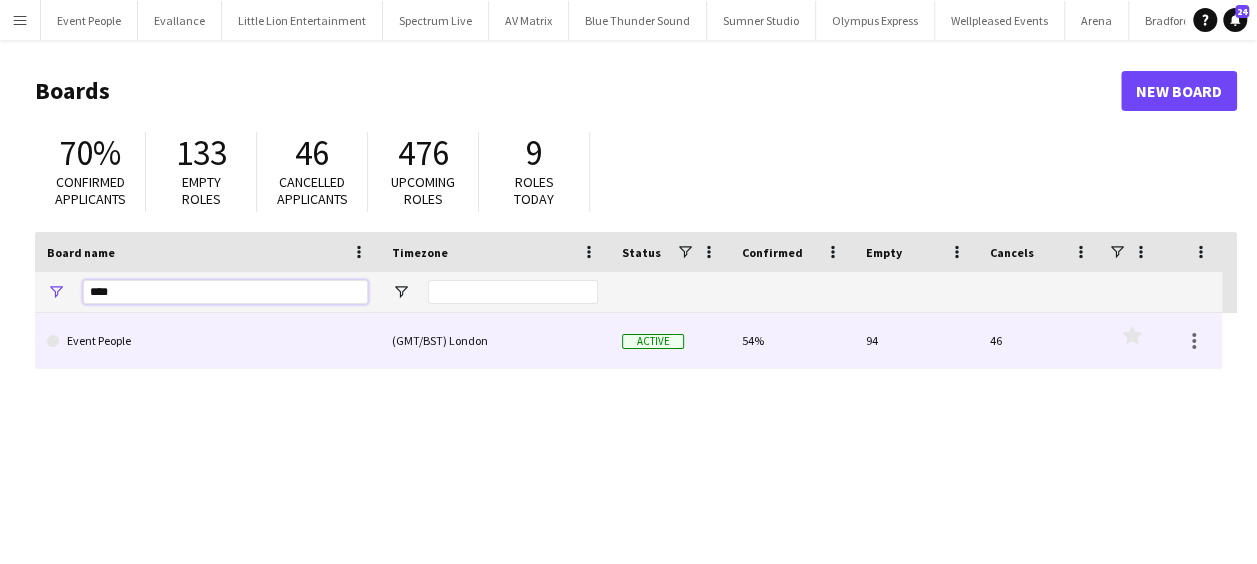 type on "****" 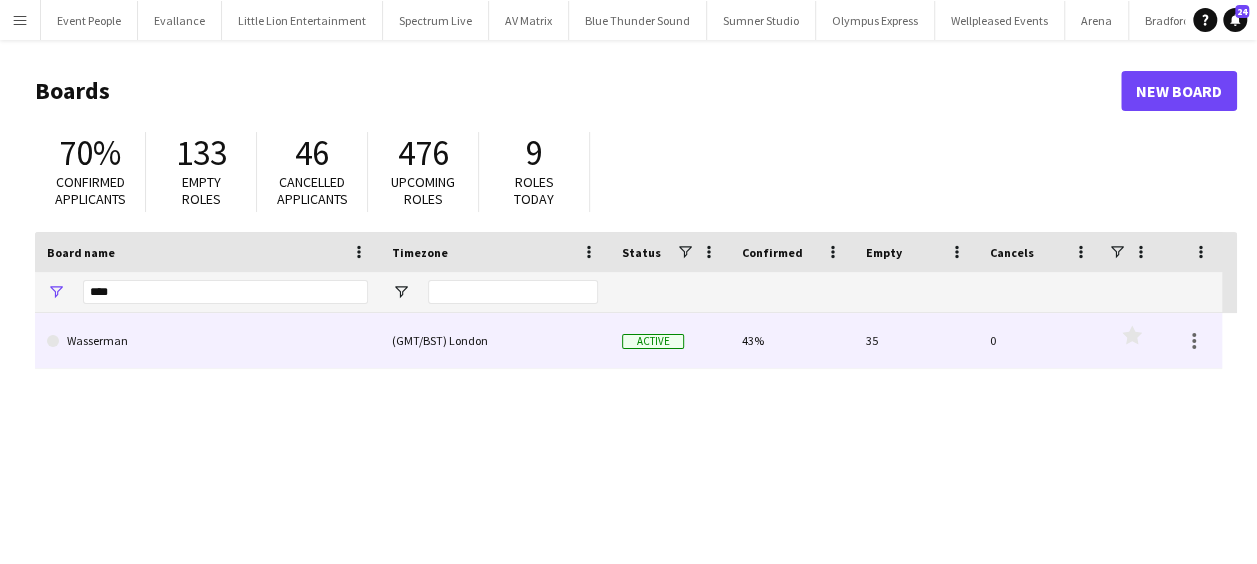 click on "Wasserman" 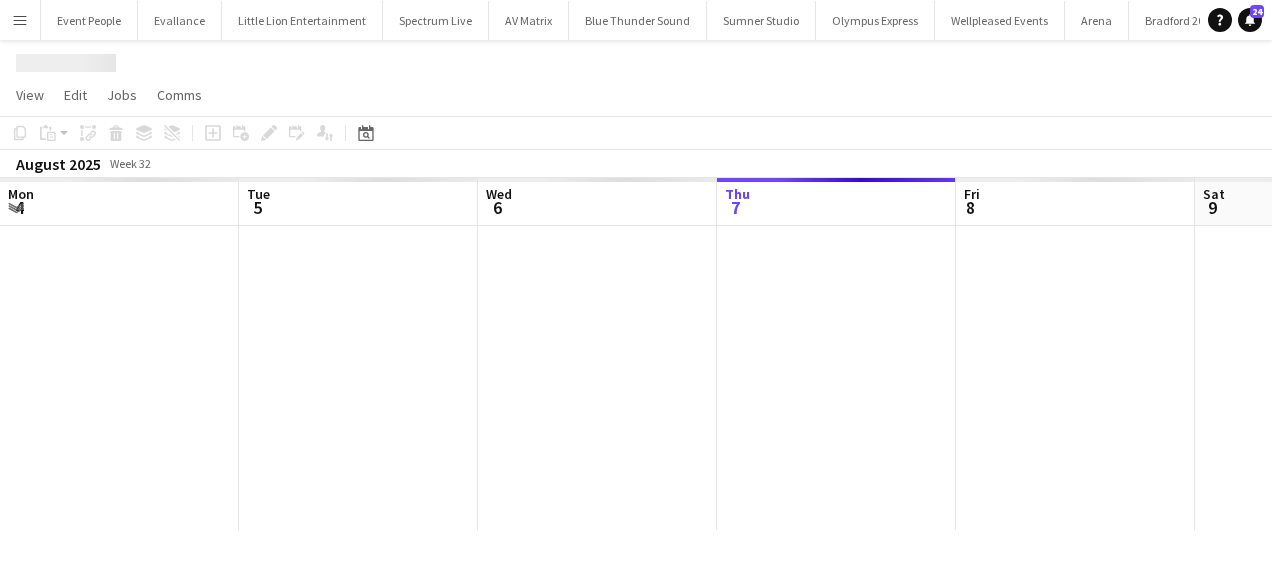 scroll, scrollTop: 0, scrollLeft: 478, axis: horizontal 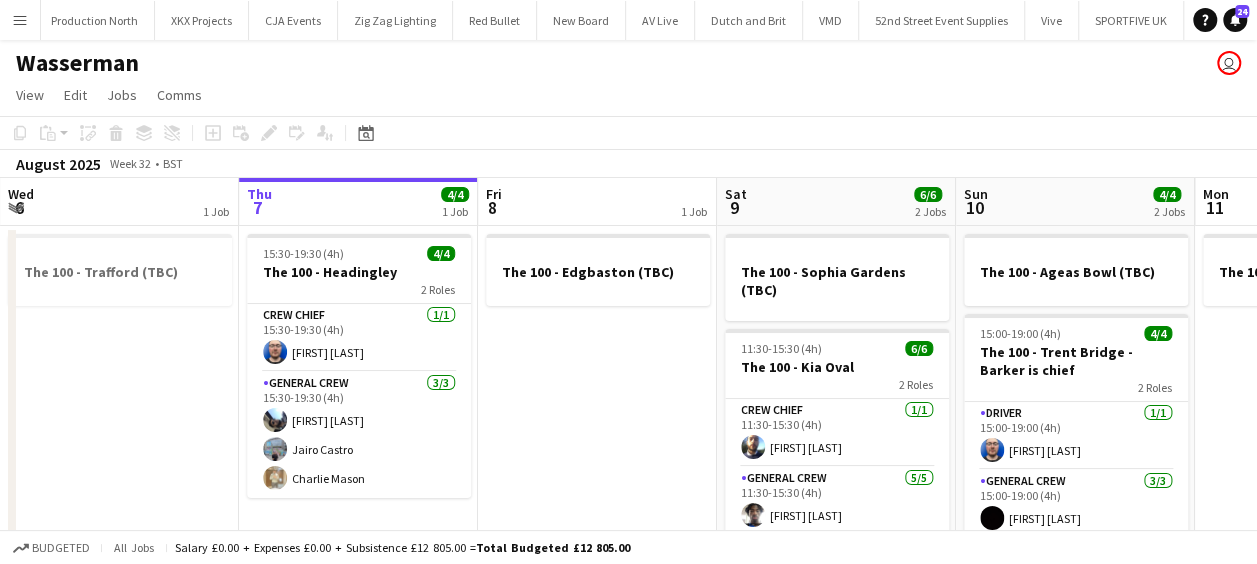 click on "Mon   4   Tue   5   4/4   1 Job   Wed   6   1 Job   Thu   7   4/4   1 Job   Fri   8   1 Job   Sat   9   6/6   2 Jobs   Sun   10   4/4   2 Jobs   Mon   11   1 Job   Tue   12   1 Job   Wed   13   2/2   3 Jobs   Thu   14   4/4   1 Job      15:15-19:15 (4h)    4/4   The 100 - Lords   2 Roles   Crew Chief   1/1   15:15-19:15 (4h)
[FIRST] [LAST]  General Crew   3/3   15:15-19:15 (4h)
[FIRST] [LAST] [FIRST] [LAST]     The 100 - Trafford (TBC)      15:30-19:30 (4h)    4/4   The 100 - Headingley    2 Roles   Crew Chief   1/1   15:30-19:30 (4h)
[FIRST] [LAST]  General Crew   3/3   15:30-19:30 (4h)
[FIRST] [LAST] [FIRST] [LAST] [FIRST] [LAST]     The 100 - Edgbaston (TBC)      The 100 - Sophia Gardens (TBC)      11:30-15:30 (4h)    6/6   The 100 - Kia Oval    2 Roles   Crew Chief   1/1   11:30-15:30 (4h)
[FIRST] [LAST]  General Crew   5/5   11:30-15:30 (4h)
[FIRST] [LAST] [FIRST] [LAST] [FIRST] [LAST] [FIRST] [LAST] [FIRST] [LAST]     The 100 - Ageas Bowl (TBC)      15:00-19:00 (4h)    4/4   2 Roles   Driver" at bounding box center (628, 422) 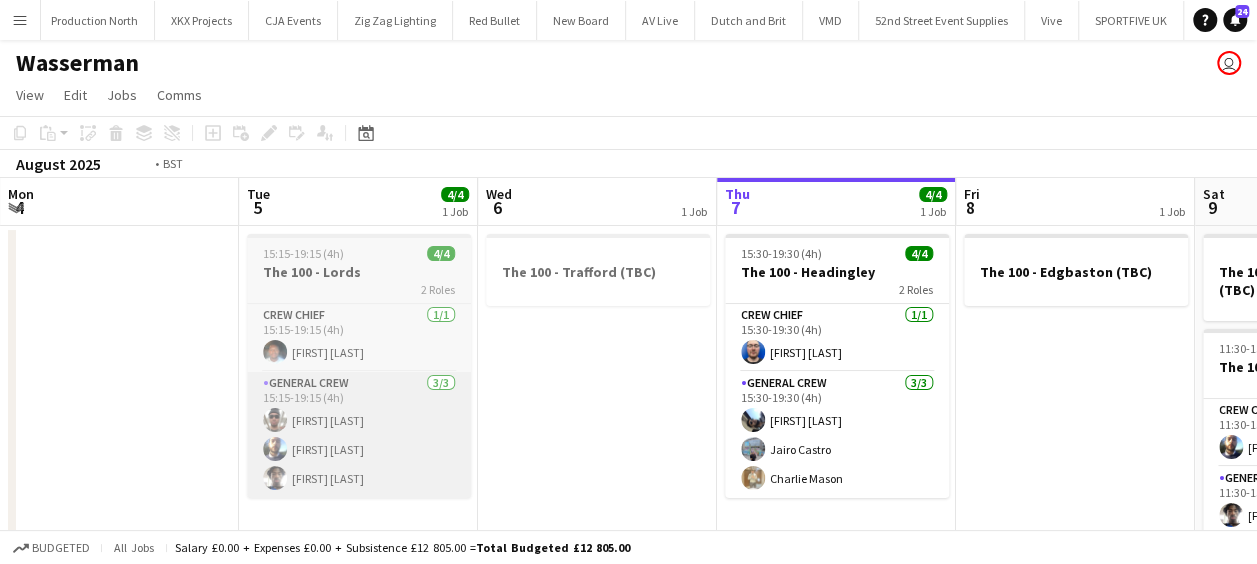 drag, startPoint x: 595, startPoint y: 384, endPoint x: 766, endPoint y: 390, distance: 171.10522 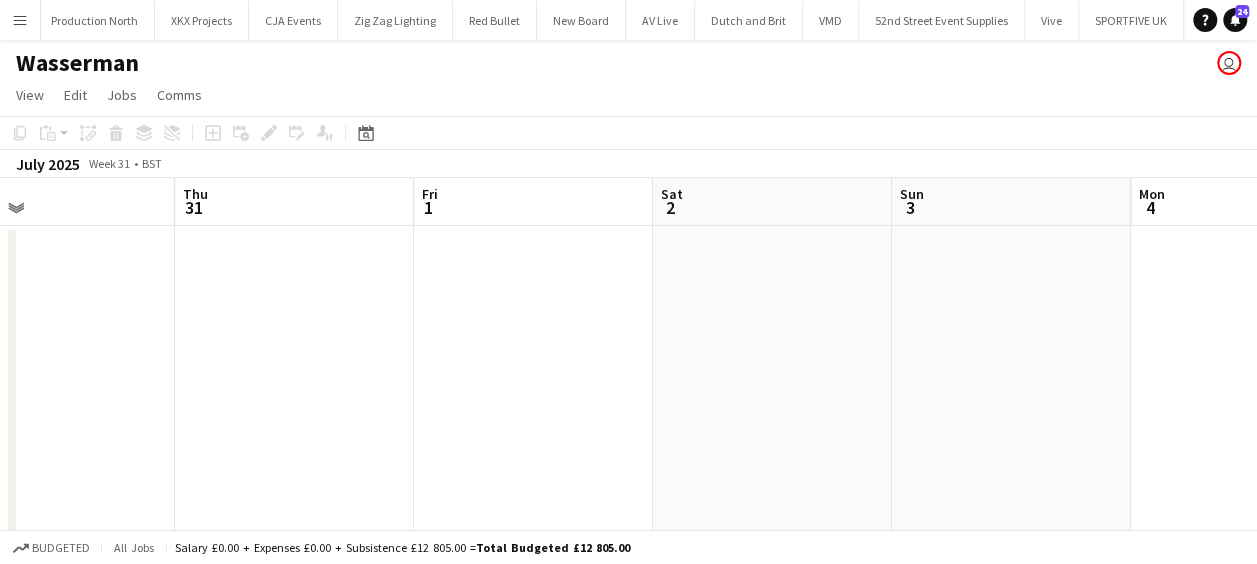 drag, startPoint x: 475, startPoint y: 394, endPoint x: 364, endPoint y: 423, distance: 114.72576 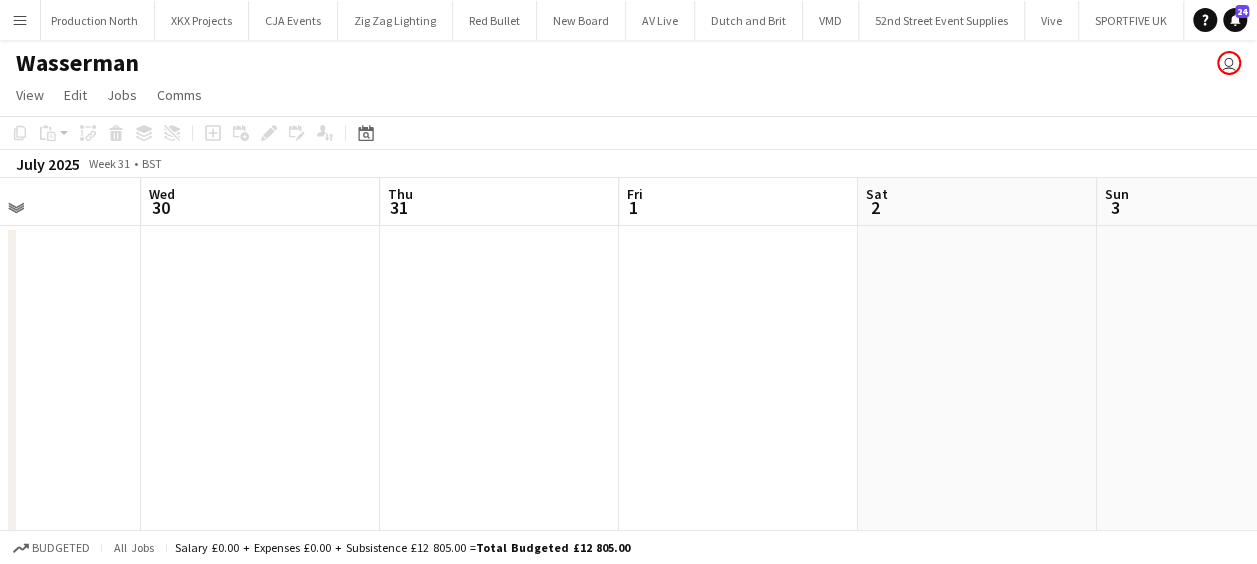 drag, startPoint x: 587, startPoint y: 410, endPoint x: 219, endPoint y: 436, distance: 368.91733 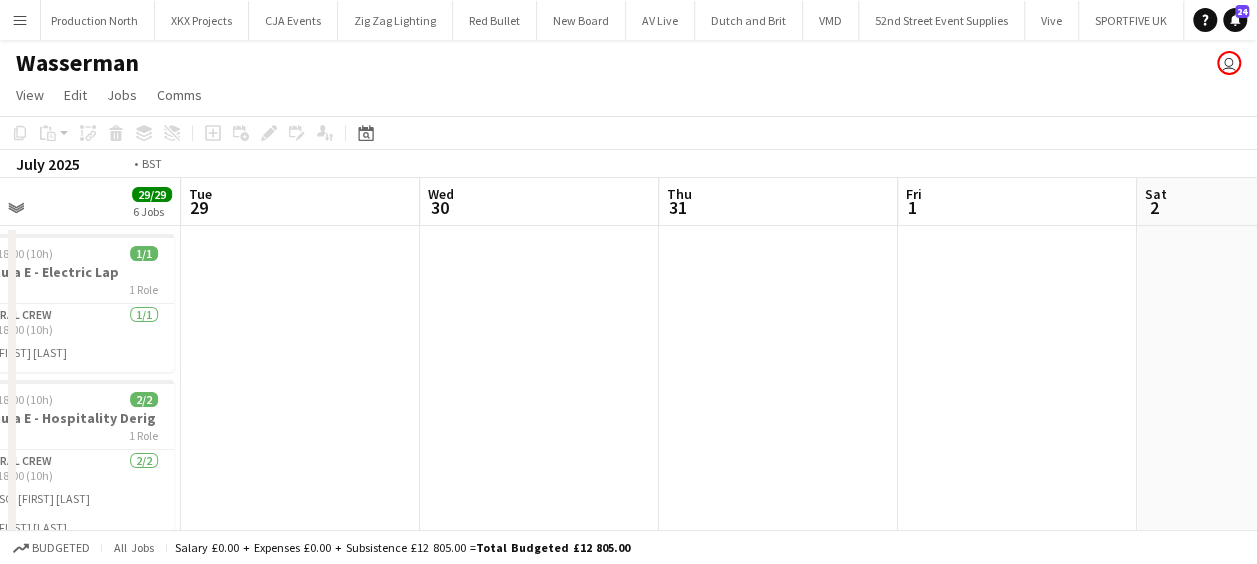 drag, startPoint x: 317, startPoint y: 435, endPoint x: 763, endPoint y: 400, distance: 447.37122 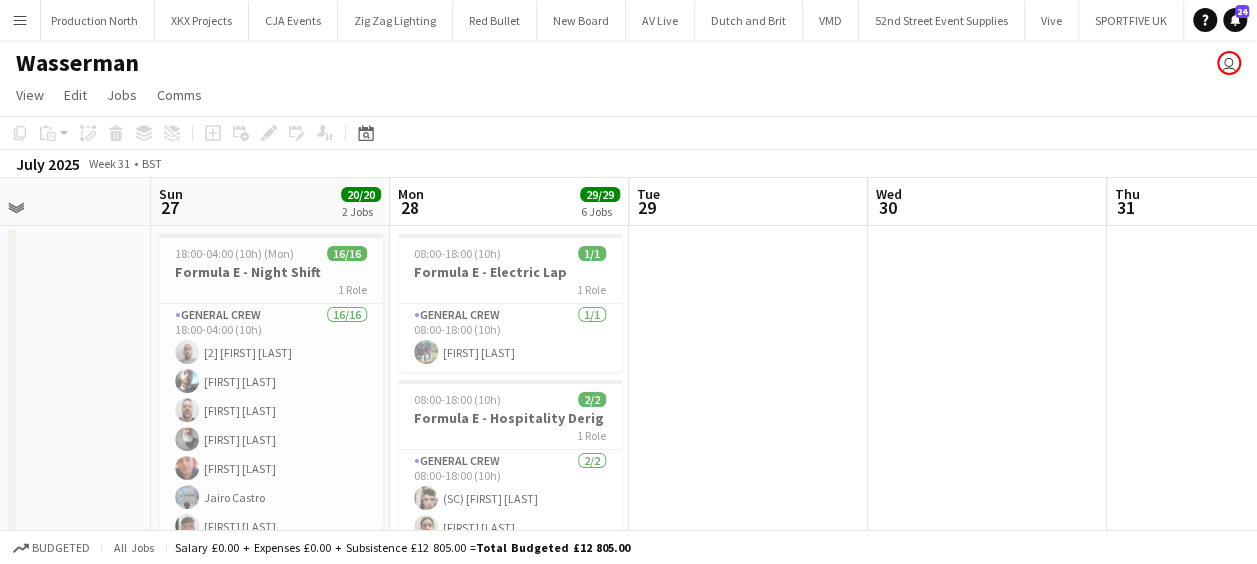 drag, startPoint x: 388, startPoint y: 414, endPoint x: 582, endPoint y: 411, distance: 194.0232 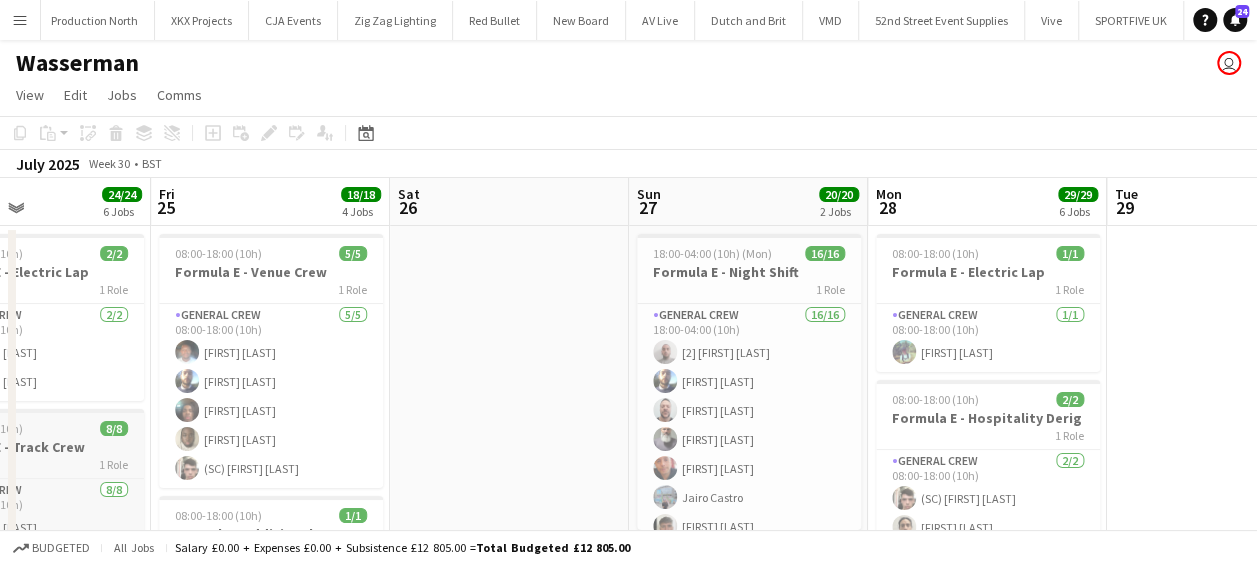 drag, startPoint x: 861, startPoint y: 415, endPoint x: 455, endPoint y: 429, distance: 406.2413 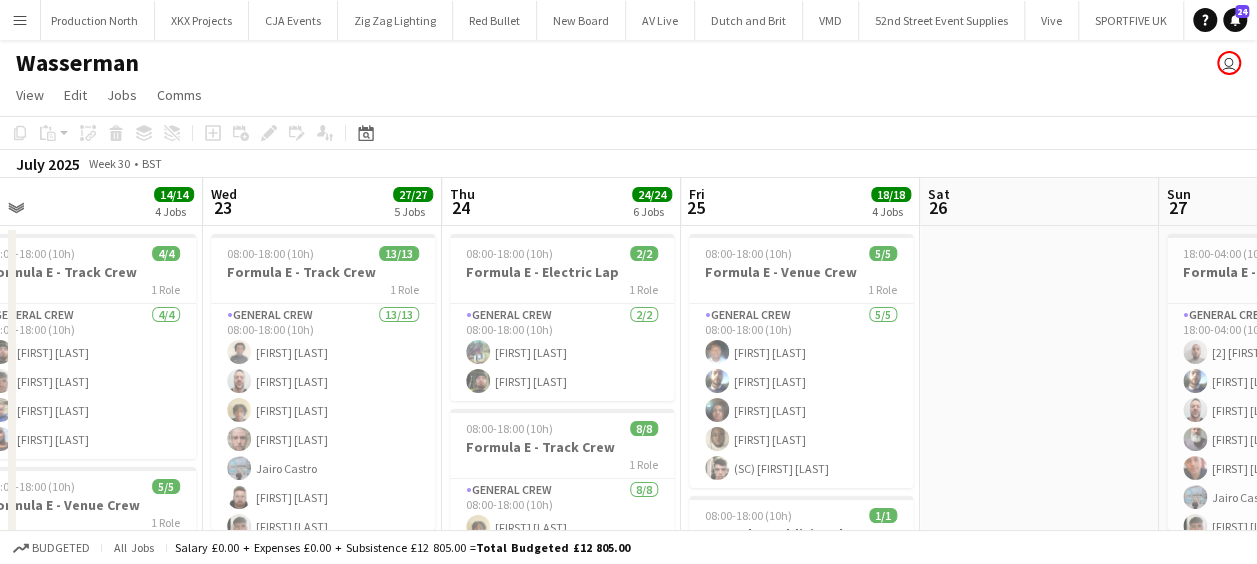 click on "Sun   20   Mon   21   5/5   2 Jobs   Tue   22   14/14   4 Jobs   Wed   23   27/27   5 Jobs   Thu   24   24/24   6 Jobs   Fri   25   18/18   4 Jobs   Sat   26   Sun   27   20/20   2 Jobs   Mon   28   29/29   6 Jobs   Tue   29   Wed   30      08:00-18:00 (10h)    4/4   Formula E - Venue Crew   1 Role   General Crew   4/4   08:00-18:00 (10h)
[FIRST] [LAST] [FIRST] [LAST] [FIRST] [LAST] [FIRST] [LAST]     08:00-18:00 (10h)    1/1   Formula E Additional   1 Role   General Crew   1/1   08:00-18:00 (10h)
[FIRST] [LAST]     08:00-18:00 (10h)    4/4   Formula E - Track Crew   1 Role   General Crew   4/4   08:00-18:00 (10h)
[FIRST] [LAST] [FIRST] [LAST] [FIRST] [LAST] [FIRST] [LAST]     08:00-18:00 (10h)    5/5   Formula E - Venue Crew   1 Role   General Crew   5/5   08:00-18:00 (10h)
[FIRST] [LAST] [FIRST] [LAST] [FIRST] [LAST] [FIRST] [LAST] [FIRST] [LAST]     08:00-18:00 (10h)    4/4   Formula E -1/2 Bridge Install   1 Role   General Crew   4/4   08:00-18:00 (10h)
[FIRST] [LAST] [FIRST] [LAST] [FIRST] [LAST] [FIRST] [LAST]" at bounding box center (628, 938) 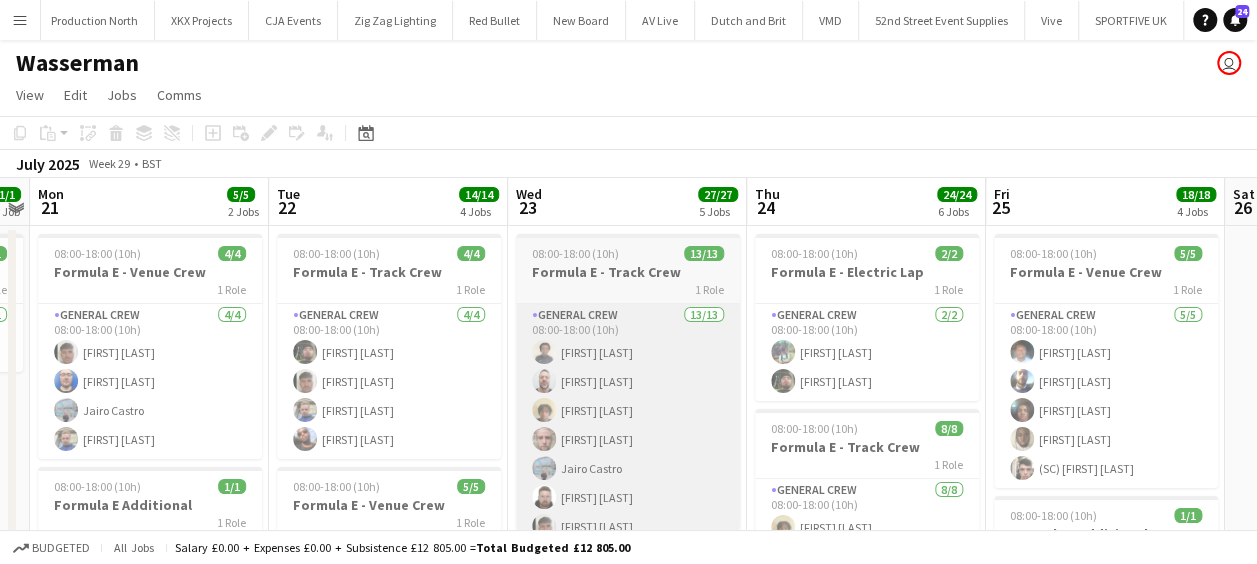 drag, startPoint x: 807, startPoint y: 433, endPoint x: 743, endPoint y: 430, distance: 64.070274 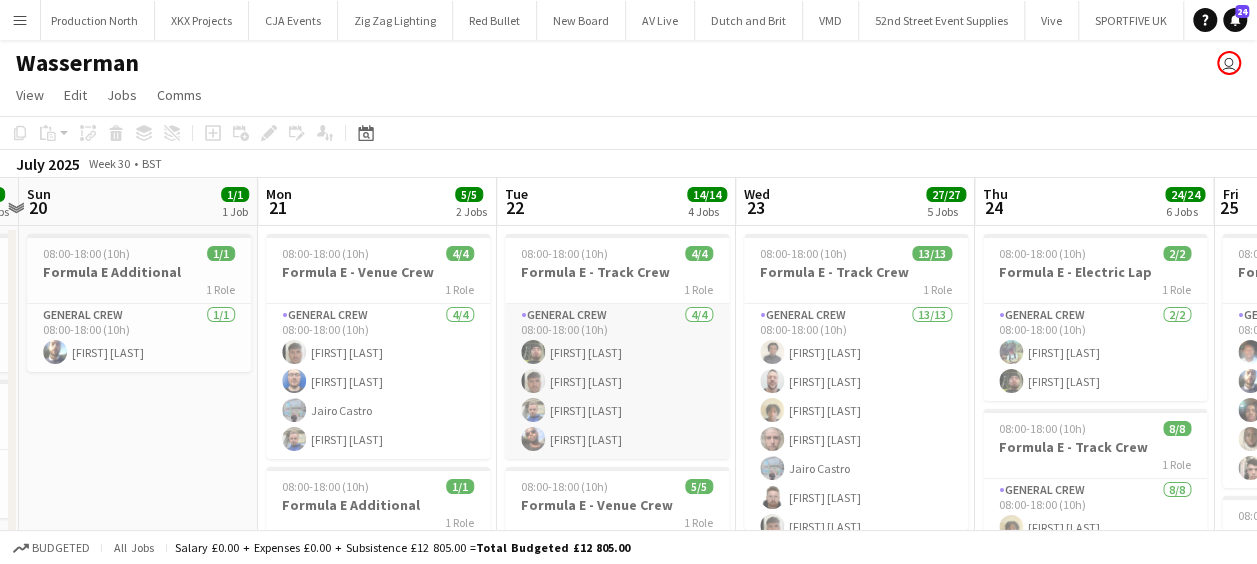 drag, startPoint x: 580, startPoint y: 426, endPoint x: 807, endPoint y: 420, distance: 227.07928 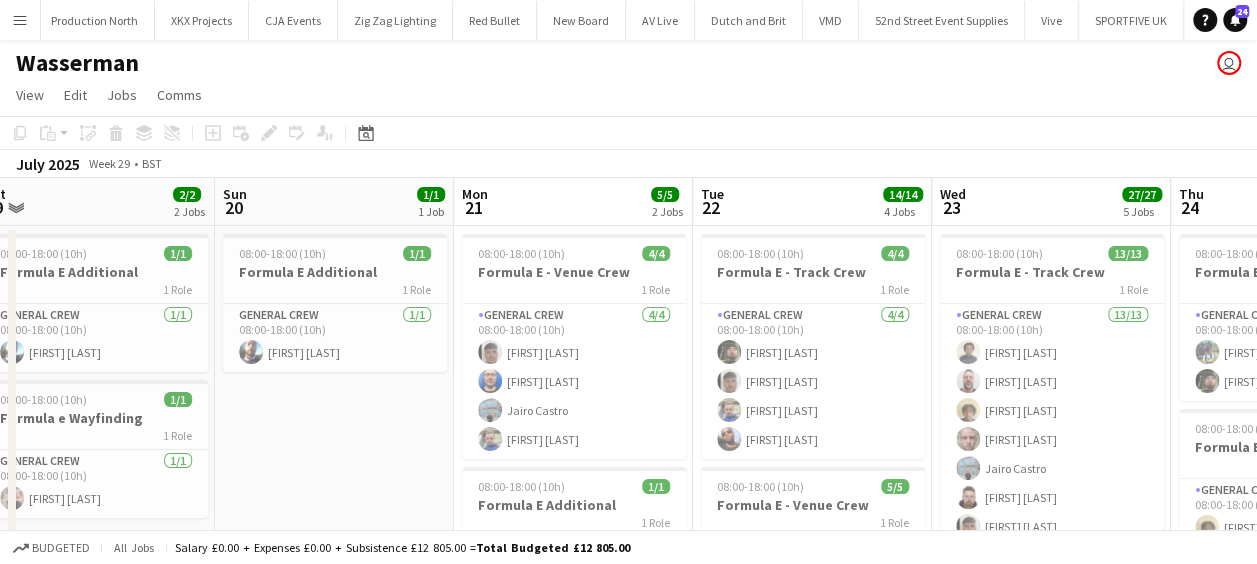 scroll, scrollTop: 0, scrollLeft: 618, axis: horizontal 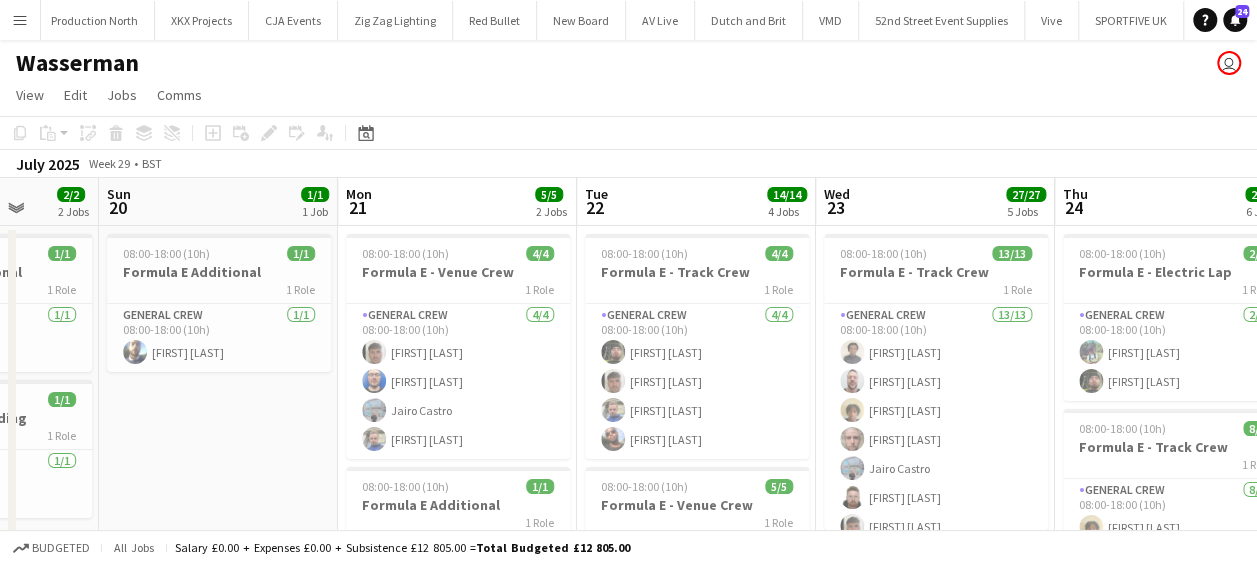drag, startPoint x: 437, startPoint y: 416, endPoint x: 294, endPoint y: 389, distance: 145.52663 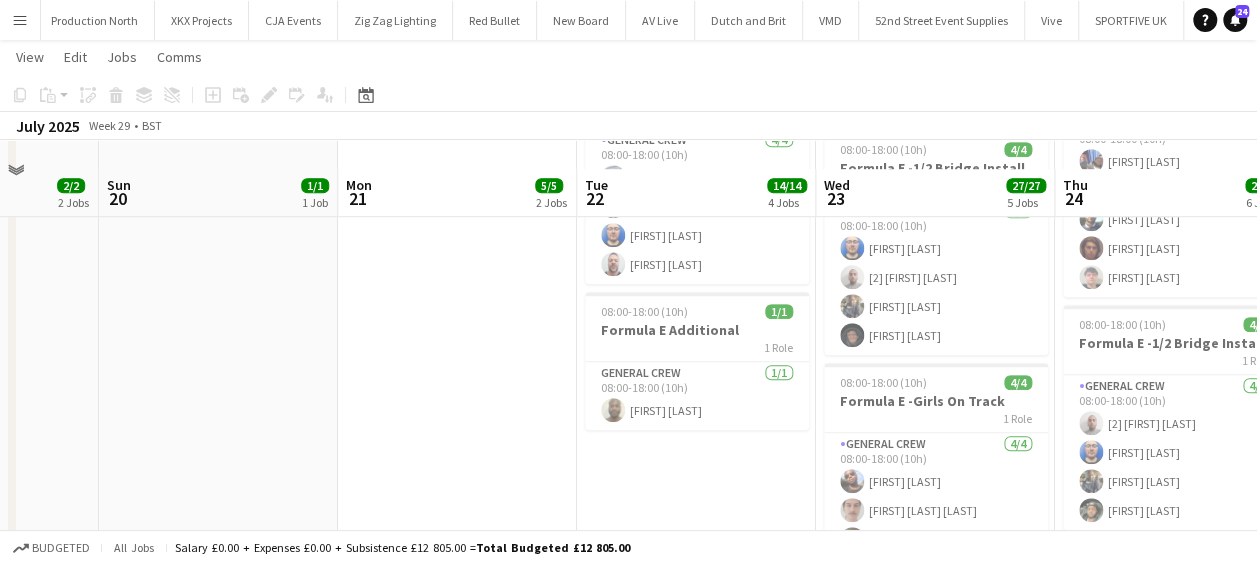 scroll, scrollTop: 700, scrollLeft: 0, axis: vertical 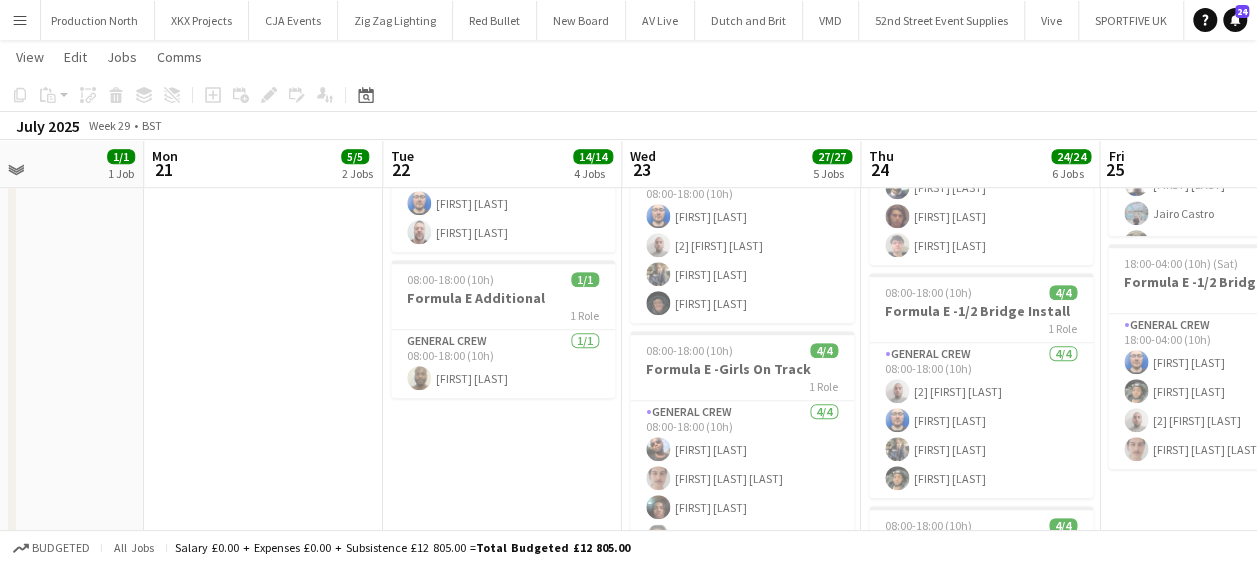 drag, startPoint x: 546, startPoint y: 436, endPoint x: 451, endPoint y: 430, distance: 95.189285 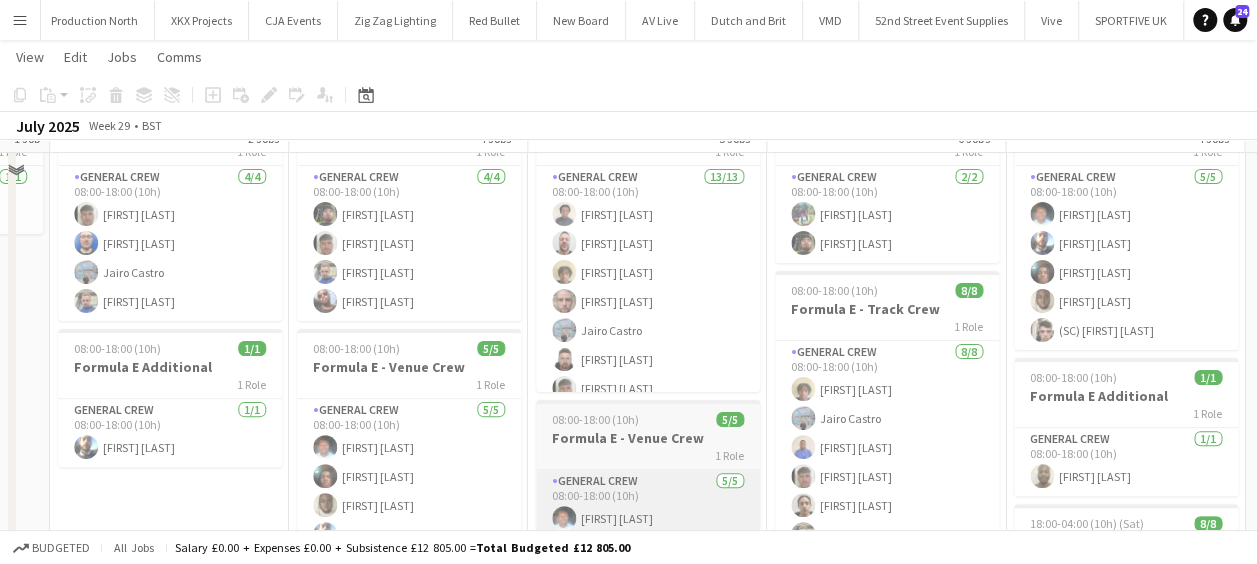 scroll, scrollTop: 100, scrollLeft: 0, axis: vertical 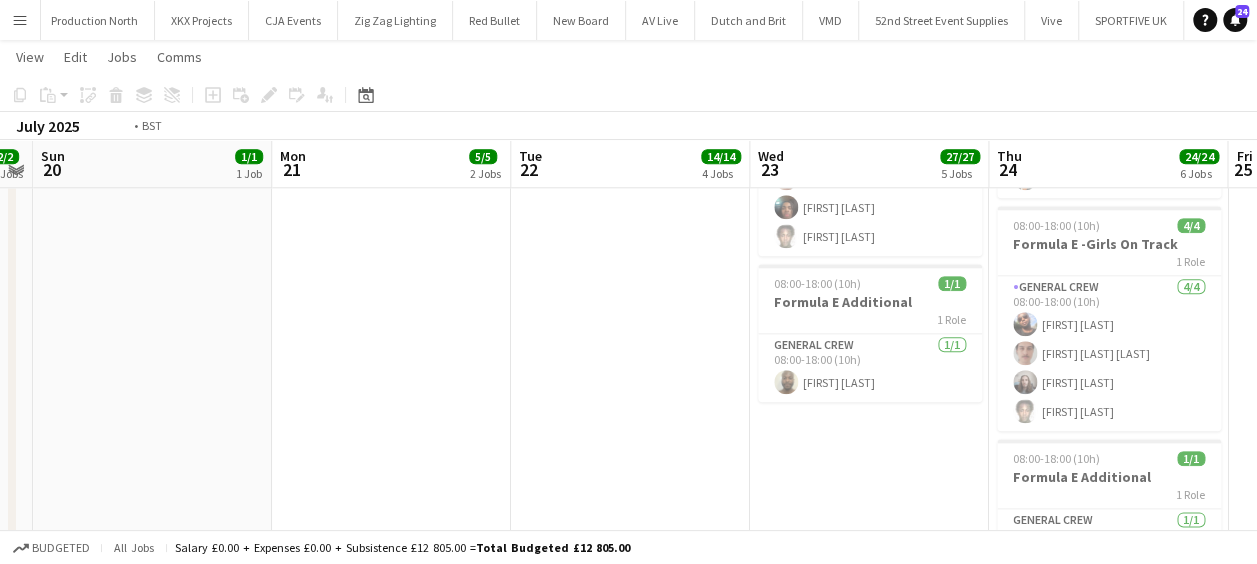 drag, startPoint x: 663, startPoint y: 432, endPoint x: 409, endPoint y: 402, distance: 255.76552 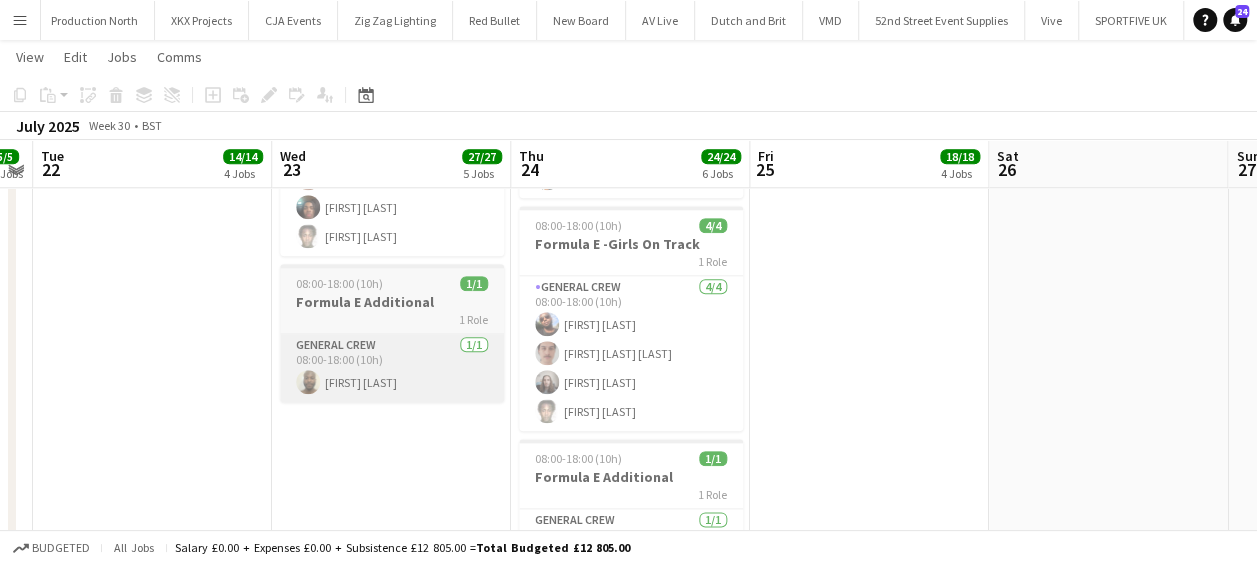 scroll, scrollTop: 0, scrollLeft: 686, axis: horizontal 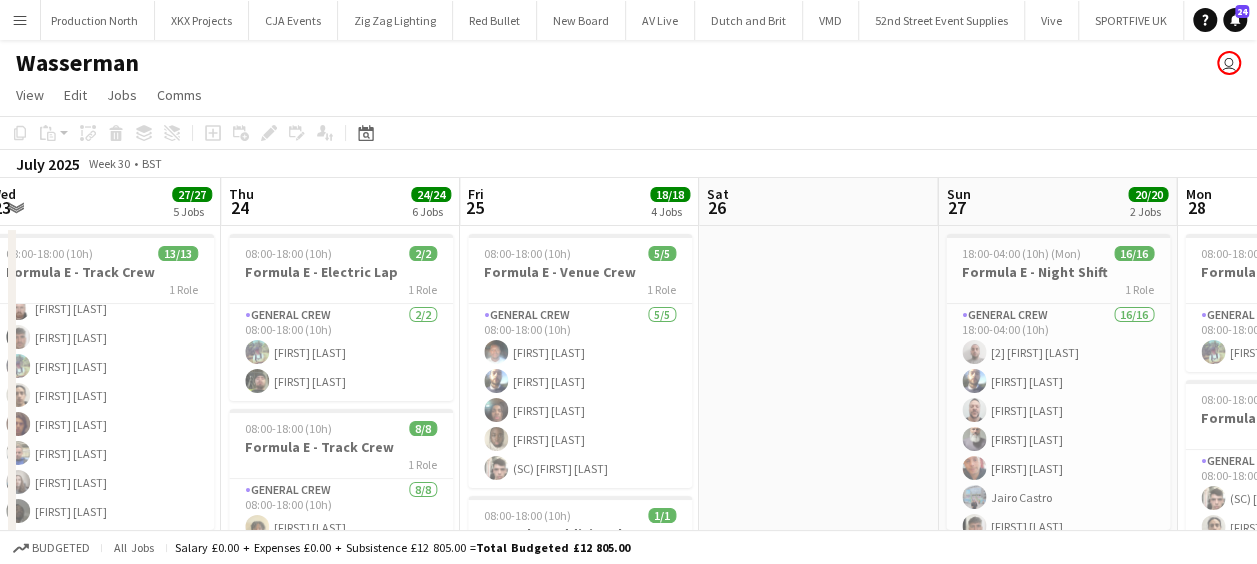 drag, startPoint x: 984, startPoint y: 392, endPoint x: 685, endPoint y: 382, distance: 299.16718 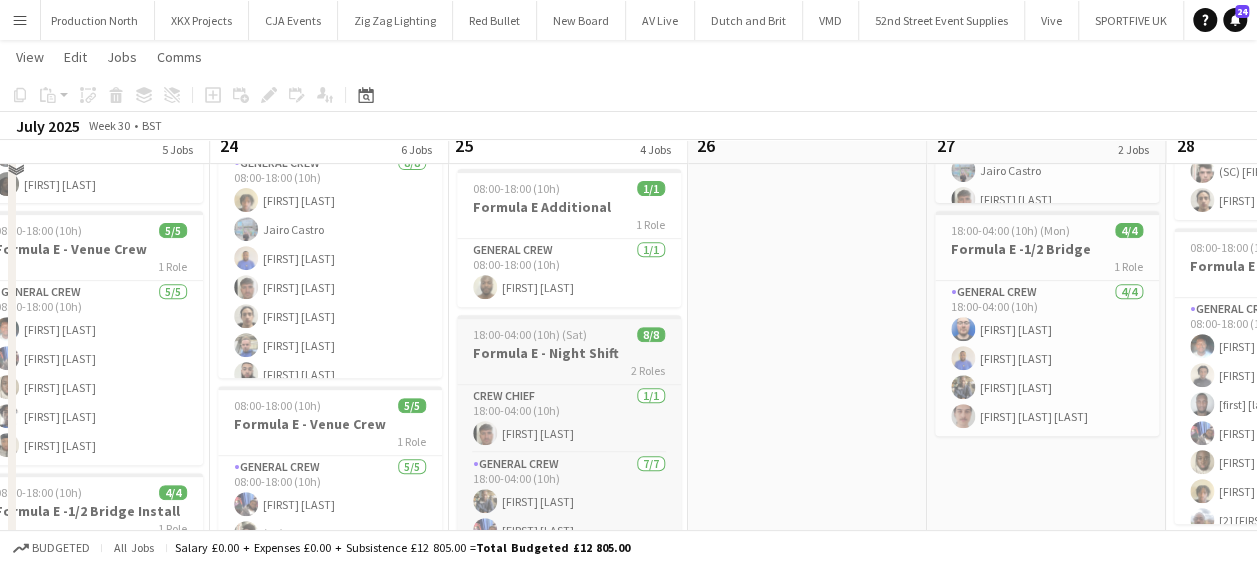 scroll, scrollTop: 400, scrollLeft: 0, axis: vertical 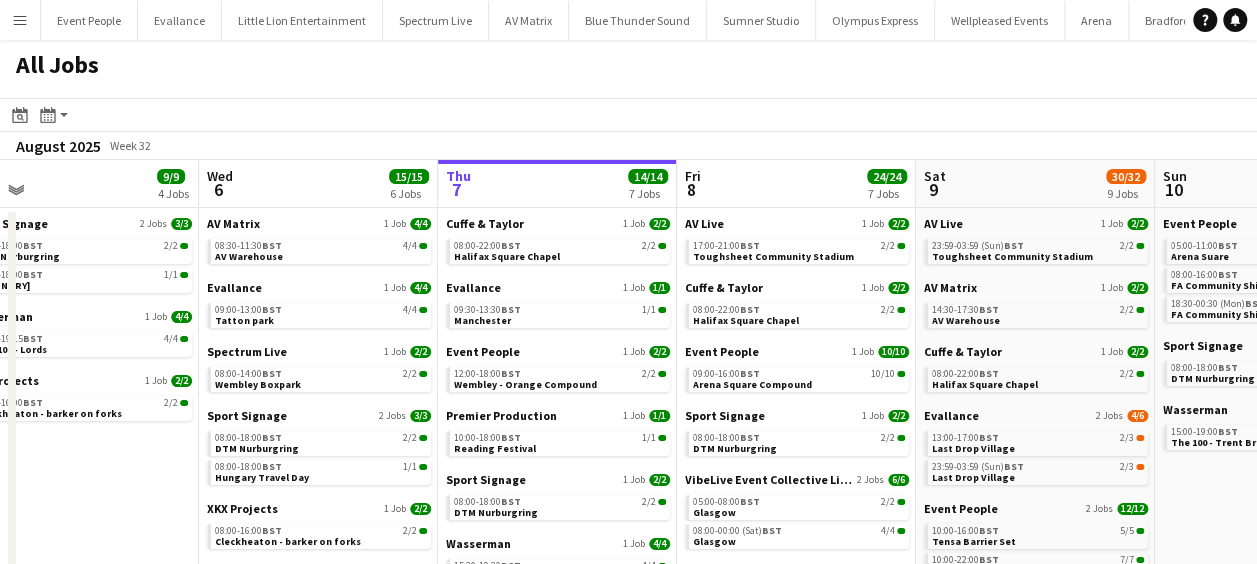 drag, startPoint x: 435, startPoint y: 339, endPoint x: 850, endPoint y: 348, distance: 415.09756 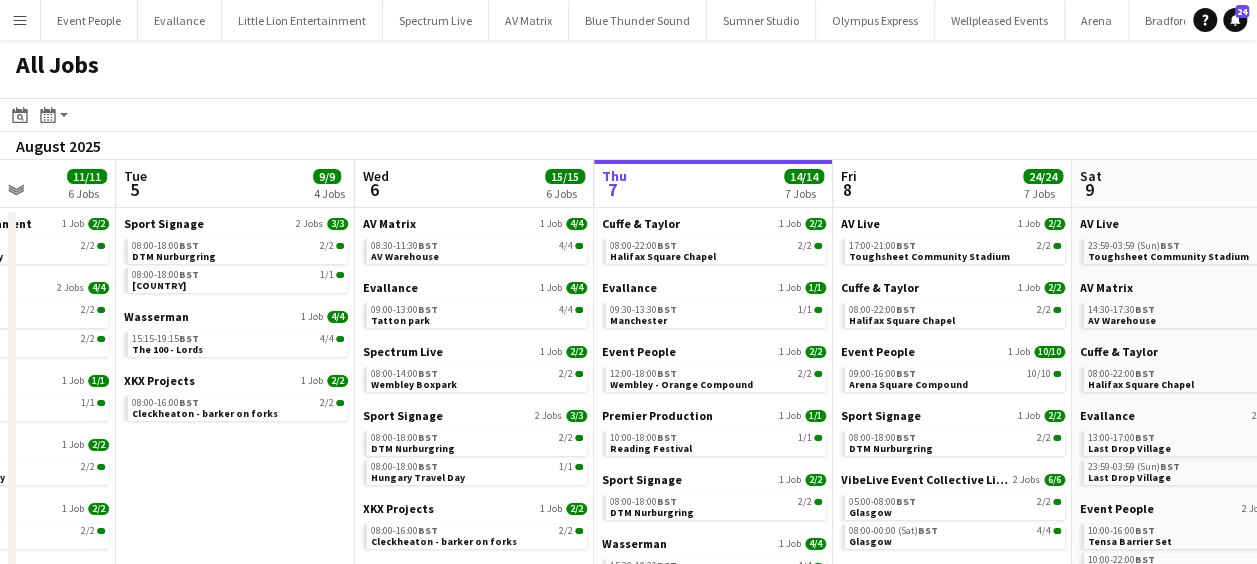 click on "All Jobs
Date picker
AUG 2025 AUG 2025 Monday M Tuesday T Wednesday W Thursday T Friday F Saturday S Sunday S  AUG   1   2   3   4   5   6   7   8   9   10   11   12   13   14   15   16   17   18   19   20   21   22   23   24   25   26   27   28   29   30   31
Comparison range
Comparison range
Today
Month view / Day view
Day view by Board Day view by Job Month view  August 2025   Week 32
Expand/collapse
Sat   2   22/22   7 Jobs   Sun   3   20/20   6 Jobs   Mon   4   11/11   6 Jobs   Tue   5   9/9   4 Jobs   Wed   6   15/15   6 Jobs   Thu   7   14/14   7 Jobs   Fri   8   24/24   7 Jobs   Sat   9   30/32   9 Jobs   Sun   10   21/21   5 Jobs   Mon   11   14/14   3 Jobs   Tue   12   6/6   2 Jobs   Bradford 2025   1 Job   6/6   09:00-21:00    BST   6/6   The Beacon Cliffe Castle Park - Barker is Chief   Cuffe & Taylor   1 Job   2/2   BST" 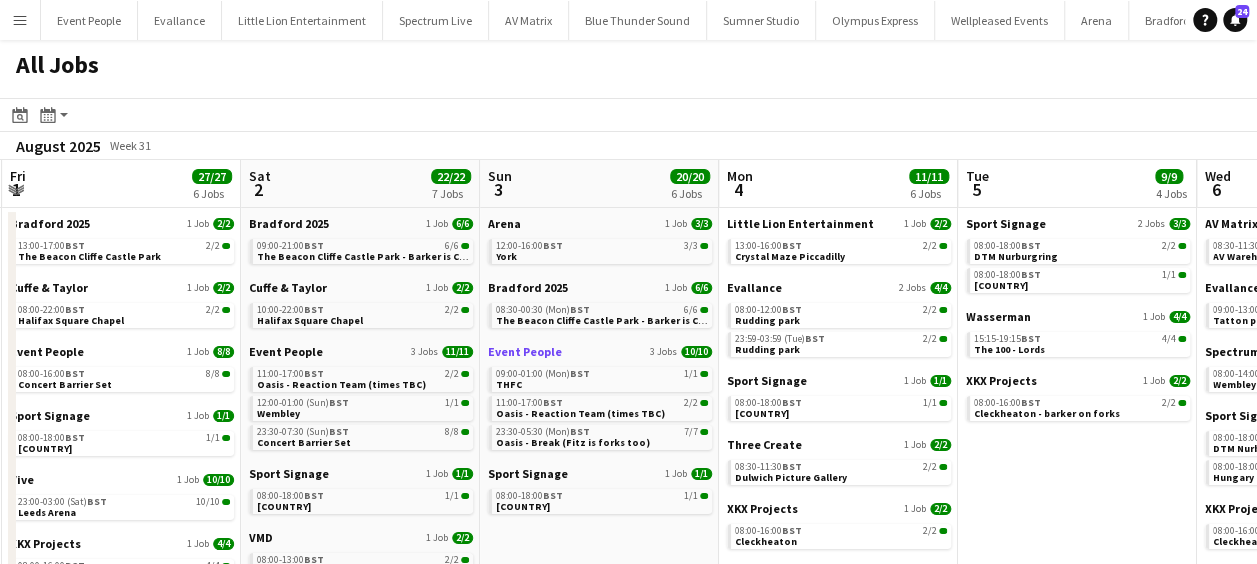 click on "Wed   30   16/16   8 Jobs   Thu   31   14/14   5 Jobs   Fri   1   27/27   6 Jobs   Sat   2   22/22   7 Jobs   Sun   3   20/20   6 Jobs   Mon   4   11/11   6 Jobs   Tue   5   9/9   4 Jobs   Wed   6   15/15   6 Jobs   Thu   7   14/14   7 Jobs   Fri   8   24/24   7 Jobs   Sat   9   30/32   9 Jobs   Chilled Events   1 Job   1/1   10:30-15:30    BST   1/1   Express - Bradford to York   Cuffe & Taylor   1 Job   2/2   08:00-22:00    BST   2/2   Halifax Square Chapel   Evallance   1 Job   4/4   16:00-20:00    BST   4/4   Grantley Hall   Event People   2 Jobs   3/3   11:00-17:00    BST   2/2   Oasis - Reaction Team (times TBC)   14:00-20:00    BST   1/1   Greenwich   Sport Signage   2 Jobs   2/2   08:00-18:00    BST   1/1   Hungary   08:00-20:00    BST   1/1   Belgium   XKX Projects   1 Job   4/4   08:00-16:00    BST   4/4   Cleckheaton - Sully Driver   Cuffe & Taylor   1 Job   2/2   08:00-22:00    BST   2/2   Halifax Square Chapel   Evallance   1 Job   6/6   23:30-03:30 (Fri)   BST   6/6   Sport Signage   2 Jobs" at bounding box center [628, 513] 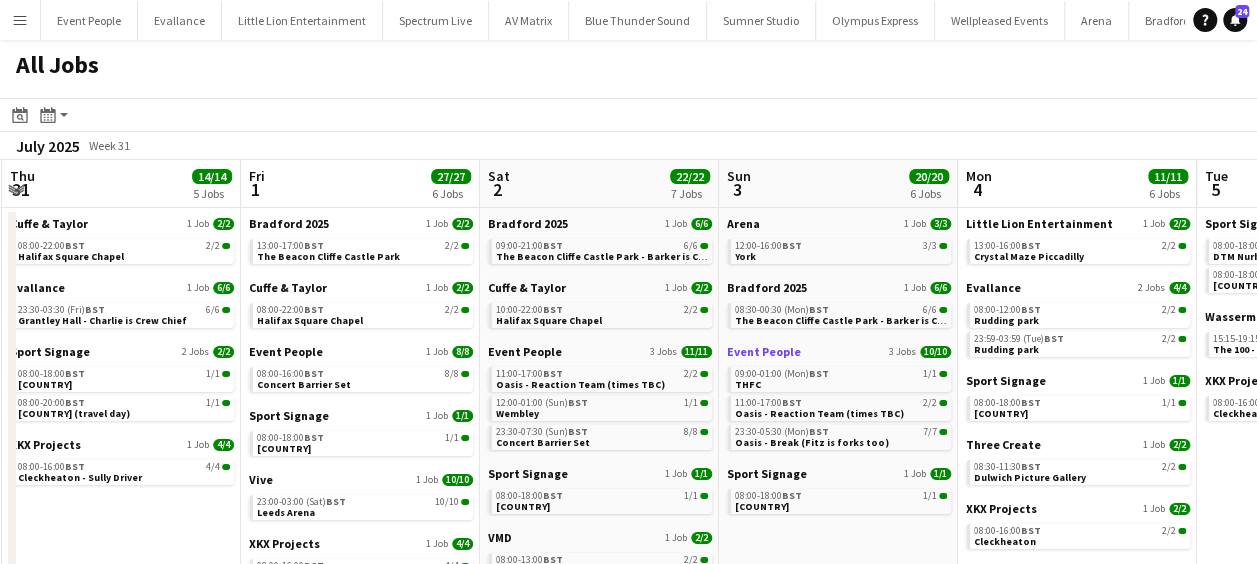 scroll, scrollTop: 0, scrollLeft: 474, axis: horizontal 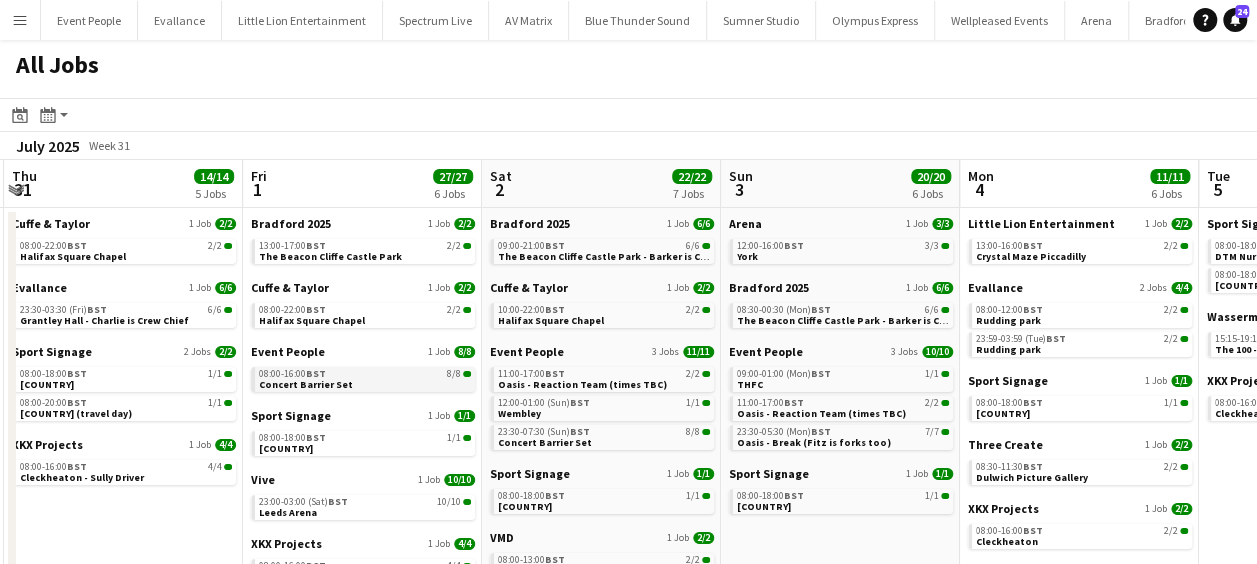 click on "Concert Barrier Set" at bounding box center (306, 384) 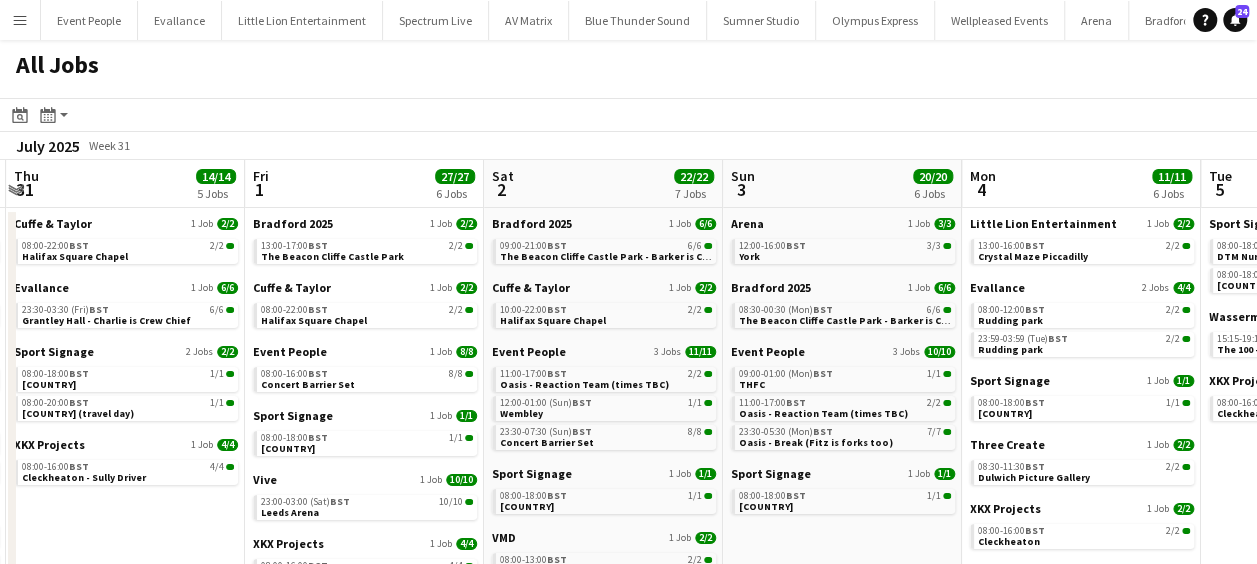 click on "All Jobs
Date picker
AUG 2025 AUG 2025 Monday M Tuesday T Wednesday W Thursday T Friday F Saturday S Sunday S  AUG   1   2   3   4   5   6   7   8   9   10   11   12   13   14   15   16   17   18   19   20   21   22   23   24   25   26   27   28   29   30   31
Comparison range
Comparison range
Today
Month view / Day view
Day view by Board Day view by Job Month view  July 2025   Week 31
Expand/collapse
Tue   29   28/28   11 Jobs   Wed   30   16/16   8 Jobs   Thu   31   14/14   5 Jobs   Fri   1   27/27   6 Jobs   Sat   2   22/22   7 Jobs   Sun   3   20/20   6 Jobs   Mon   4   11/11   6 Jobs   Tue   5   9/9   4 Jobs   Wed   6   15/15   6 Jobs   Thu   7   14/14   7 Jobs   Fri   8   24/24   7 Jobs    Little Lion Entertainment   1 Job   2/2   08:00-11:00    BST   2/2   Crystal Maze Piccadilly   Arena   1 Job   4/4   08:30-13:30    BST   4/4" 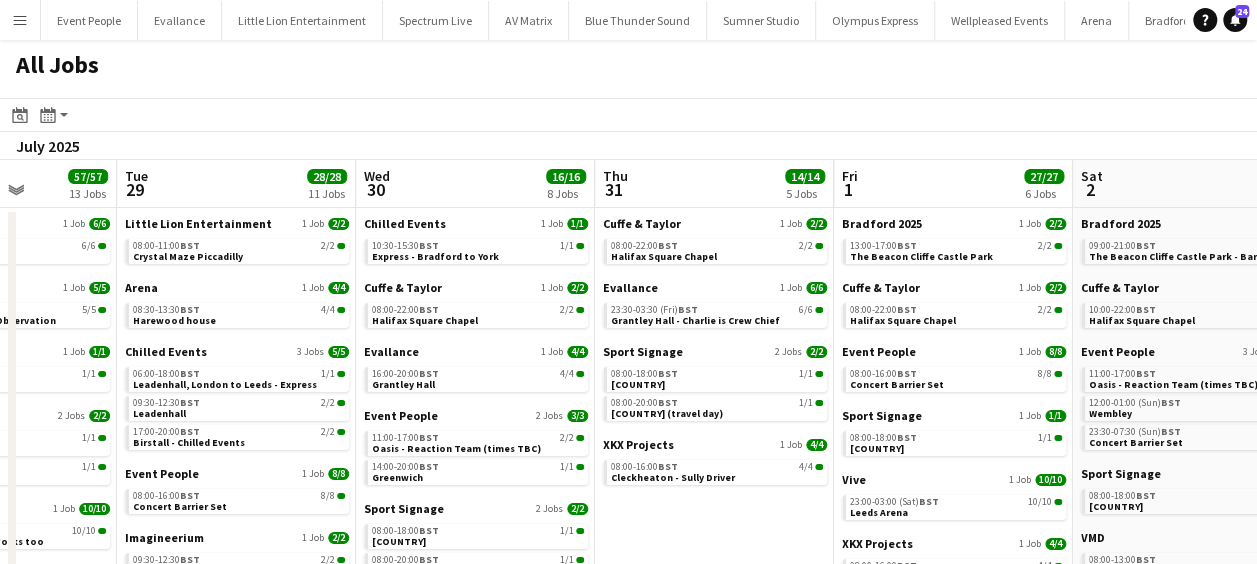 drag, startPoint x: 539, startPoint y: 332, endPoint x: 861, endPoint y: 332, distance: 322 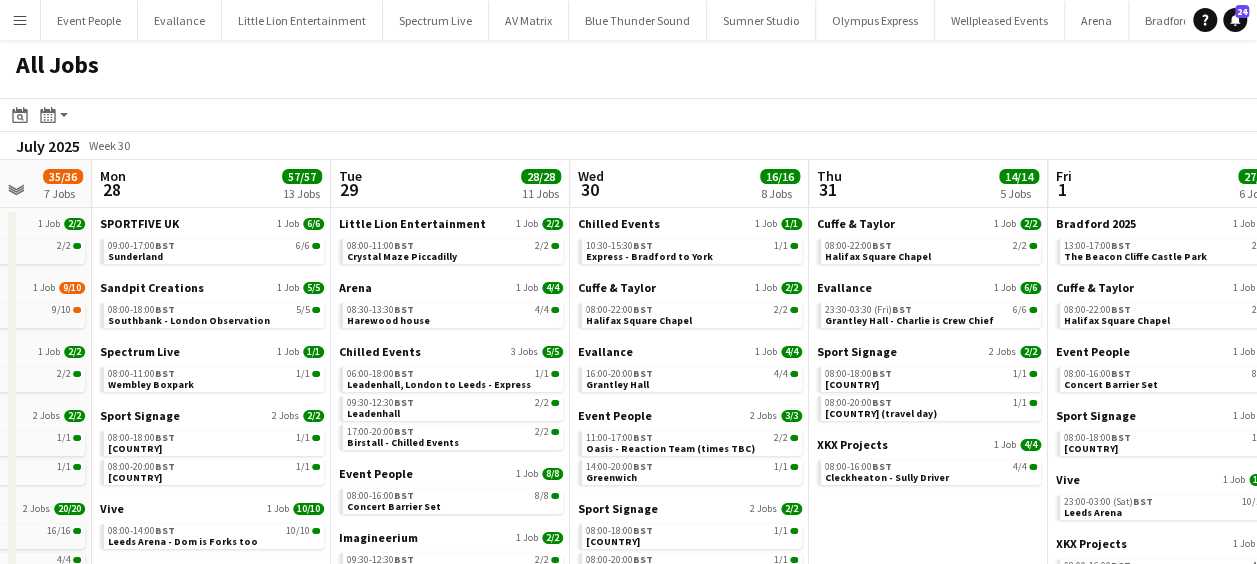 drag, startPoint x: 545, startPoint y: 336, endPoint x: 887, endPoint y: 334, distance: 342.00586 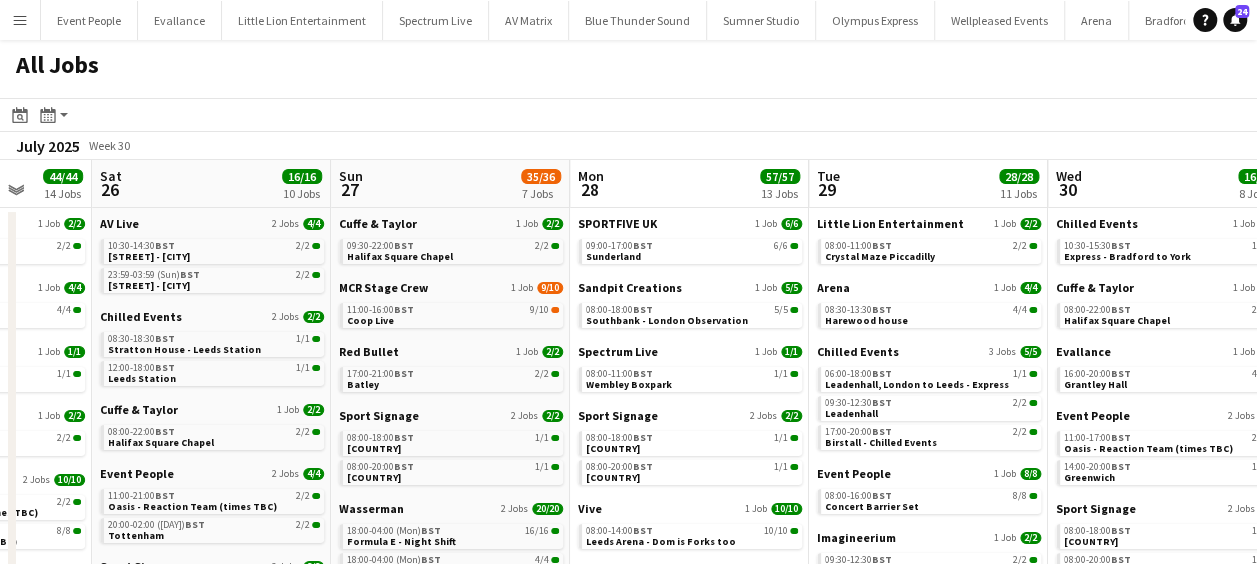 scroll, scrollTop: 0, scrollLeft: 633, axis: horizontal 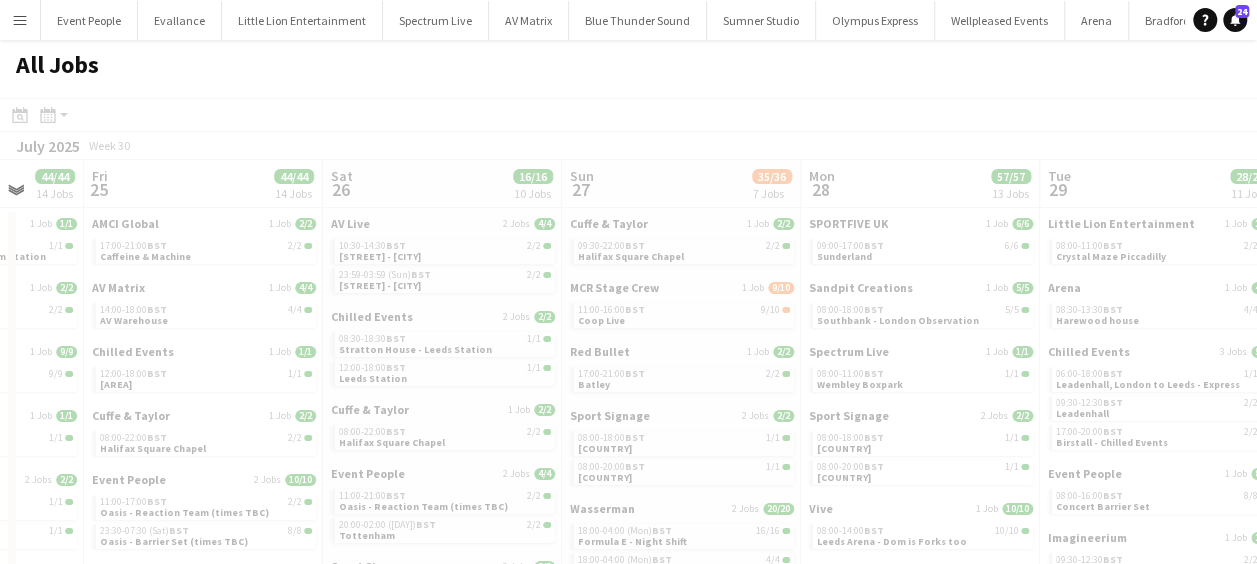 click on "All Jobs
Date picker
AUG 2025 AUG 2025 Monday M Tuesday T Wednesday W Thursday T Friday F Saturday S Sunday S  AUG   1   2   3   4   5   6   7   8   9   10   11   12   13   14   15   16   17   18   19   20   21   22   23   24   25   26   27   28   29   30   31
Comparison range
Comparison range
Today
Month view / Day view
Day view by Board Day view by Job Month view  July 2025   Week 30
Expand/collapse
Tue   22   Wed   23   58/58   13 Jobs   Thu   24   44/44   14 Jobs   Fri   25   44/44   14 Jobs   Sat   26   16/16   10 Jobs   Sun   27   35/36   7 Jobs   Mon   28   57/57   13 Jobs   Tue   29   28/28   11 Jobs   Wed   30   16/16   8 Jobs   Thu   31   14/14   5 Jobs   Fri   1   27/27   6 Jobs   Chilled Events   1 Job   1/1   12:00-16:00    BST   1/1   Stratton House   Cuffe & Taylor   1 Job   1/1   08:00-22:00    BST   1/1   Event People" 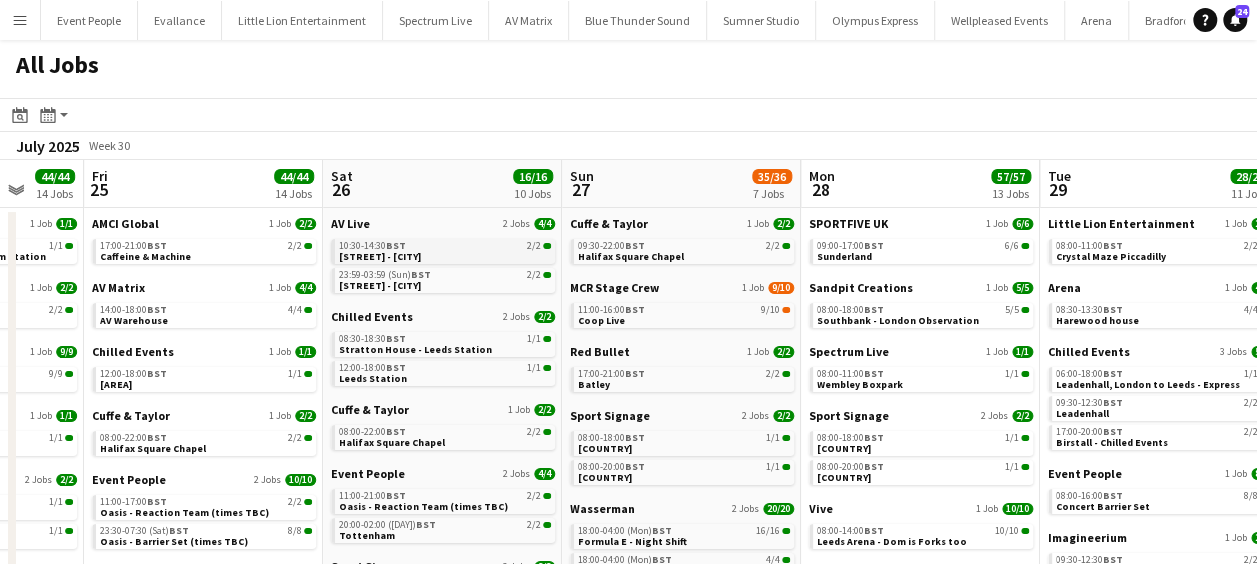 click on "Heathland Grove - Derby" at bounding box center (380, 256) 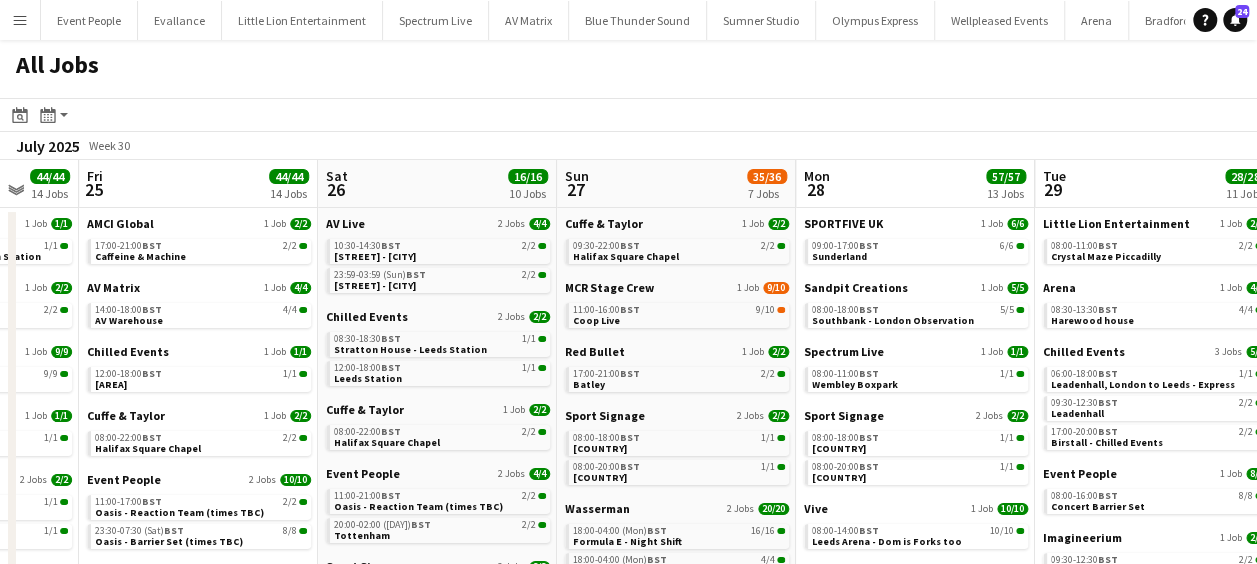 click on "Tue   22   22/22   9 Jobs   Wed   23   58/58   13 Jobs   Thu   24   44/44   14 Jobs   Fri   25   44/44   14 Jobs   Sat   26   16/16   10 Jobs   Sun   27   35/36   7 Jobs   Mon   28   57/57   13 Jobs   Tue   29   28/28   11 Jobs   Wed   30   16/16   8 Jobs   Thu   31   14/14   5 Jobs   Fri   1   27/27   6 Jobs   Cuffe & Taylor   1 Job   1/1   08:00-22:00    BST   1/1   Halifax Square Chapel   Event People   1 Job   1/1   09:00-15:00    BST   1/1   Tottenham   Sport Signage   2 Jobs   2/2   08:00-18:00    BST   1/1   Hungary   08:00-20:00    BST   1/1   Belgium   Wasserman   4 Jobs   14/14   08:00-18:00    BST   4/4   Formula E - Track Crew   08:00-18:00    BST   5/5   Formula E - Venue Crew   08:00-18:00    BST   4/4   Formula E -1/2 Bridge Install   08:00-18:00    BST   1/1   Formula E Additional   XKX Projects   1 Job   4/4   08:00-16:00    BST   4/4   Cleckheaton   Chilled Events   1 Job   1/1   12:00-16:00    BST   1/1   Stratton House   Cuffe & Taylor   1 Job   1/1   08:00-22:00    BST   1/1   1 Job" at bounding box center (628, 566) 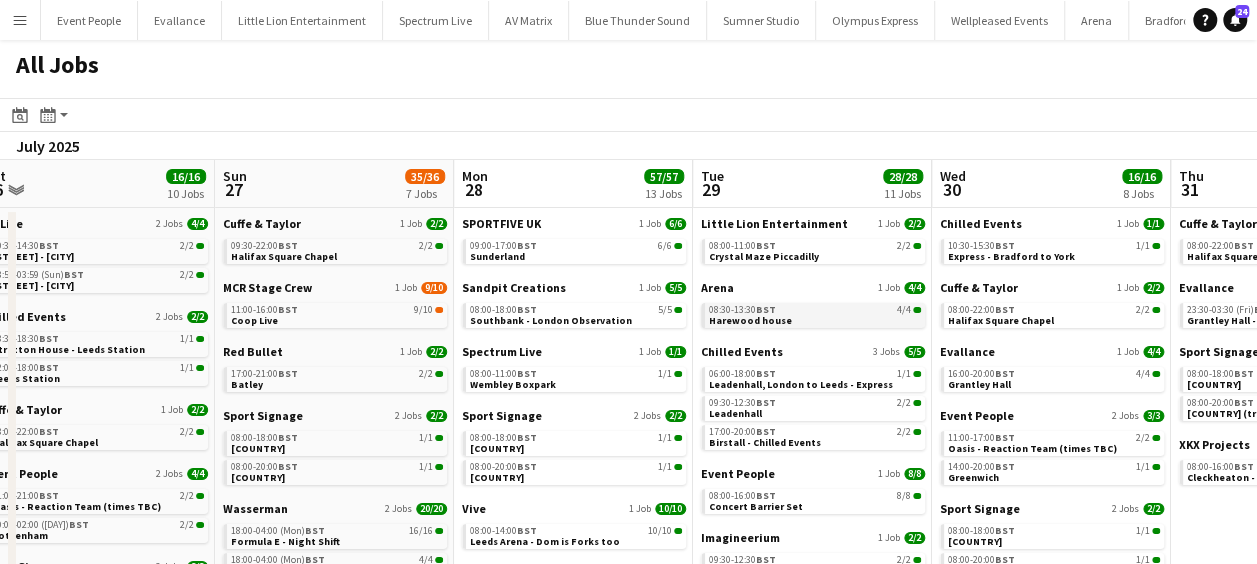 drag, startPoint x: 546, startPoint y: 302, endPoint x: 352, endPoint y: 304, distance: 194.01031 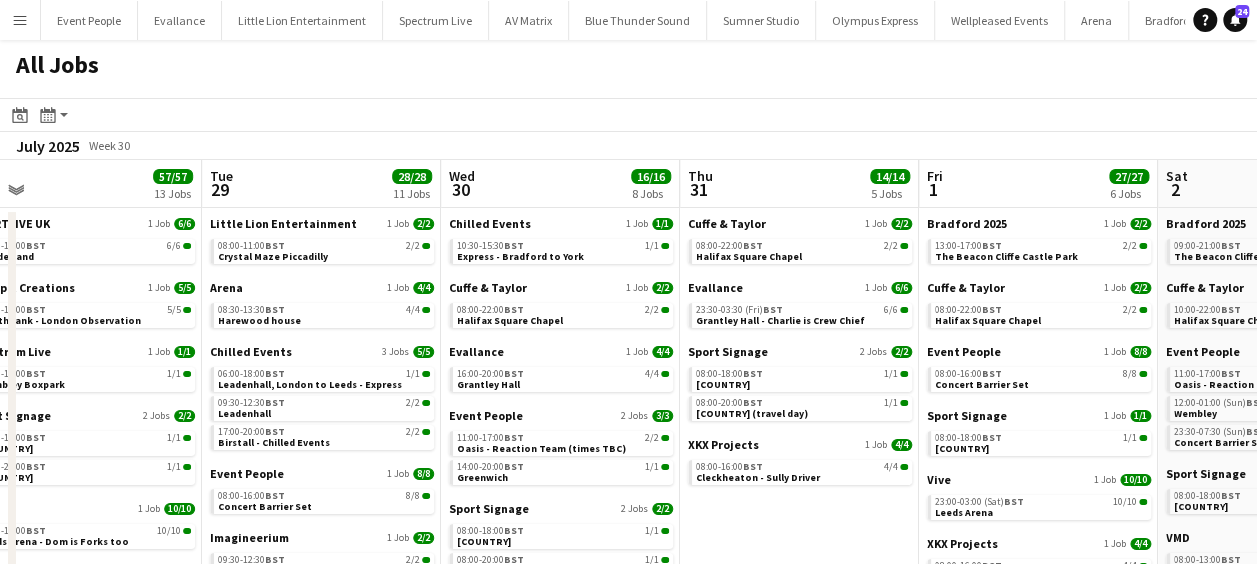 drag, startPoint x: 681, startPoint y: 335, endPoint x: 340, endPoint y: 332, distance: 341.01318 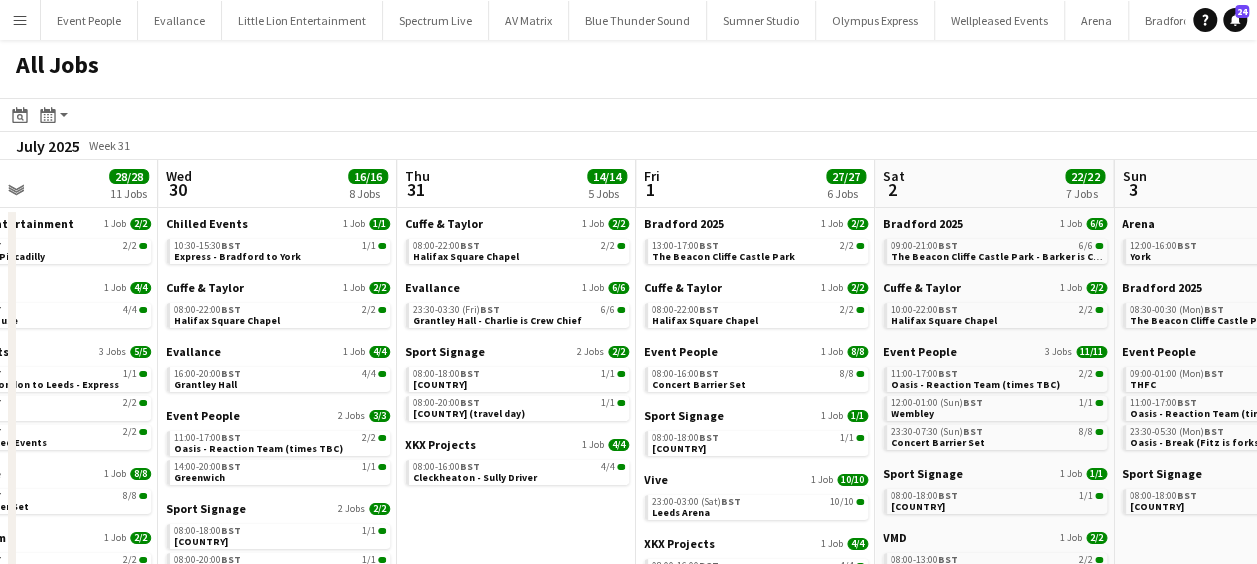 drag, startPoint x: 590, startPoint y: 365, endPoint x: 283, endPoint y: 329, distance: 309.10355 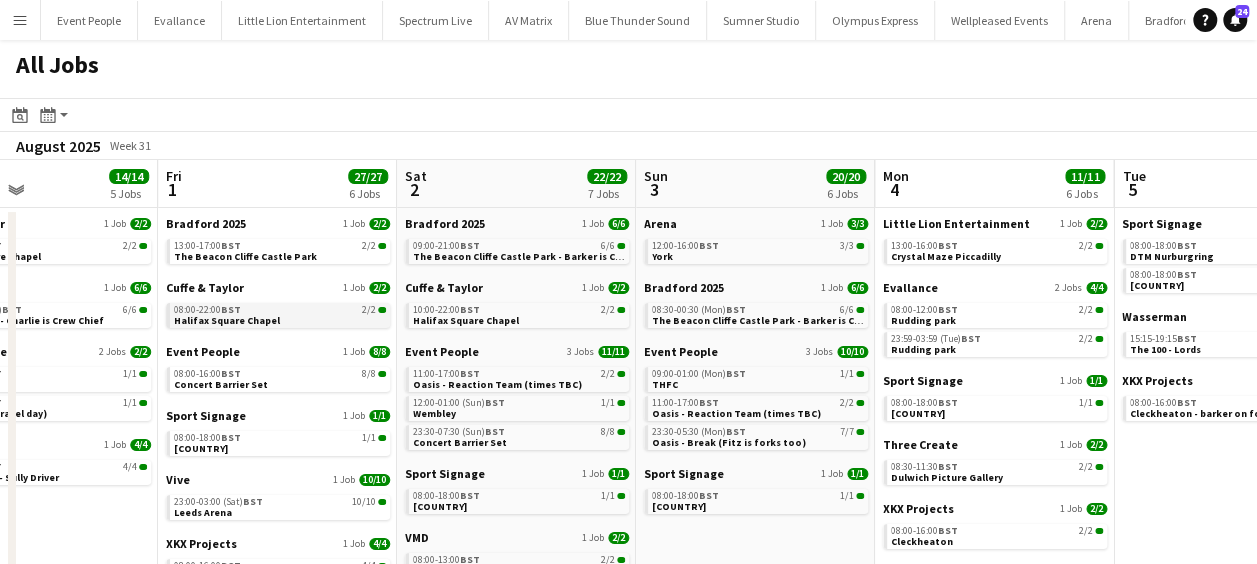 scroll, scrollTop: 0, scrollLeft: 803, axis: horizontal 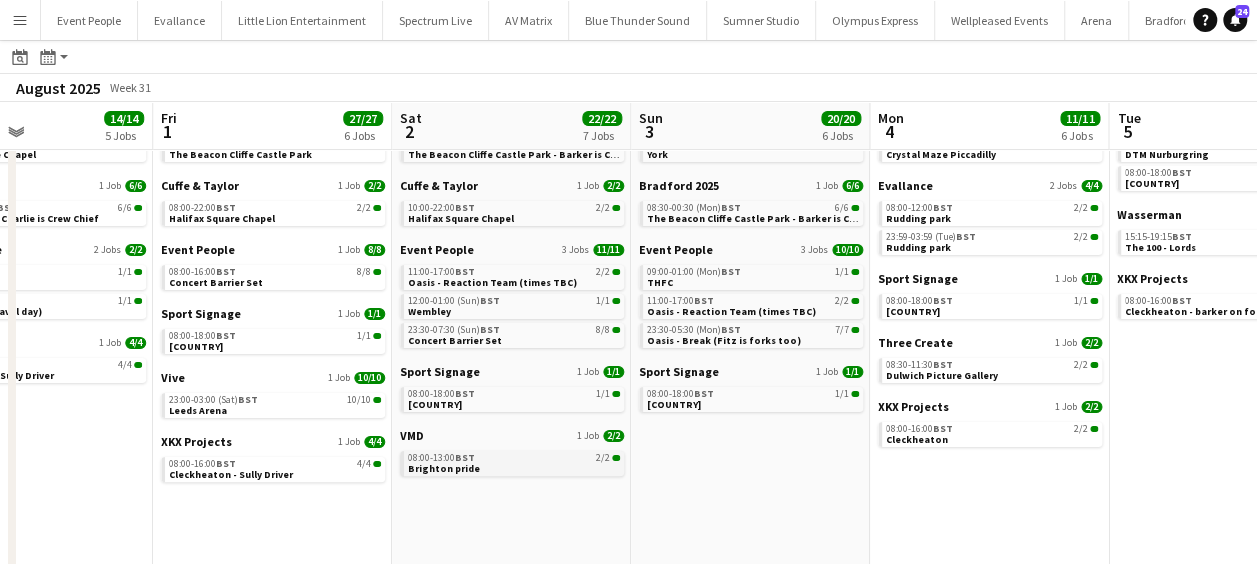 click on "BST" at bounding box center (465, 457) 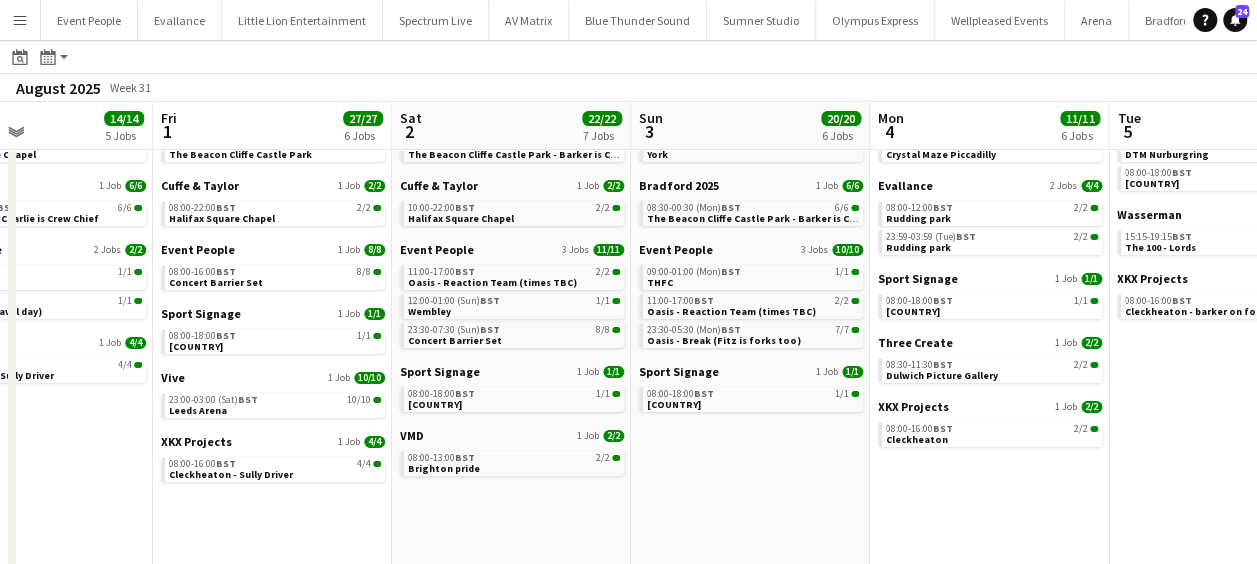 drag, startPoint x: 584, startPoint y: 266, endPoint x: 404, endPoint y: 260, distance: 180.09998 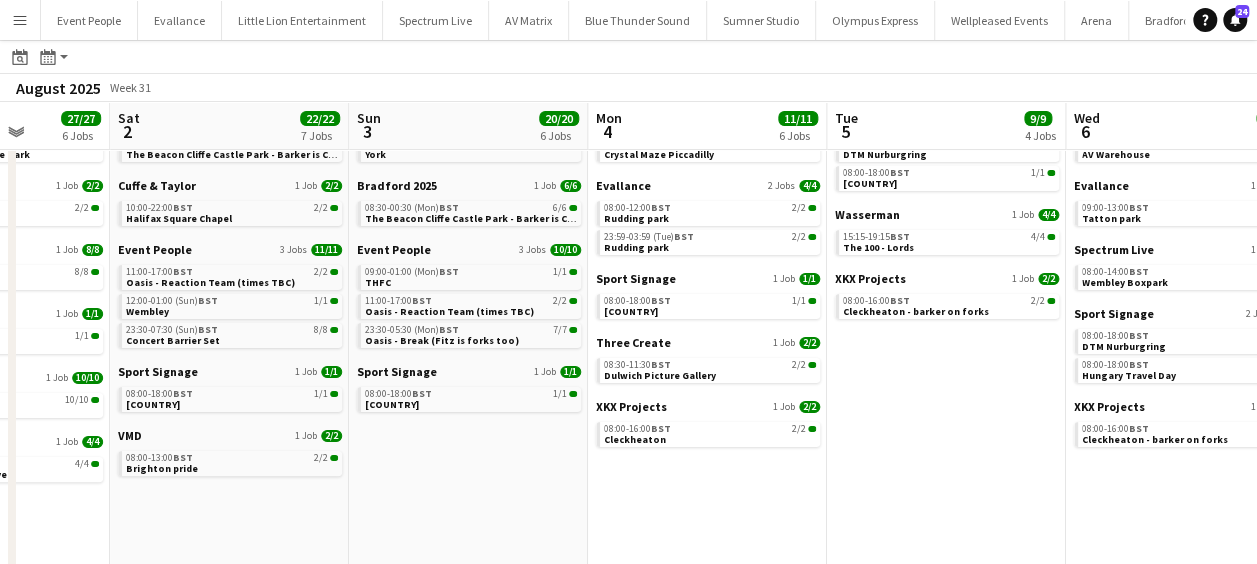 drag, startPoint x: 759, startPoint y: 265, endPoint x: 834, endPoint y: 265, distance: 75 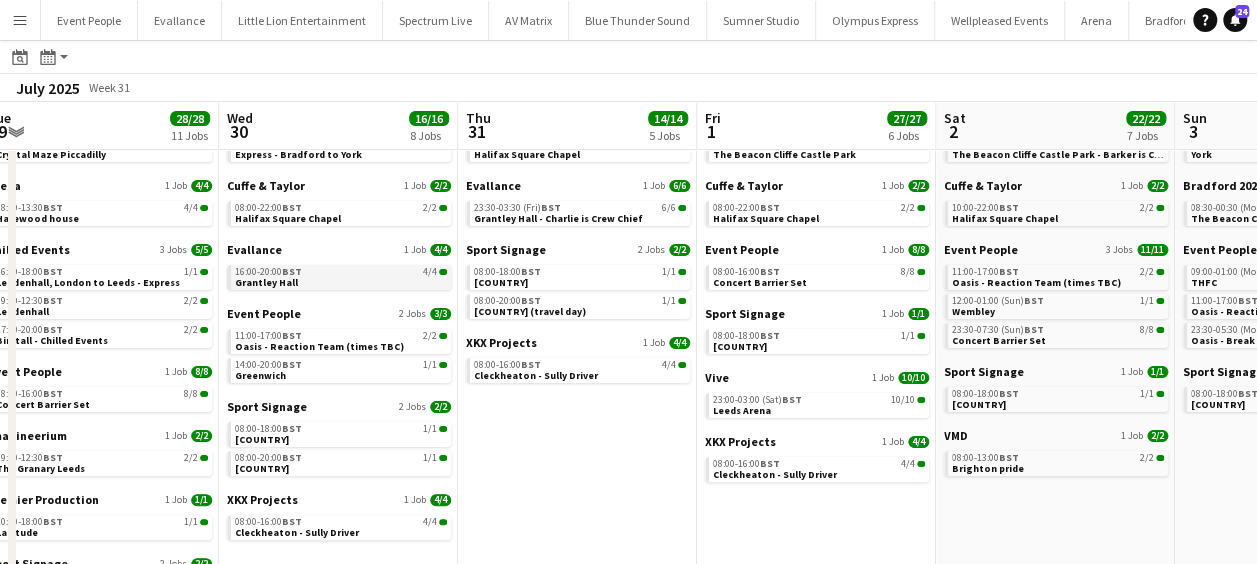drag, startPoint x: 749, startPoint y: 284, endPoint x: 496, endPoint y: 284, distance: 253 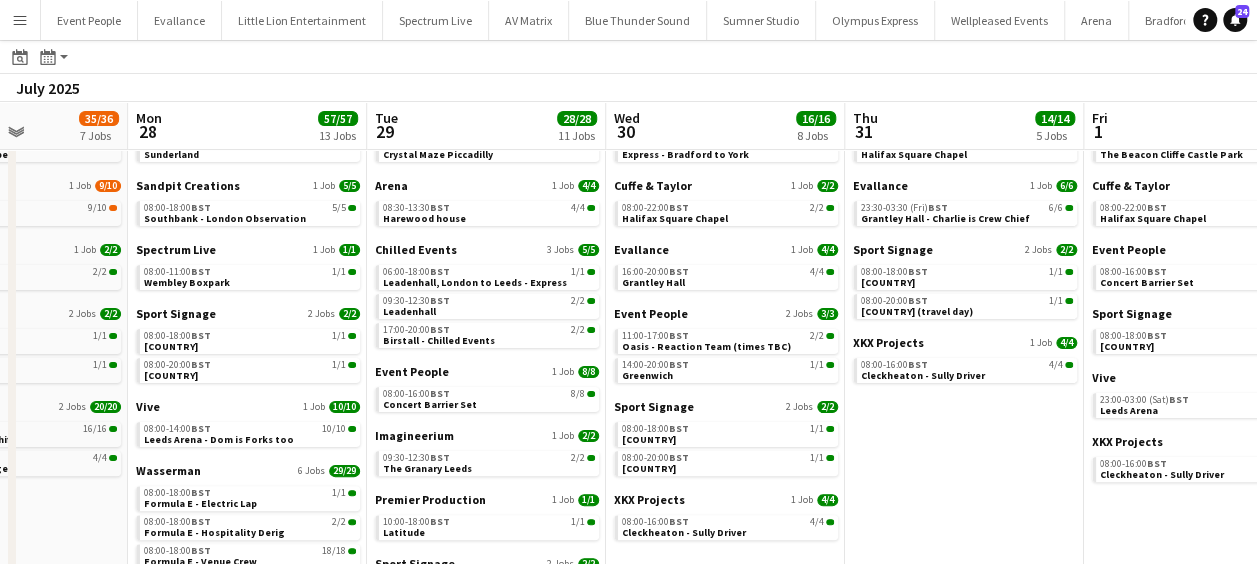 drag, startPoint x: 452, startPoint y: 284, endPoint x: 824, endPoint y: 282, distance: 372.00537 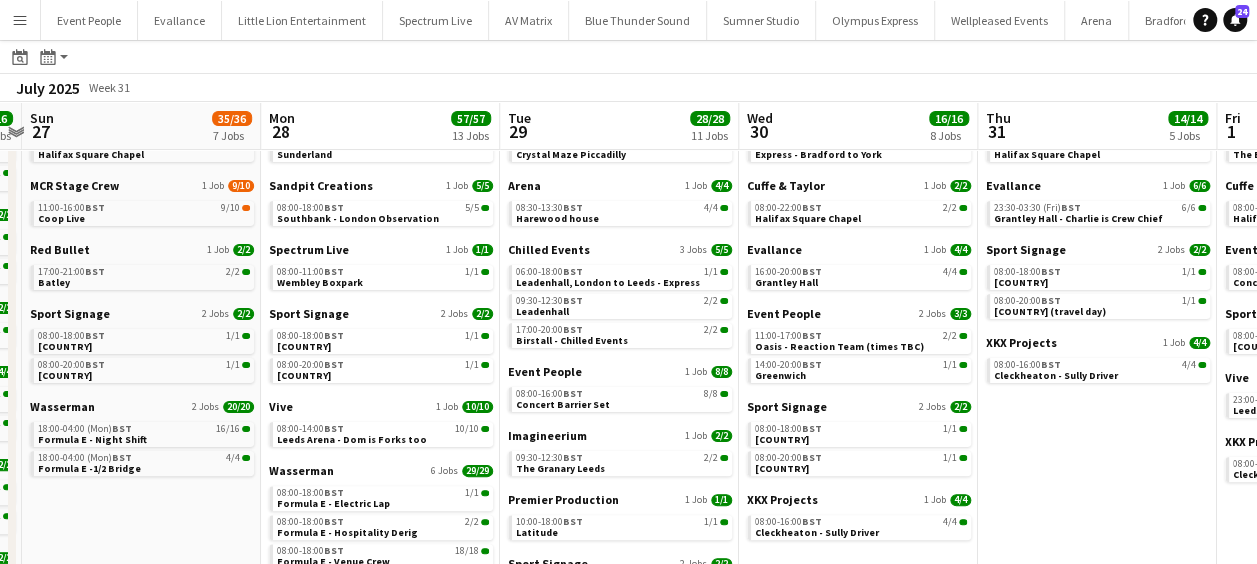 click on "Fri   25   44/44   14 Jobs   Sat   26   16/16   10 Jobs   Sun   27   35/36   7 Jobs   Mon   28   57/57   13 Jobs   Tue   29   28/28   11 Jobs   Wed   30   16/16   8 Jobs   Thu   31   14/14   5 Jobs   Fri   1   27/27   6 Jobs   Sat   2   22/22   7 Jobs   Sun   3   20/20   6 Jobs   Mon   4   11/11   6 Jobs   AMCI Global   1 Job   2/2   17:00-21:00    BST   2/2   Caffeine & Machine    AV Matrix   1 Job   4/4   14:00-18:00    BST   4/4   AV Warehouse     Chilled Events   1 Job   1/1   12:00-18:00    BST   1/1   Waterloo   Cuffe & Taylor   1 Job   2/2   08:00-22:00    BST   2/2   Halifax Square Chapel   Event People   2 Jobs   10/10   11:00-17:00    BST   2/2   Oasis - Reaction Team (times TBC)   23:30-07:30 (Sat)   BST   8/8   Oasis - Barrier Set (times TBC)   Spectrum Live   1 Job   1/1   08:00-11:00    BST   1/1   Wembley Boxpark   Sport Signage   2 Jobs   2/2   08:00-18:00    BST   1/1   Hungary   08:00-20:00    BST   1/1   Belgium   Wasserman   4 Jobs   18/18   08:00-18:00    BST   5/5   08:00-18:00    BST" at bounding box center [628, 434] 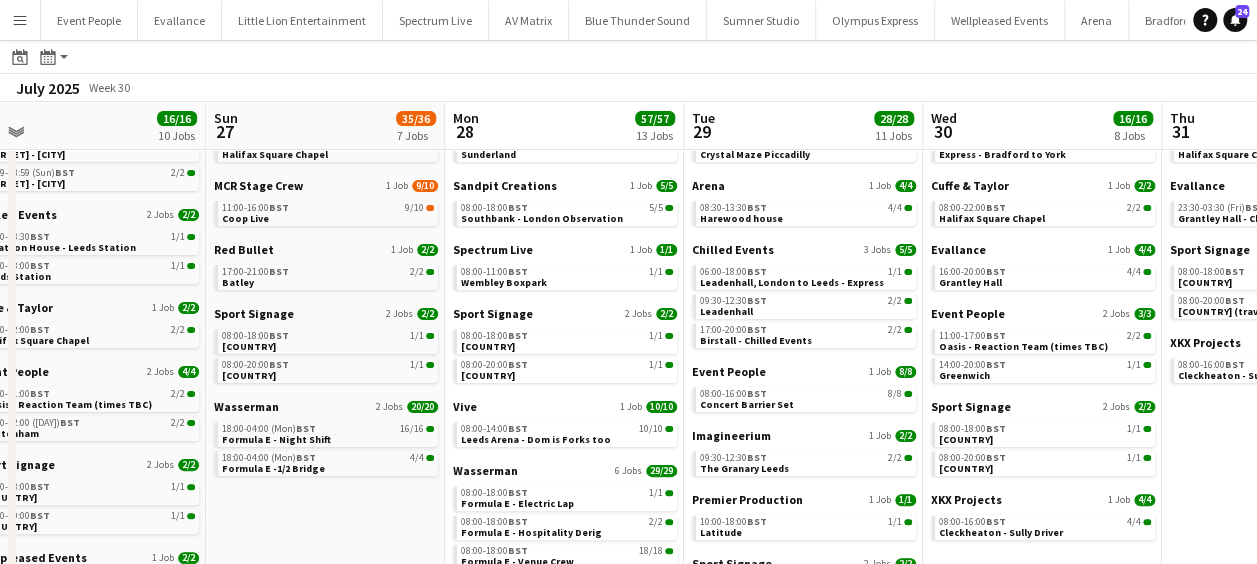 drag, startPoint x: 529, startPoint y: 290, endPoint x: 634, endPoint y: 289, distance: 105.00476 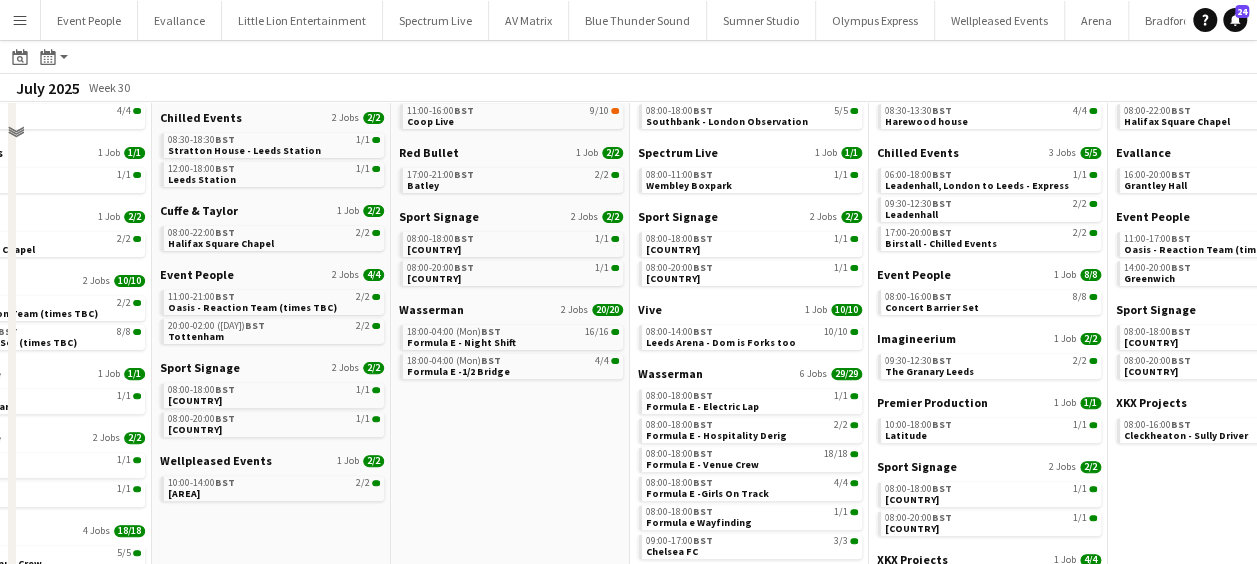 scroll, scrollTop: 200, scrollLeft: 0, axis: vertical 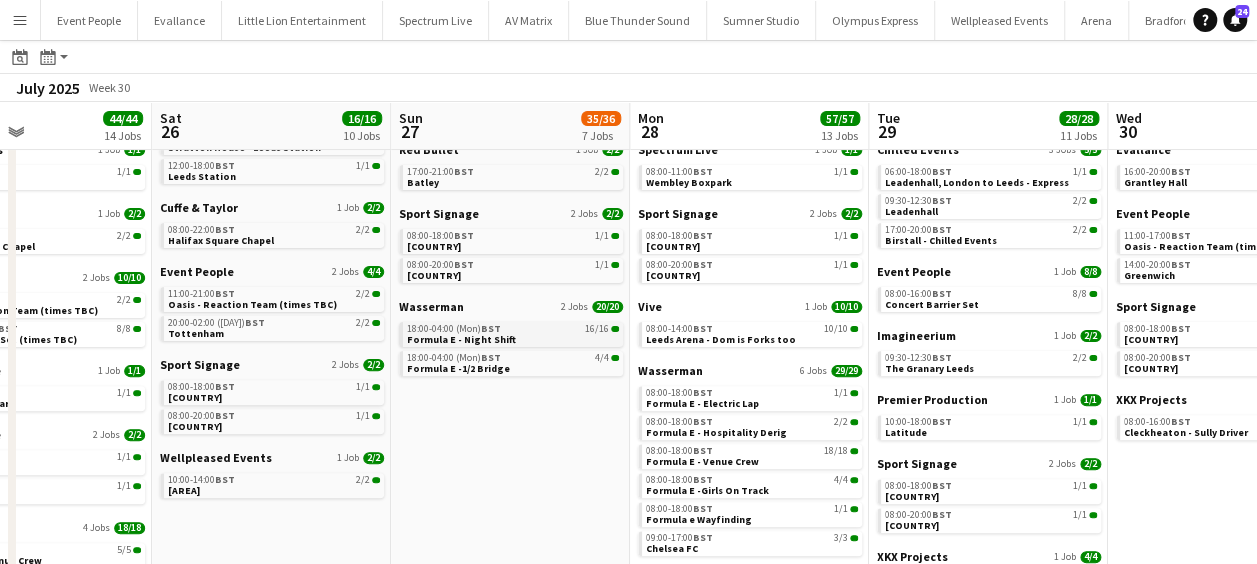 click on "Formula E - Night Shift" at bounding box center [461, 339] 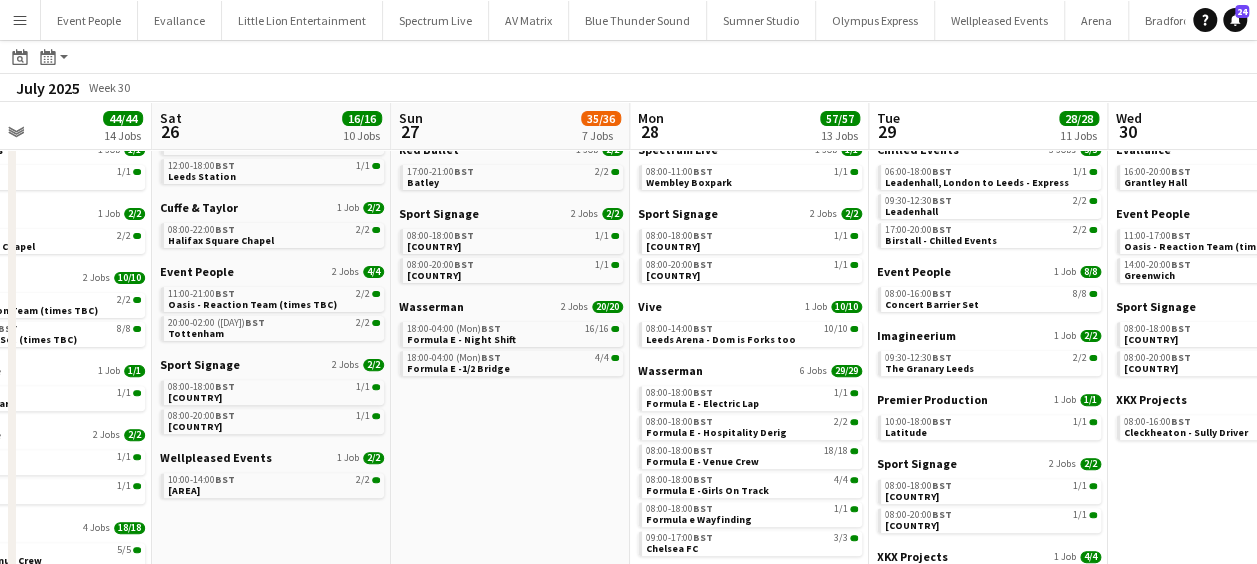 drag, startPoint x: 501, startPoint y: 316, endPoint x: 952, endPoint y: 306, distance: 451.11084 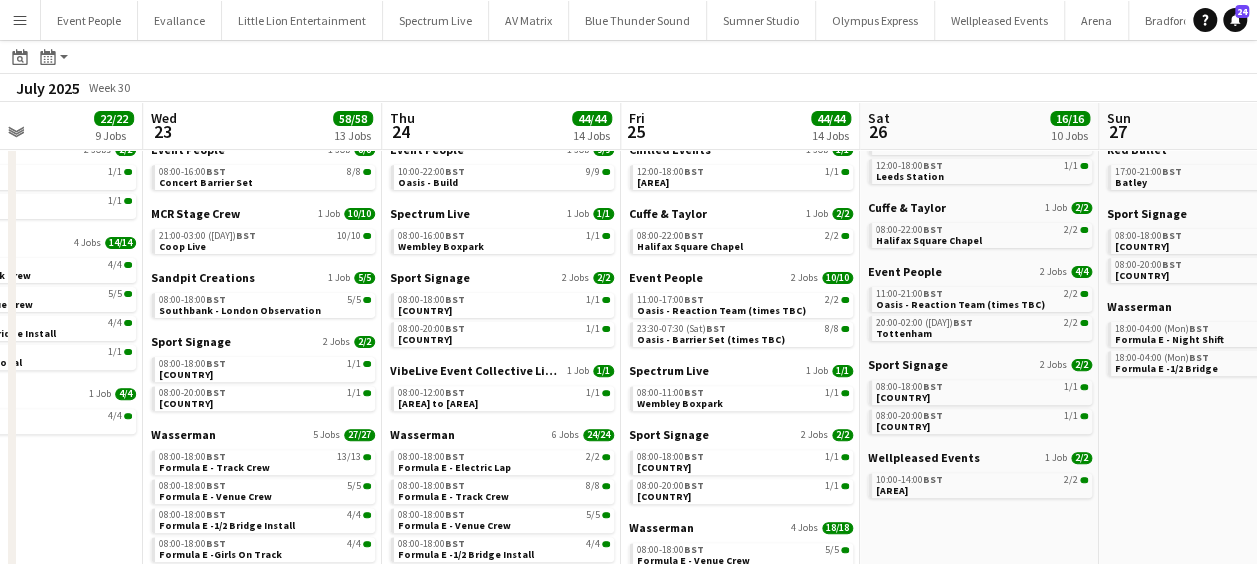 drag, startPoint x: 702, startPoint y: 303, endPoint x: 0, endPoint y: 303, distance: 702 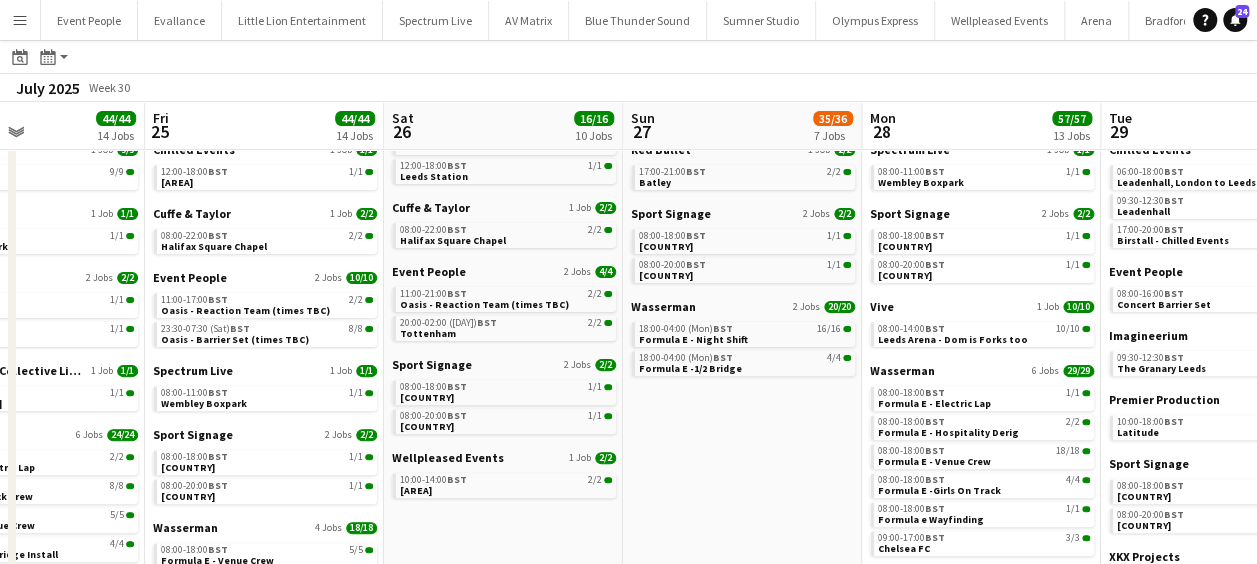 click on "Tue   22   22/22   9 Jobs   Wed   23   58/58   13 Jobs   Thu   24   44/44   14 Jobs   Fri   25   44/44   14 Jobs   Sat   26   16/16   10 Jobs   Sun   27   35/36   7 Jobs   Mon   28   57/57   13 Jobs   Tue   29   28/28   11 Jobs   Wed   30   16/16   8 Jobs   Thu   31   14/14   5 Jobs   Fri   1   27/27   6 Jobs   Cuffe & Taylor   1 Job   1/1   08:00-22:00    BST   1/1   Halifax Square Chapel   Event People   1 Job   1/1   09:00-15:00    BST   1/1   Tottenham   Sport Signage   2 Jobs   2/2   08:00-18:00    BST   1/1   Hungary   08:00-20:00    BST   1/1   Belgium   Wasserman   4 Jobs   14/14   08:00-18:00    BST   4/4   Formula E - Track Crew   08:00-18:00    BST   5/5   Formula E - Venue Crew   08:00-18:00    BST   4/4   Formula E -1/2 Bridge Install   08:00-18:00    BST   1/1   Formula E Additional   XKX Projects   1 Job   4/4   08:00-16:00    BST   4/4   Cleckheaton   Chilled Events   1 Job   1/1   12:00-16:00    BST   1/1   Stratton House   Cuffe & Taylor   1 Job   1/1   08:00-22:00    BST   1/1   1 Job" at bounding box center (628, 334) 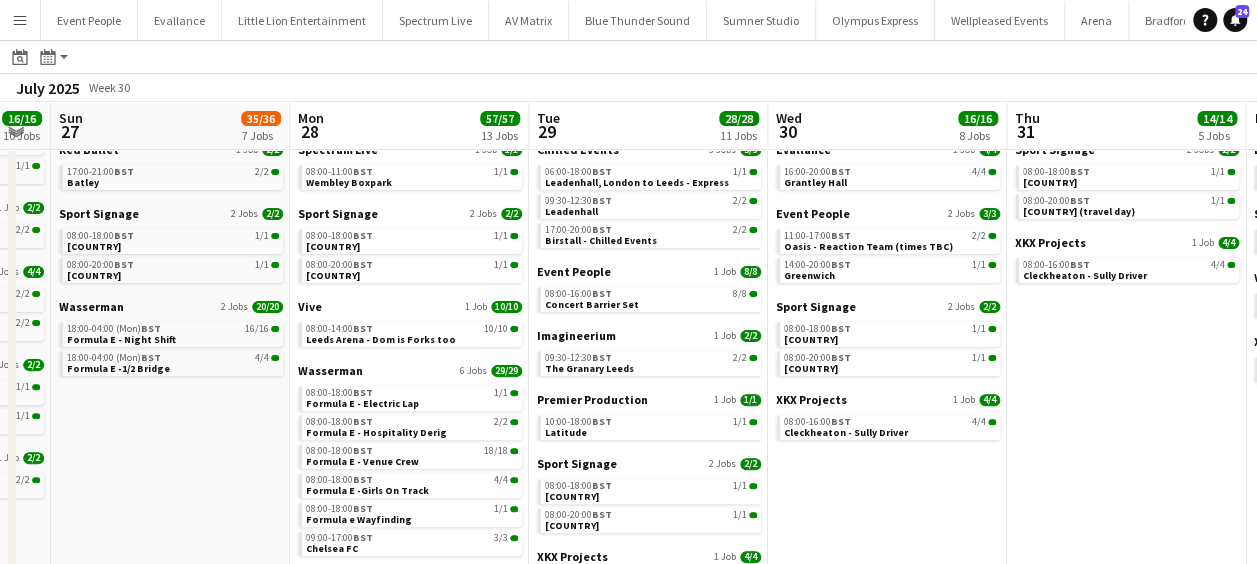 click on "Thu   24   44/44   14 Jobs   Fri   25   44/44   14 Jobs   Sat   26   16/16   10 Jobs   Sun   27   35/36   7 Jobs   Mon   28   57/57   13 Jobs   Tue   29   28/28   11 Jobs   Wed   30   16/16   8 Jobs   Thu   31   14/14   5 Jobs   Fri   1   27/27   6 Jobs   Sat   2   22/22   7 Jobs   Sun   3   20/20   6 Jobs   Chilled Events   1 Job   1/1   09:00-21:00    BST   1/1   Stratton House - Birmingham Station   Cuffe & Taylor   1 Job   2/2   08:00-22:00    BST   2/2   Halifax Square Chapel   Event People   1 Job   9/9   10:00-22:00    BST   9/9   Oasis - Build   Spectrum Live   1 Job   1/1   08:00-16:00    BST   1/1   Wembley Boxpark   Sport Signage   2 Jobs   2/2   08:00-18:00    BST   1/1   Hungary   08:00-20:00    BST   1/1   Belgium   VibeLive Event Collective Limited   1 Job   1/1   08:00-12:00    BST   1/1   Gildersome to Wortley   Wasserman   6 Jobs   24/24   08:00-18:00    BST   2/2   Formula E - Electric Lap   08:00-18:00    BST   8/8   Formula E - Track Crew   08:00-18:00    BST   5/5   08:00-18:00    BST" at bounding box center [628, 334] 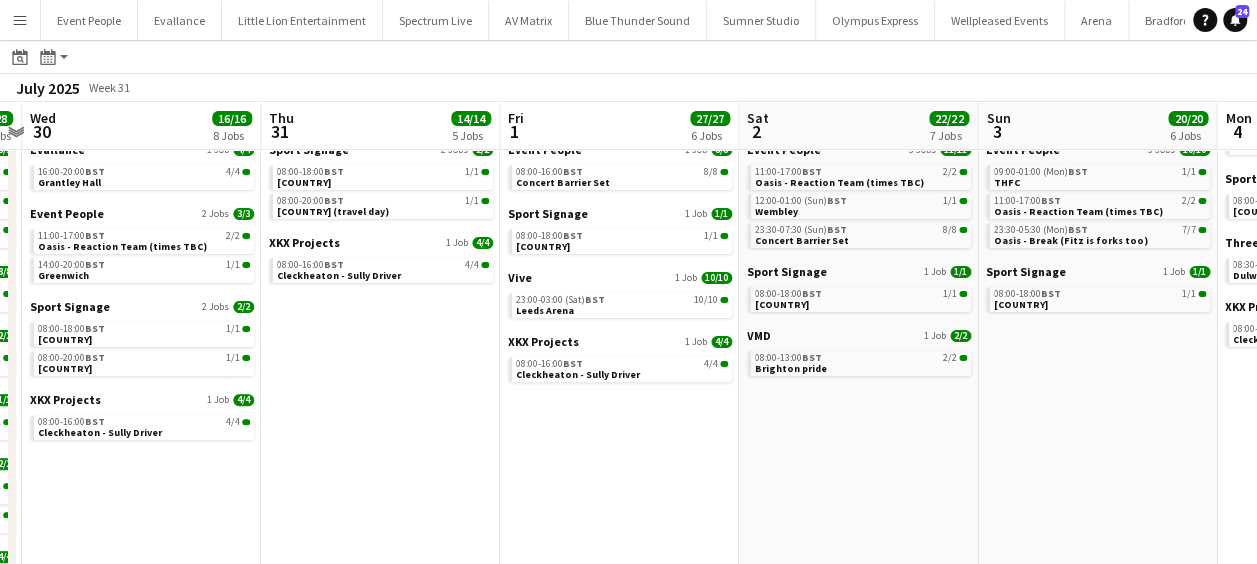 click on "Sat   26   16/16   10 Jobs   Sun   27   35/36   7 Jobs   Mon   28   57/57   13 Jobs   Tue   29   28/28   11 Jobs   Wed   30   16/16   8 Jobs   Thu   31   14/14   5 Jobs   Fri   1   27/27   6 Jobs   Sat   2   22/22   7 Jobs   Sun   3   20/20   6 Jobs   Mon   4   11/11   6 Jobs   Tue   5   9/9   4 Jobs   AV Live   2 Jobs   4/4   10:30-14:30    BST   2/2   Heathland Grove - Derby   23:59-03:59 (Sun)   BST   2/2   Heathland Grove - Derby   Chilled Events   2 Jobs   2/2   08:30-18:30    BST   1/1   Stratton House - Leeds Station   12:00-18:00    BST   1/1   Leeds Station   Cuffe & Taylor   1 Job   2/2   08:00-22:00    BST   2/2   Halifax Square Chapel   Event People   2 Jobs   4/4   11:00-21:00    BST   2/2   Oasis - Reaction Team (times TBC)   20:00-02:00 (Sun)   BST   2/2   Tottenham   Sport Signage   2 Jobs   2/2   08:00-18:00    BST   1/1   Hungary   08:00-20:00    BST   1/1   Belgium   Wellpleased Events   1 Job   2/2   10:00-14:00    BST   2/2   Bramley   Cuffe & Taylor   1 Job   2/2   09:30-22:00    BST" at bounding box center (628, 334) 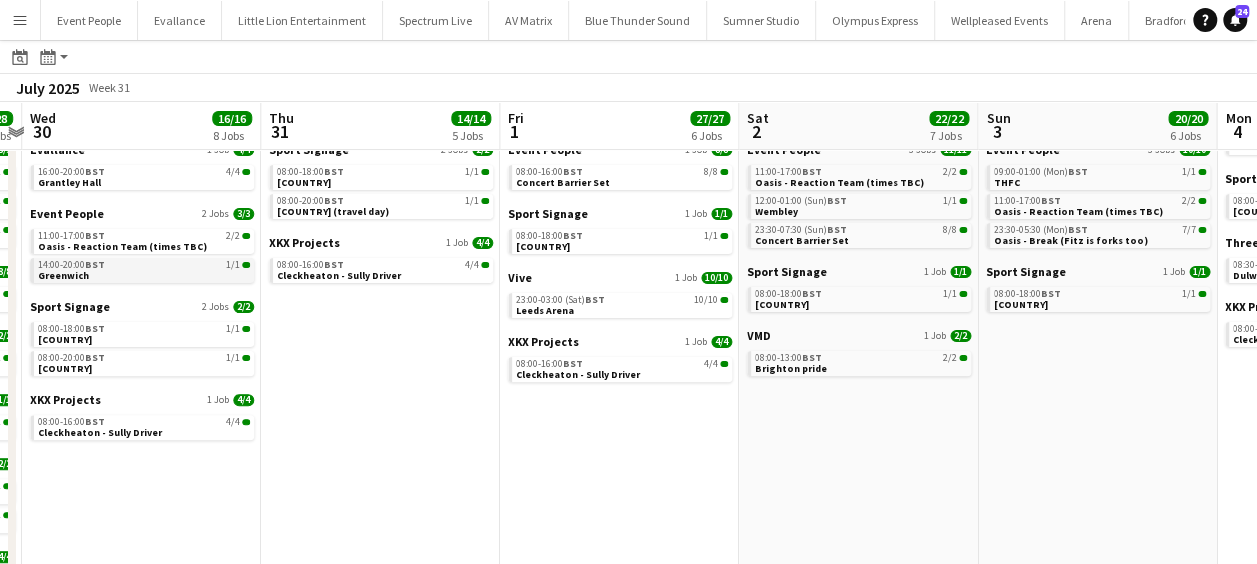scroll, scrollTop: 0, scrollLeft: 718, axis: horizontal 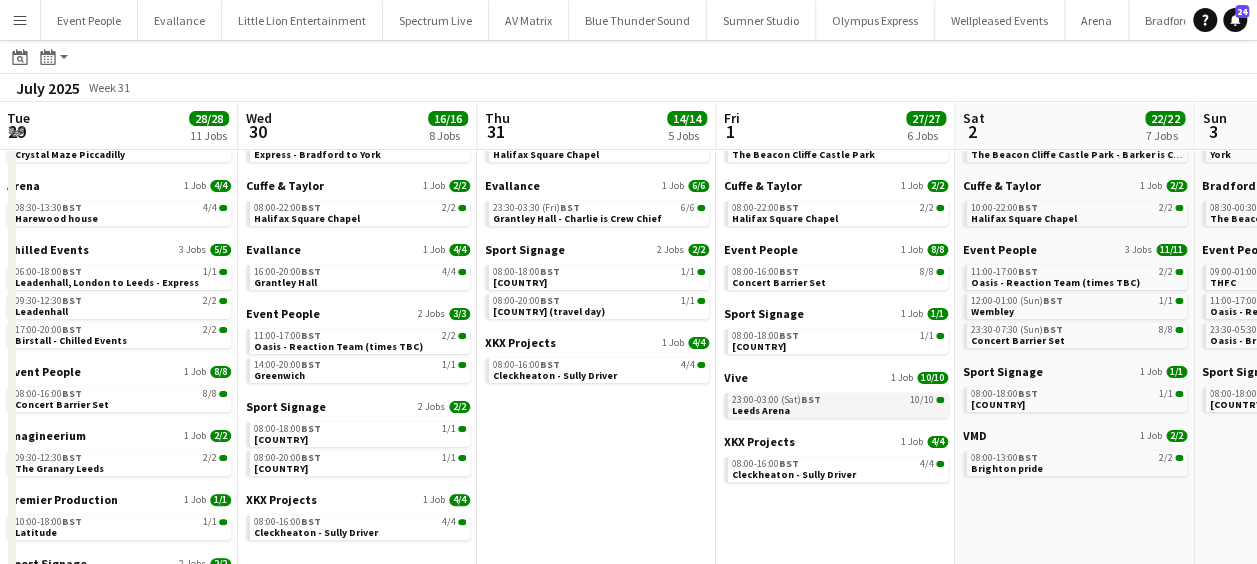 click on "23:00-03:00 (Sat)   BST" at bounding box center [776, 400] 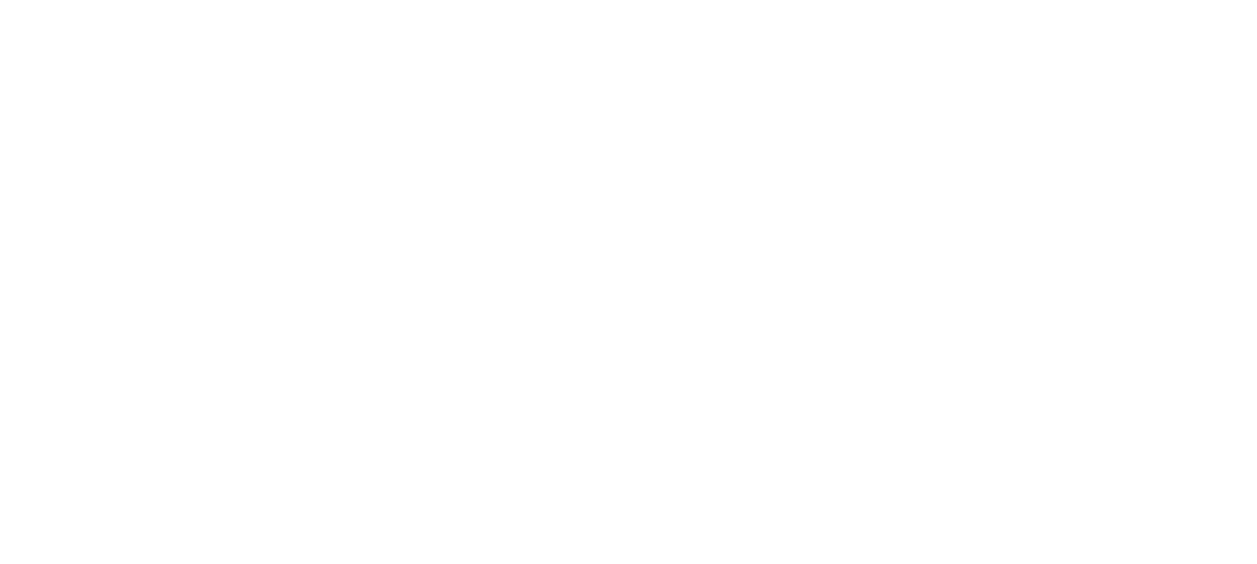 scroll, scrollTop: 0, scrollLeft: 0, axis: both 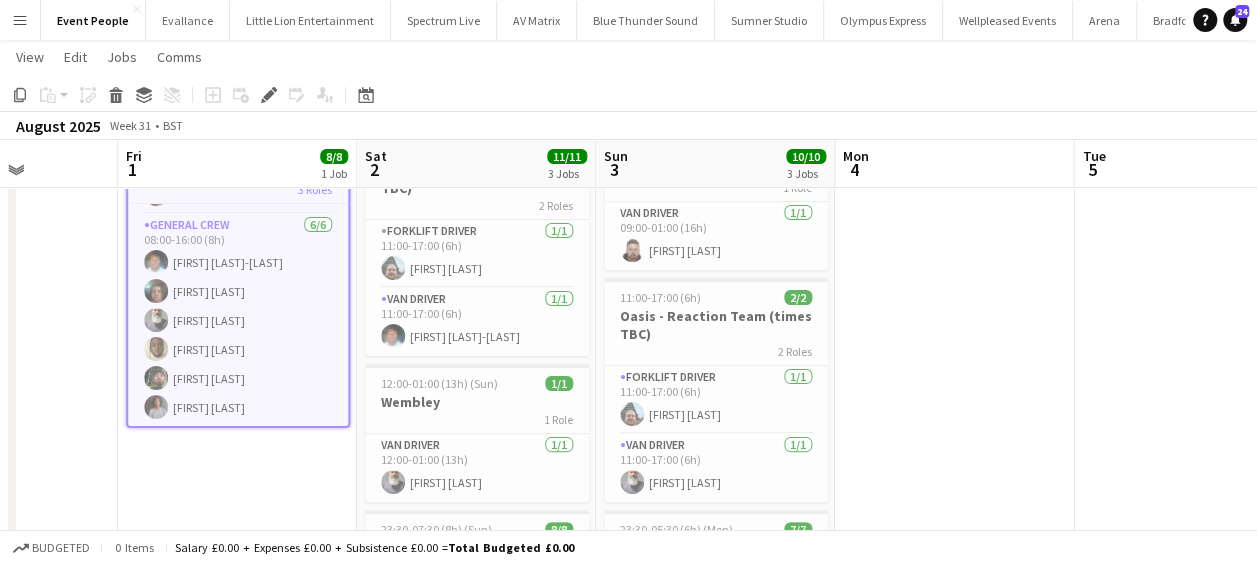 drag, startPoint x: 295, startPoint y: 450, endPoint x: 205, endPoint y: 444, distance: 90.199776 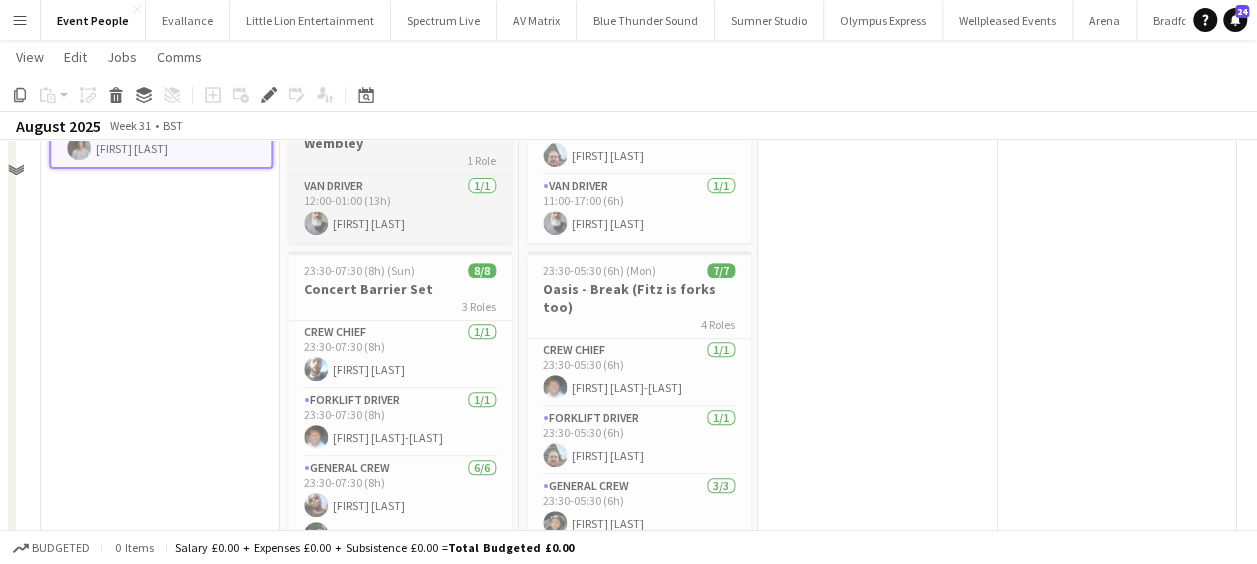 scroll, scrollTop: 400, scrollLeft: 0, axis: vertical 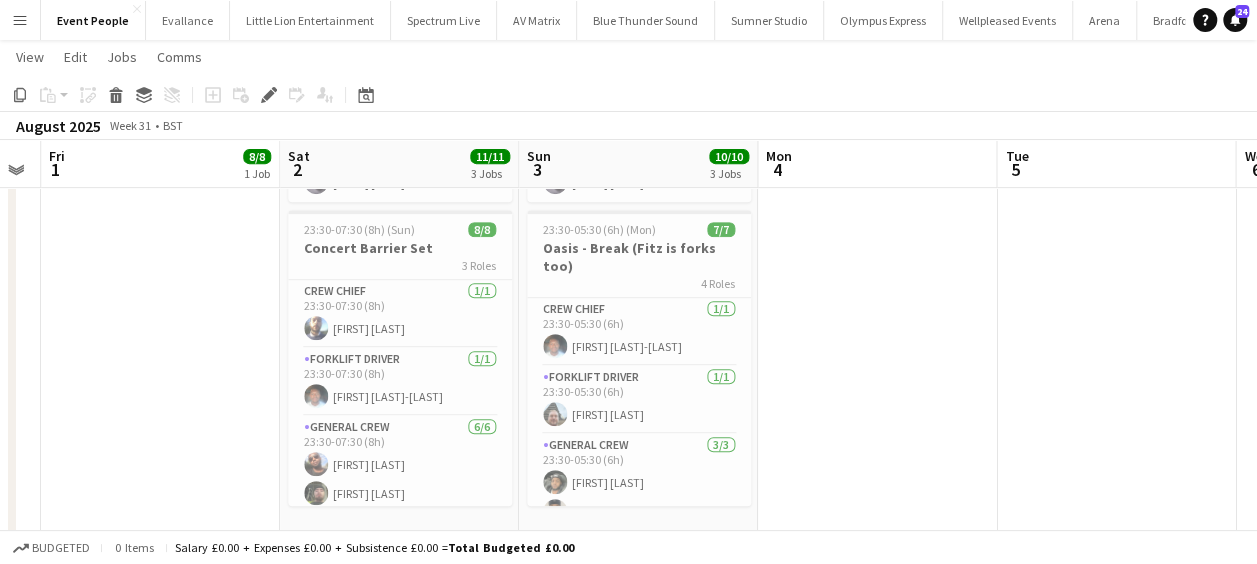 click on "Menu" at bounding box center (20, 20) 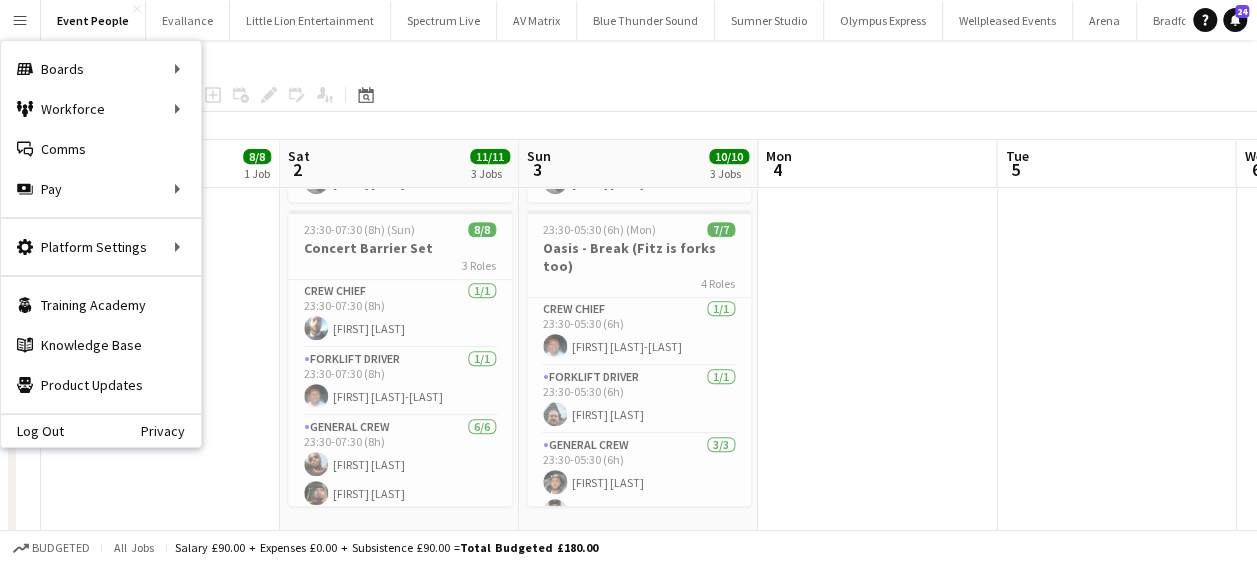scroll, scrollTop: 122, scrollLeft: 0, axis: vertical 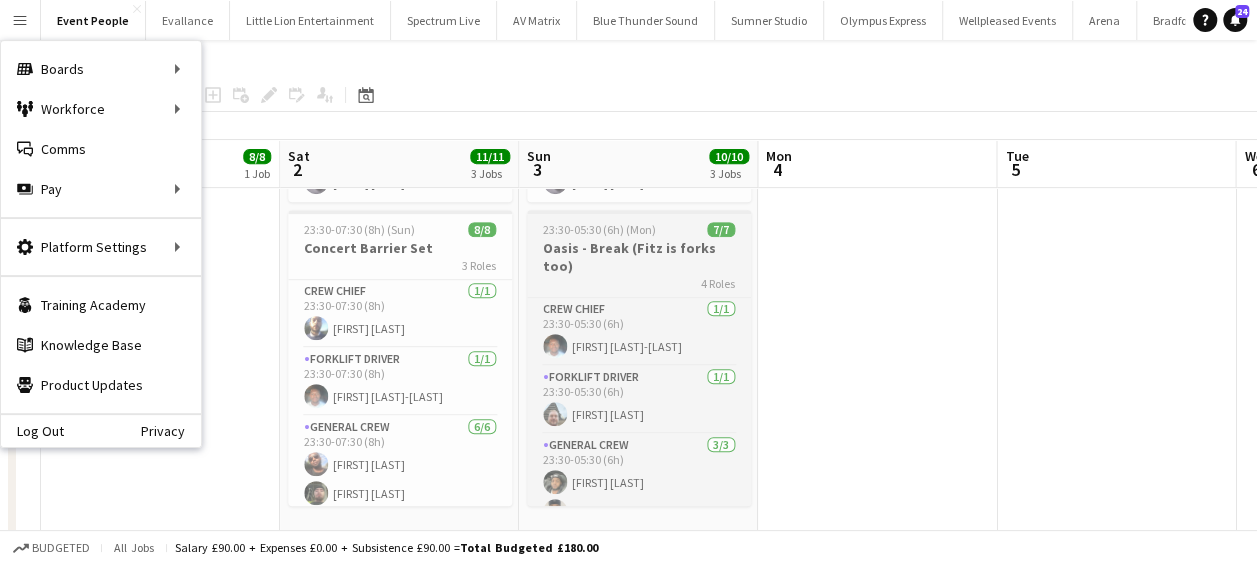click on "Oasis - Break (Fitz is forks too)" at bounding box center [639, 257] 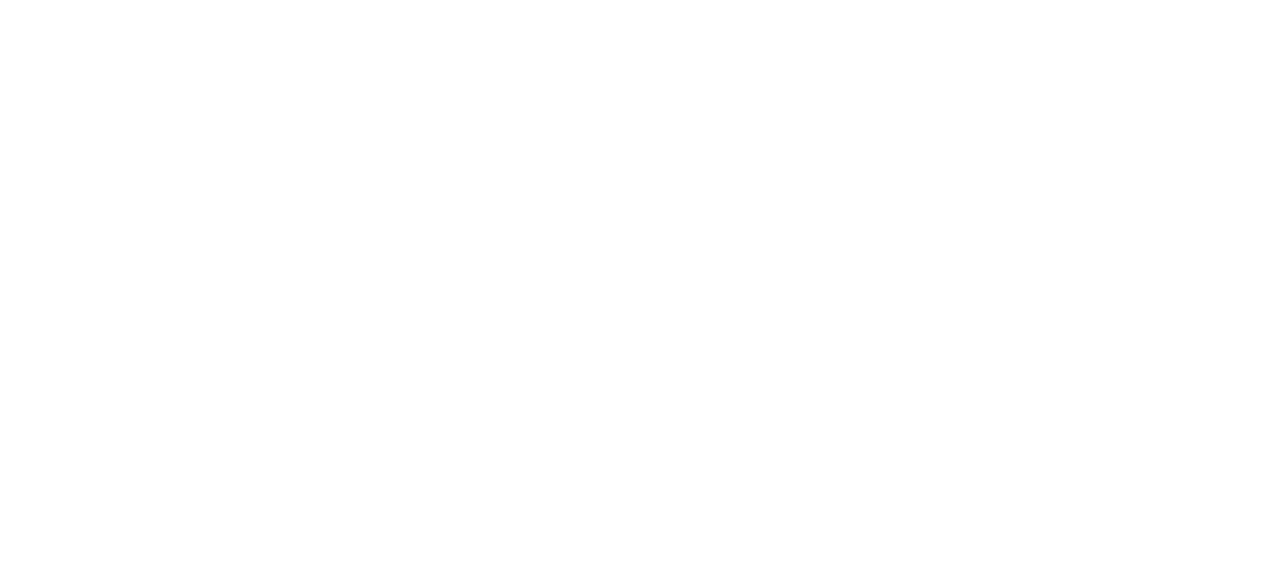 scroll, scrollTop: 0, scrollLeft: 0, axis: both 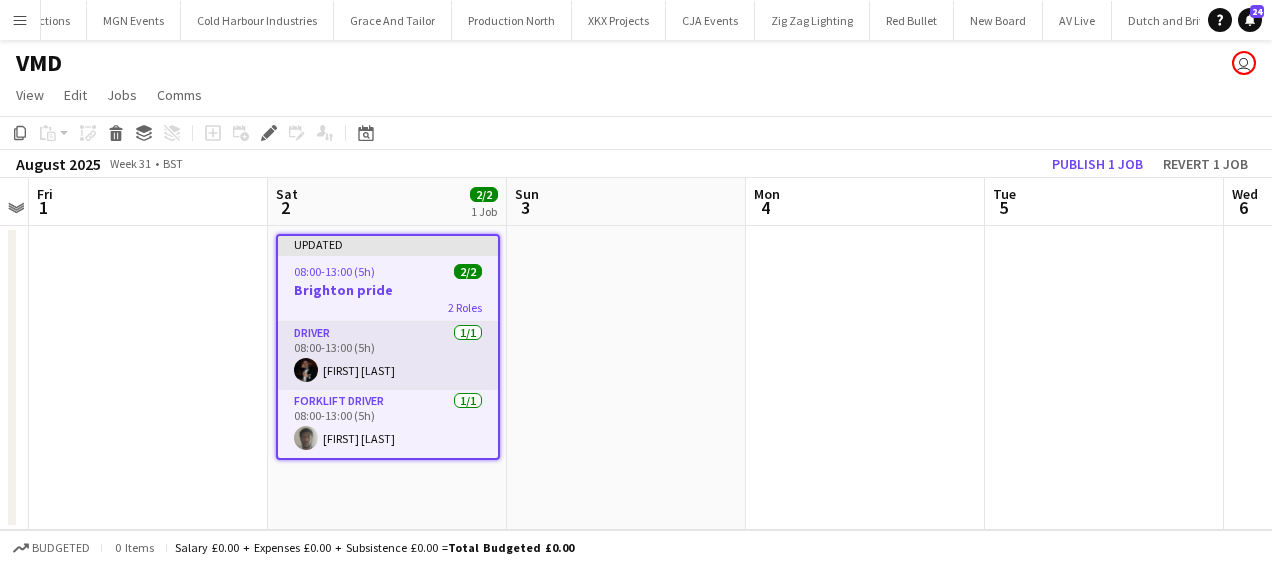 click on "Driver   1/1   08:00-13:00 (5h)
[FIRST] [LAST]" at bounding box center [388, 356] 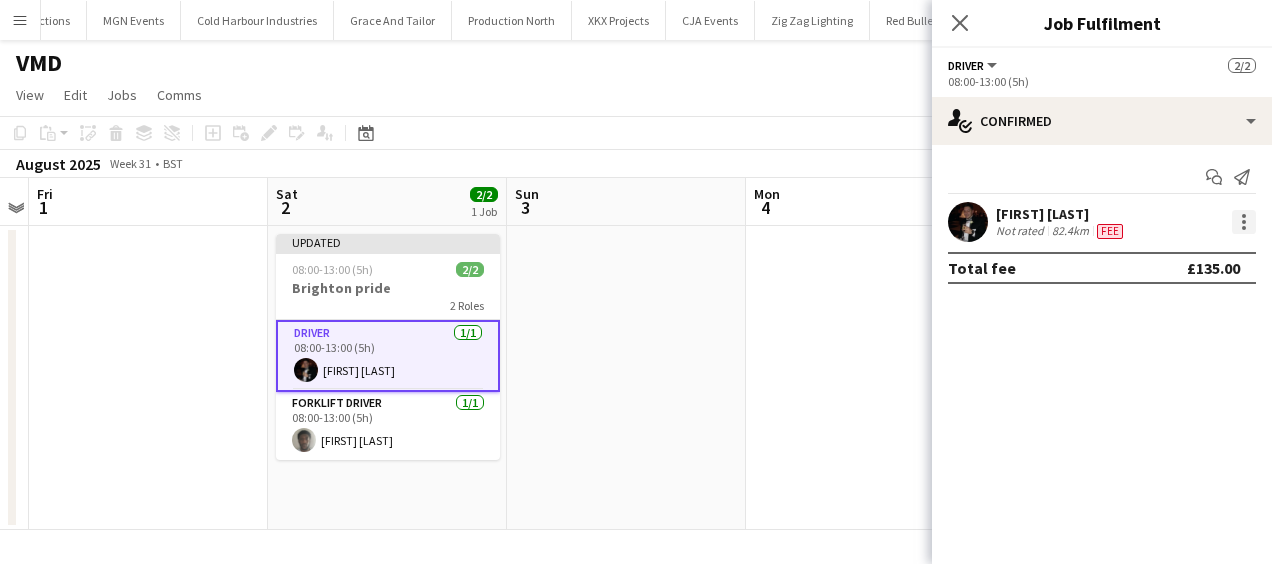 click at bounding box center [1244, 222] 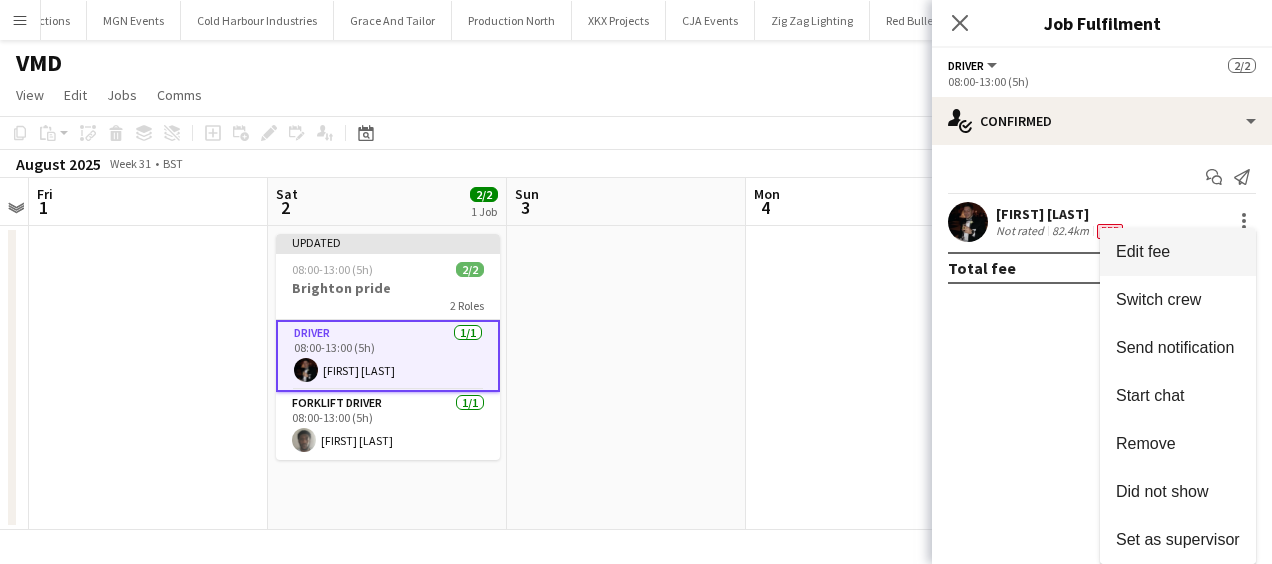 click on "Edit fee" at bounding box center (1178, 252) 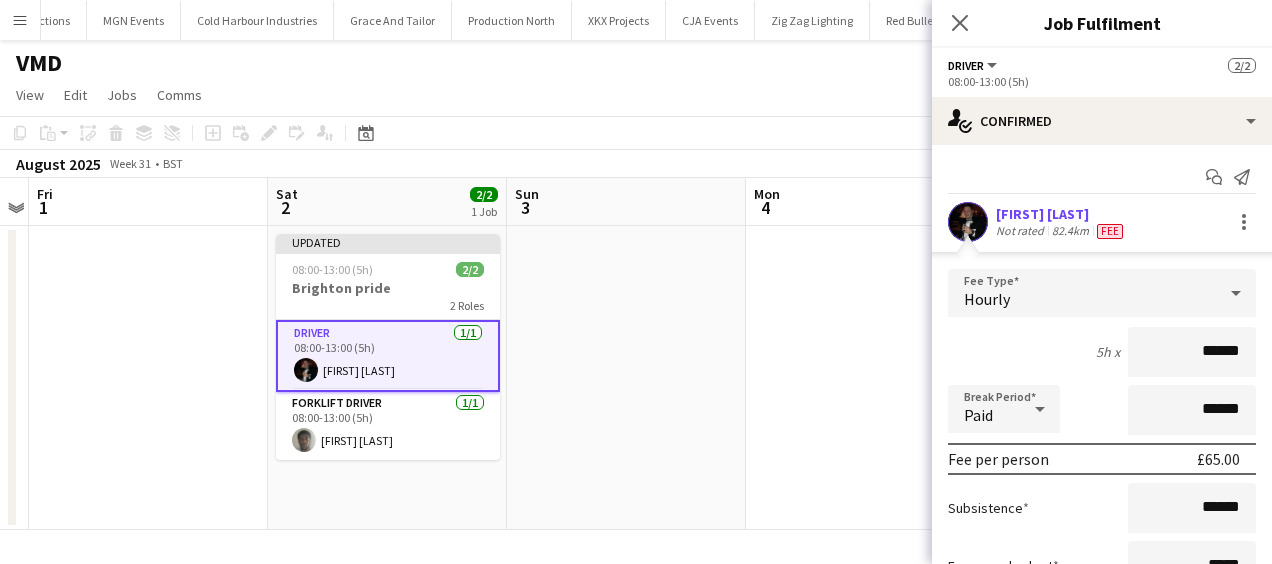 scroll, scrollTop: 189, scrollLeft: 0, axis: vertical 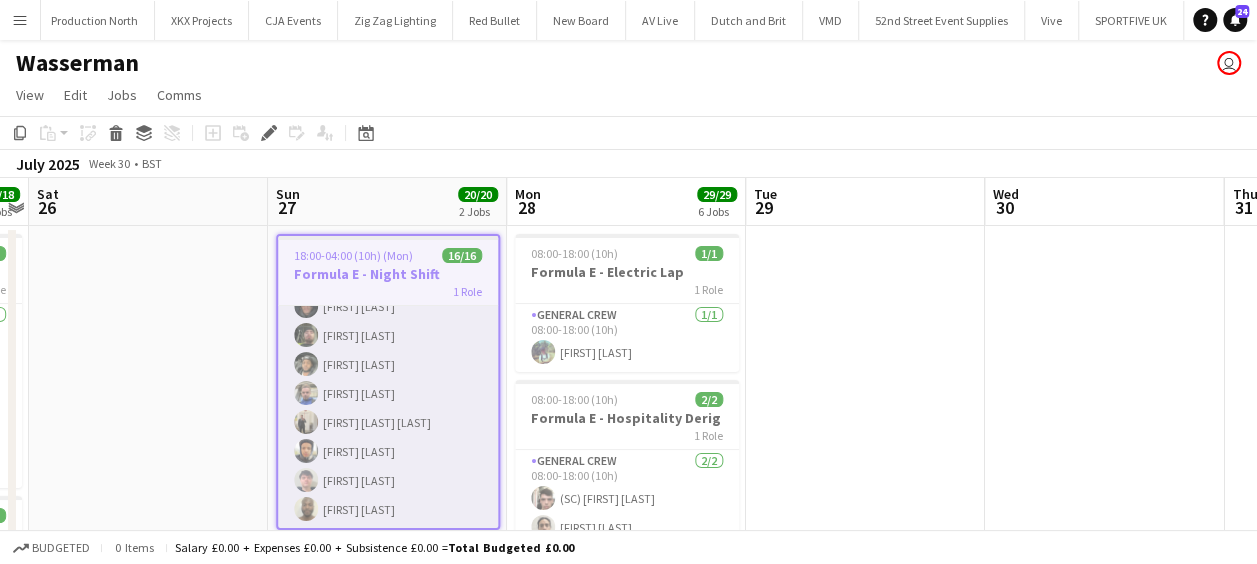click on "General Crew   16/16   18:00-04:00 (10h)
[2] [FIRST] [LAST] [FIRST] [LAST] [FIRST] [LAST] [FIRST] [LAST] [FIRST] [LAST] [FIRST] [LAST] [FIRST] [LAST] [FIRST] [LAST] [FIRST] [LAST] [FIRST] [LAST] [FIRST] [LAST] [FIRST] [LAST] [FIRST] [LAST] [FIRST] [LAST] [FIRST] [LAST] [FIRST] [LAST] [FIRST] [LAST]" at bounding box center [388, 277] 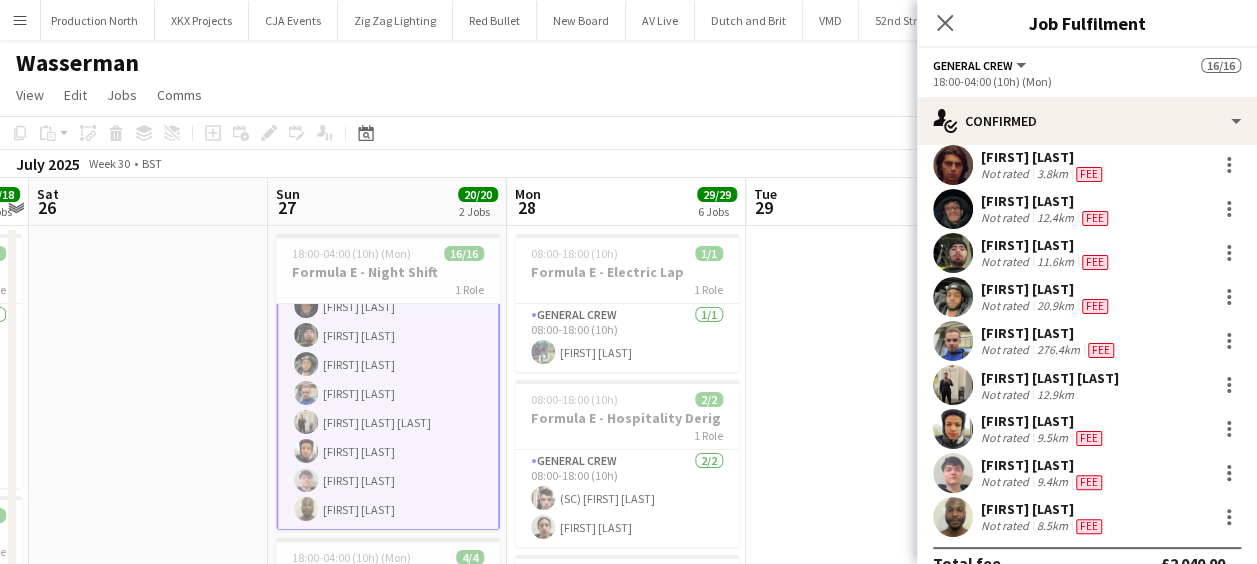 scroll, scrollTop: 396, scrollLeft: 0, axis: vertical 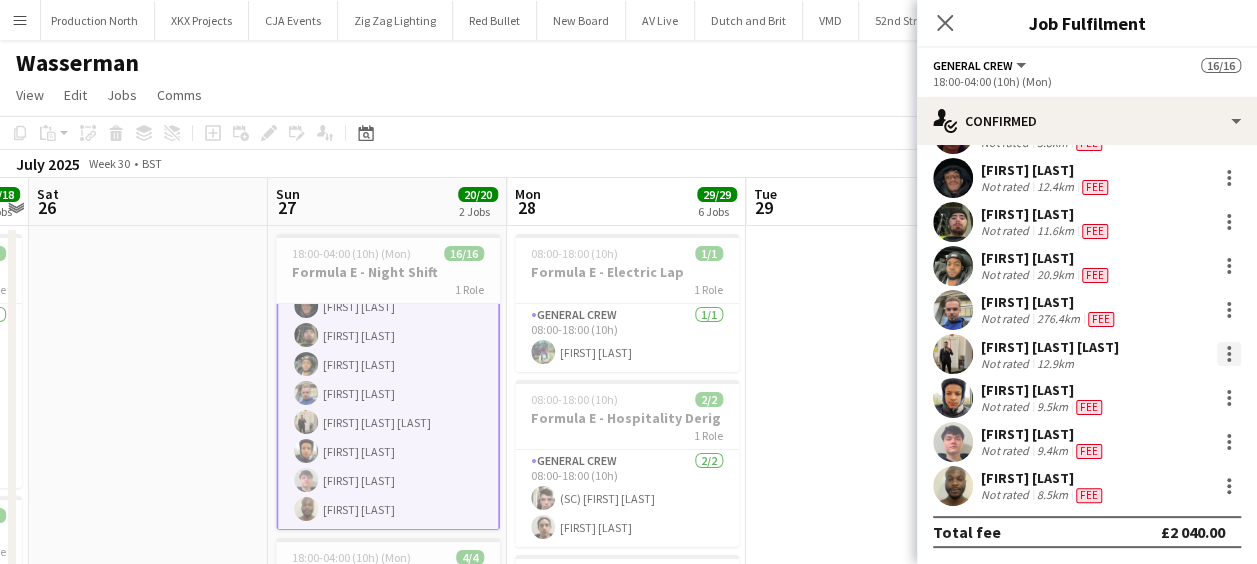 click at bounding box center (1229, 354) 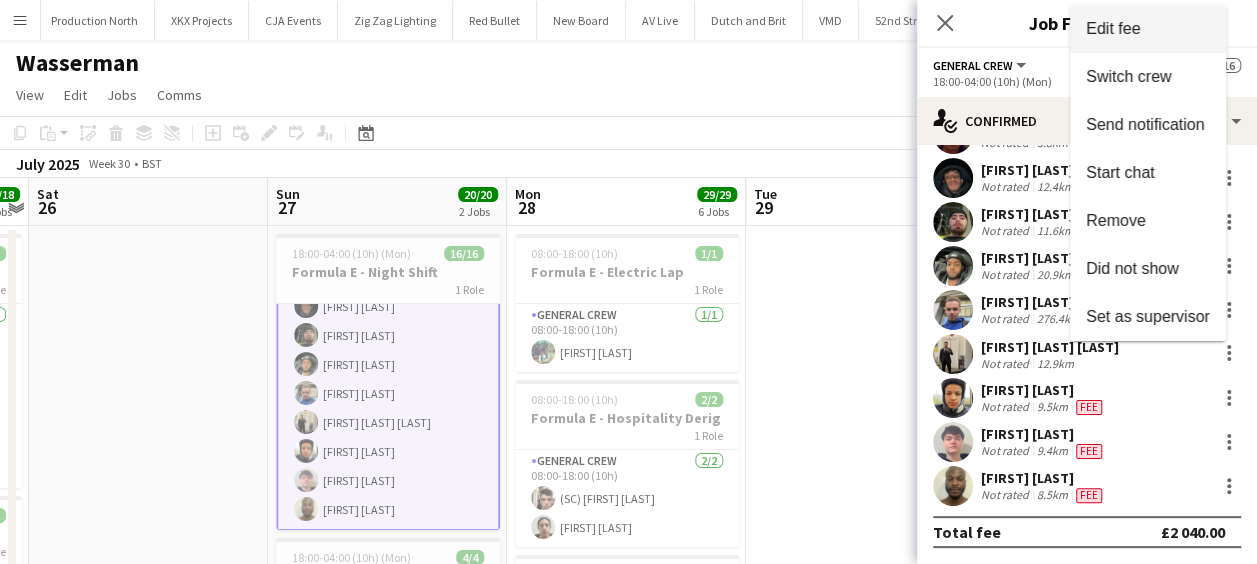 click on "Edit fee" at bounding box center [1113, 28] 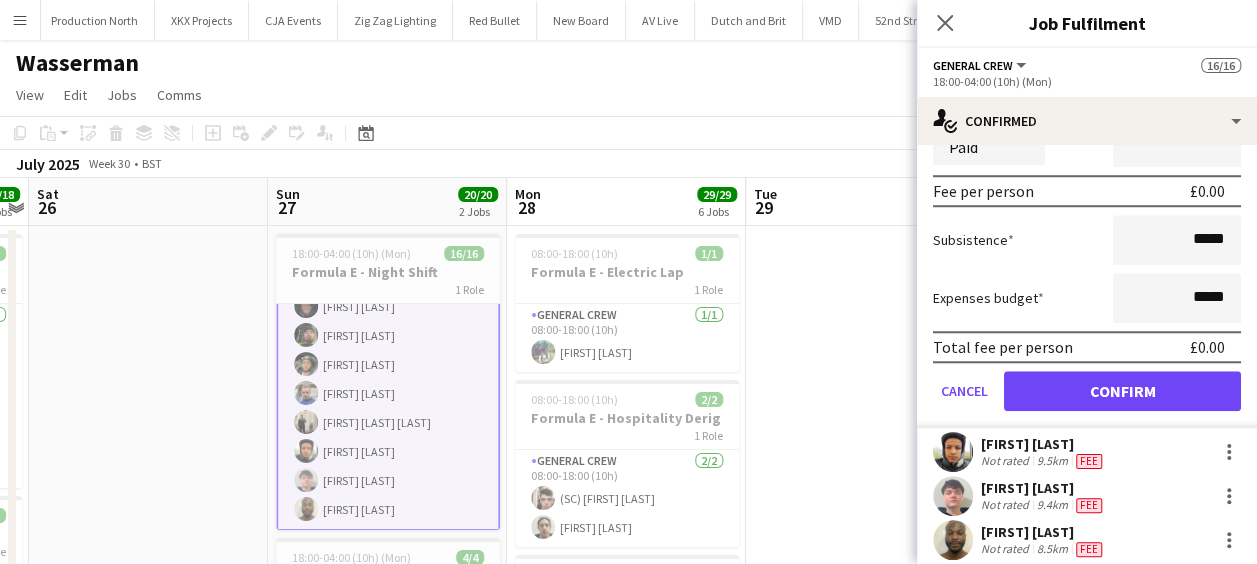 scroll, scrollTop: 496, scrollLeft: 0, axis: vertical 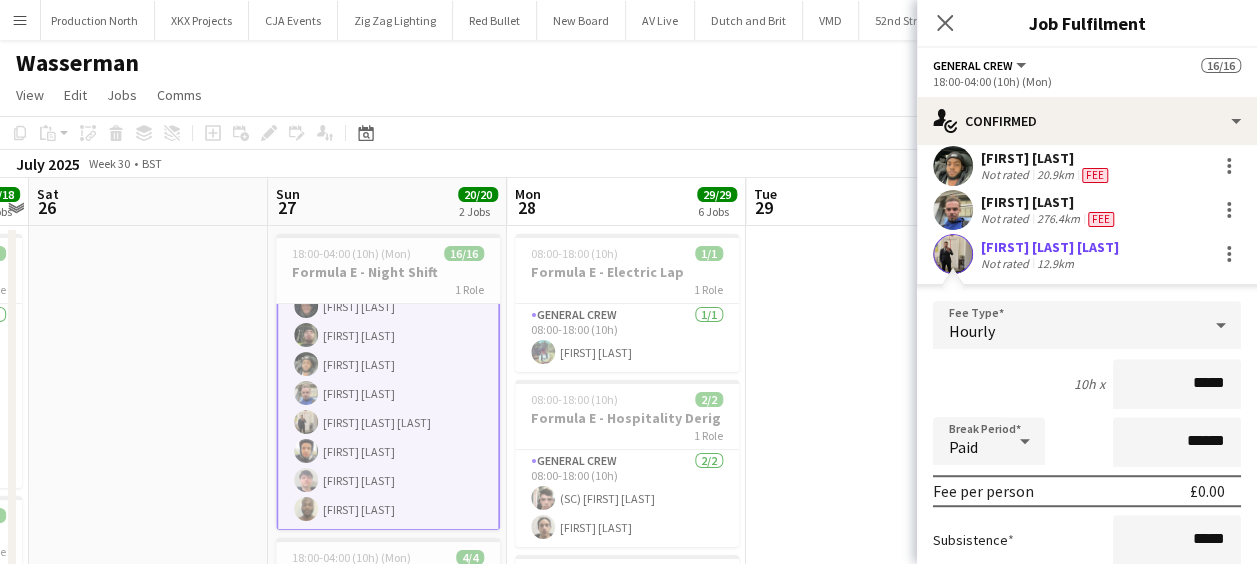 click at bounding box center (953, 254) 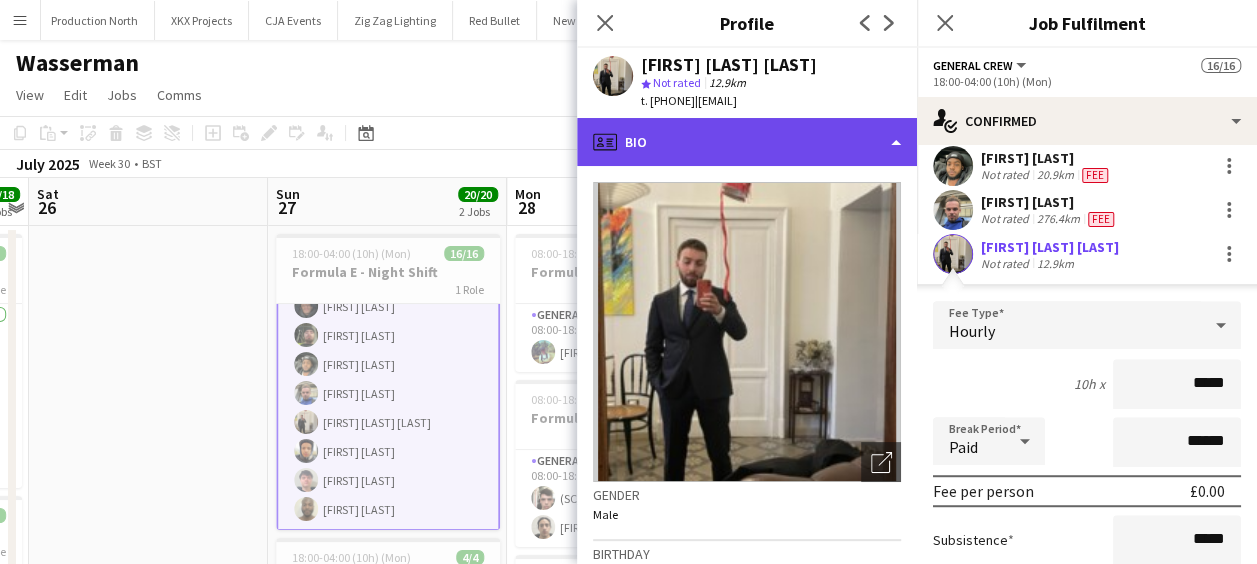 click on "profile
Bio" 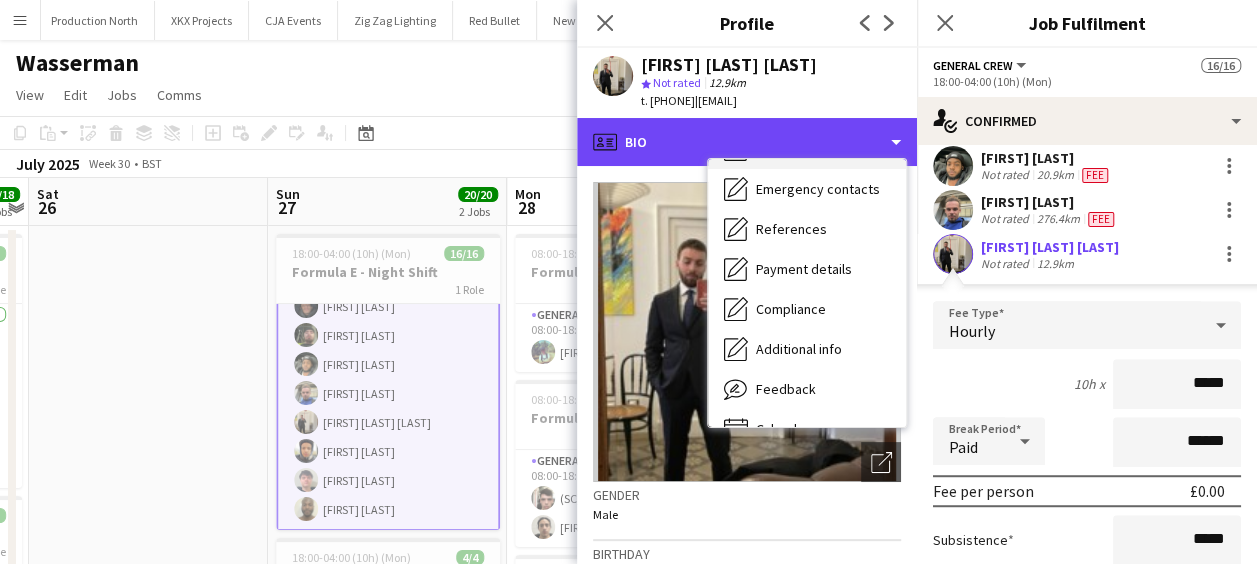 scroll, scrollTop: 188, scrollLeft: 0, axis: vertical 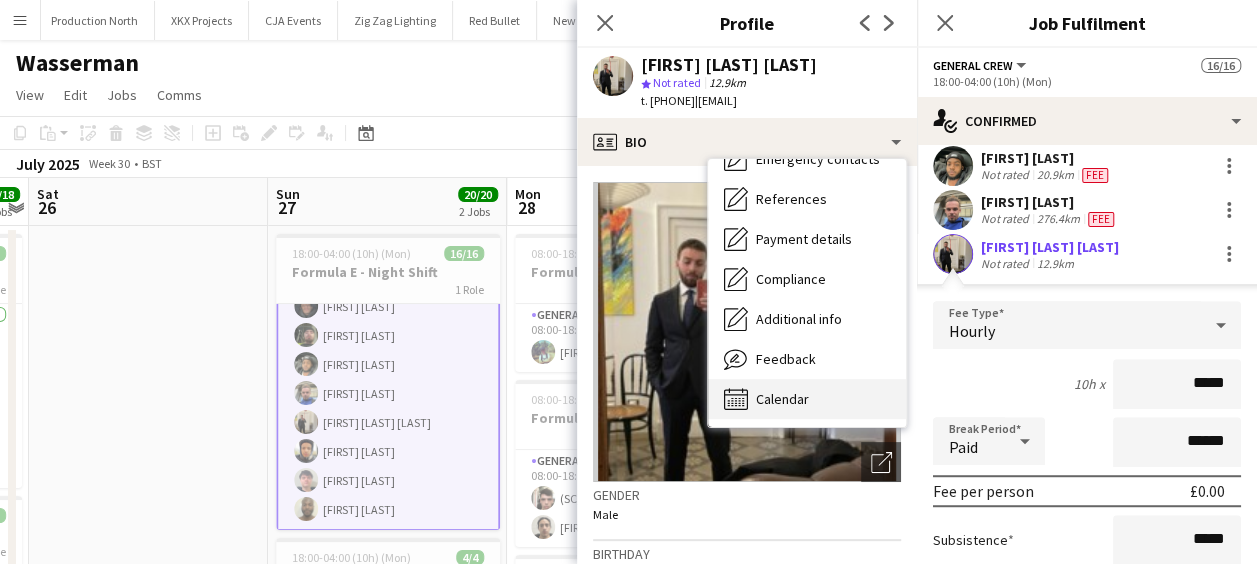 click on "Calendar" at bounding box center (782, 399) 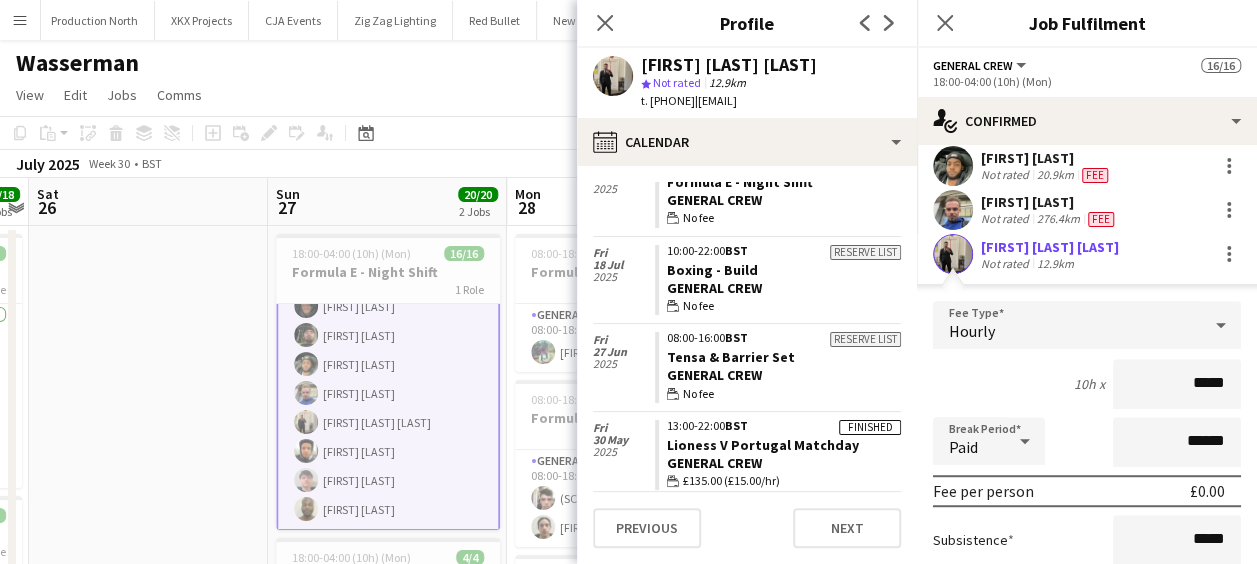 scroll, scrollTop: 870, scrollLeft: 0, axis: vertical 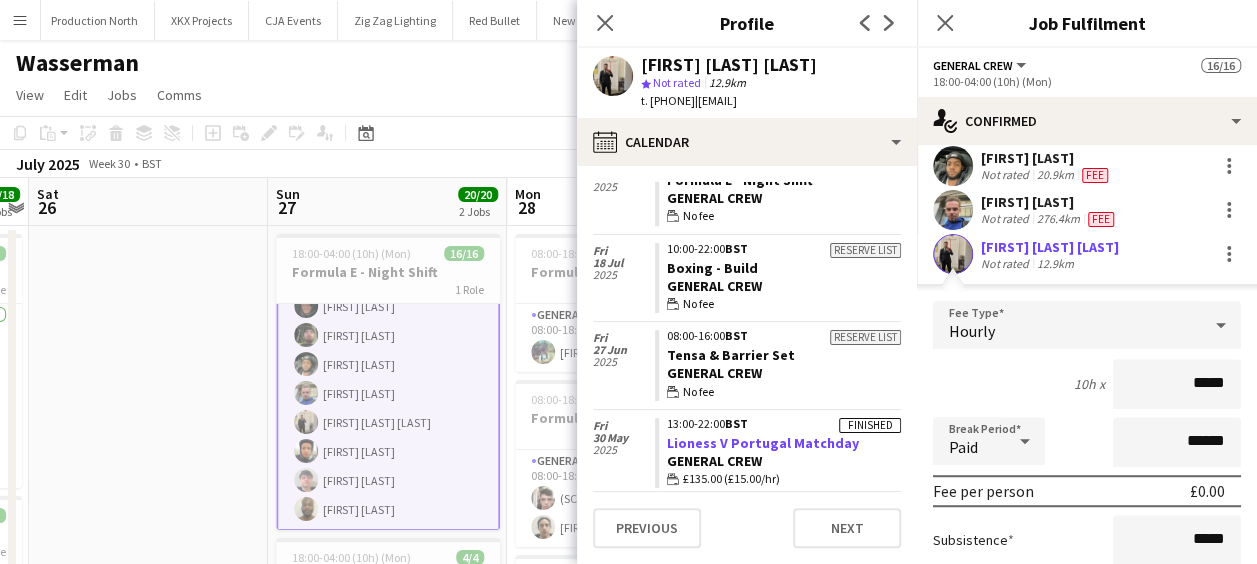 click on "Lioness V Portugal Matchday" 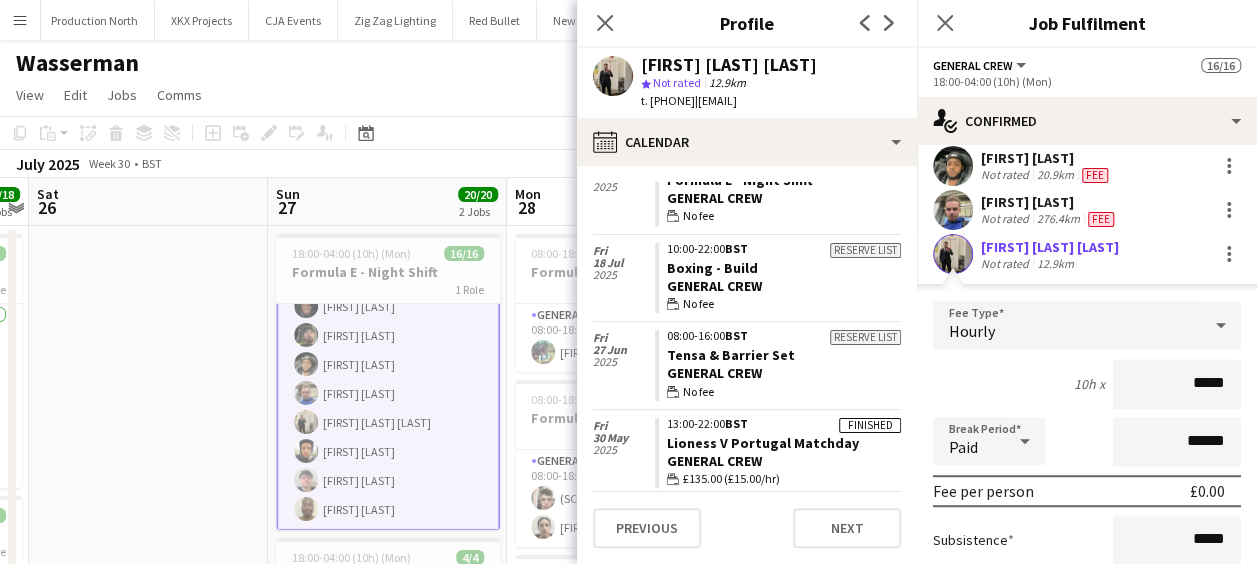 click at bounding box center (148, 962) 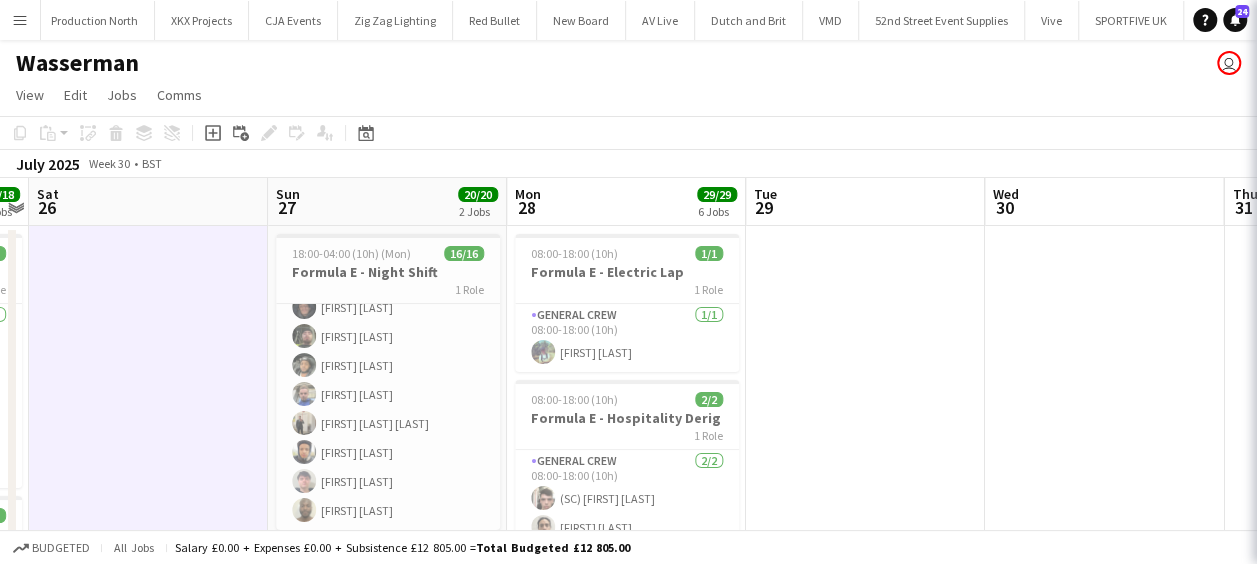 scroll, scrollTop: 276, scrollLeft: 0, axis: vertical 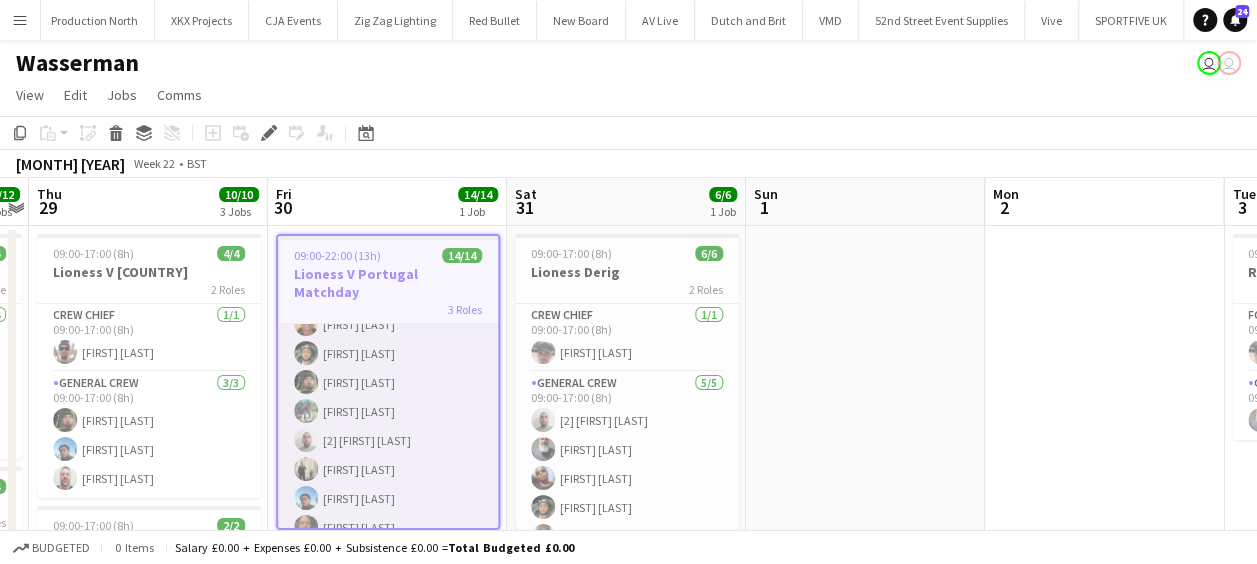 click on "General Crew   12/12   13:00-22:00 (9h)
[FIRST] [LAST] [FIRST] [LAST] [FIRST] [LAST] [FIRST] [LAST] [FIRST] [LAST] [FIRST] [LAST] [FIRST] [LAST] [2] [FIRST] [LAST] [FIRST] [LAST] [FIRST] [LAST] [FIRST] [LAST] [FIRST] [LAST]" at bounding box center (388, 353) 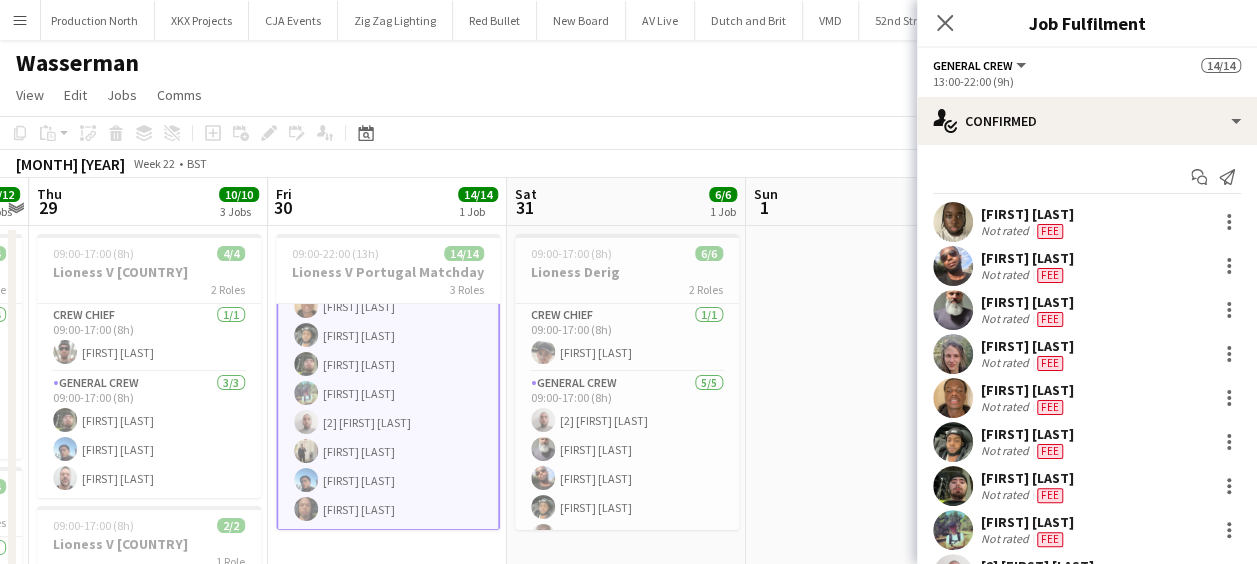 scroll, scrollTop: 300, scrollLeft: 0, axis: vertical 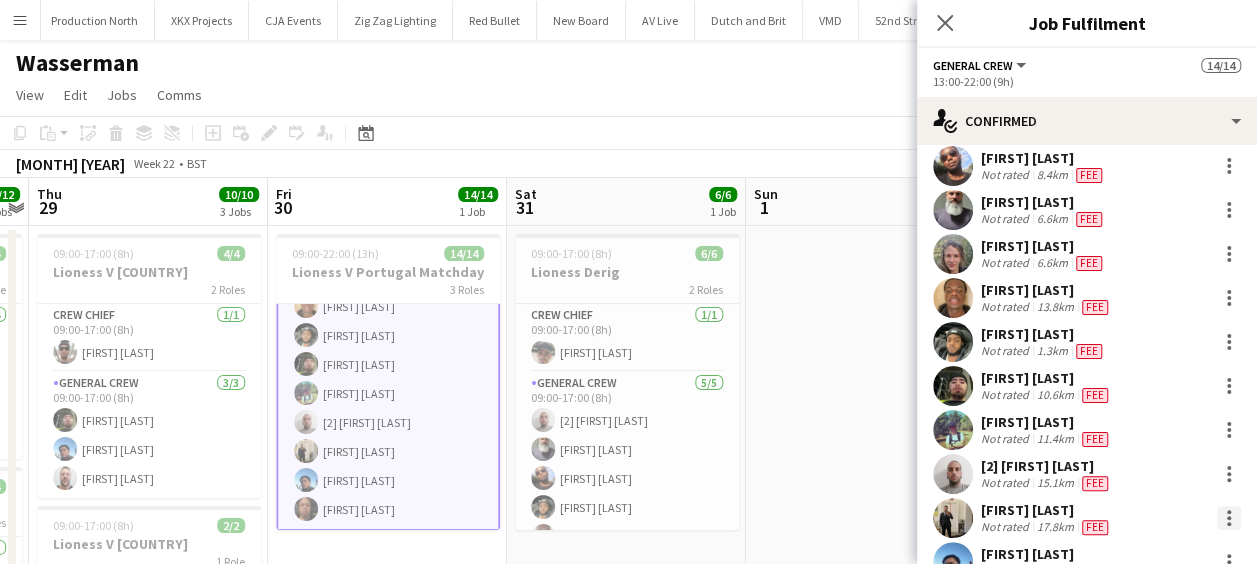 click at bounding box center (1229, 518) 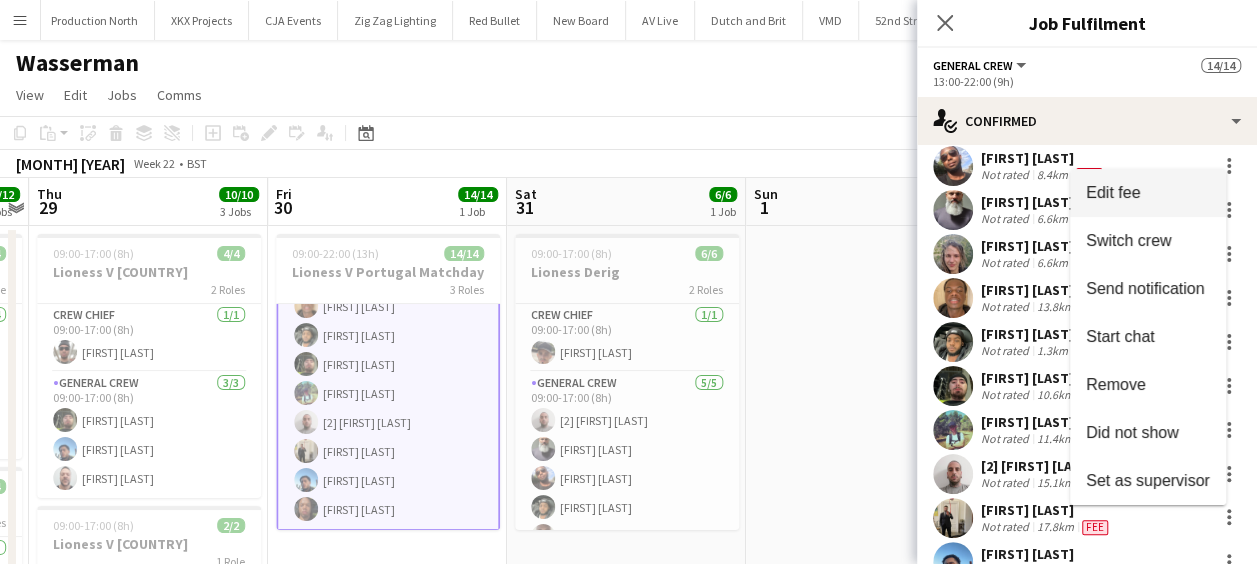 click on "Edit fee" at bounding box center (1113, 192) 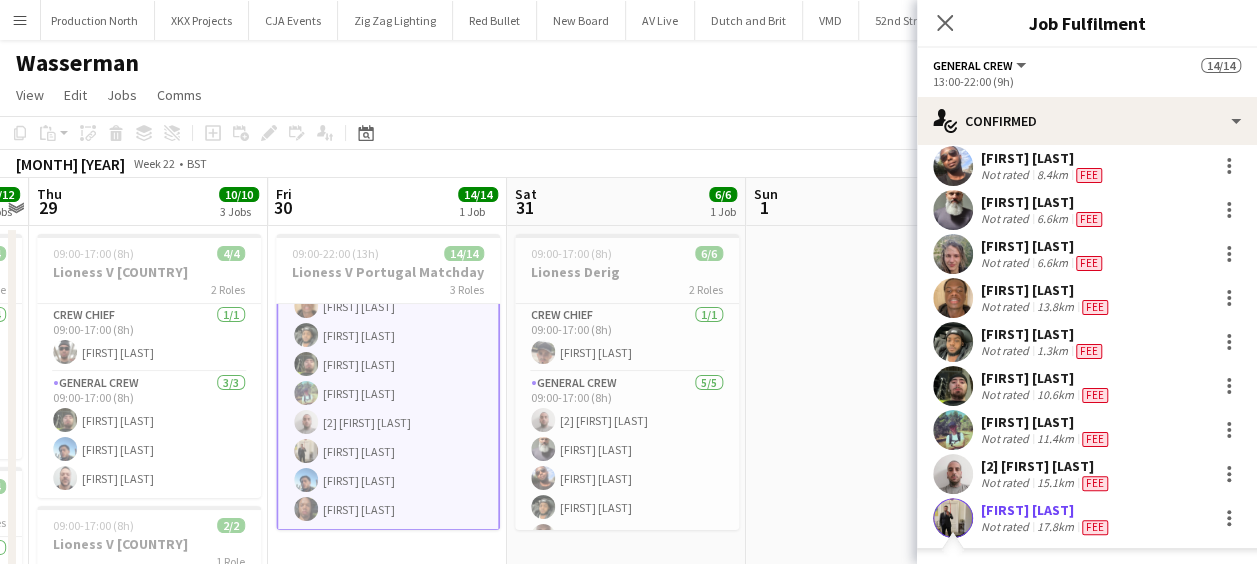 scroll, scrollTop: 392, scrollLeft: 0, axis: vertical 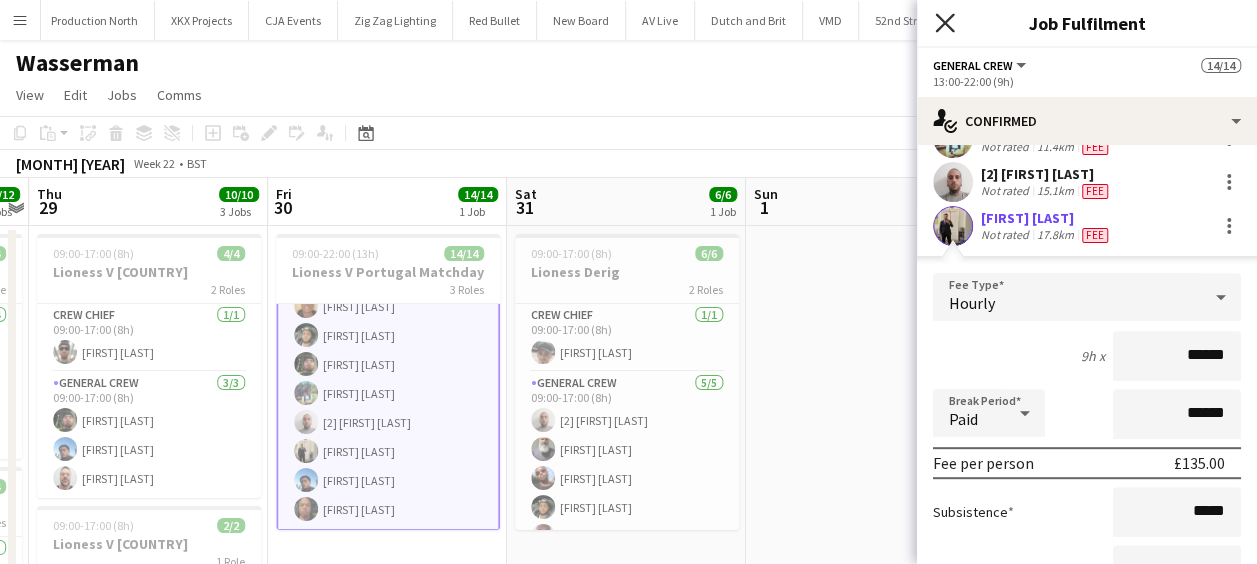 click on "Close pop-in" 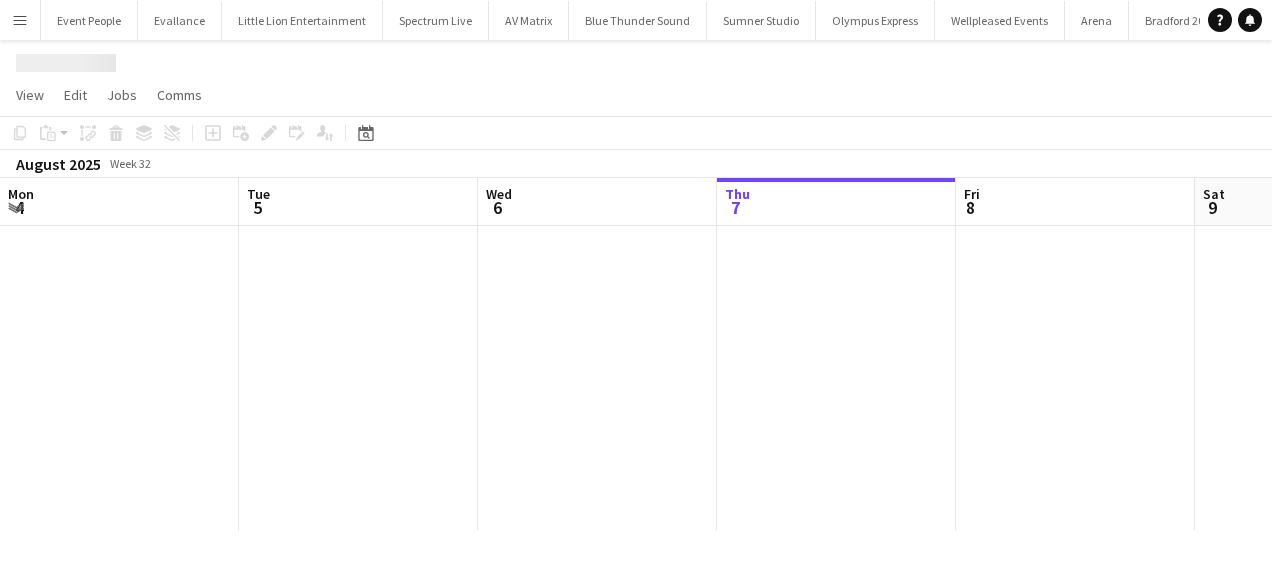 scroll, scrollTop: 0, scrollLeft: 0, axis: both 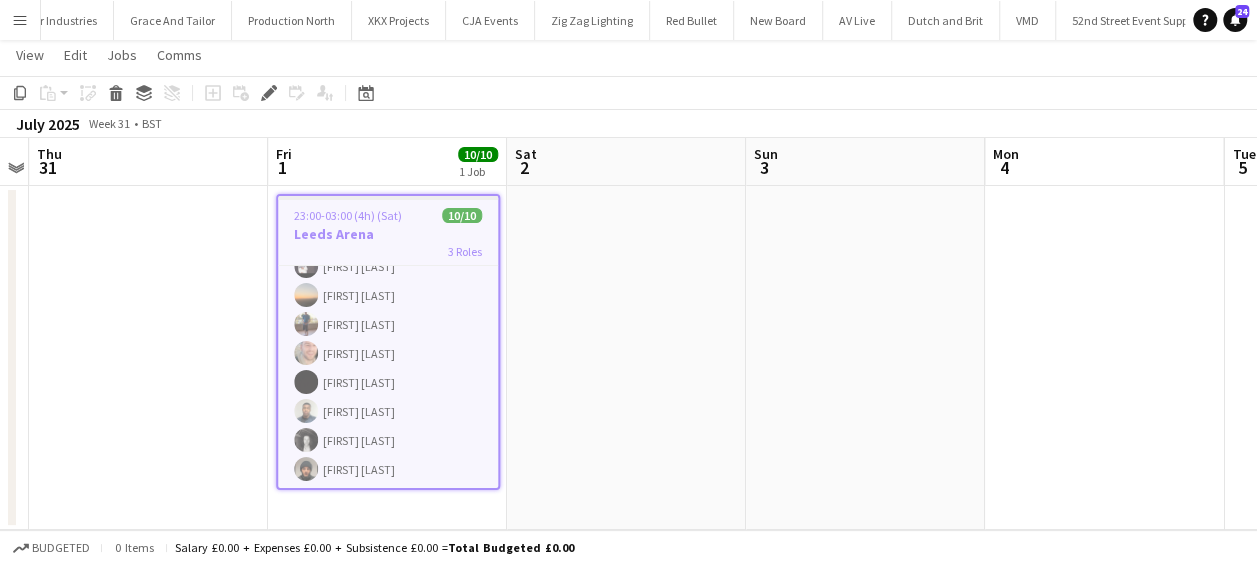 click on "Menu" at bounding box center [20, 20] 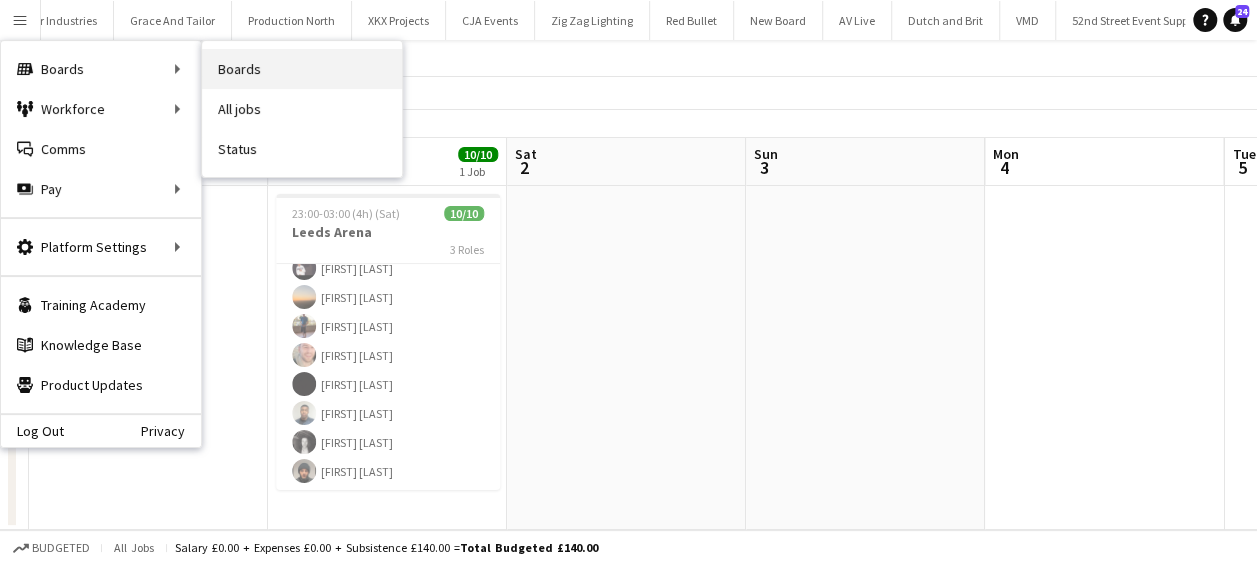 click on "Boards" at bounding box center (302, 69) 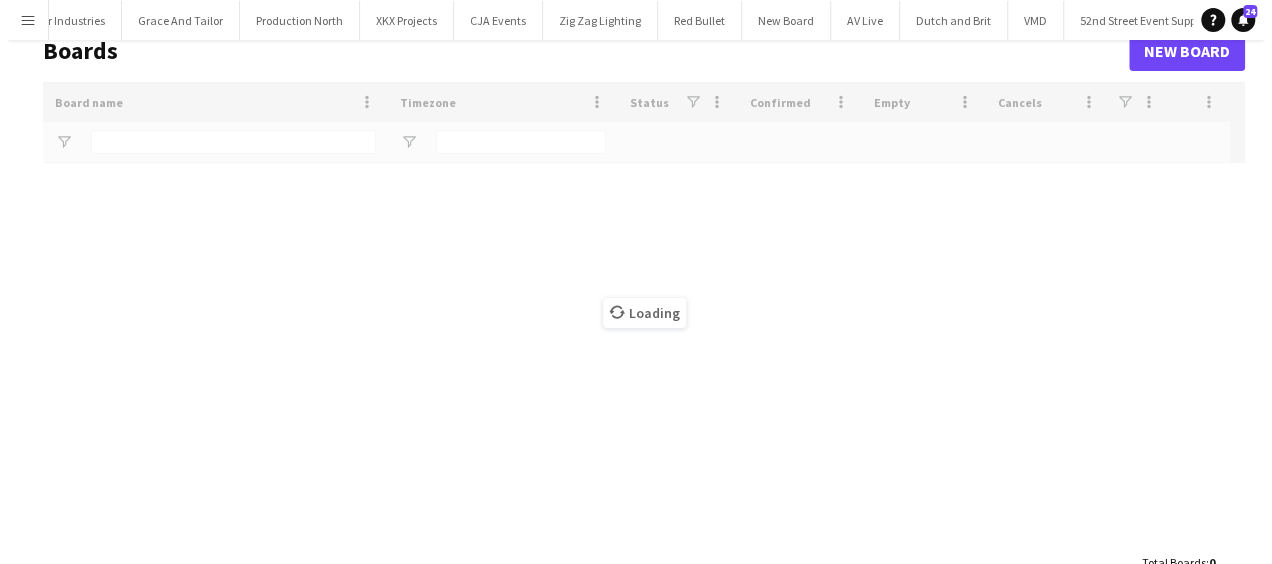 scroll, scrollTop: 0, scrollLeft: 0, axis: both 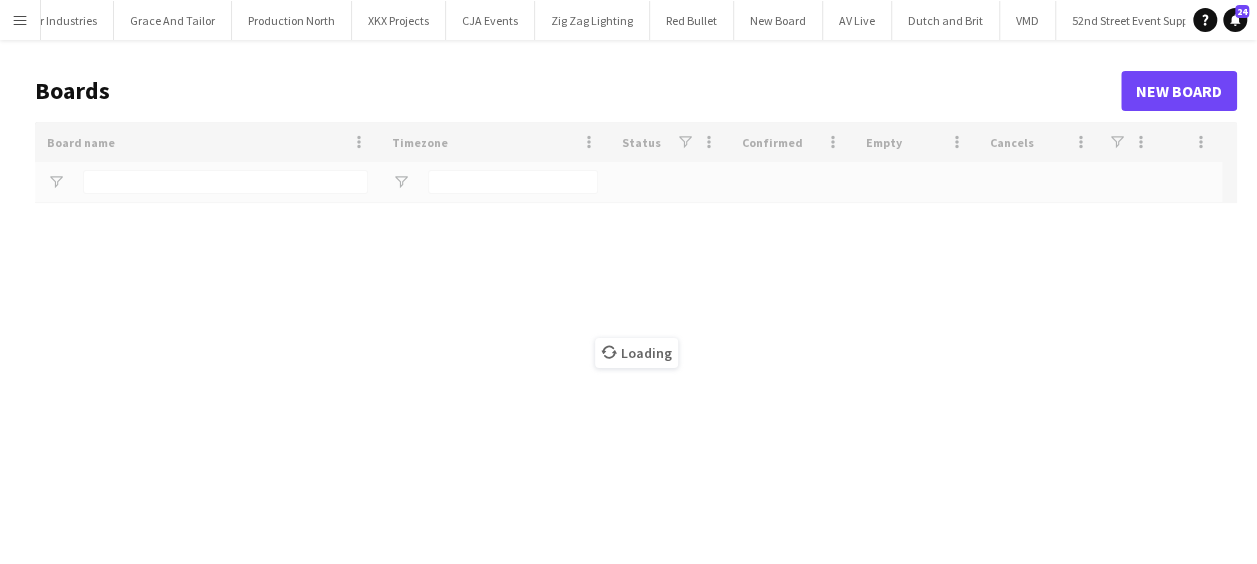type on "****" 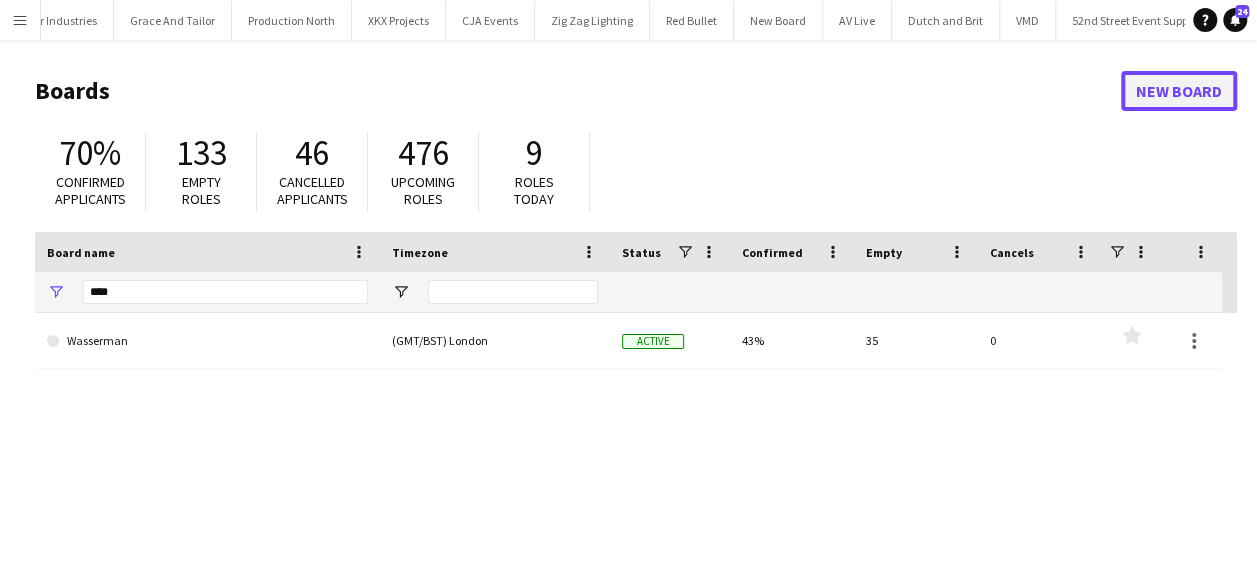 click on "New Board" 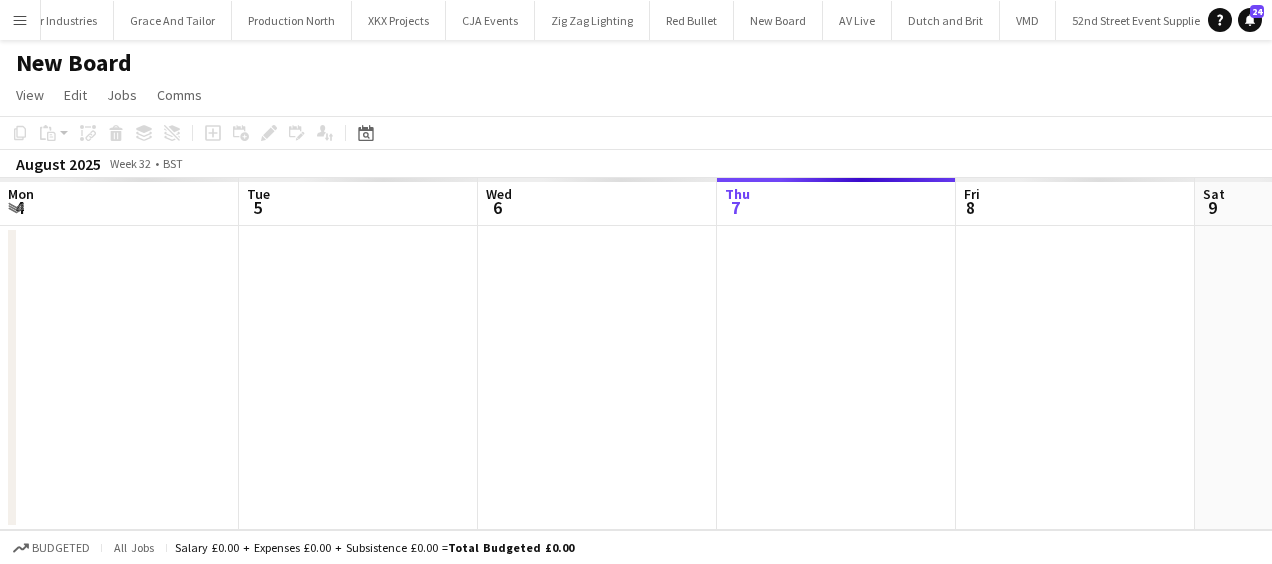 scroll, scrollTop: 0, scrollLeft: 4842, axis: horizontal 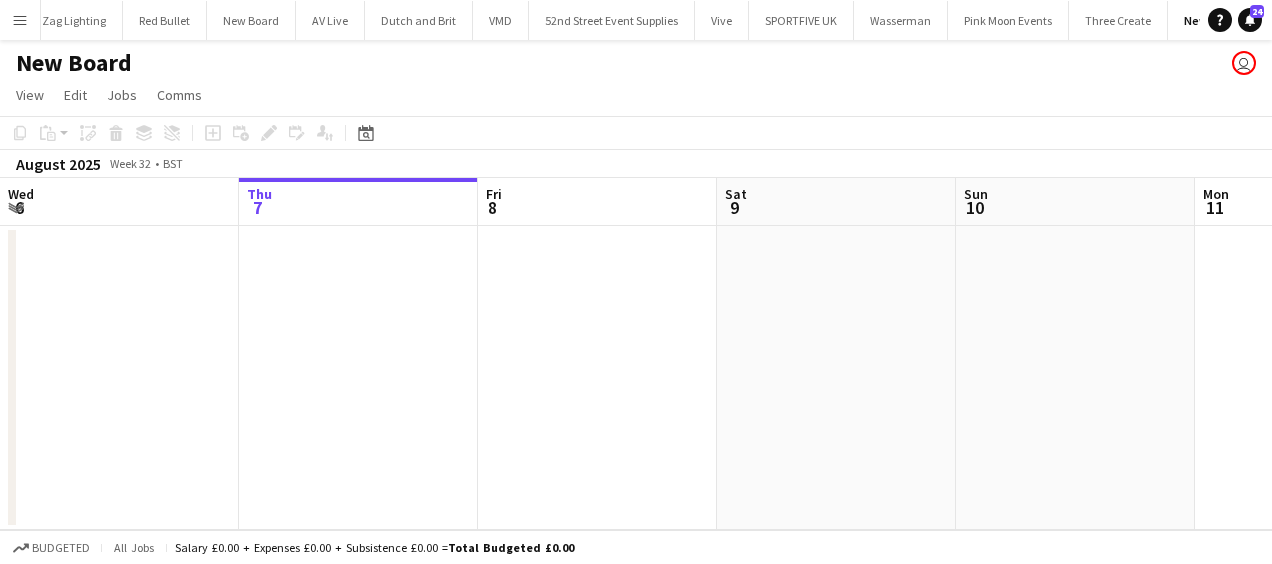 click on "New Board" 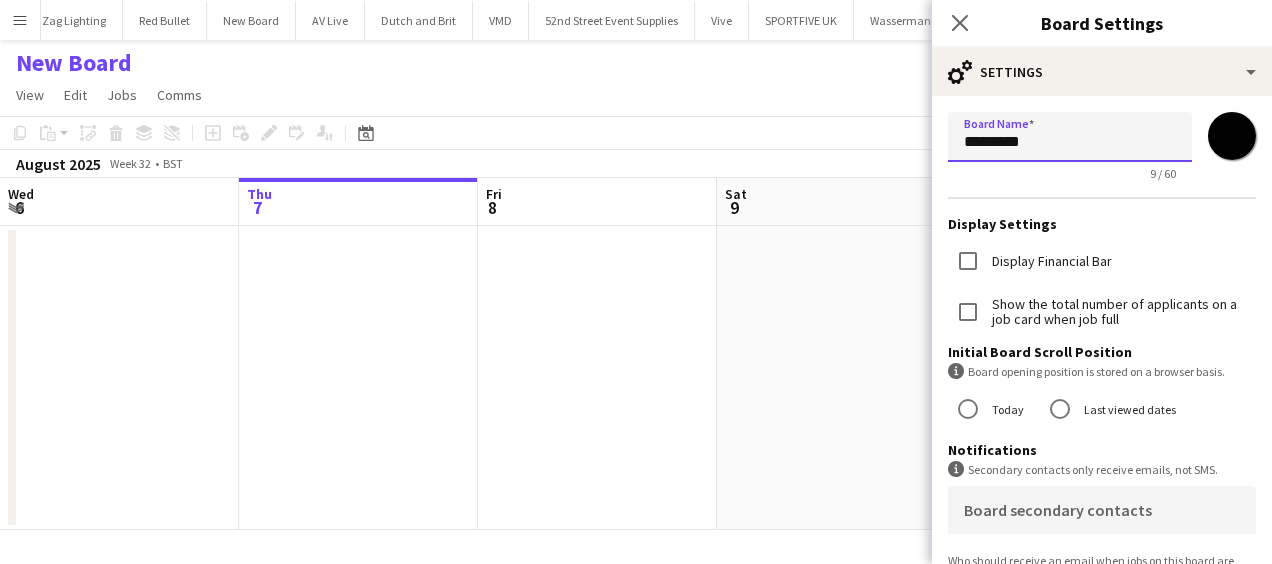drag, startPoint x: 1038, startPoint y: 135, endPoint x: 707, endPoint y: 147, distance: 331.21744 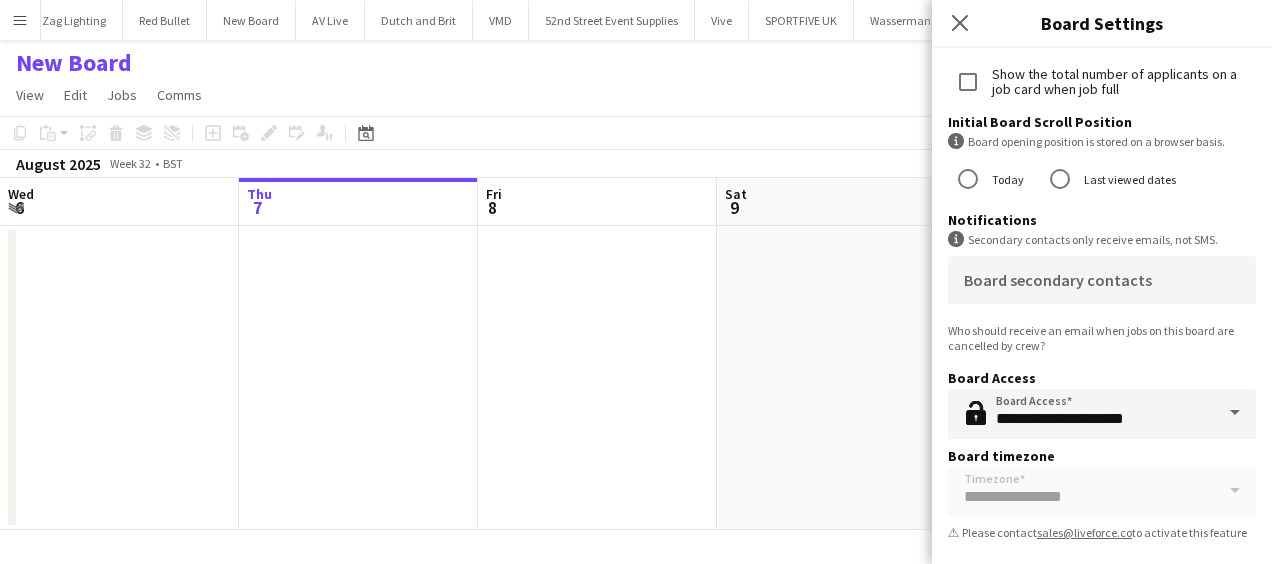 scroll, scrollTop: 246, scrollLeft: 0, axis: vertical 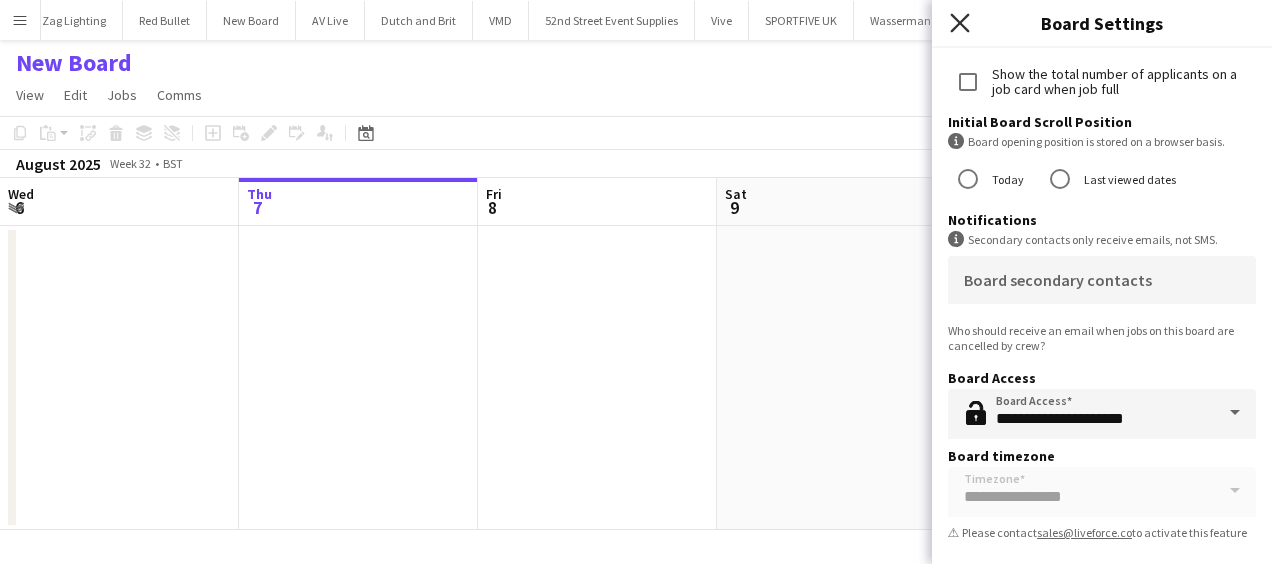type on "**********" 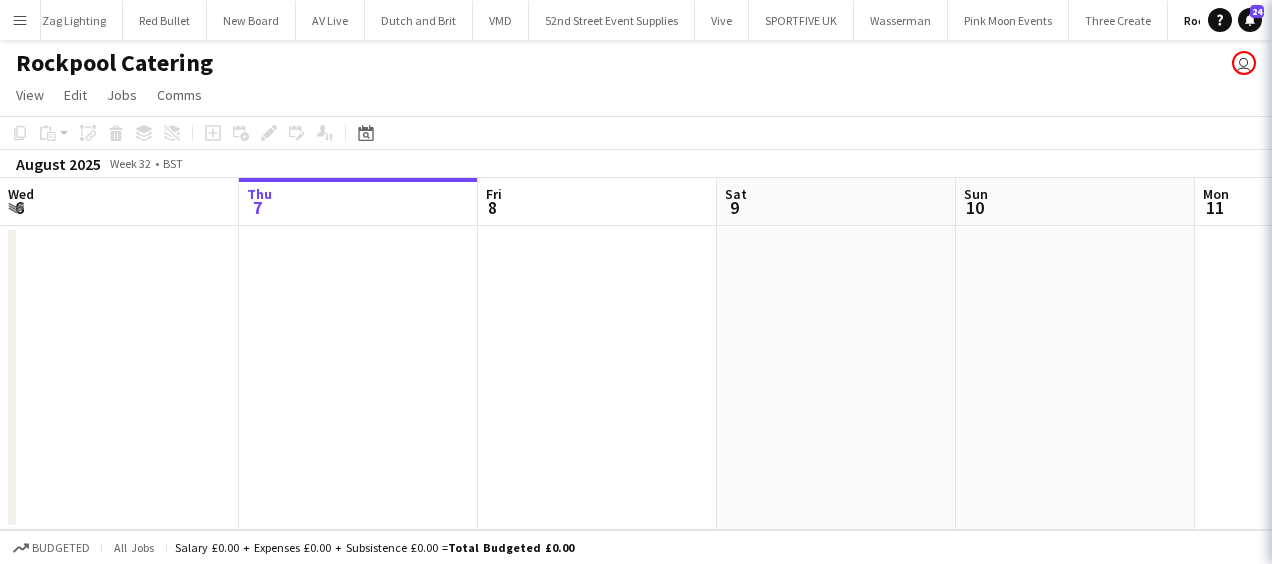 scroll, scrollTop: 0, scrollLeft: 4856, axis: horizontal 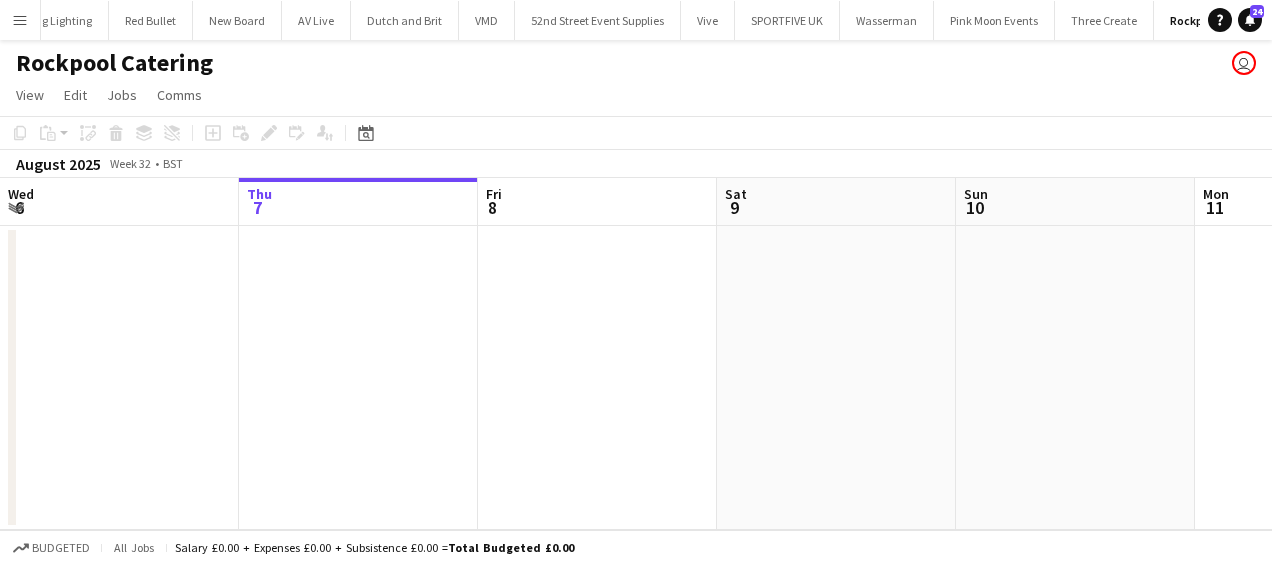 click at bounding box center [358, 378] 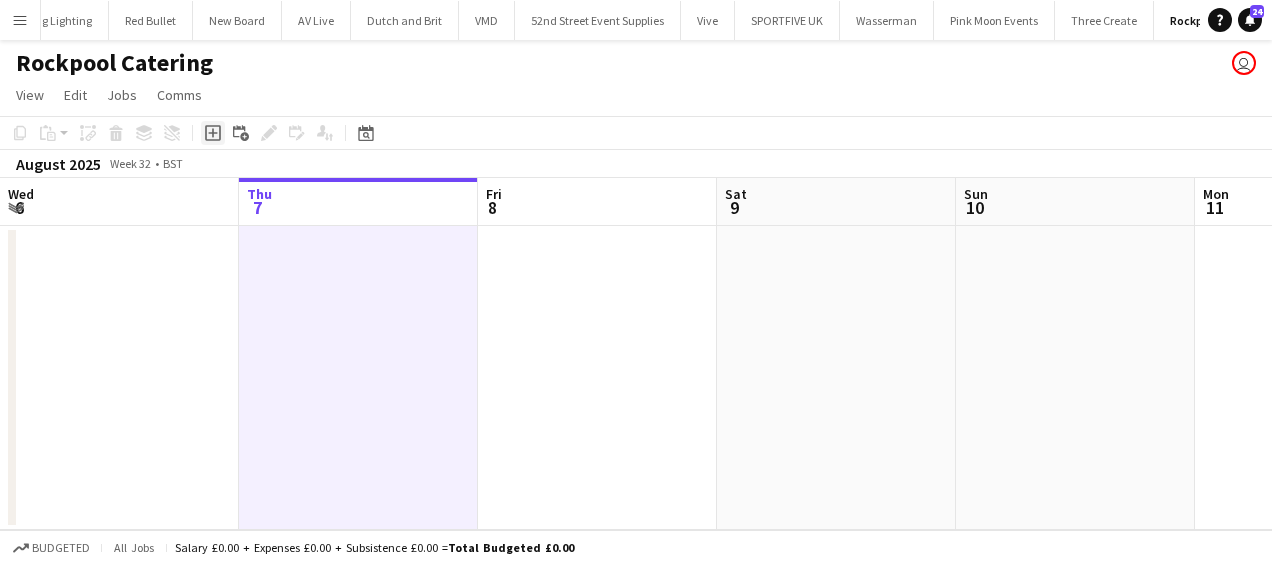 click 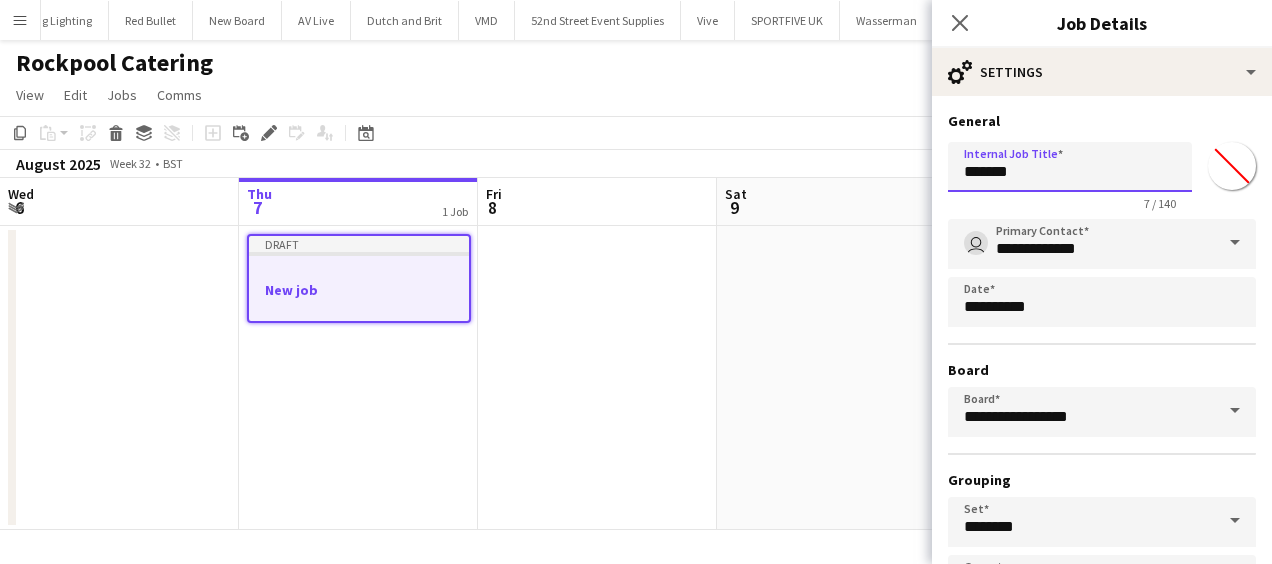 drag, startPoint x: 1039, startPoint y: 167, endPoint x: 882, endPoint y: 190, distance: 158.67577 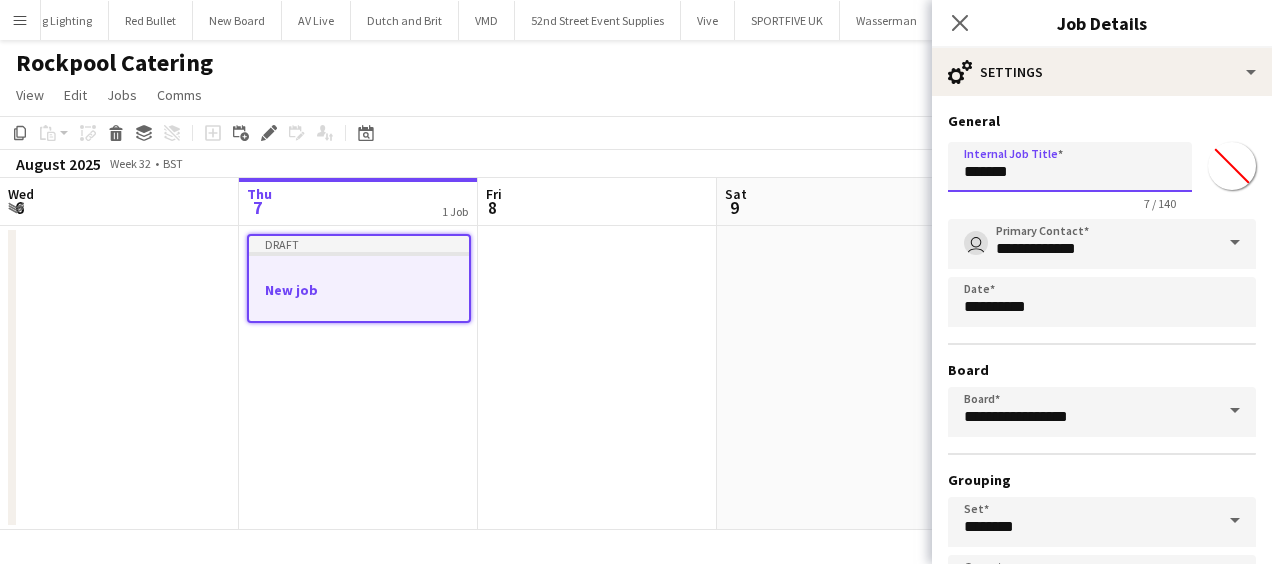 click on "Menu
Boards
Boards   Boards   All jobs   Status
Workforce
Workforce   My Workforce   Recruiting
Comms
Comms
Pay
Pay   Approvals   Payments   Reports
Platform Settings
Platform Settings   App settings   Your settings   Profiles
Training Academy
Training Academy
Knowledge Base
Knowledge Base
Product Updates
Product Updates   Log Out   Privacy   Event People
Close
Evallance
Close
Little Lion Entertainment
Close
Spectrum Live
Close
AV Matrix
Close
Blue Thunder Sound
Close
Sumner Studio
Close
Olympus Express
Close
Wellpleased Events" at bounding box center (636, 282) 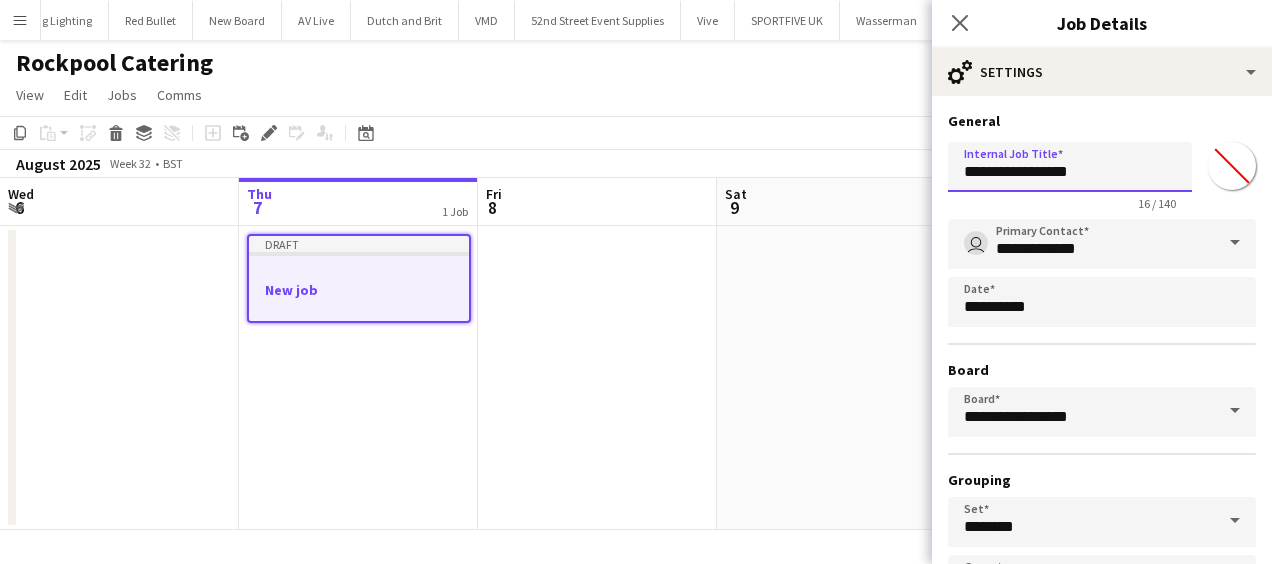 type on "**********" 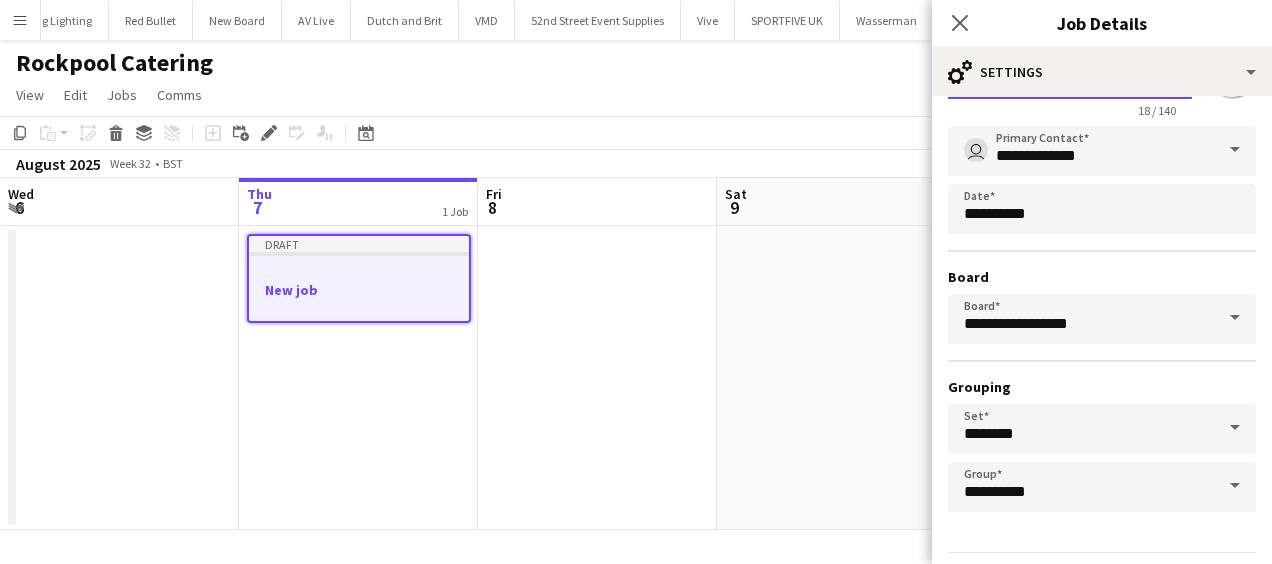 scroll, scrollTop: 154, scrollLeft: 0, axis: vertical 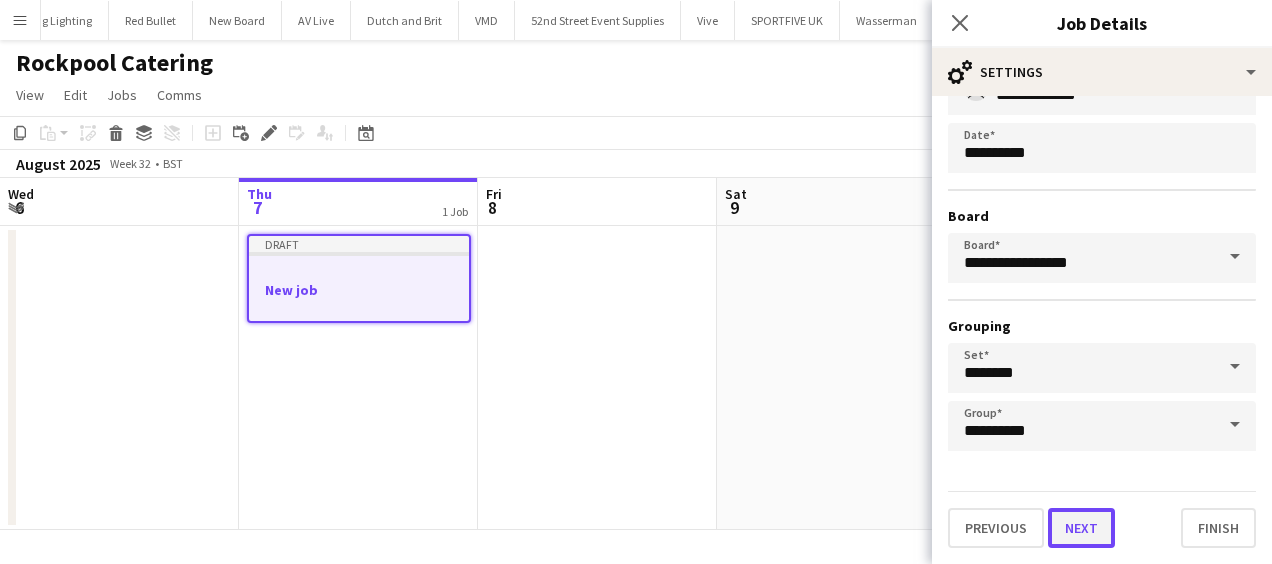 click on "Next" at bounding box center (1081, 528) 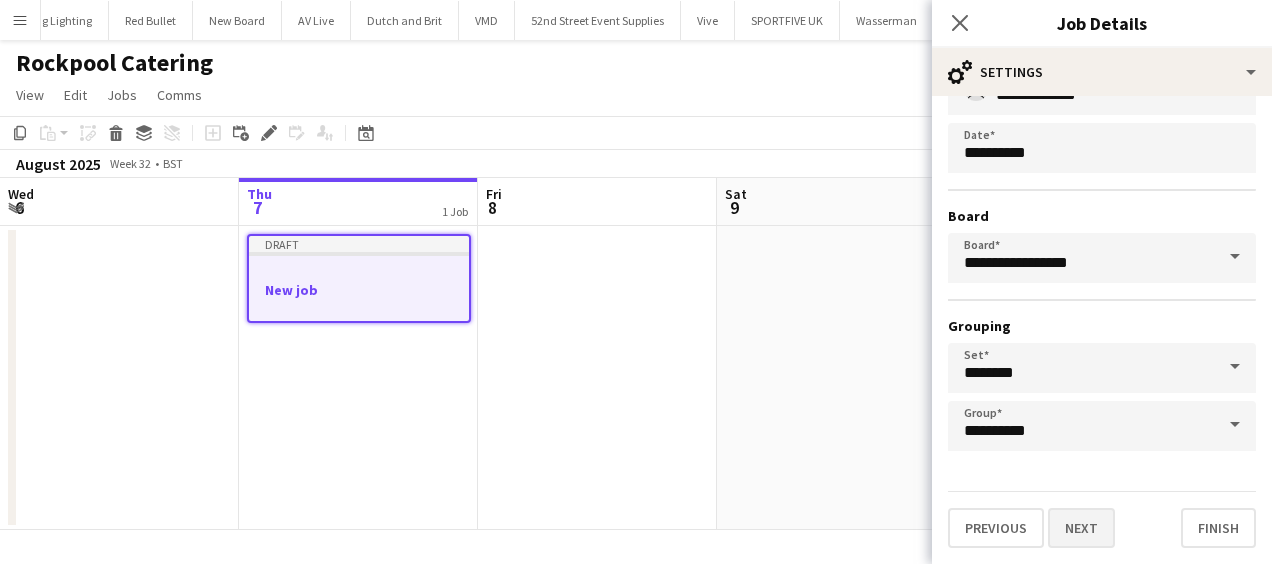 scroll, scrollTop: 0, scrollLeft: 0, axis: both 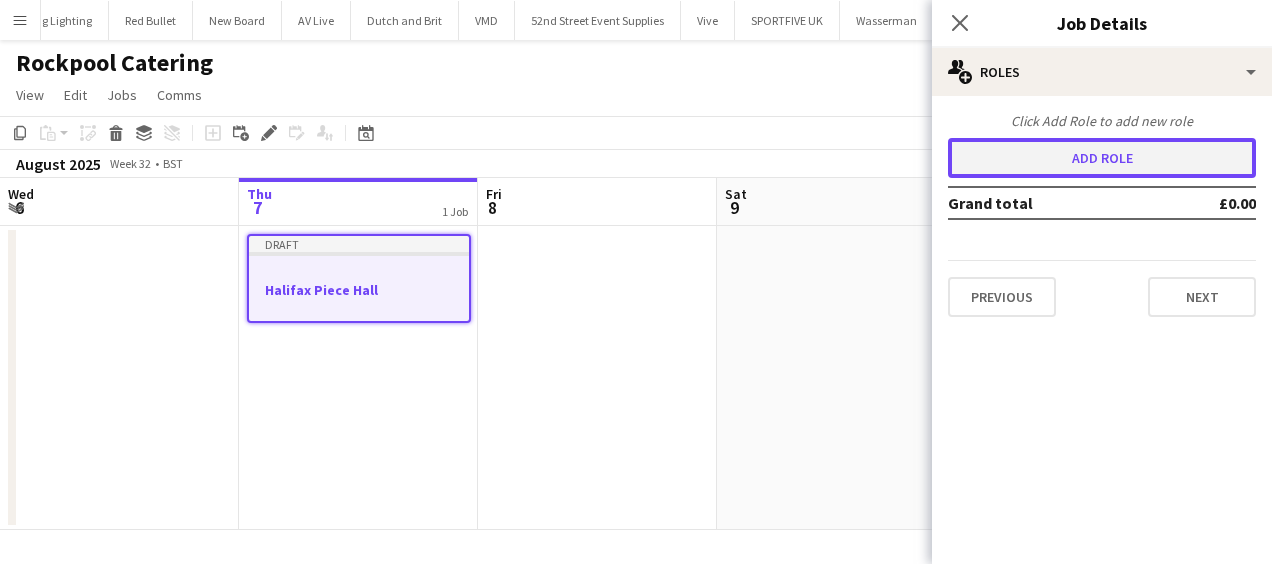 click on "Add role" at bounding box center (1102, 158) 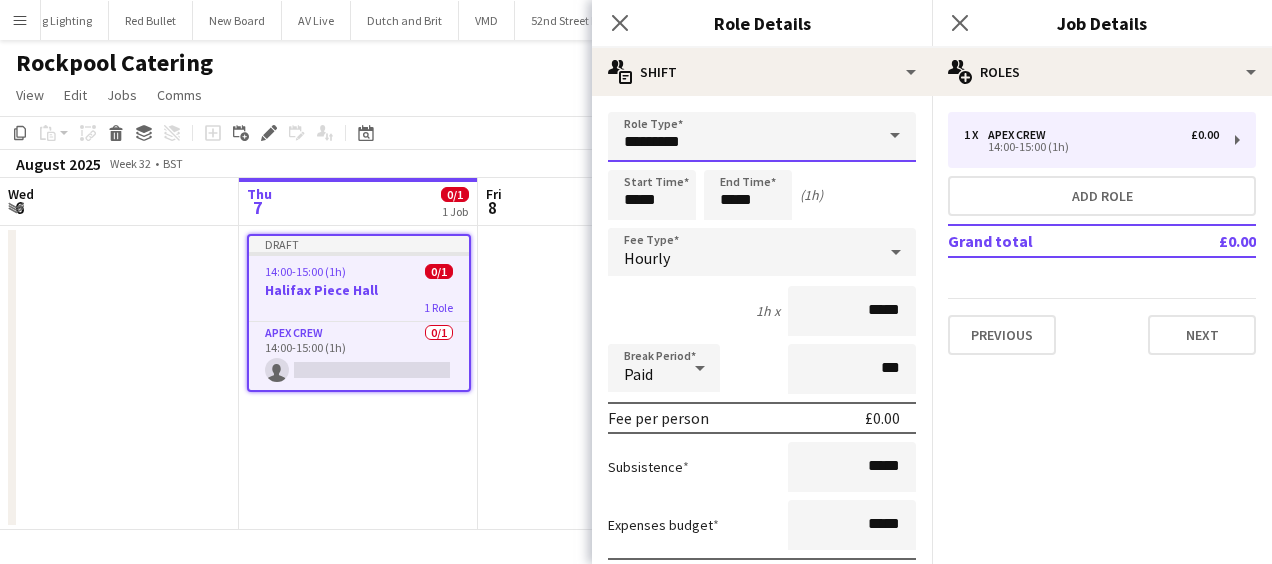 drag, startPoint x: 735, startPoint y: 150, endPoint x: 487, endPoint y: 156, distance: 248.07257 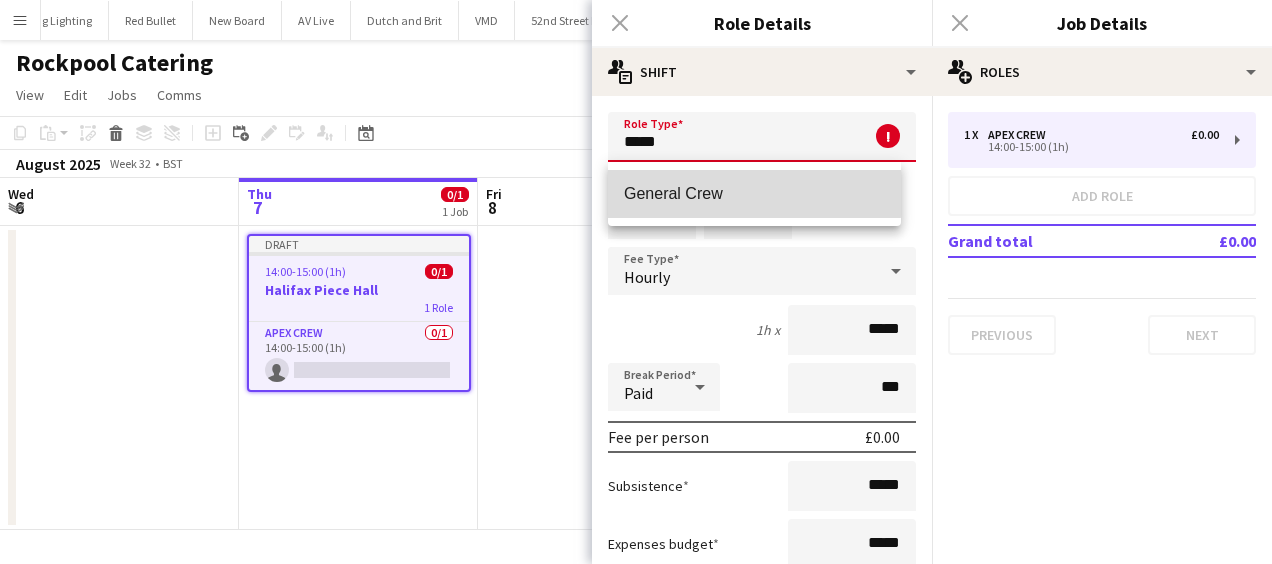 click on "General Crew" at bounding box center (754, 193) 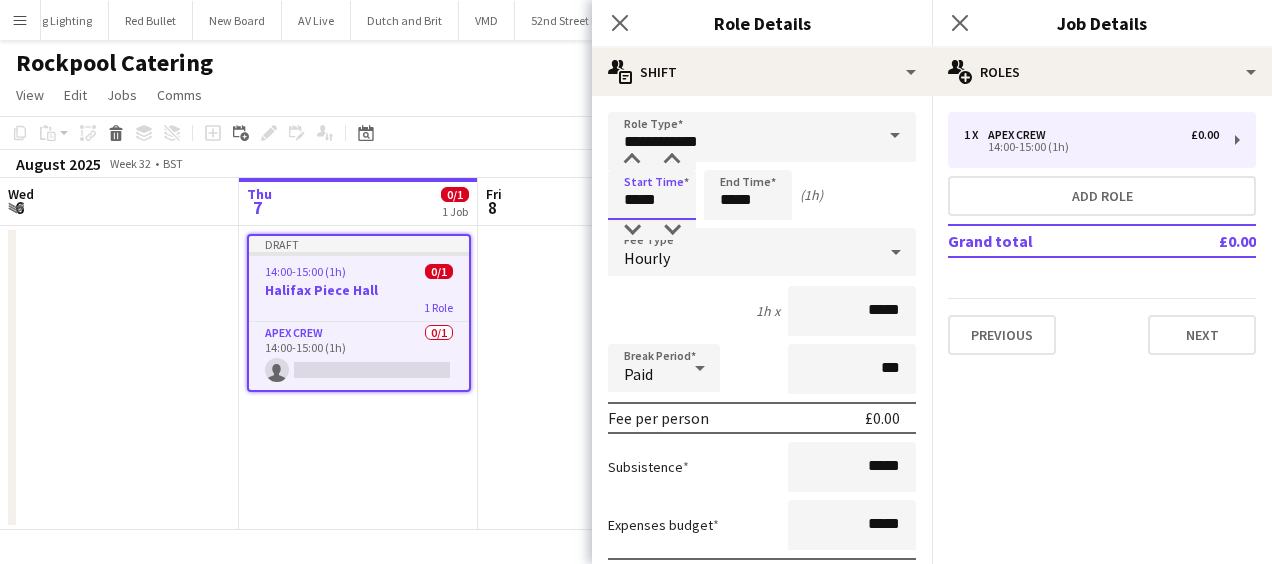 drag, startPoint x: 645, startPoint y: 200, endPoint x: 555, endPoint y: 202, distance: 90.02222 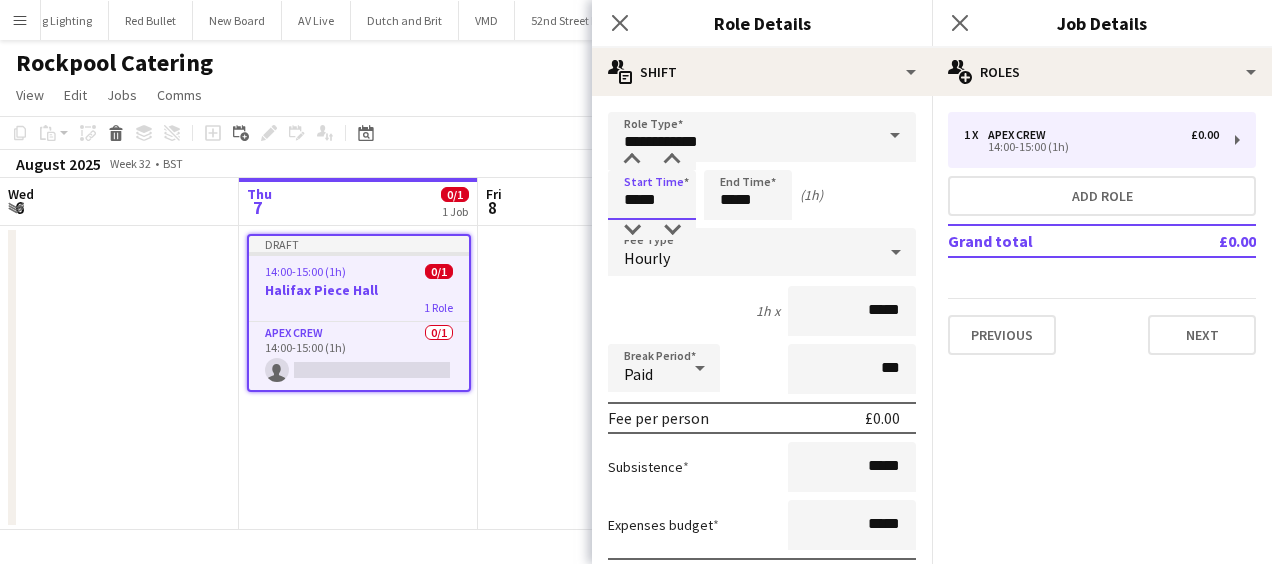 click on "Menu
Boards
Boards   Boards   All jobs   Status
Workforce
Workforce   My Workforce   Recruiting
Comms
Comms
Pay
Pay   Approvals   Payments   Reports
Platform Settings
Platform Settings   App settings   Your settings   Profiles
Training Academy
Training Academy
Knowledge Base
Knowledge Base
Product Updates
Product Updates   Log Out   Privacy   Event People
Close
Evallance
Close
Little Lion Entertainment
Close
Spectrum Live
Close
AV Matrix
Close
Blue Thunder Sound
Close
Sumner Studio
Close
Olympus Express
Close
Wellpleased Events" at bounding box center [636, 282] 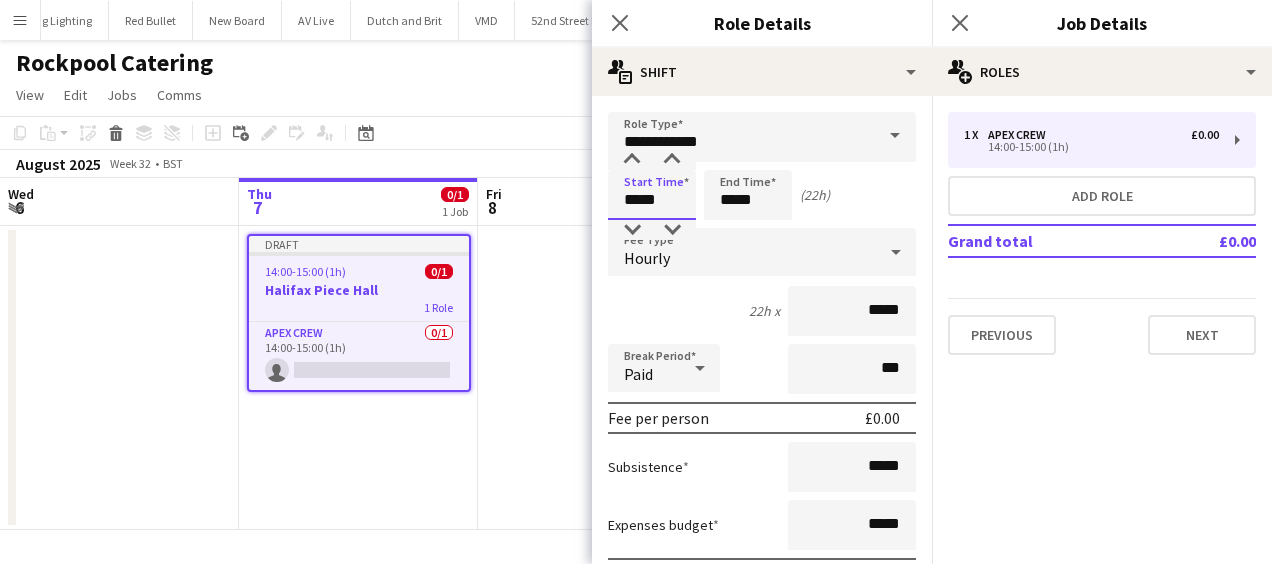 type on "*****" 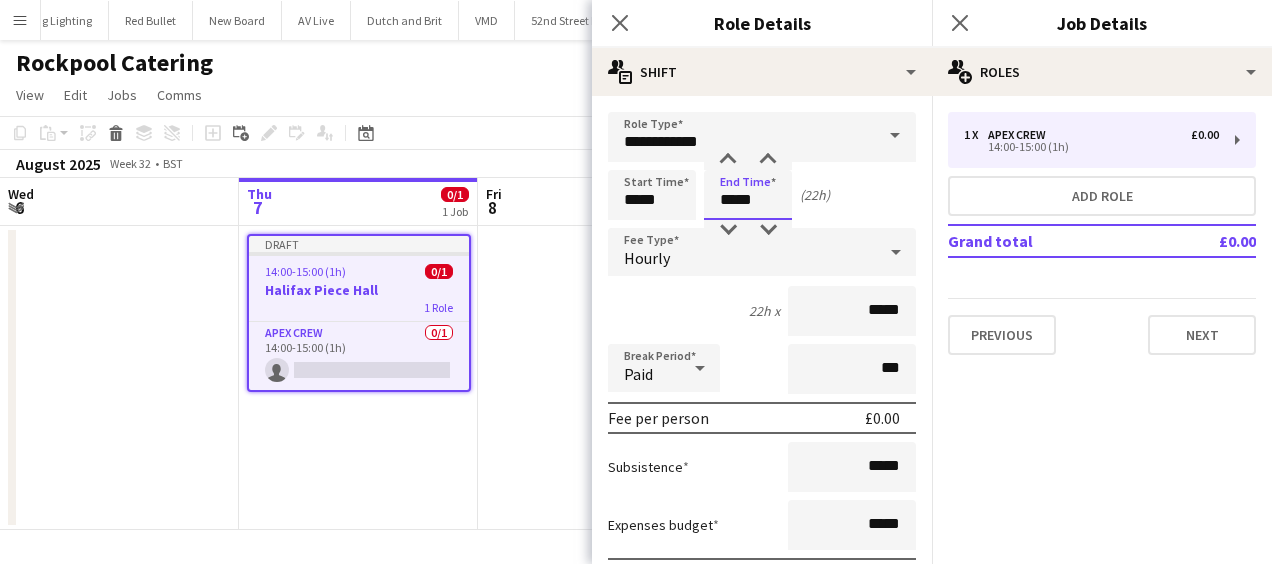 drag, startPoint x: 767, startPoint y: 200, endPoint x: 716, endPoint y: 200, distance: 51 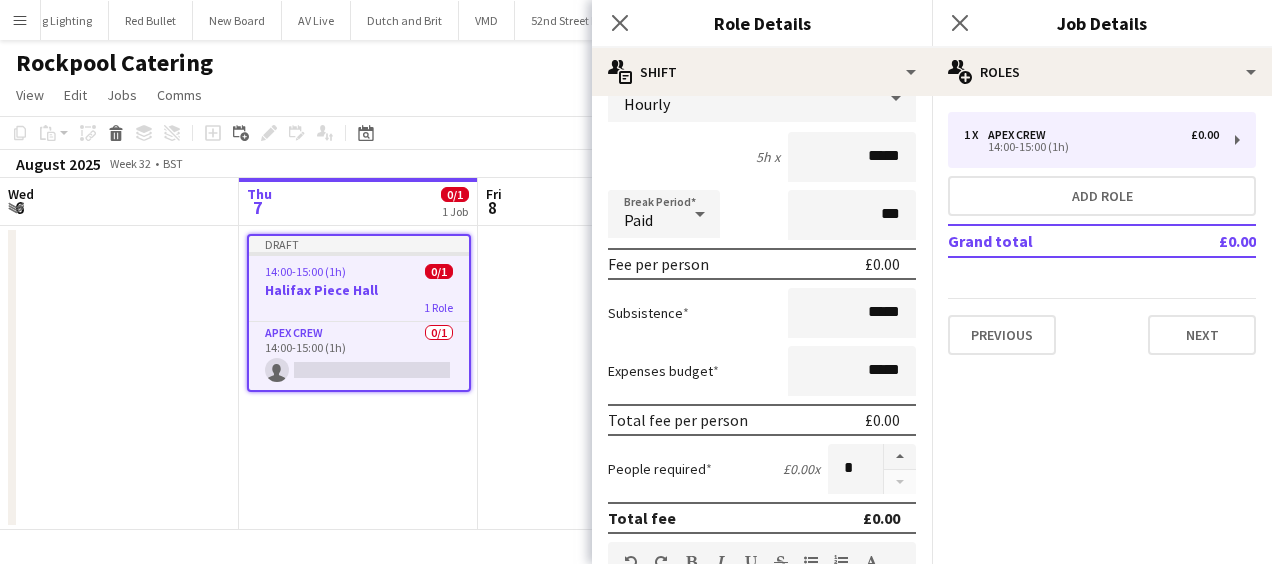 scroll, scrollTop: 200, scrollLeft: 0, axis: vertical 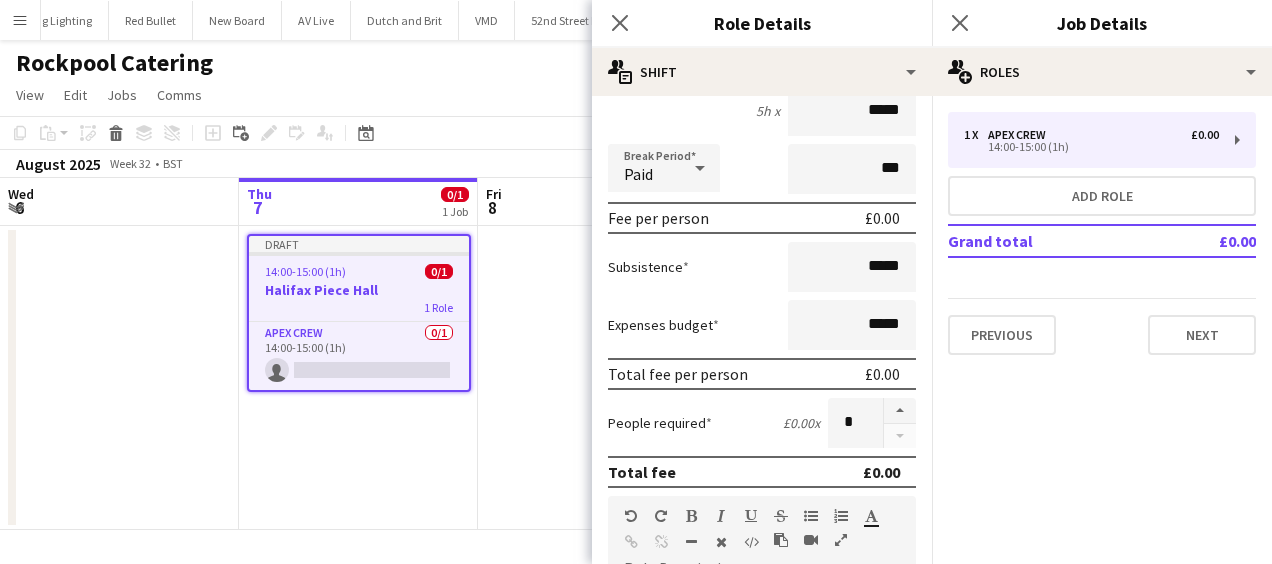 type on "*****" 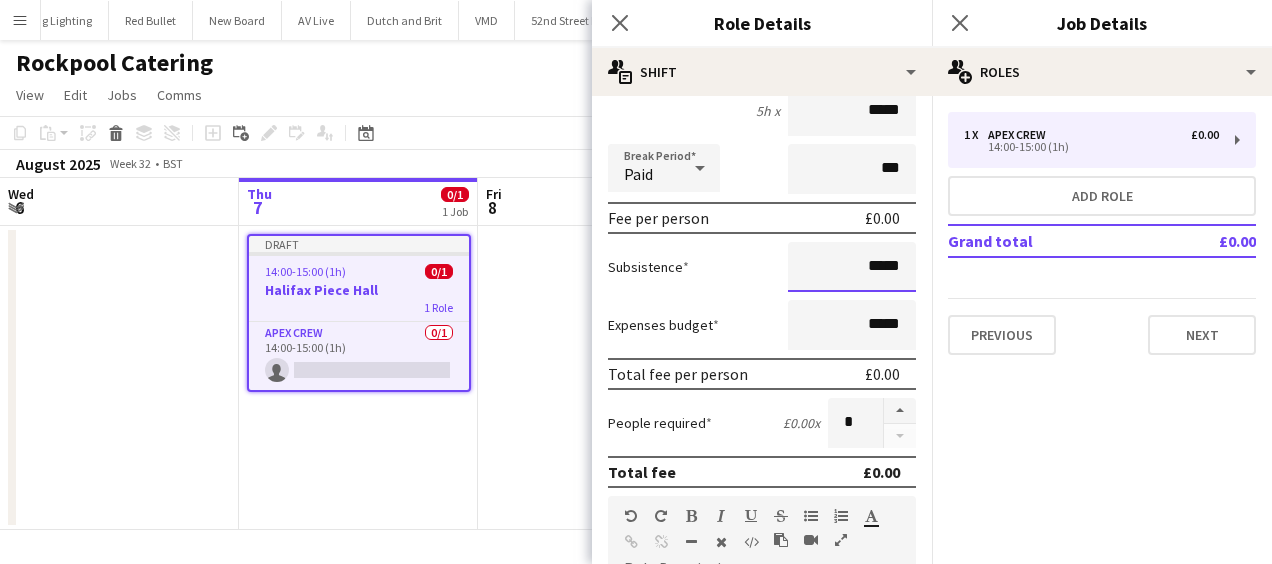 drag, startPoint x: 855, startPoint y: 266, endPoint x: 914, endPoint y: 264, distance: 59.03389 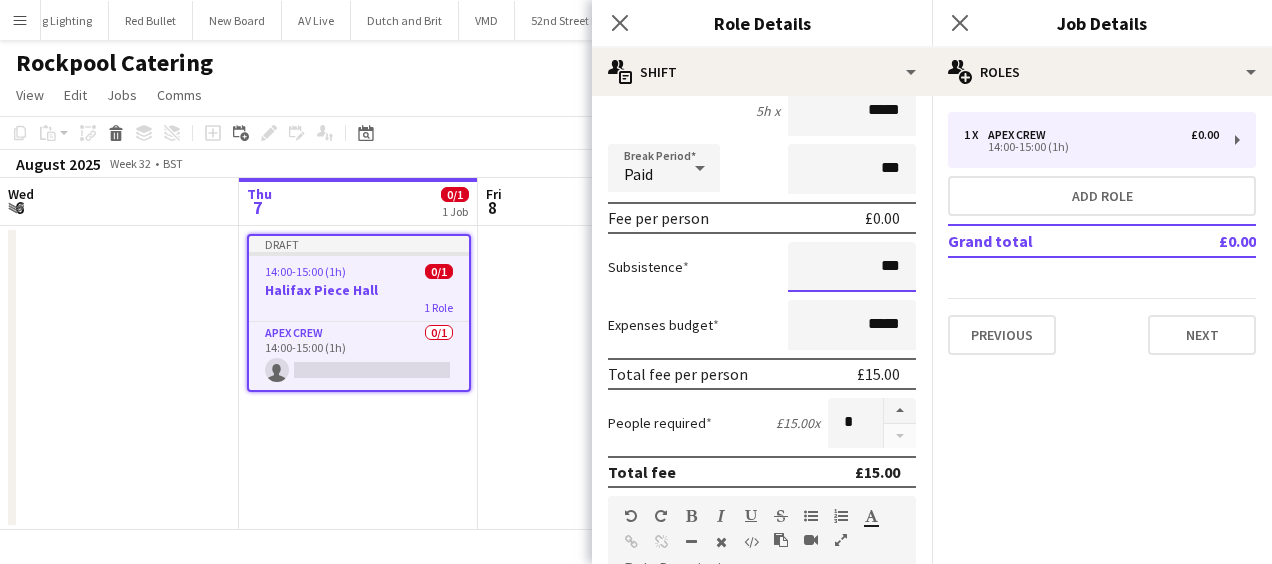 type on "******" 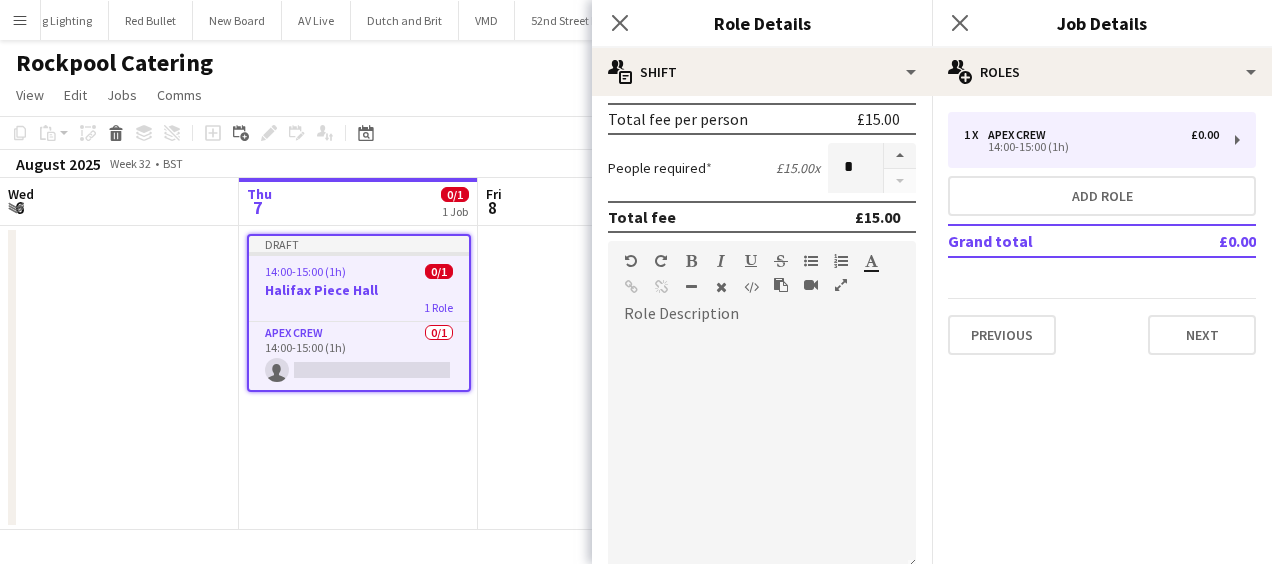 scroll, scrollTop: 500, scrollLeft: 0, axis: vertical 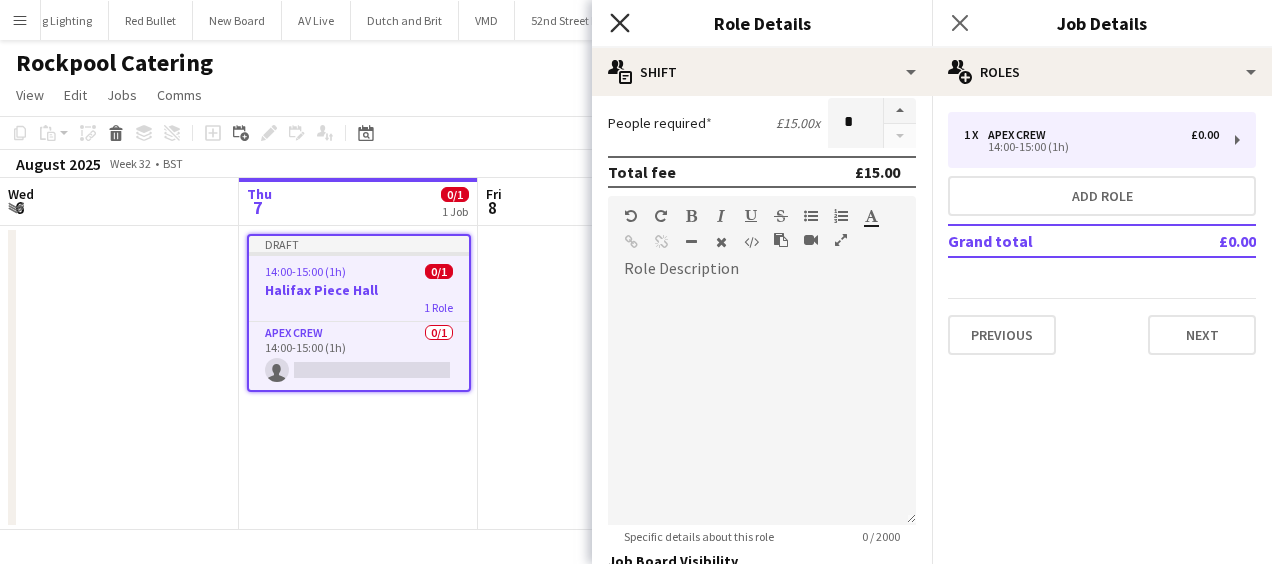 click on "Close pop-in" 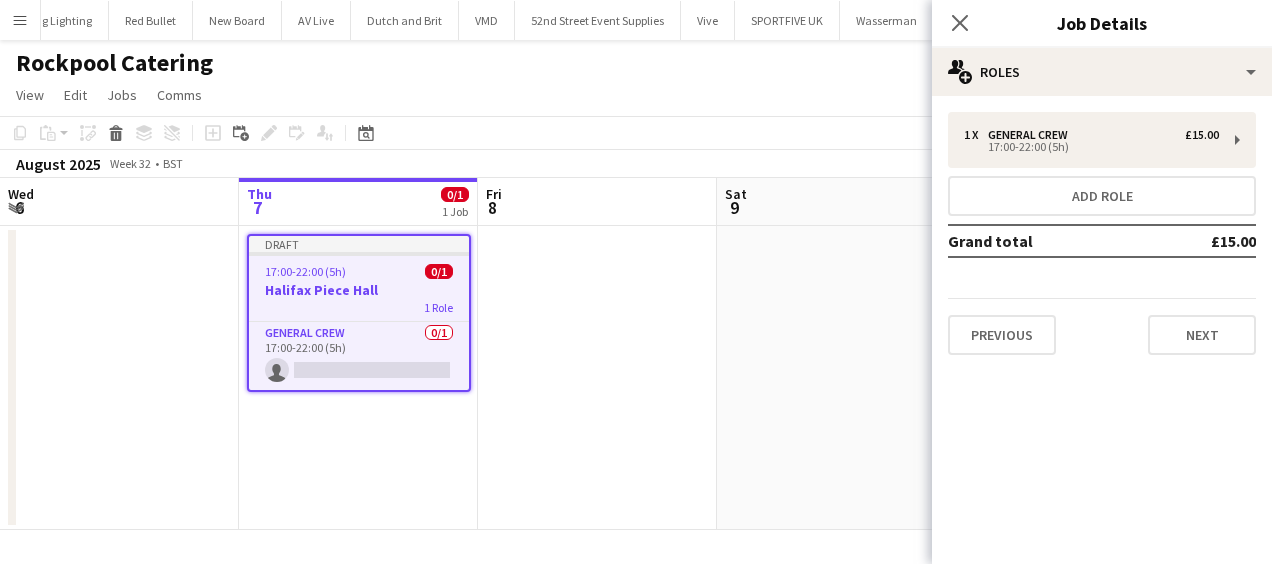 click on "Previous   Next" at bounding box center (1102, 326) 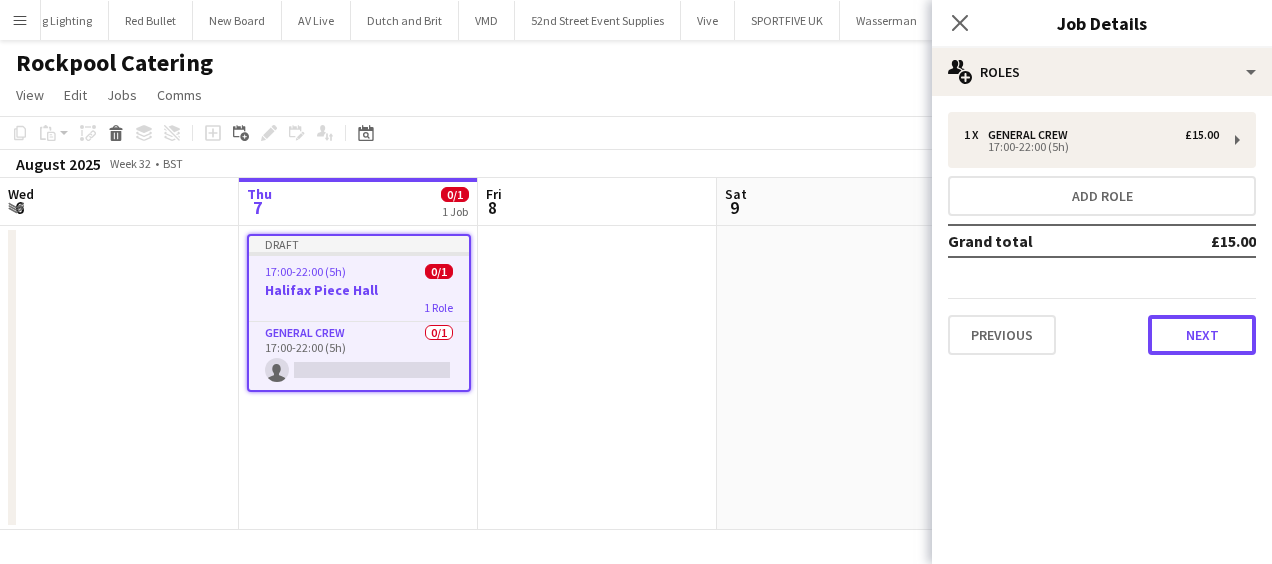 click on "Next" at bounding box center [1202, 335] 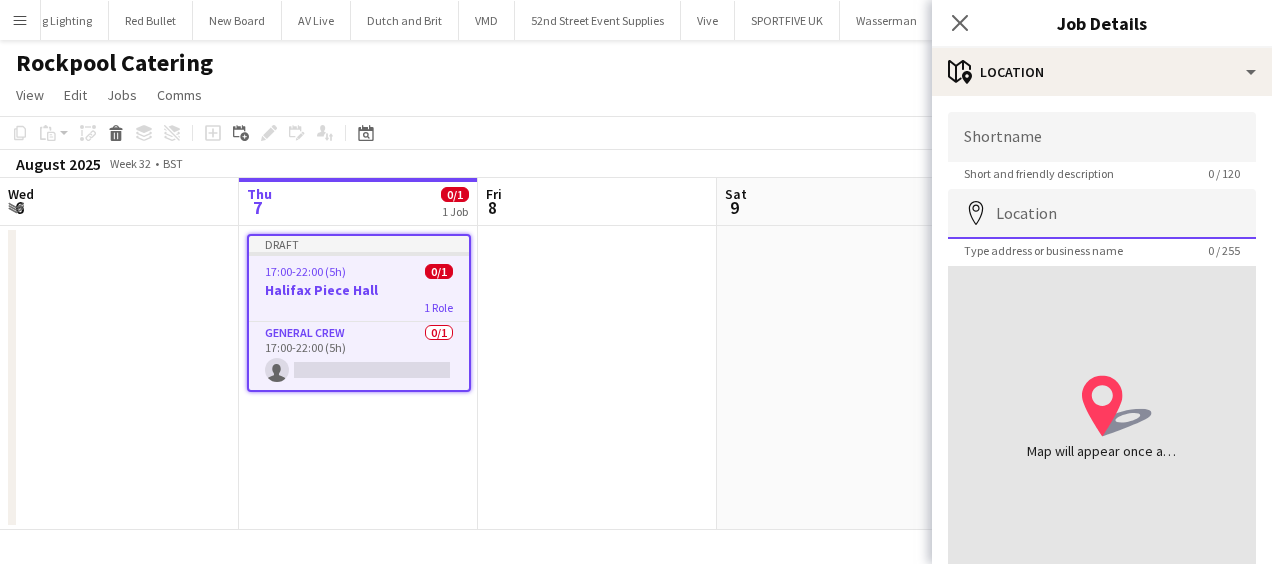 click on "Location" at bounding box center [1102, 214] 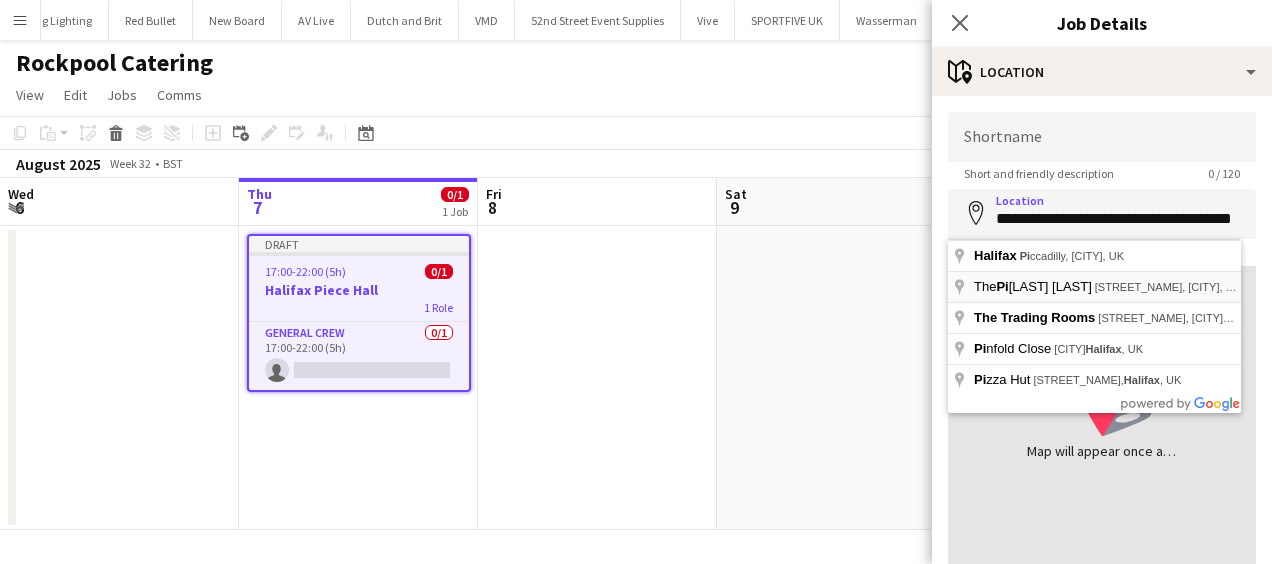 type on "**********" 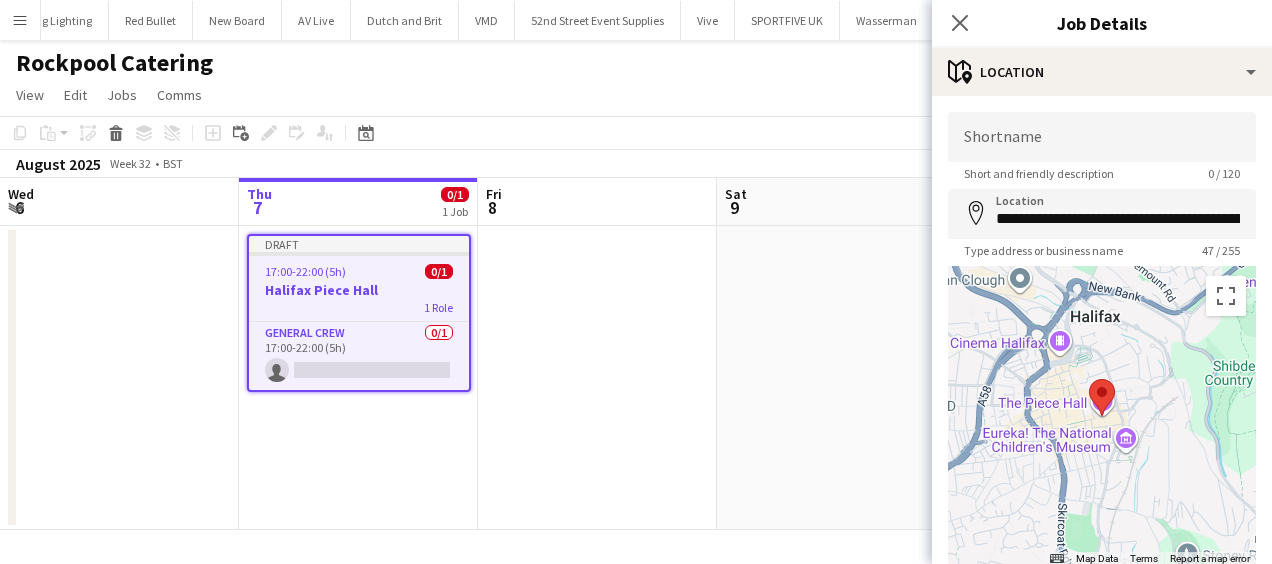 scroll, scrollTop: 142, scrollLeft: 0, axis: vertical 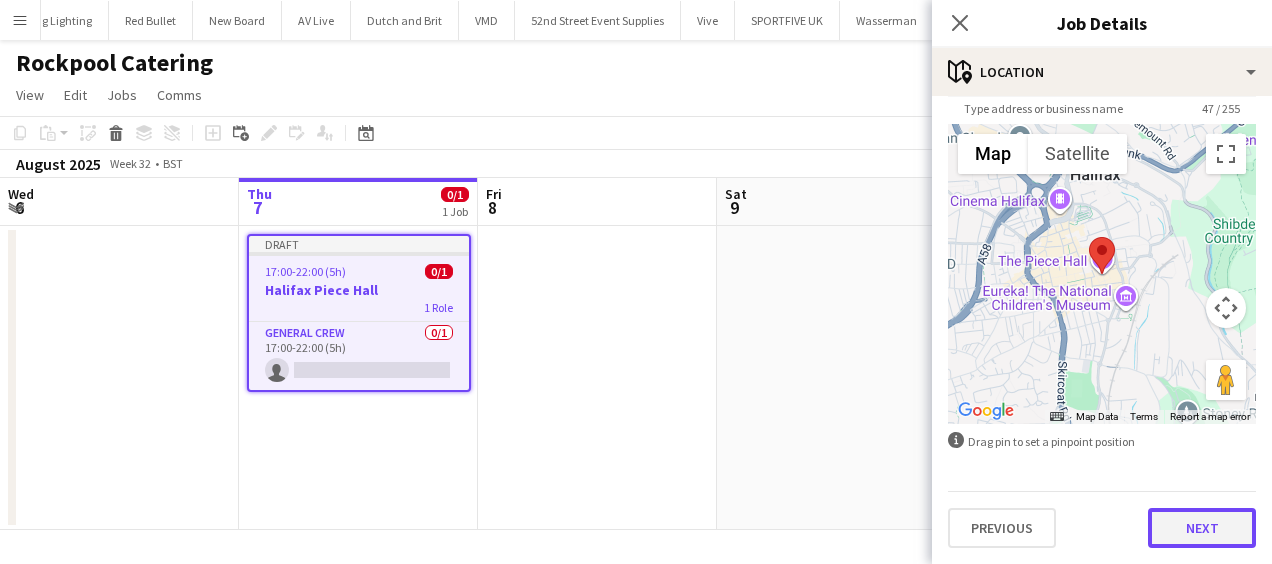 click on "Next" at bounding box center (1202, 528) 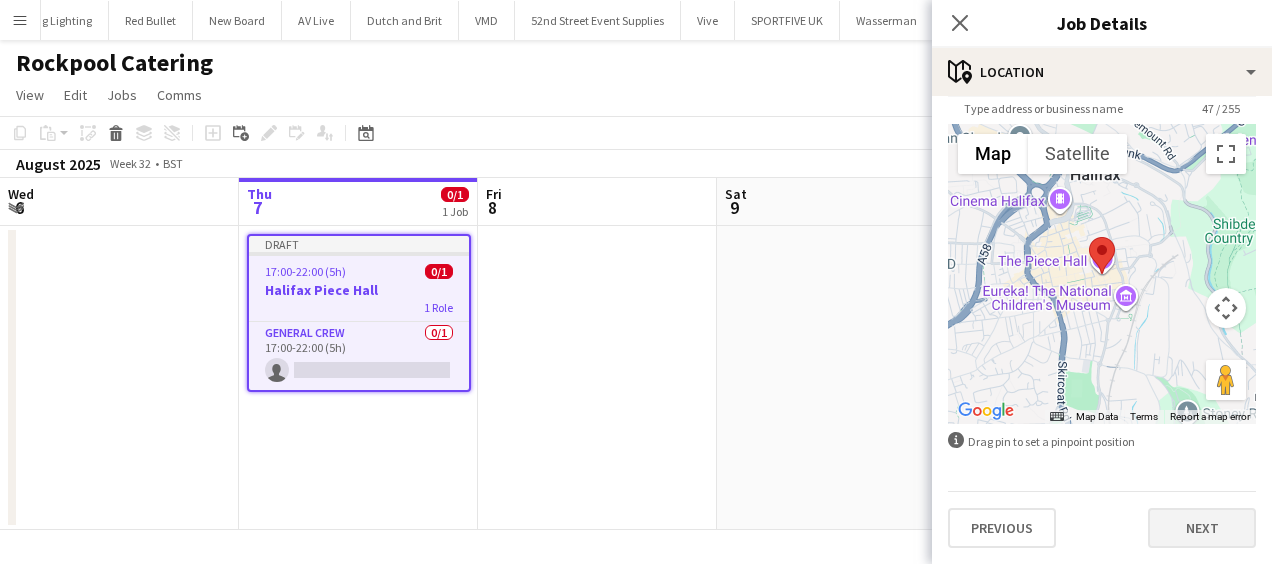 scroll, scrollTop: 0, scrollLeft: 0, axis: both 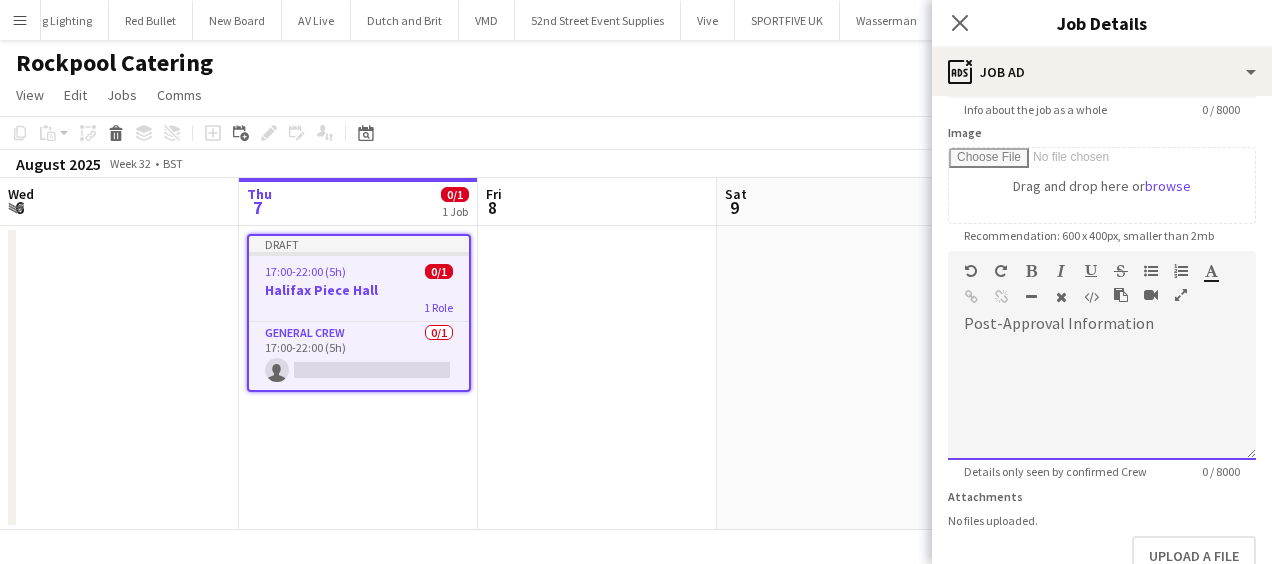 click at bounding box center [1102, 393] 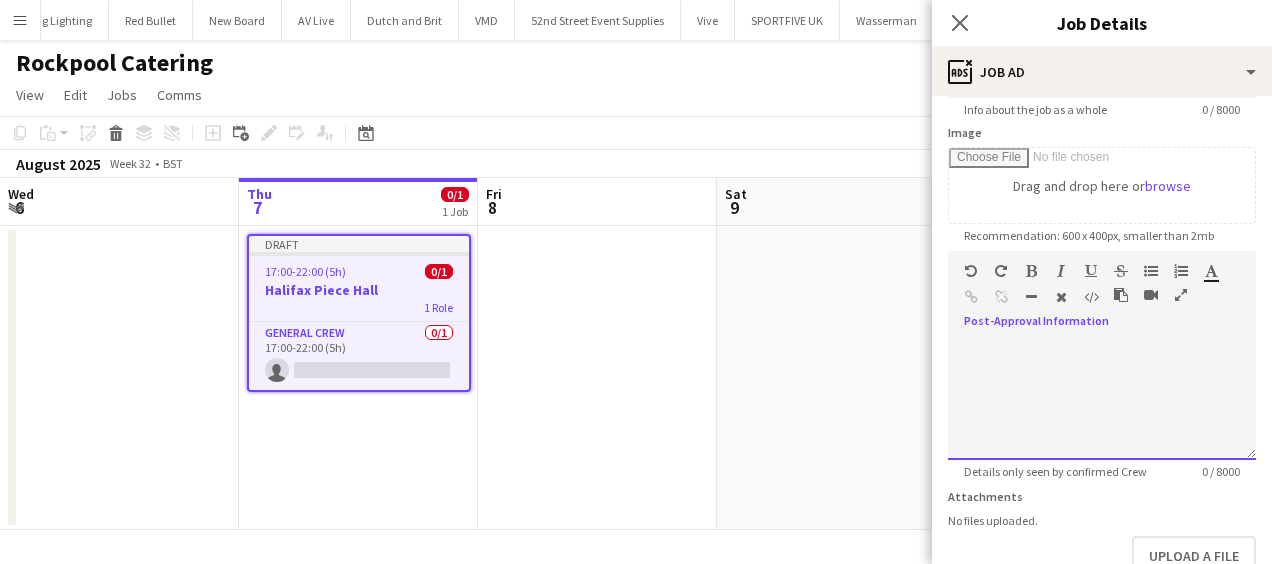 type 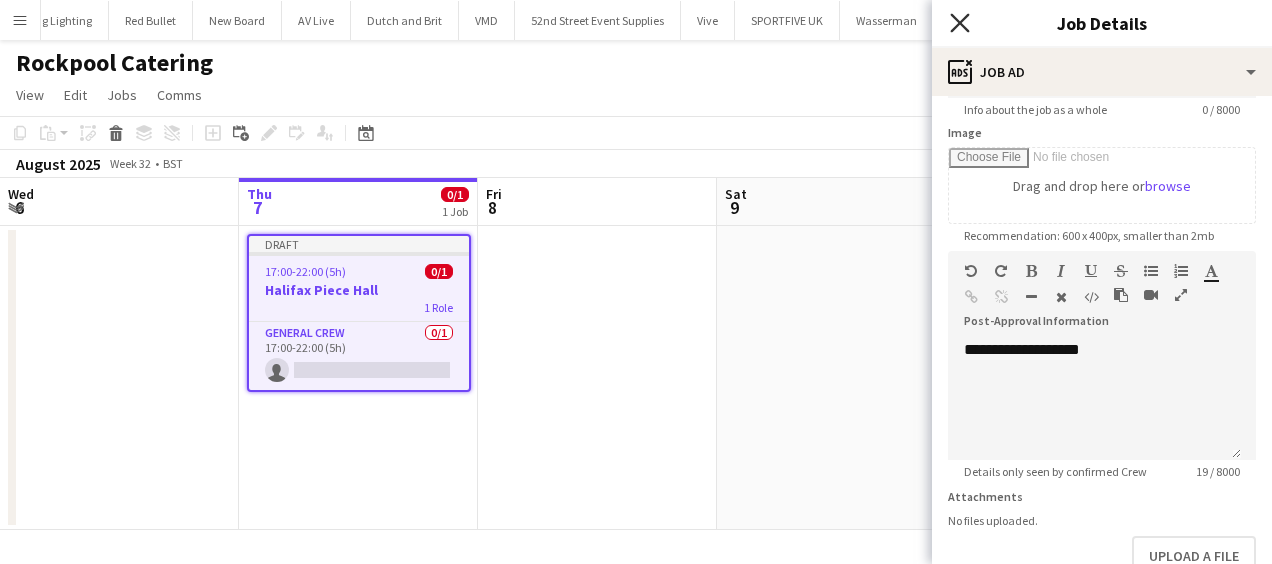 click 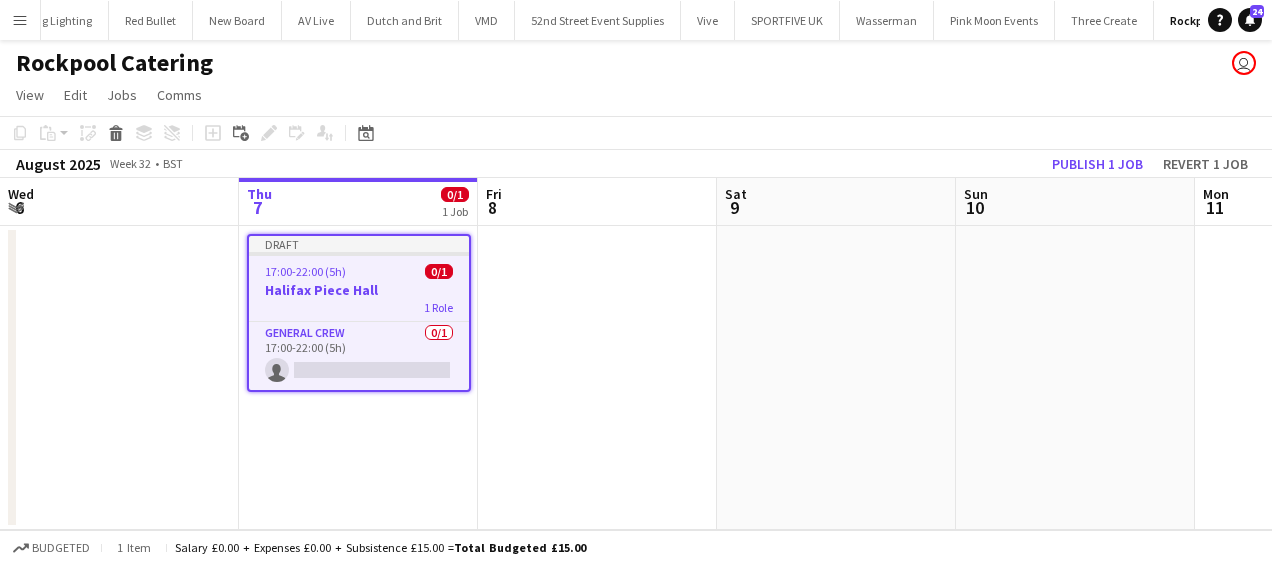 click at bounding box center [597, 378] 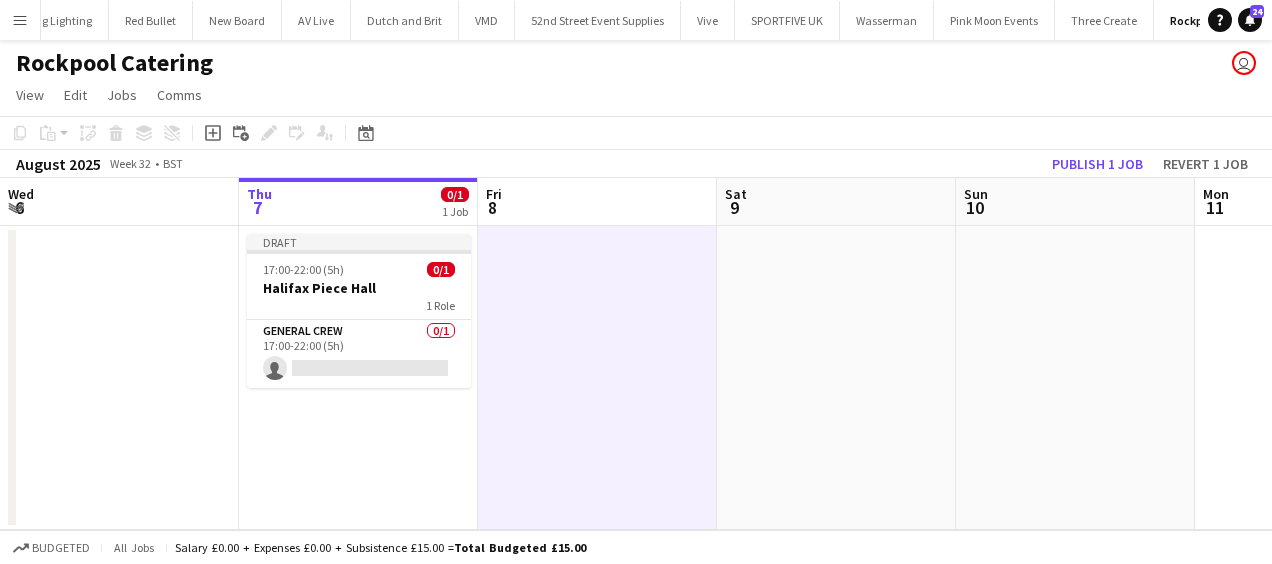 scroll, scrollTop: 0, scrollLeft: 477, axis: horizontal 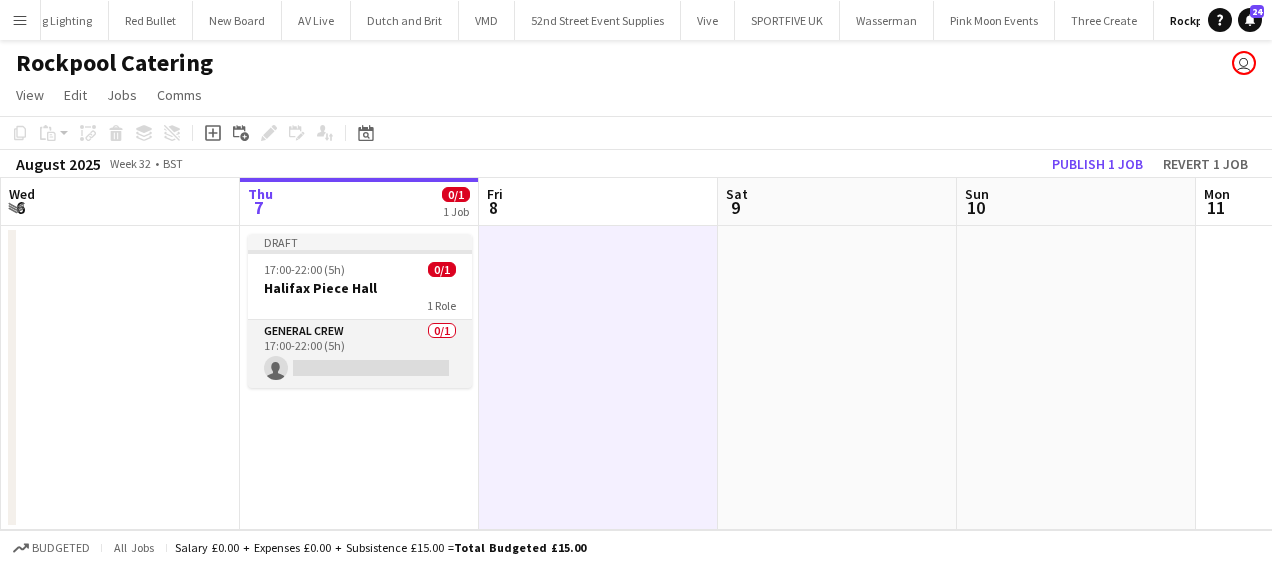 click on "General Crew   0/1   17:00-22:00 (5h)
single-neutral-actions" at bounding box center (360, 354) 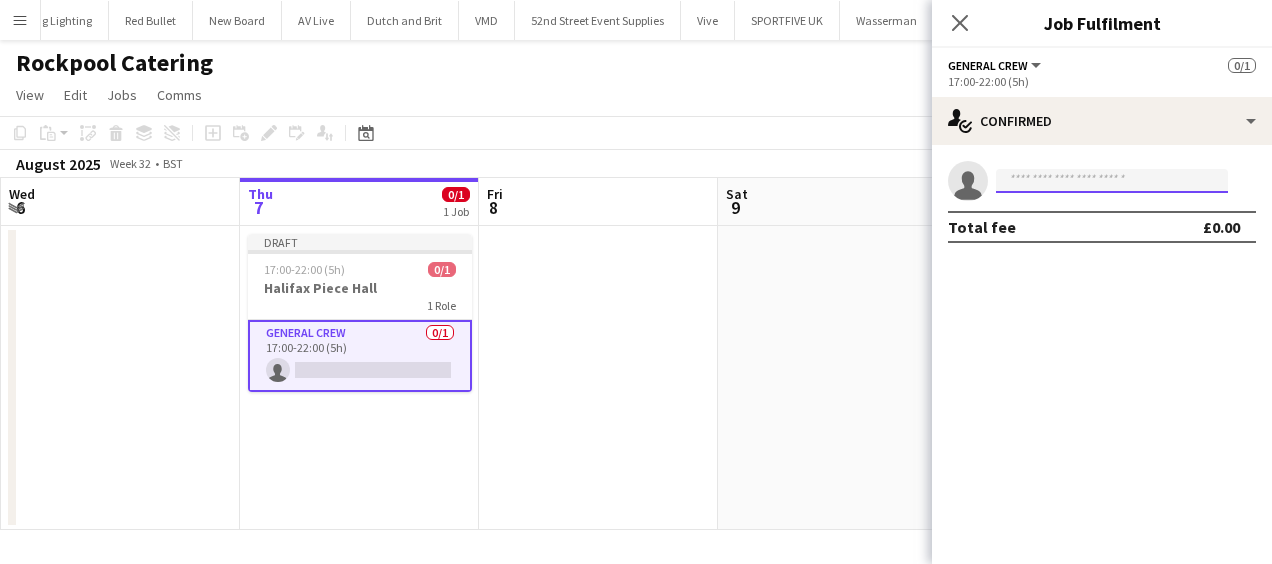 click at bounding box center [1112, 181] 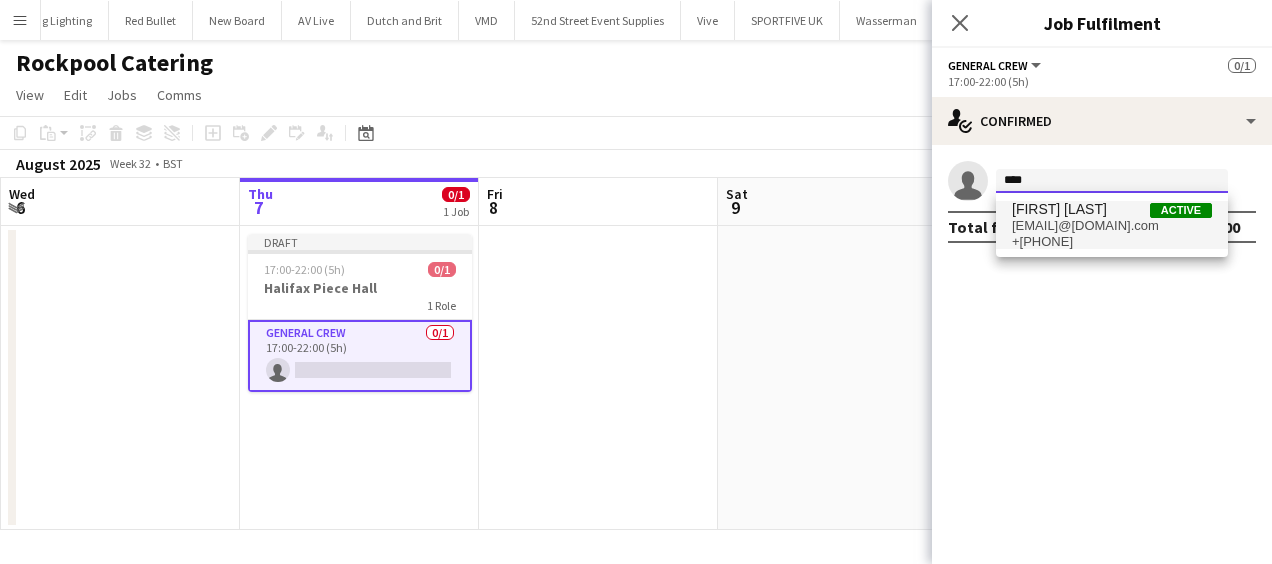 type on "****" 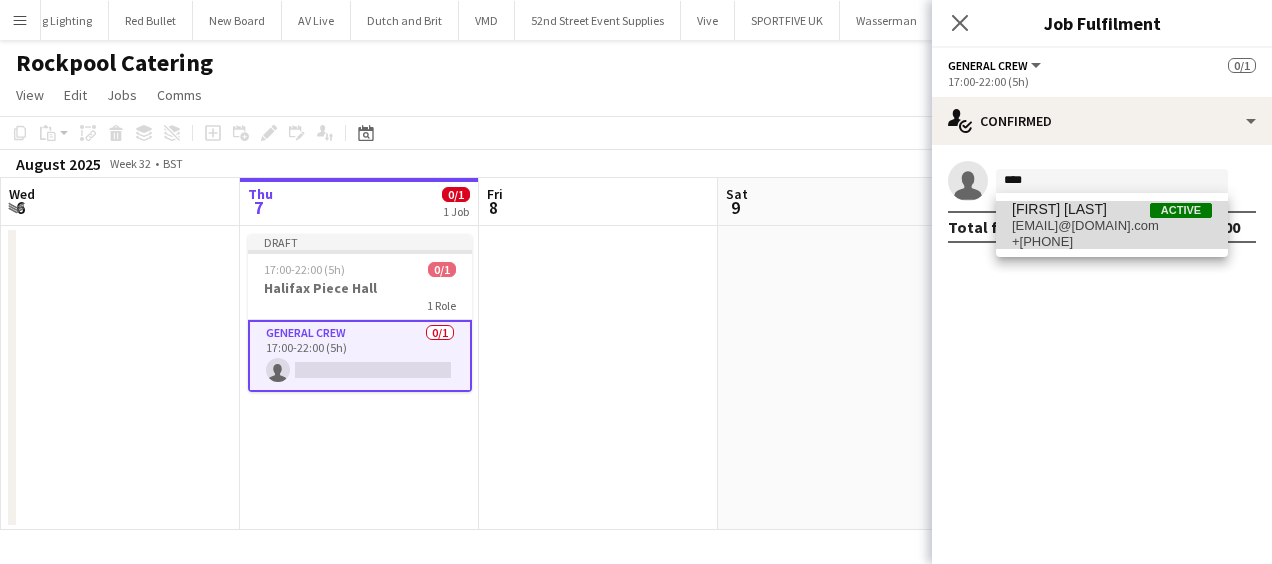 click on "Jake Hull  Active" at bounding box center [1112, 209] 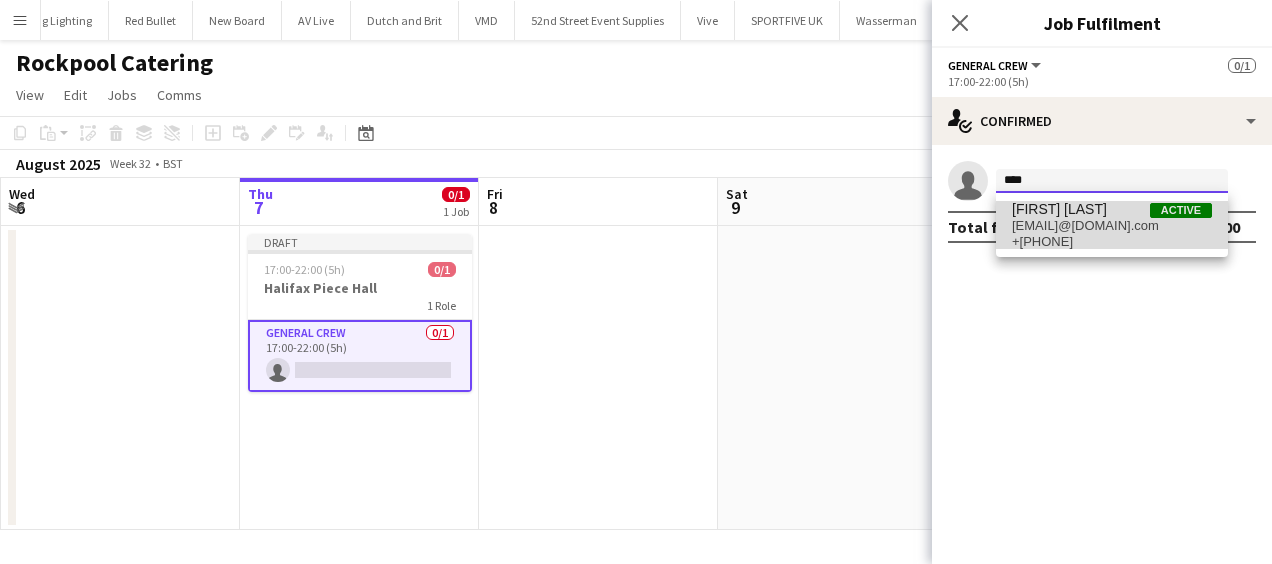 type 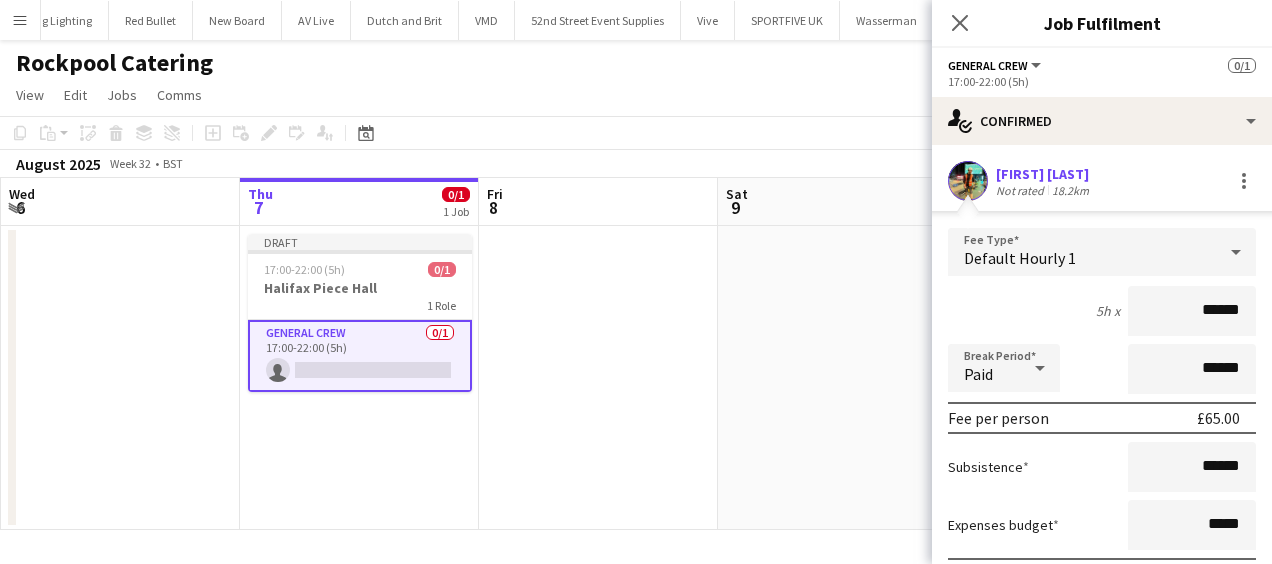 scroll, scrollTop: 148, scrollLeft: 0, axis: vertical 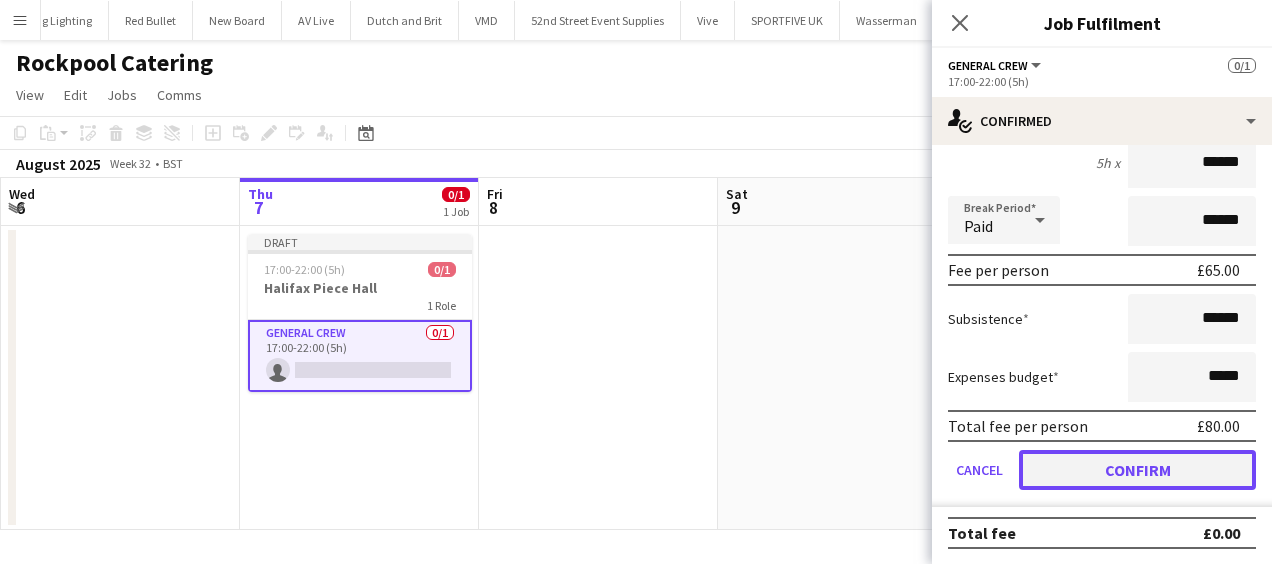 click on "Confirm" at bounding box center [1137, 470] 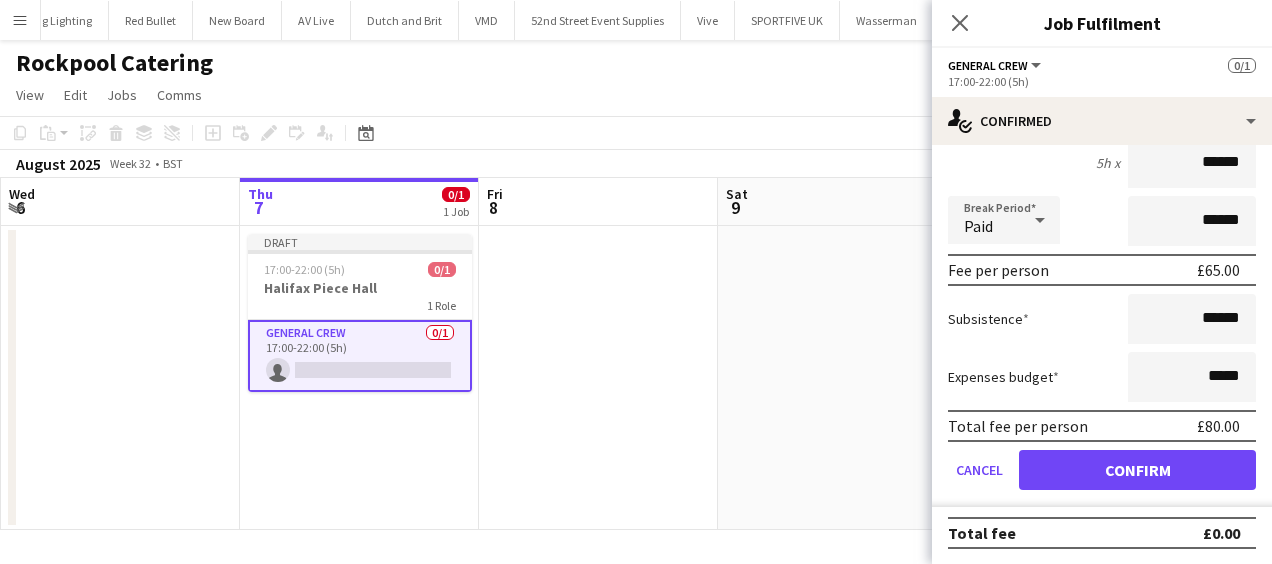 scroll, scrollTop: 0, scrollLeft: 0, axis: both 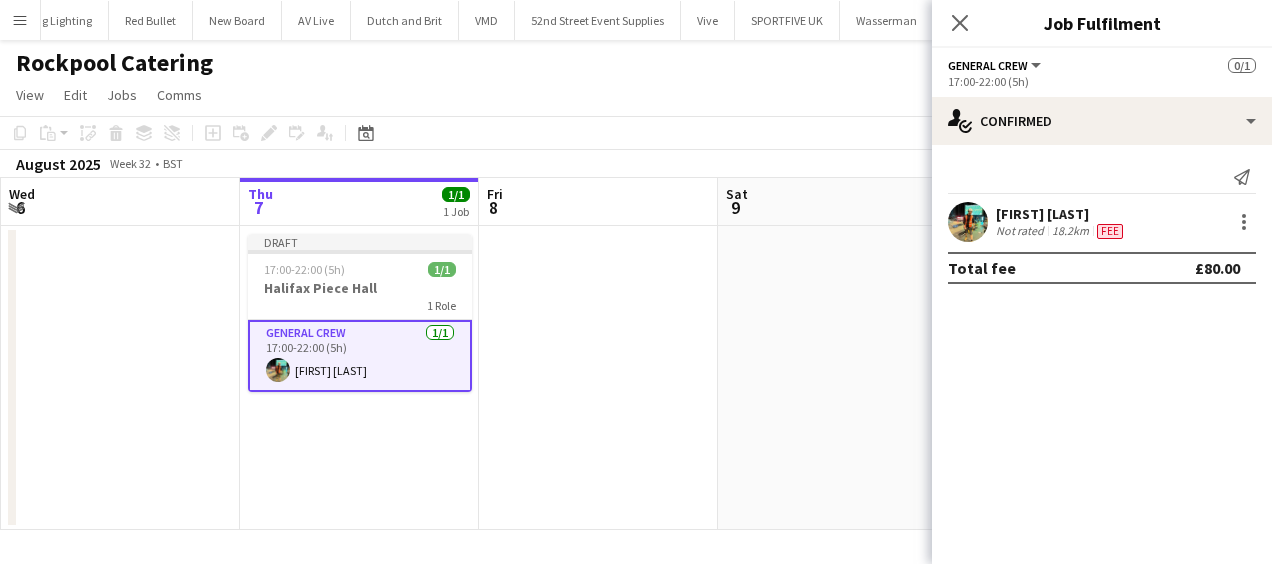 click at bounding box center [837, 378] 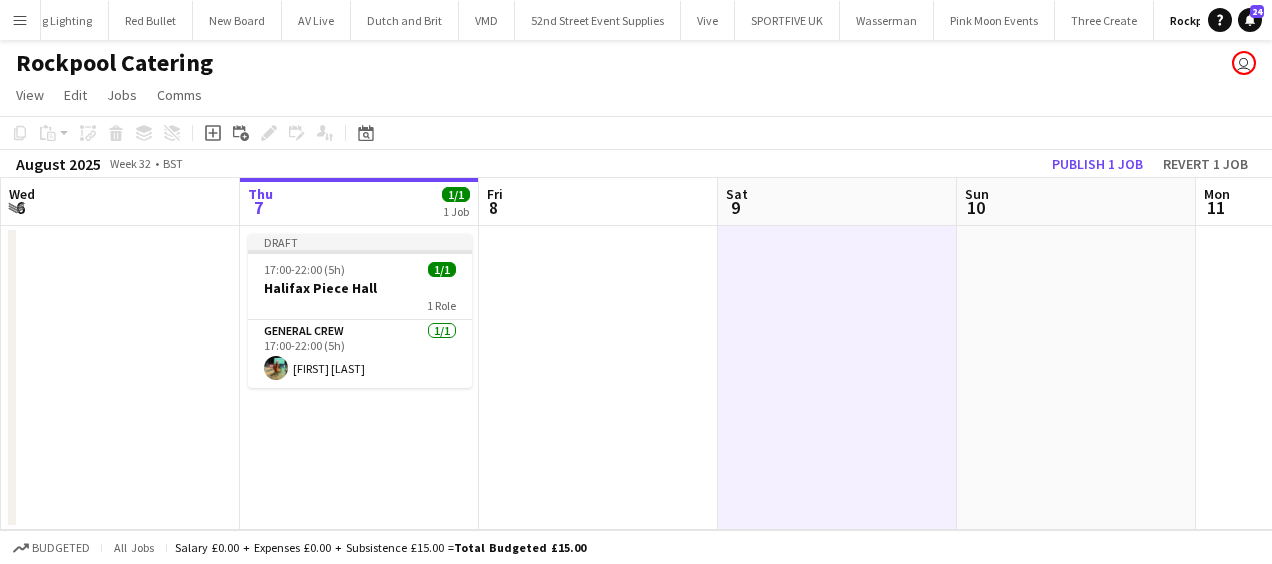click on "Copy
Paste
Paste   Ctrl+V Paste with crew  Ctrl+Shift+V
Paste linked Job
Delete
Group
Ungroup
Add job
Add linked Job
Edit
Edit linked Job
Applicants
Date picker
AUG 2025 AUG 2025 Monday M Tuesday T Wednesday W Thursday T Friday F Saturday S Sunday S  AUG   1   2   3   4   5   6   7   8   9   10   11   12   13   14   15   16   17   18   19   20   21   22   23   24   25   26   27   28   29   30   31
Comparison range
Comparison range
Today" 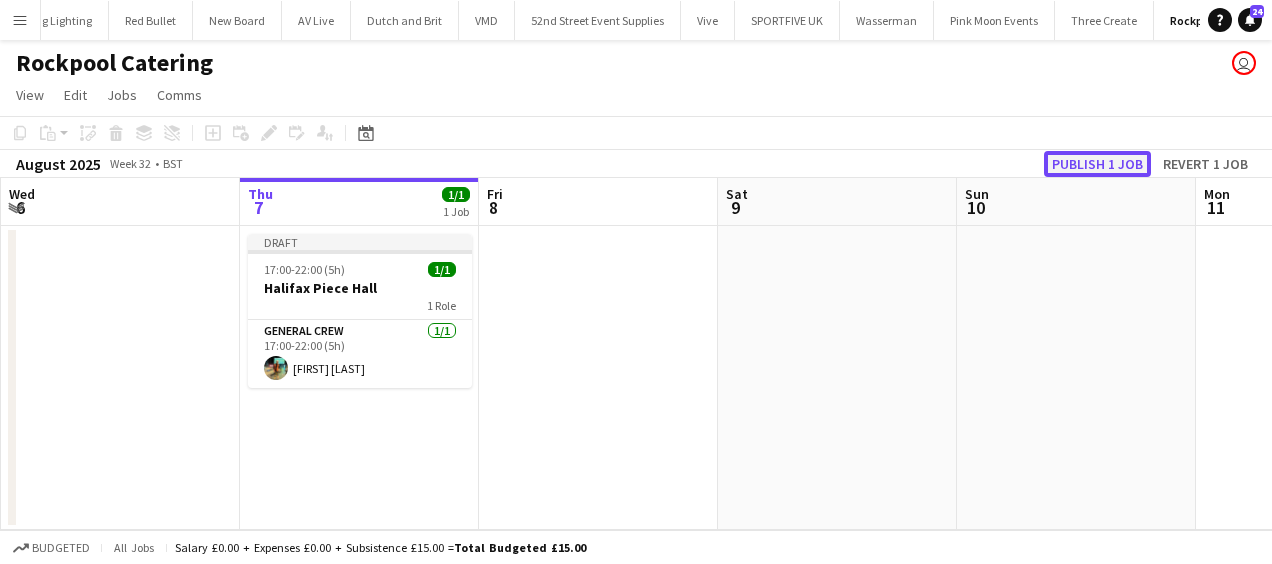 click on "Publish 1 job" 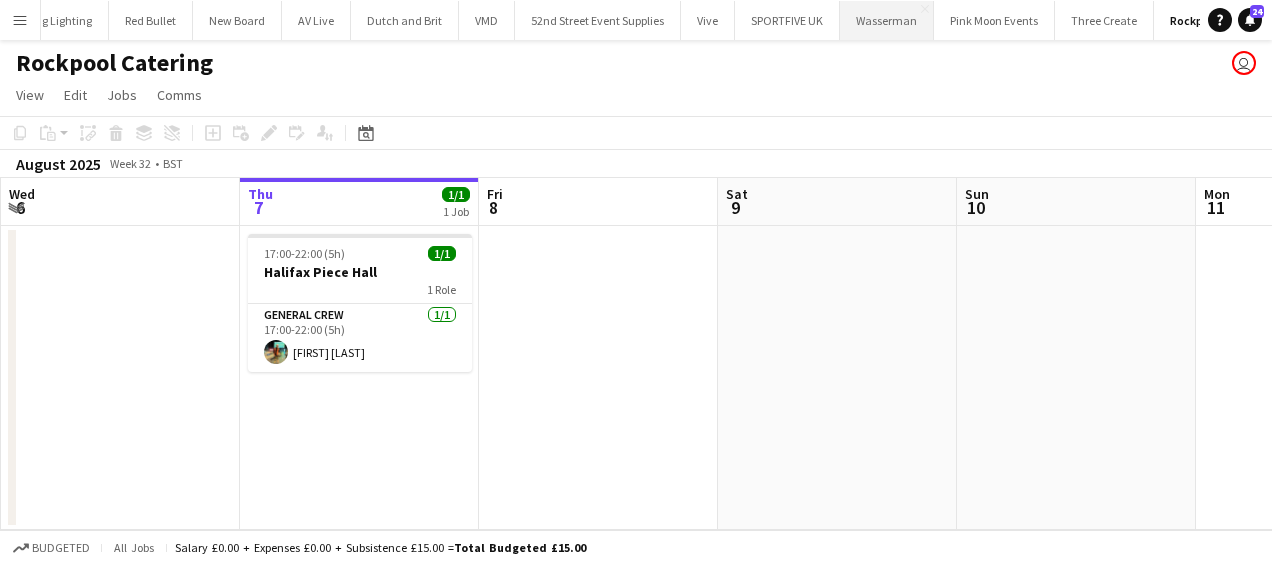 click on "Wasserman
Close" at bounding box center (887, 20) 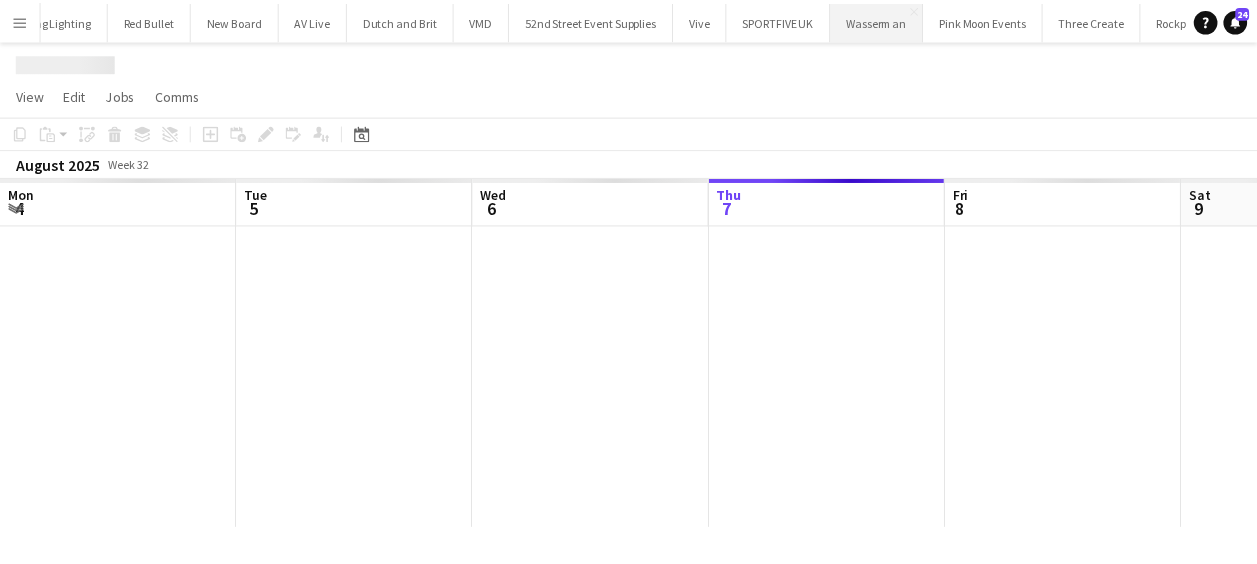 scroll, scrollTop: 0, scrollLeft: 478, axis: horizontal 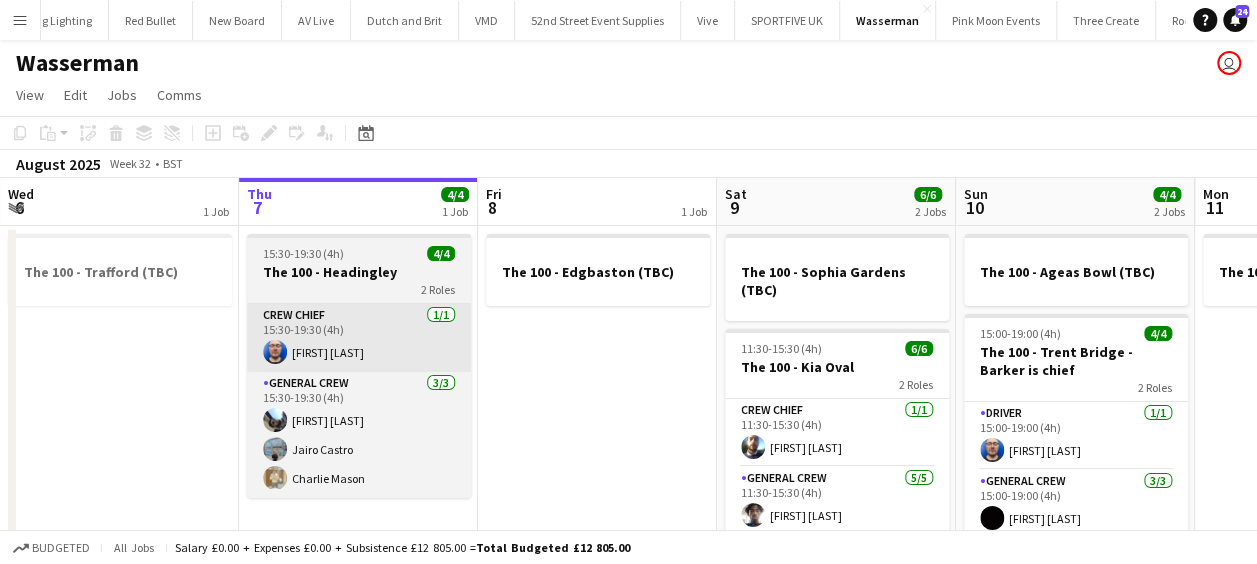 drag, startPoint x: 490, startPoint y: 329, endPoint x: 866, endPoint y: 333, distance: 376.02127 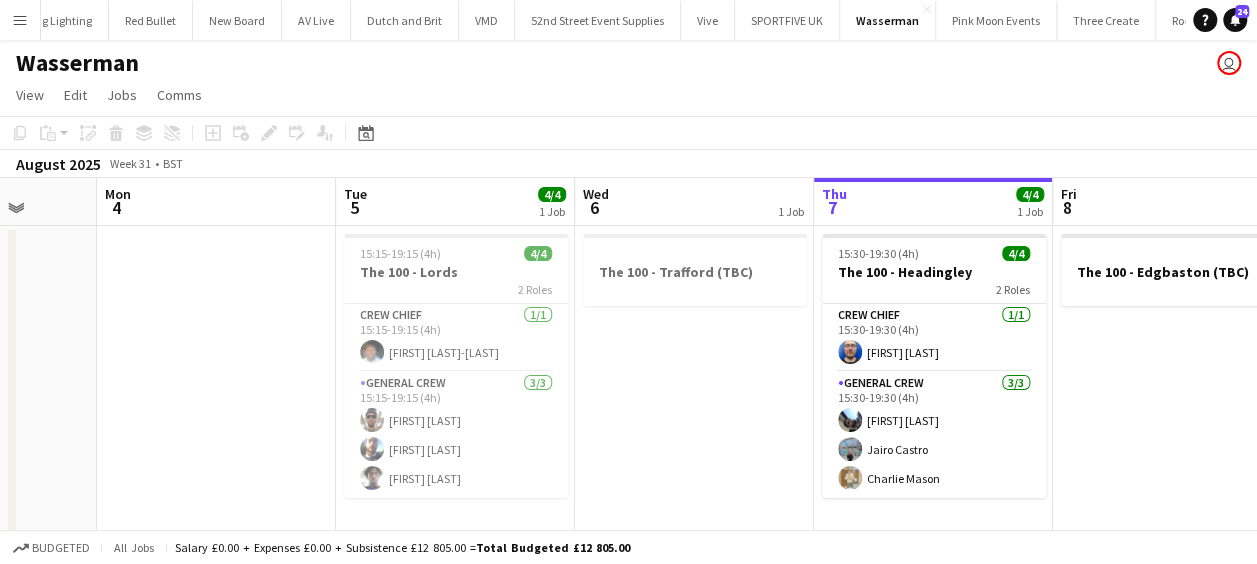 drag, startPoint x: 428, startPoint y: 336, endPoint x: 1016, endPoint y: 336, distance: 588 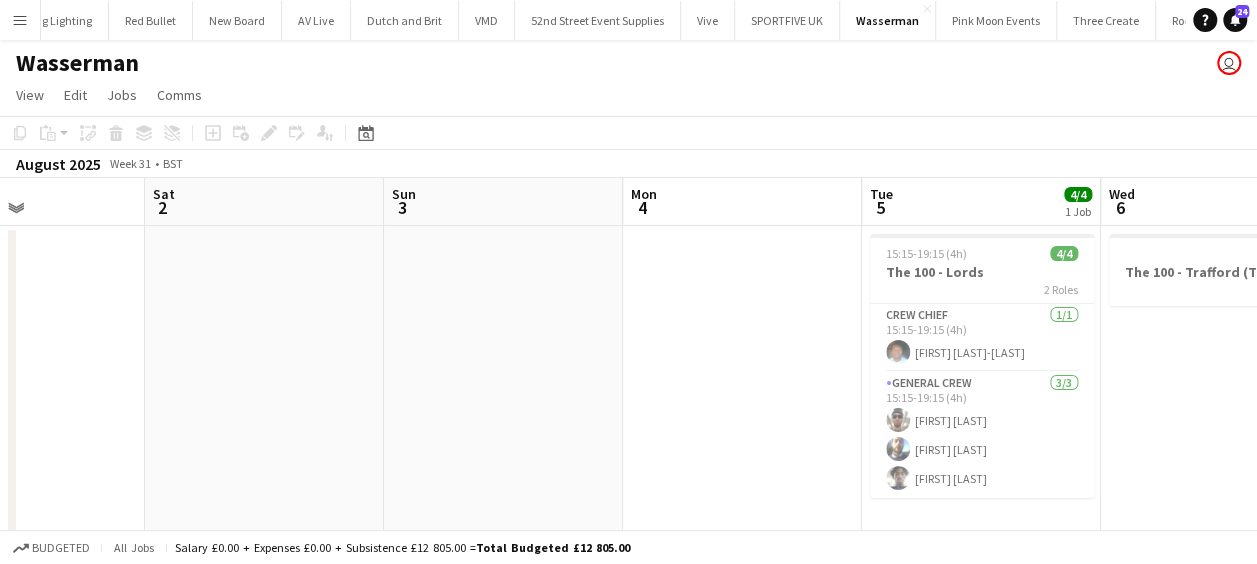drag, startPoint x: 540, startPoint y: 338, endPoint x: 1034, endPoint y: 338, distance: 494 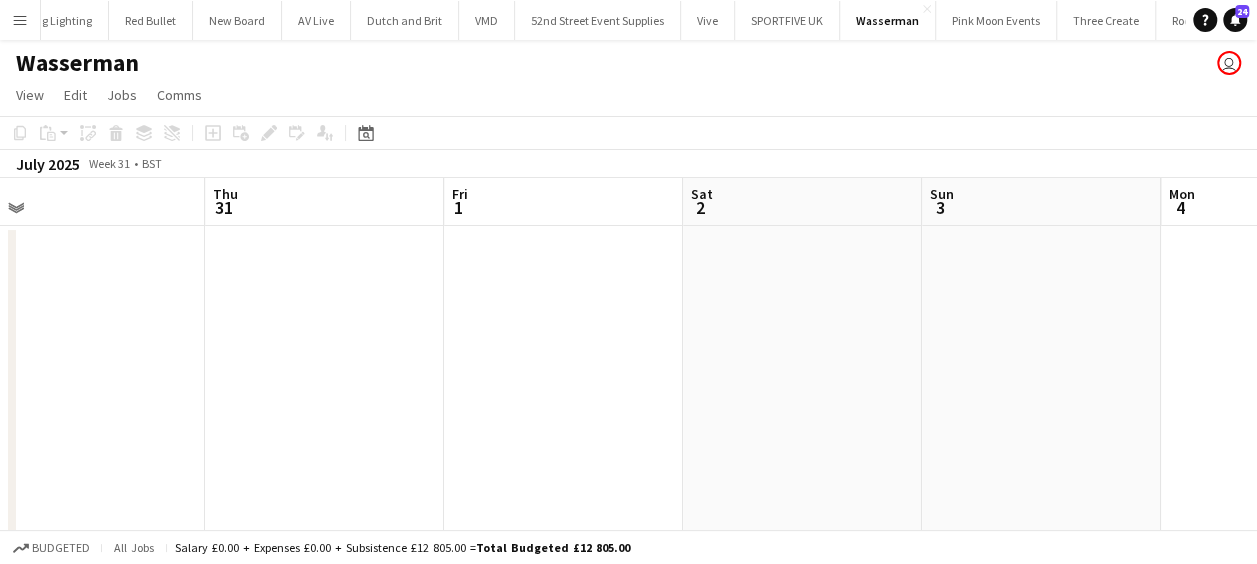 click on "Mon   28   Tue   29   Wed   30   Thu   31   Fri   1   Sat   2   Sun   3   Mon   4   Tue   5   4/4   1 Job   Wed   6   1 Job   Thu   7   4/4   1 Job      15:15-19:15 (4h)    4/4   The 100 - Lords   2 Roles   Crew Chief   1/1   15:15-19:15 (4h)
[FIRST] [LAST]-[LAST]  General Crew   3/3   15:15-19:15 (4h)
[FIRST] [LAST] [FIRST] [LAST] [FIRST] [LAST]     The 100 - Trafford (TBC)      15:30-19:30 (4h)    4/4   The 100 - Headingley    2 Roles   Crew Chief   1/1   15:30-19:30 (4h)
[FIRST] [LAST]  General Crew   3/3   15:30-19:30 (4h)
[FIRST] [LAST] [FIRST] [LAST] [FIRST] [LAST]" at bounding box center (628, 422) 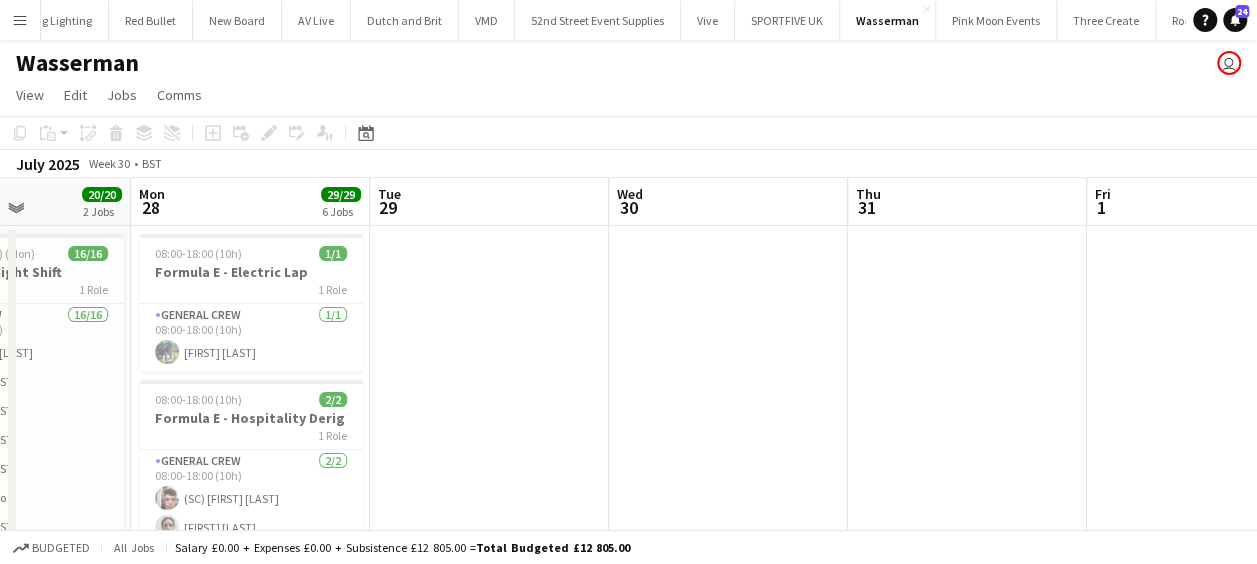drag, startPoint x: 439, startPoint y: 332, endPoint x: 891, endPoint y: 331, distance: 452.0011 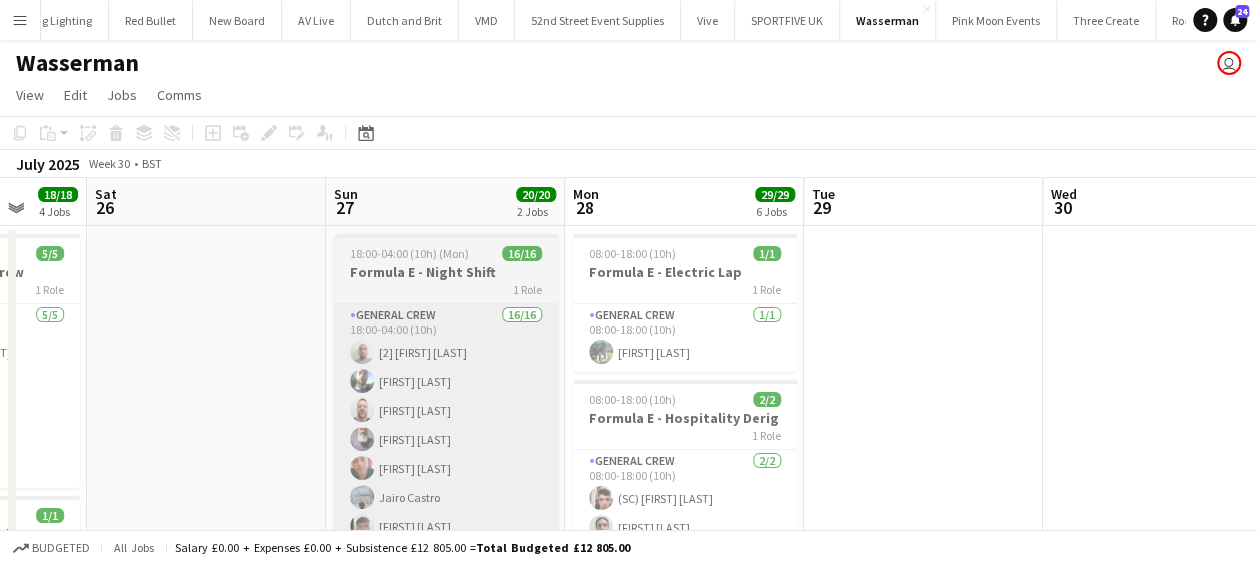 drag, startPoint x: 489, startPoint y: 316, endPoint x: 820, endPoint y: 320, distance: 331.02417 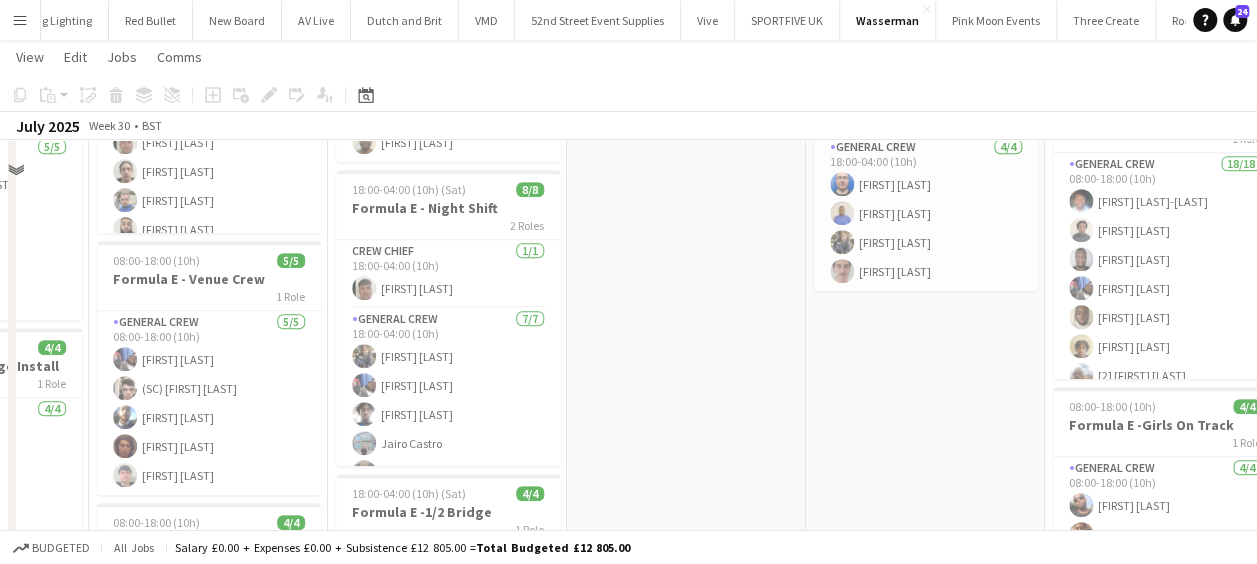scroll, scrollTop: 500, scrollLeft: 0, axis: vertical 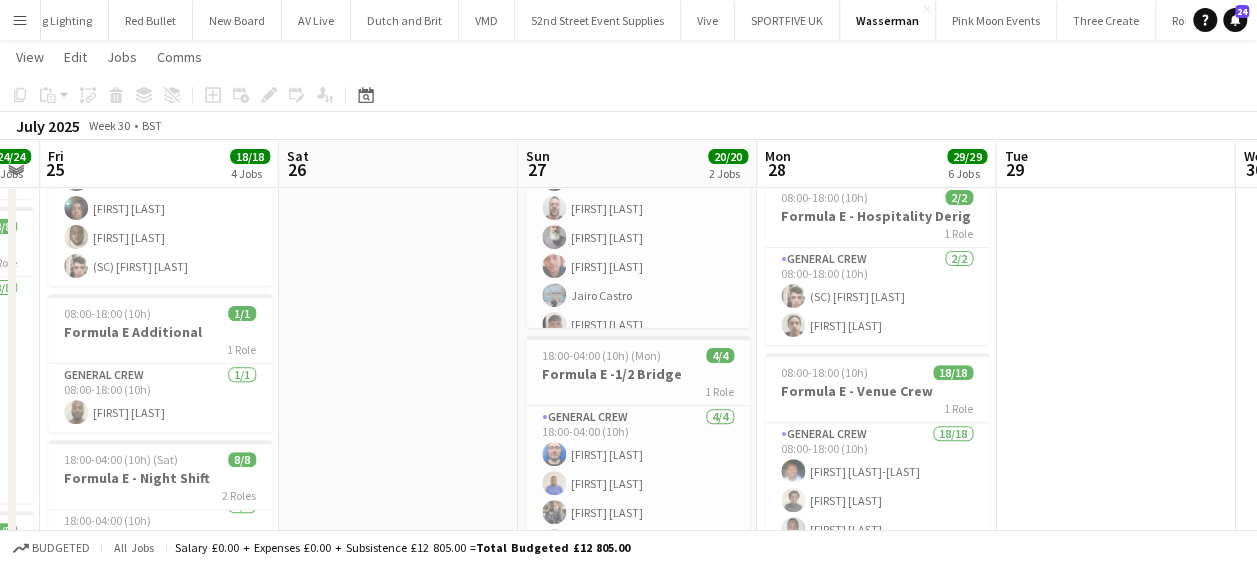 drag, startPoint x: 692, startPoint y: 278, endPoint x: 408, endPoint y: 279, distance: 284.00177 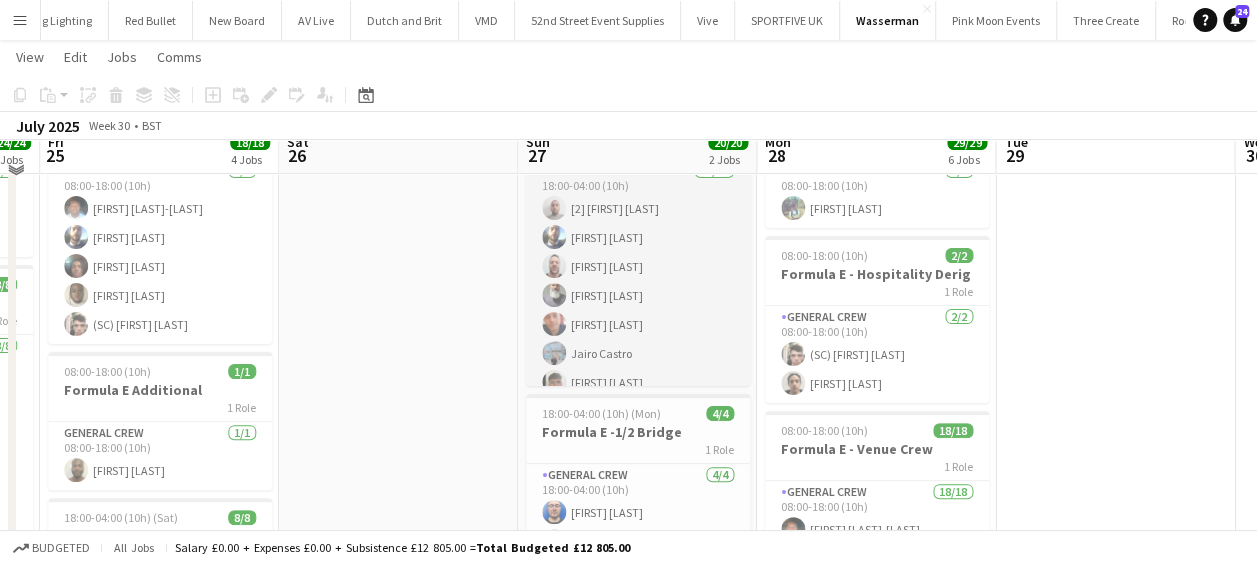 scroll, scrollTop: 100, scrollLeft: 0, axis: vertical 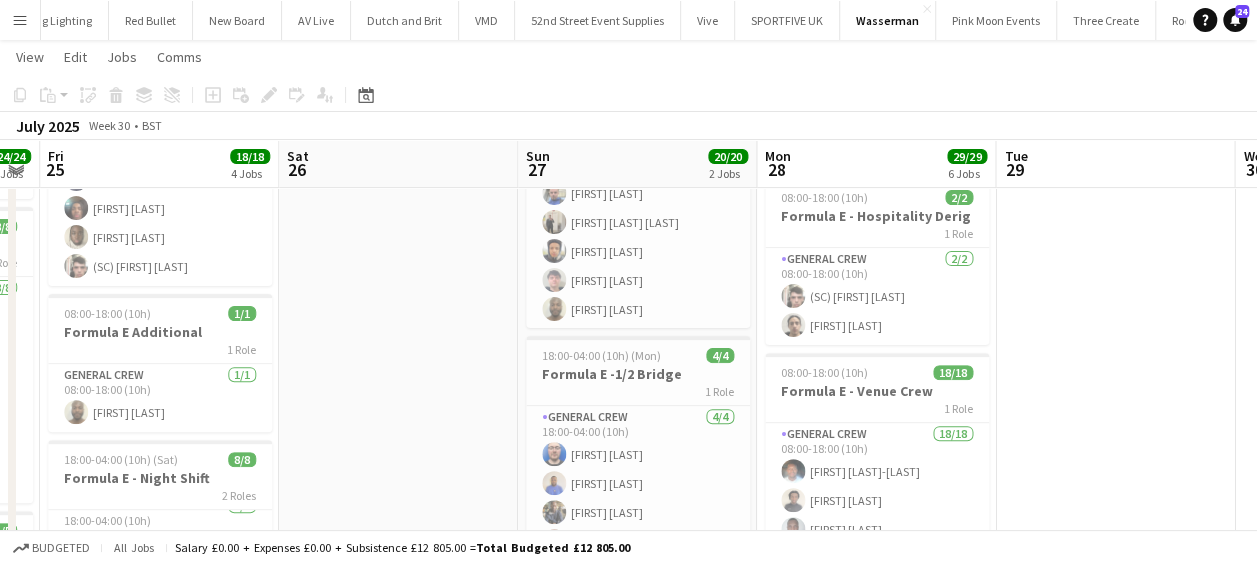 click on "Menu" at bounding box center (20, 20) 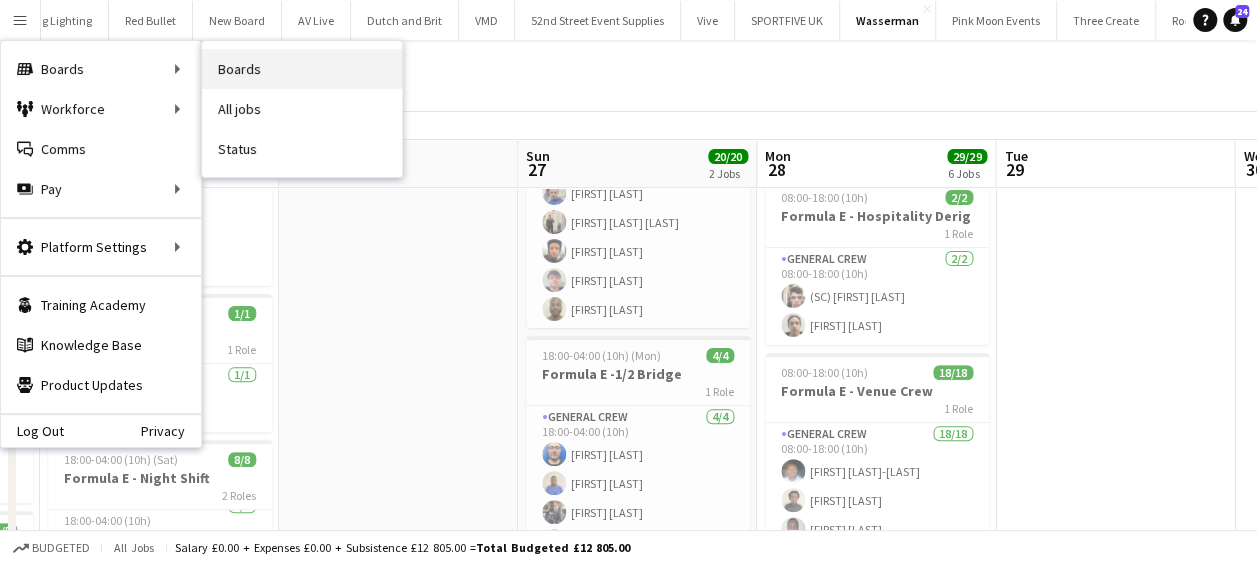 click on "Boards" at bounding box center [302, 69] 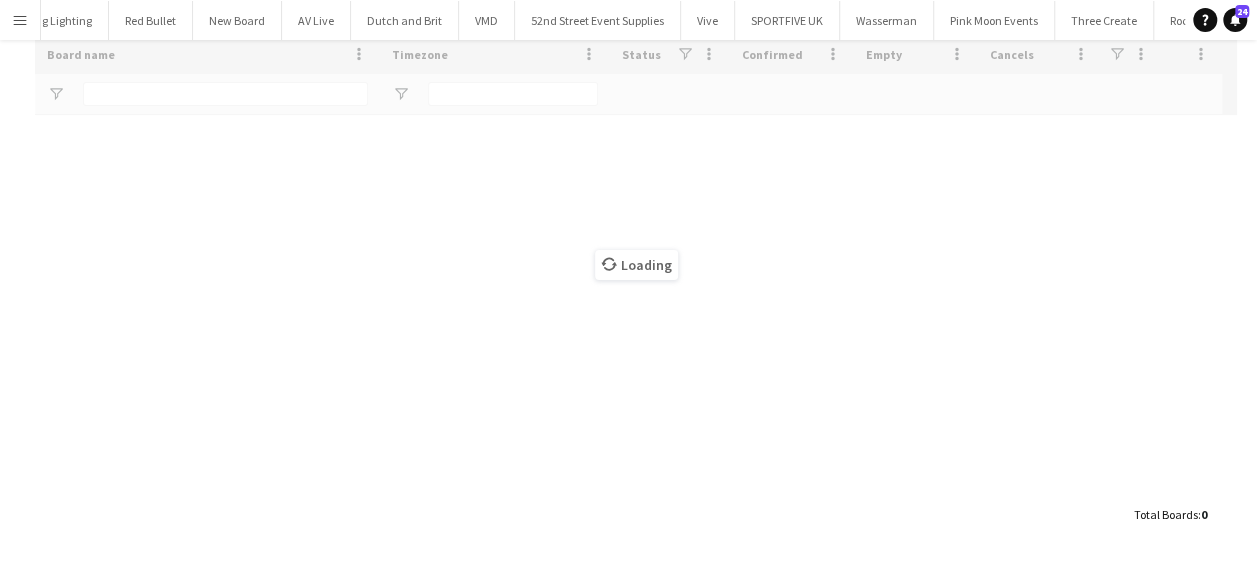 scroll, scrollTop: 0, scrollLeft: 0, axis: both 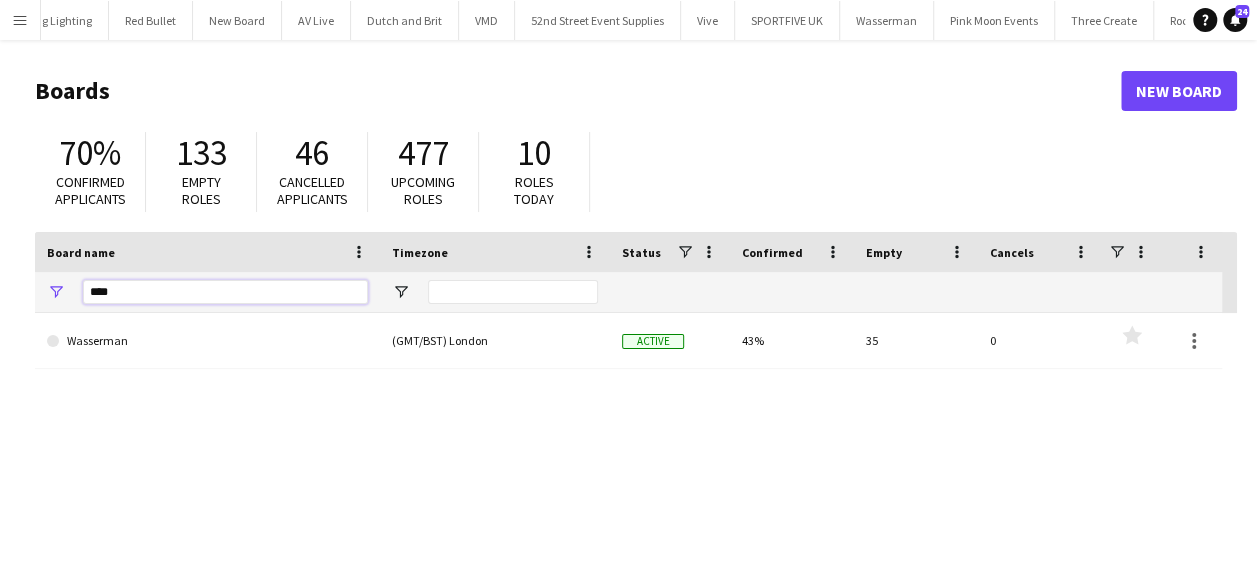 drag, startPoint x: 112, startPoint y: 294, endPoint x: 62, endPoint y: 296, distance: 50.039986 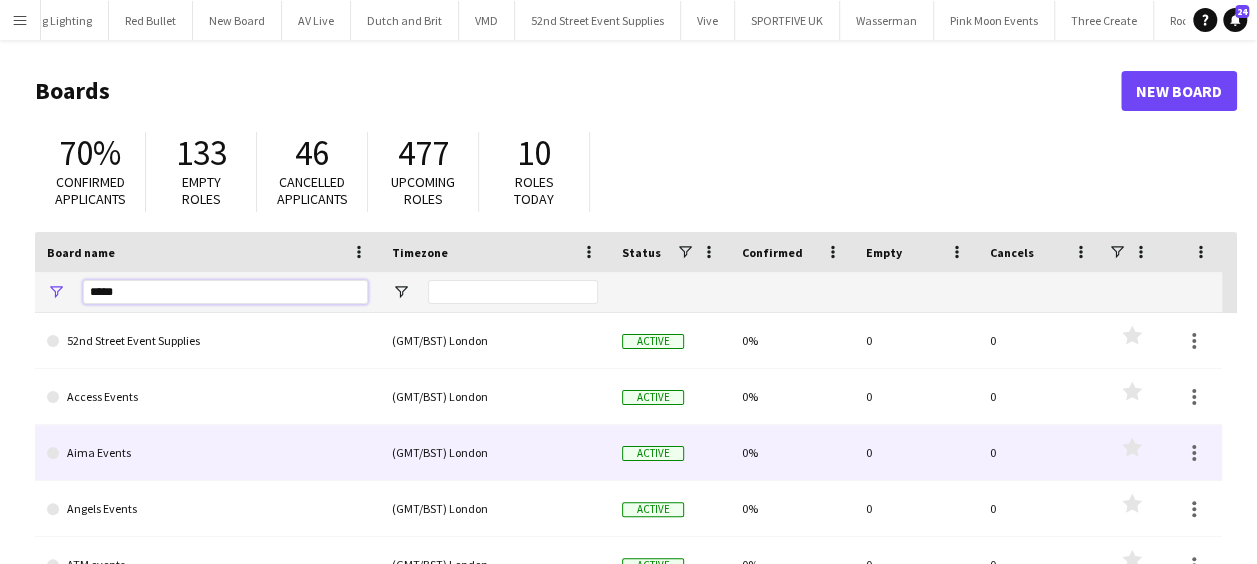 scroll, scrollTop: 120, scrollLeft: 0, axis: vertical 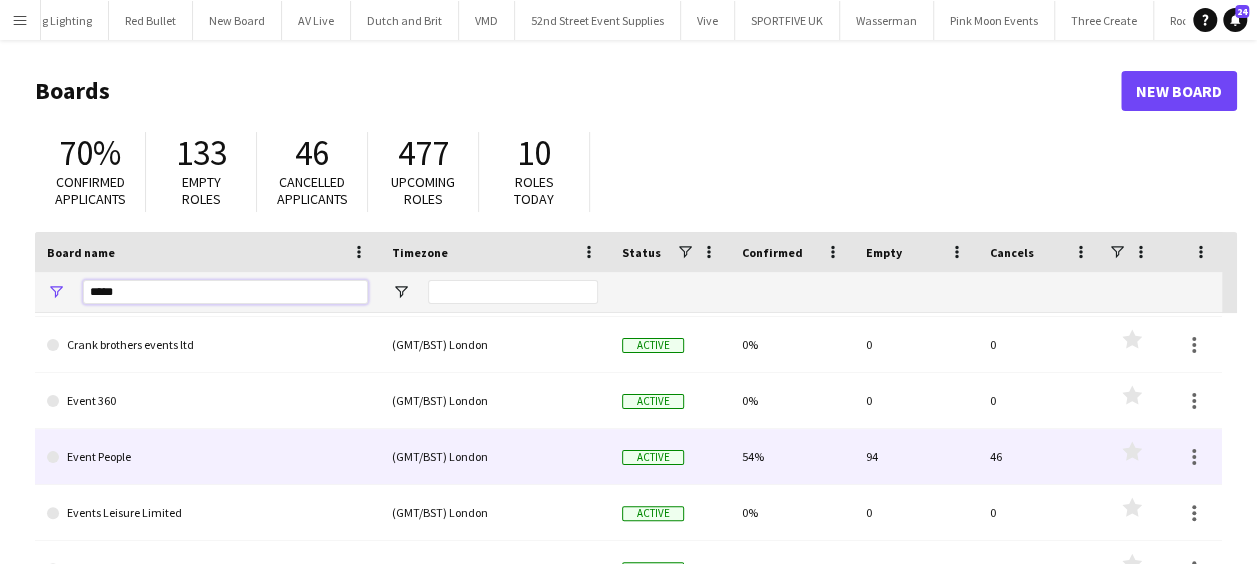 type on "*****" 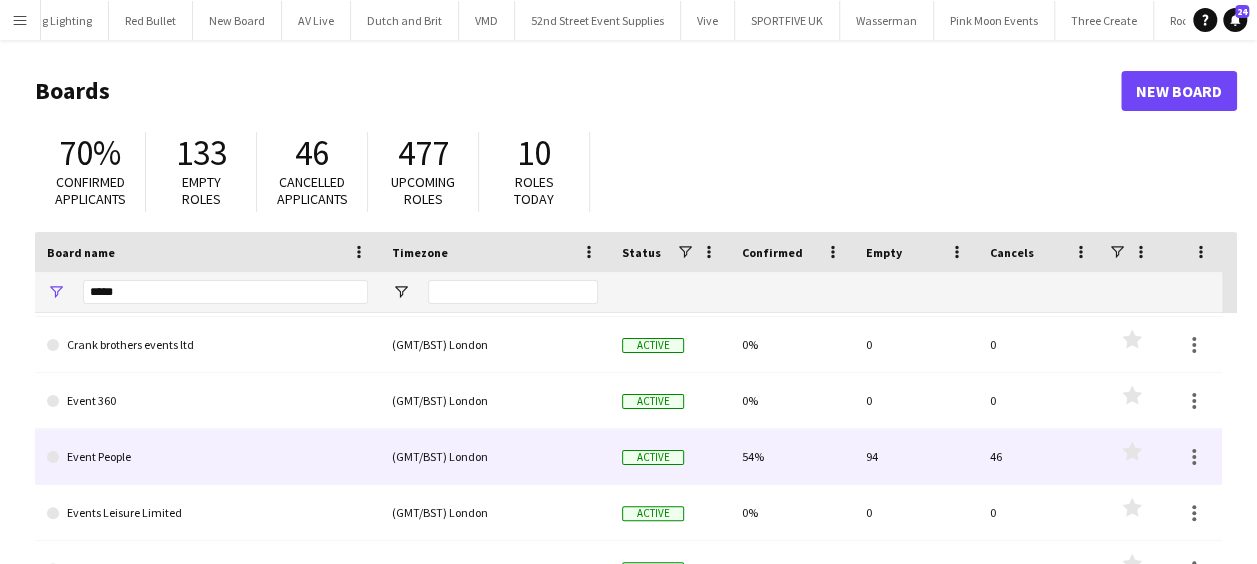 click on "Event People" 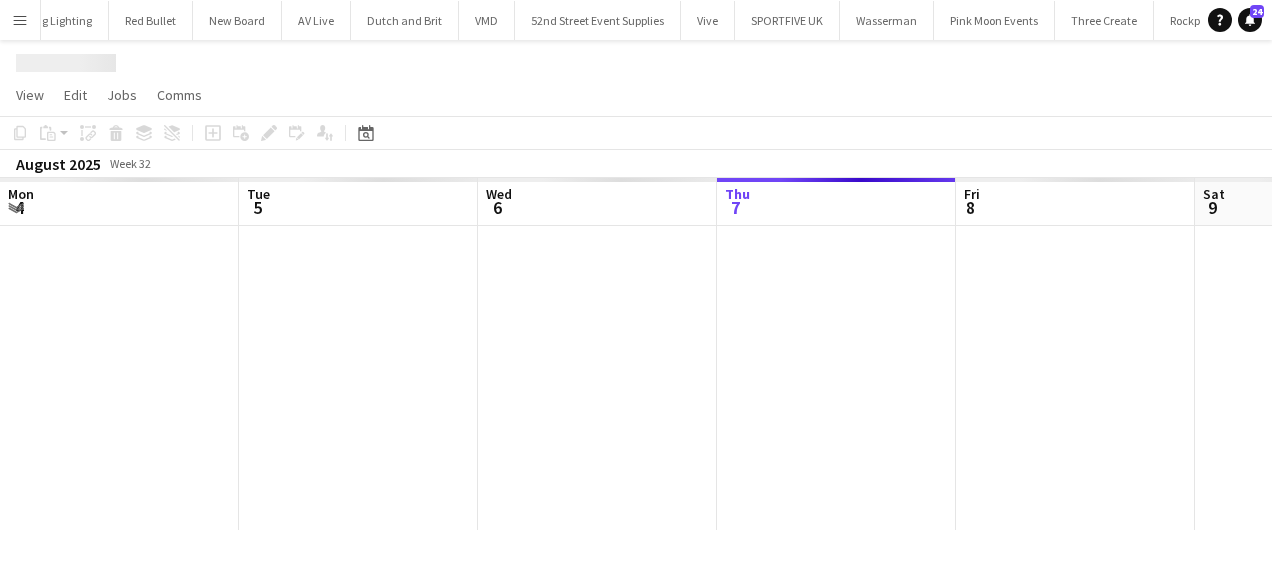 scroll, scrollTop: 0, scrollLeft: 478, axis: horizontal 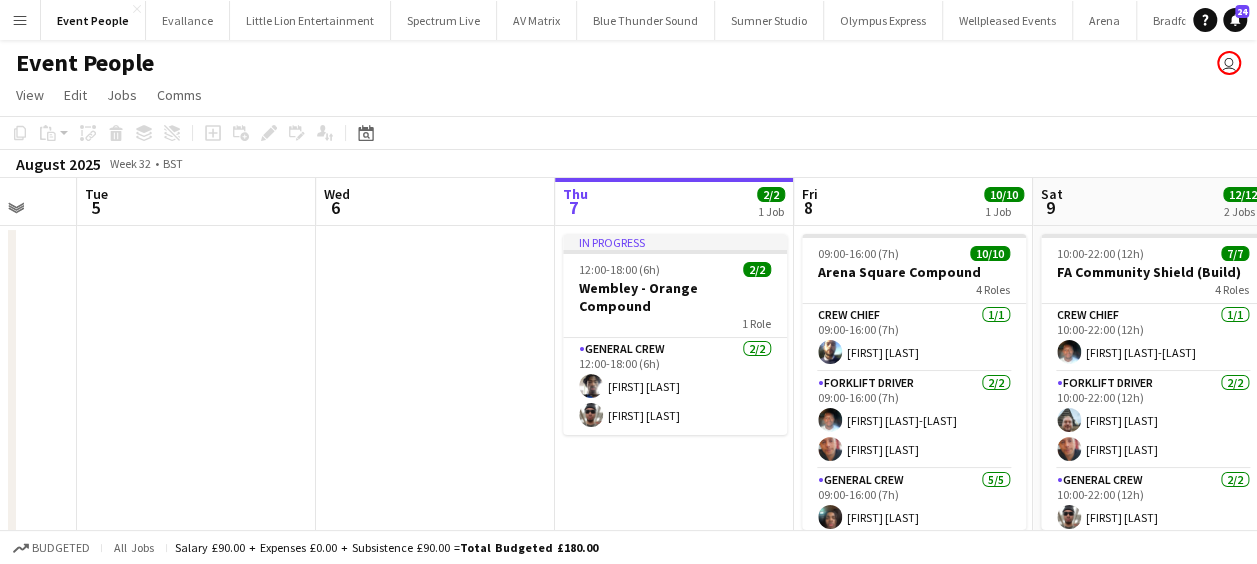 drag, startPoint x: 283, startPoint y: 446, endPoint x: 487, endPoint y: 448, distance: 204.0098 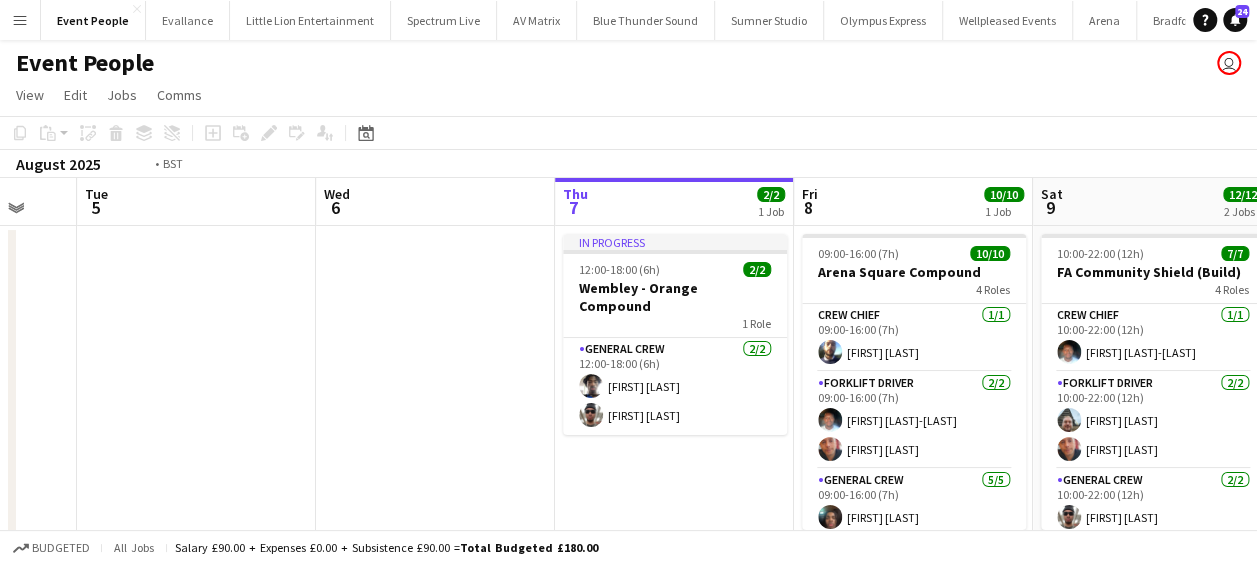 drag, startPoint x: 294, startPoint y: 431, endPoint x: 544, endPoint y: 439, distance: 250.12796 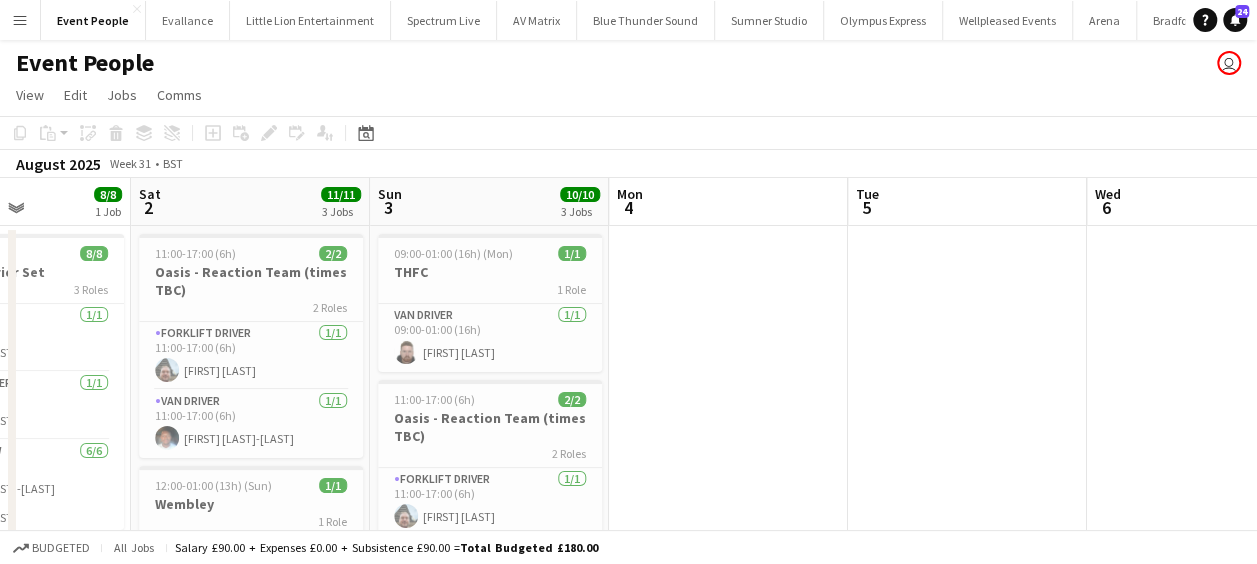 click on "Wed   30   Thu   31   Fri   1   8/8   1 Job   Sat   2   11/11   3 Jobs   Sun   3   10/10   3 Jobs   Mon   4   Tue   5   Wed   6   Thu   7   2/2   1 Job   Fri   8   10/10   1 Job   Sat   9   12/12   2 Jobs      08:00-16:00 (8h)    8/8   Concert Barrier Set   3 Roles   Crew Chief   1/1   08:00-16:00 (8h)
[FIRST] [LAST]  Forklift Driver   1/1   08:00-16:00 (8h)
[FIRST] [LAST]  General Crew   6/6   08:00-16:00 (8h)
[FIRST] [LAST] [FIRST] [LAST] [FIRST] [LAST] [FIRST] [LAST] [FIRST] [LAST] [FIRST] [LAST]     11:00-17:00 (6h)    2/2   Oasis - Reaction Team (times TBC)   2 Roles   Forklift Driver   1/1   11:00-17:00 (6h)
[FIRST] [LAST]  Van Driver   1/1   11:00-17:00 (6h)
[FIRST] [LAST]     12:00-01:00 (13h) (Sun)   1/1   Wembley    1 Role   Van Driver   1/1   12:00-01:00 (13h)
[FIRST] [LAST]     23:30-07:30 (8h) (Sun)   8/8   Concert Barrier Set   3 Roles   Crew Chief   1/1   23:30-07:30 (8h)
[FIRST] [LAST]  Forklift Driver   1/1   23:30-07:30 (8h)
[FIRST] [LAST]  6/6" at bounding box center (628, 643) 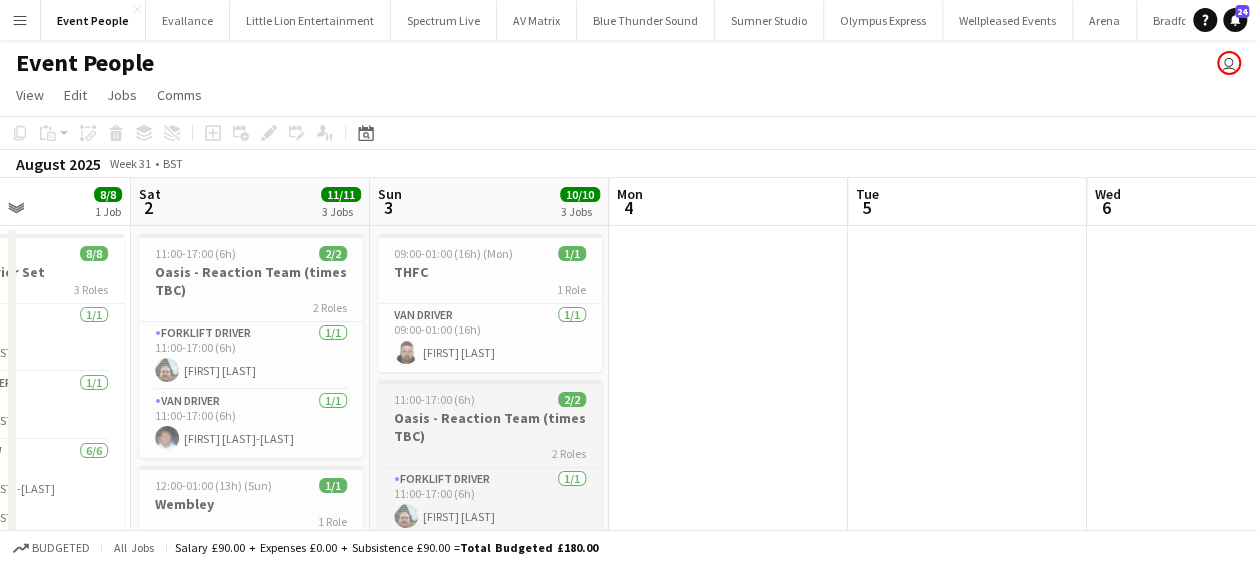 scroll, scrollTop: 0, scrollLeft: 508, axis: horizontal 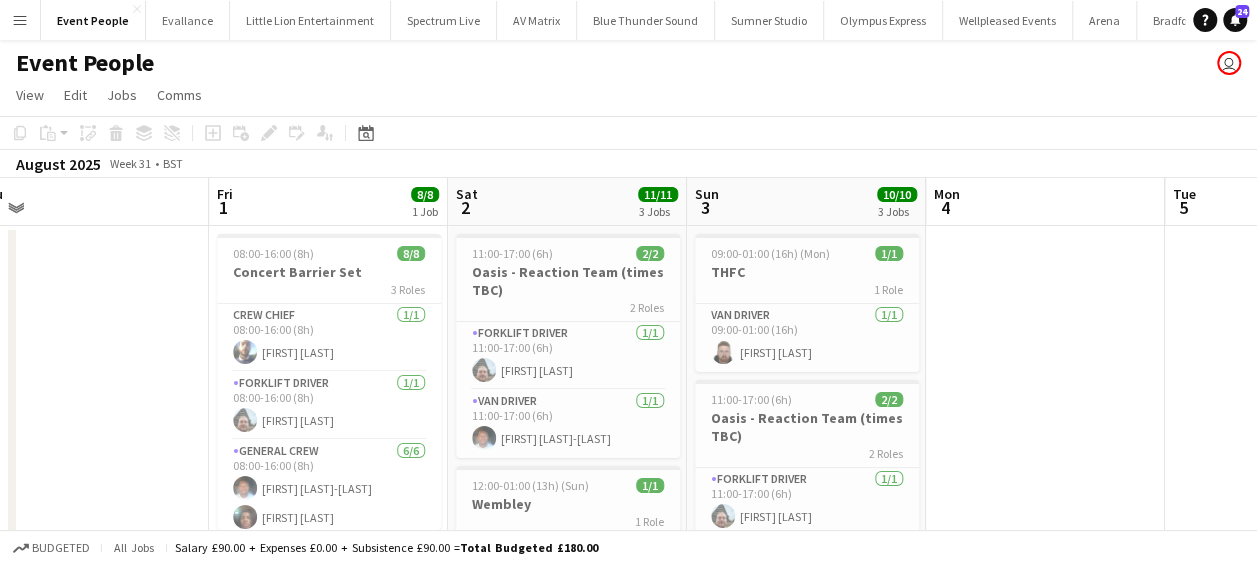 drag, startPoint x: 746, startPoint y: 424, endPoint x: 1202, endPoint y: 424, distance: 456 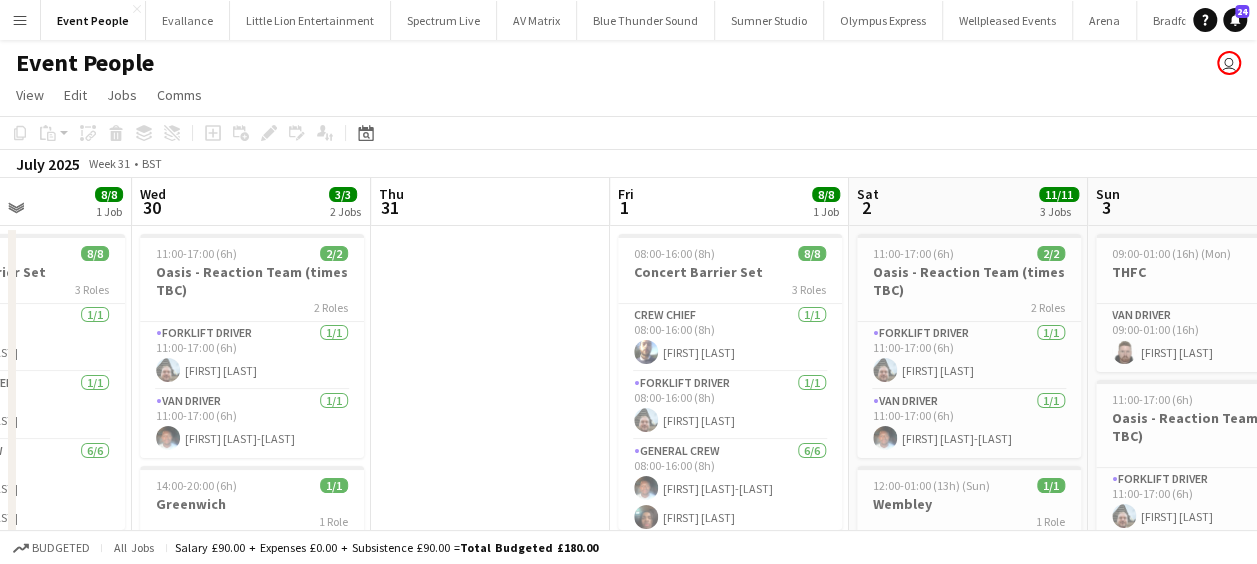 drag, startPoint x: 354, startPoint y: 407, endPoint x: 830, endPoint y: 402, distance: 476.02625 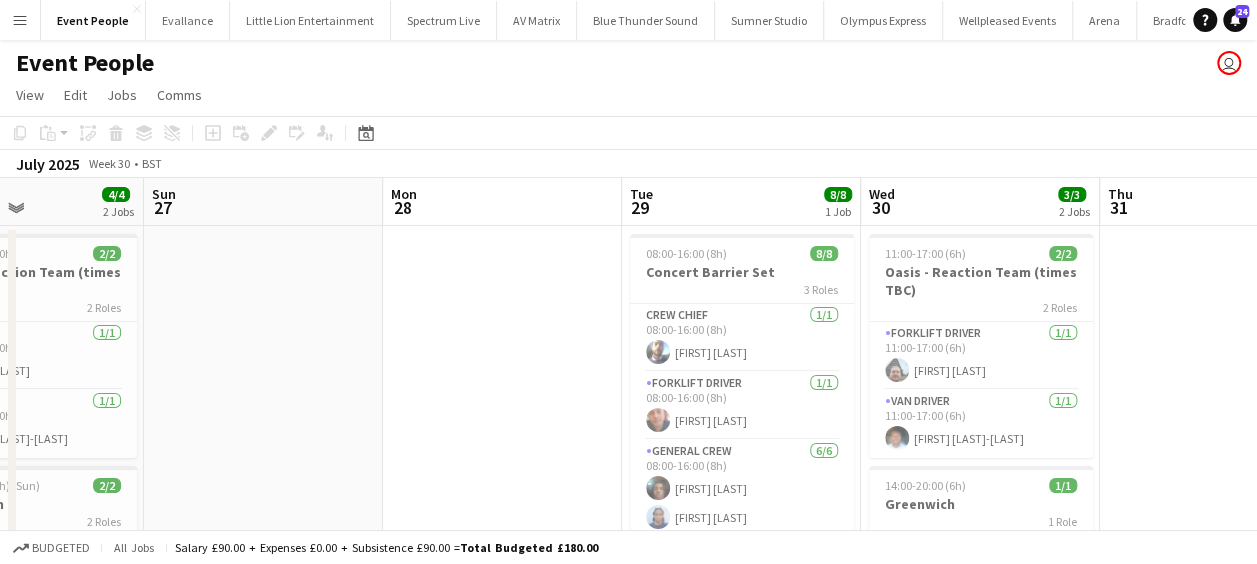 drag, startPoint x: 752, startPoint y: 404, endPoint x: 867, endPoint y: 413, distance: 115.35164 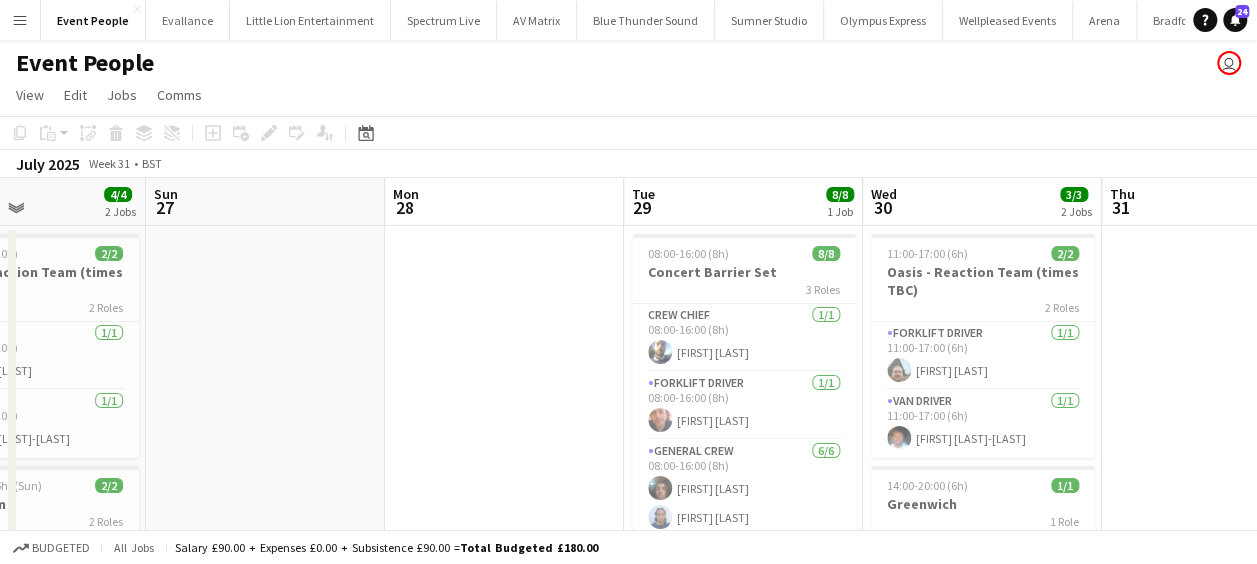 drag, startPoint x: 352, startPoint y: 407, endPoint x: 835, endPoint y: 408, distance: 483.00104 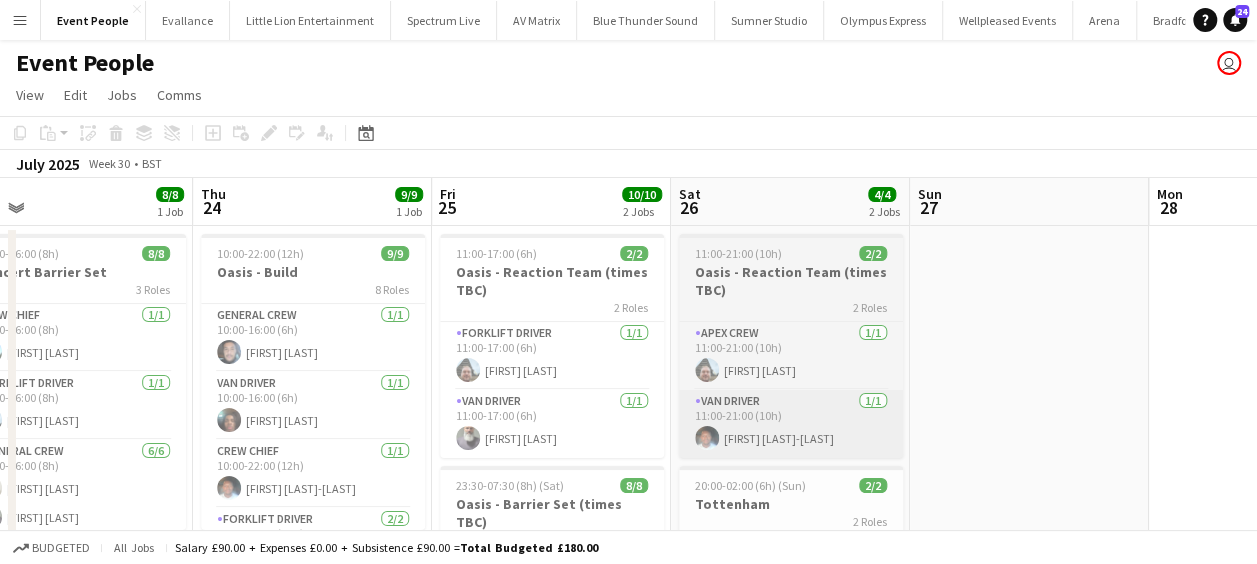 drag, startPoint x: 628, startPoint y: 410, endPoint x: 1018, endPoint y: 410, distance: 390 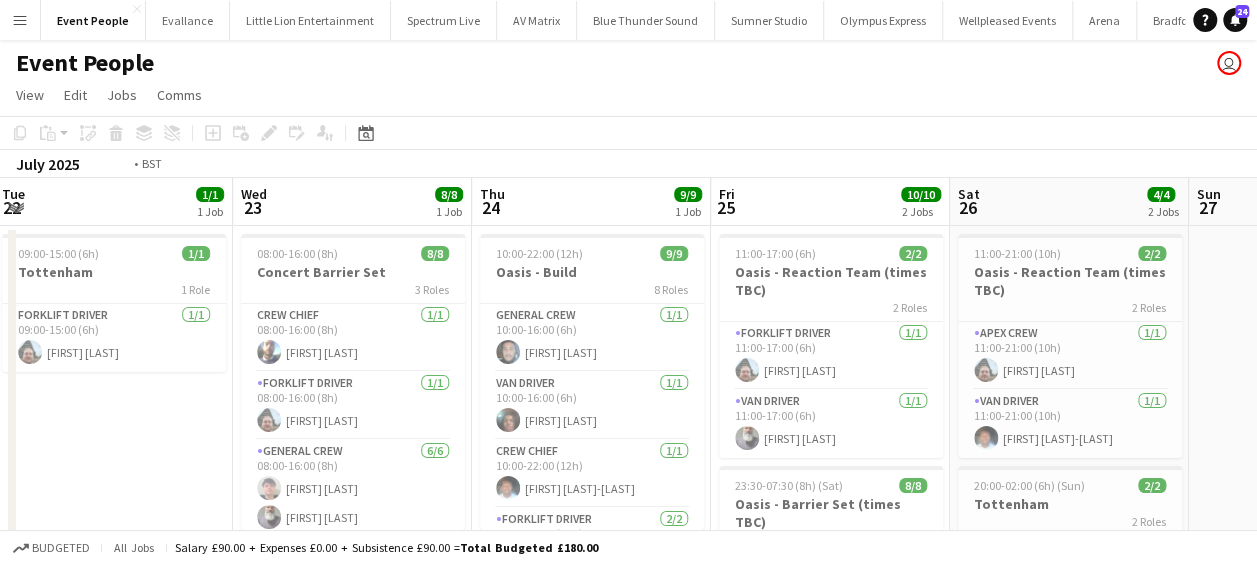 drag, startPoint x: 784, startPoint y: 378, endPoint x: 1103, endPoint y: 294, distance: 329.8742 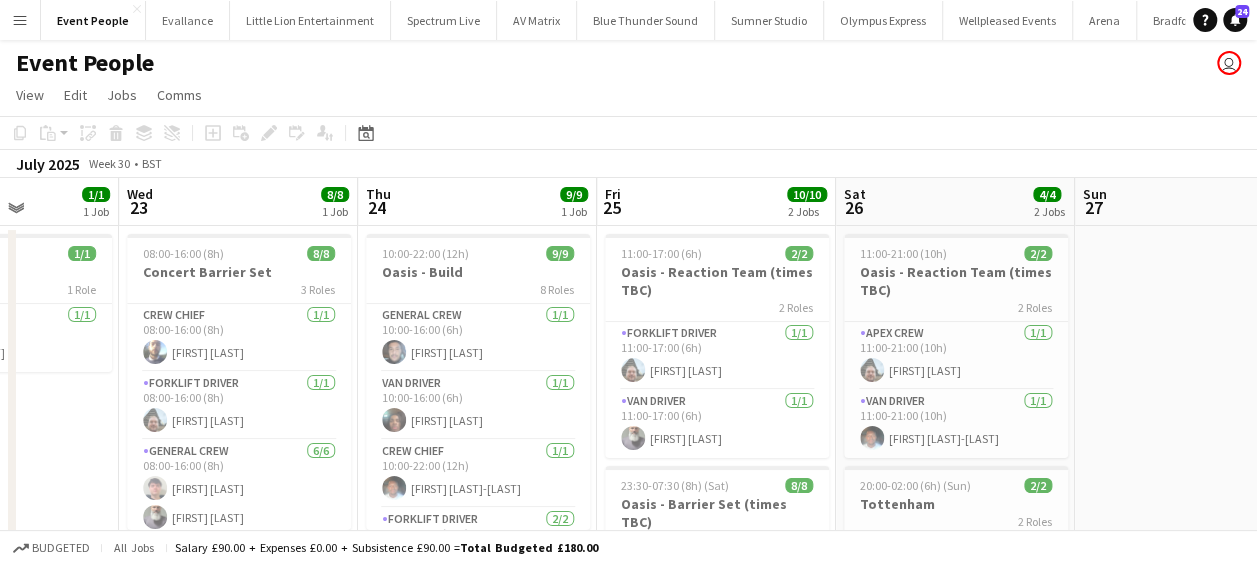 drag, startPoint x: 328, startPoint y: 352, endPoint x: 193, endPoint y: 352, distance: 135 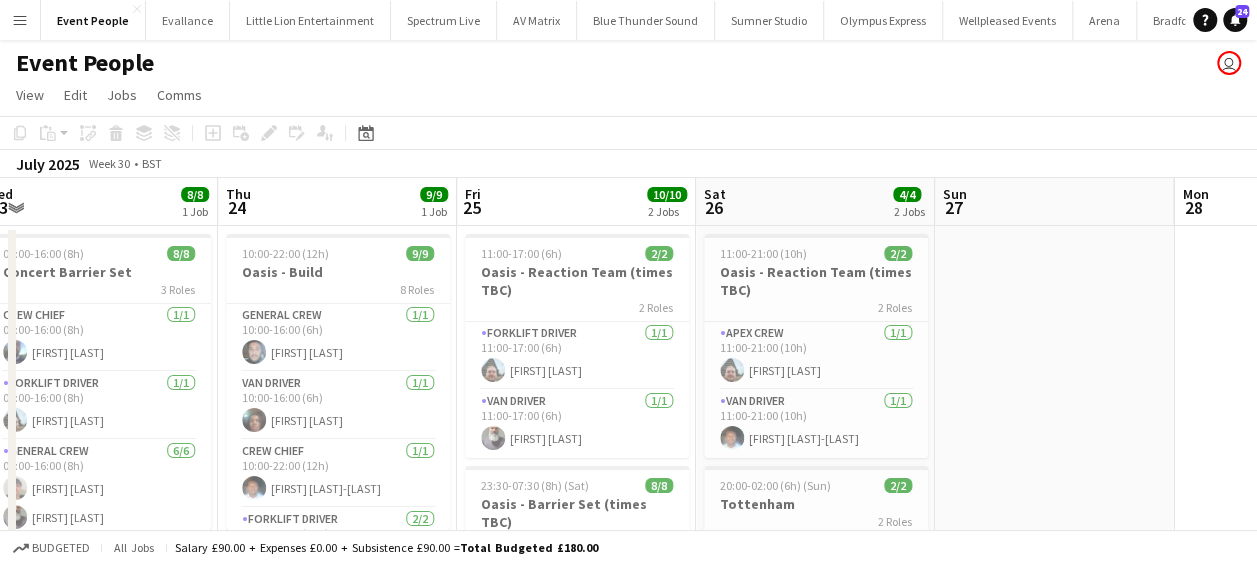 drag, startPoint x: 482, startPoint y: 353, endPoint x: 333, endPoint y: 355, distance: 149.01343 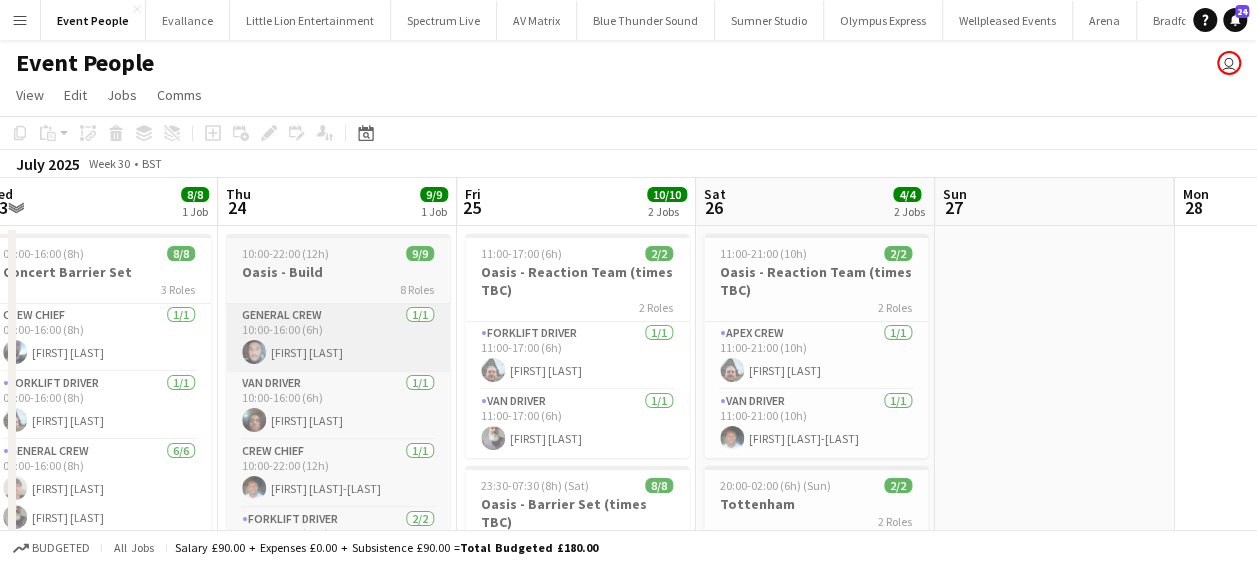 scroll, scrollTop: 0, scrollLeft: 776, axis: horizontal 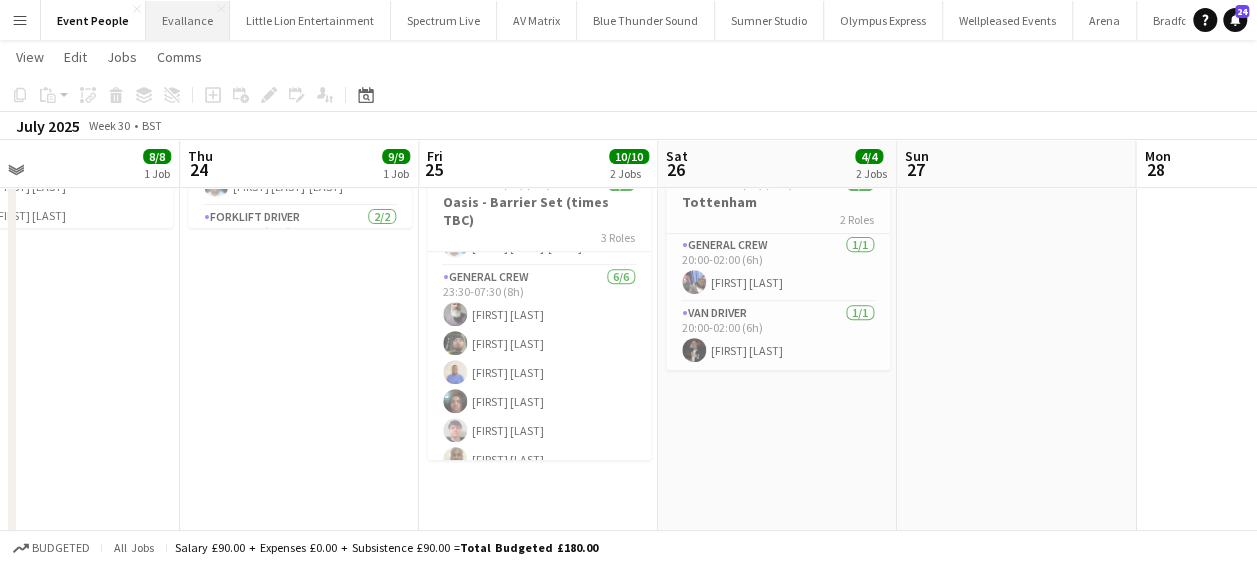 click on "Evallance
Close" at bounding box center (188, 20) 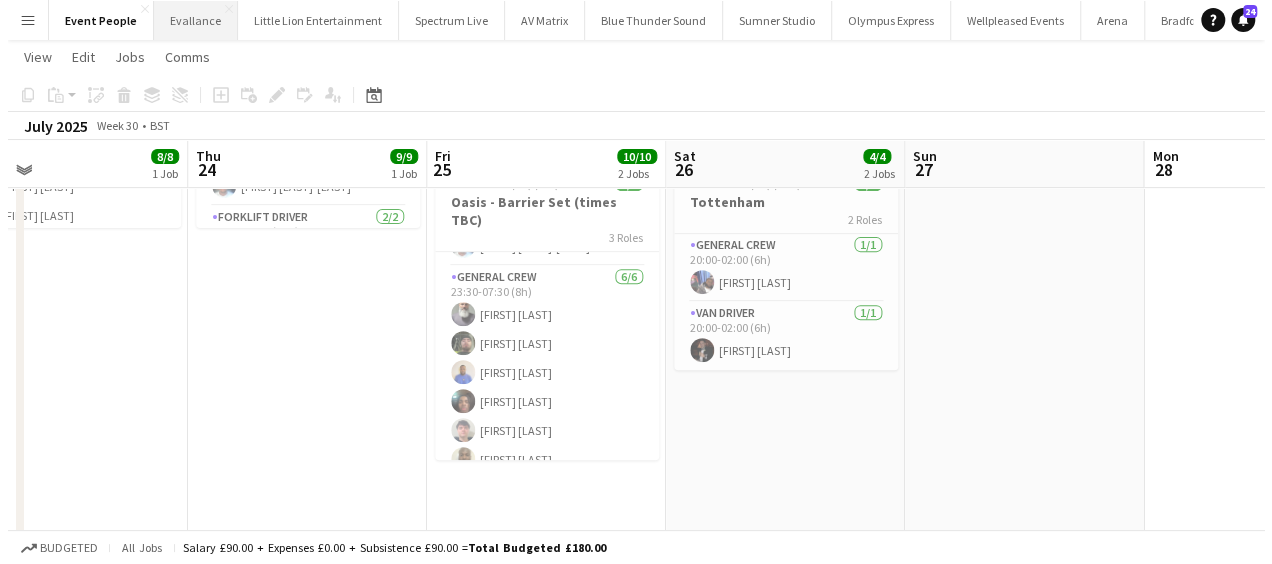scroll, scrollTop: 0, scrollLeft: 0, axis: both 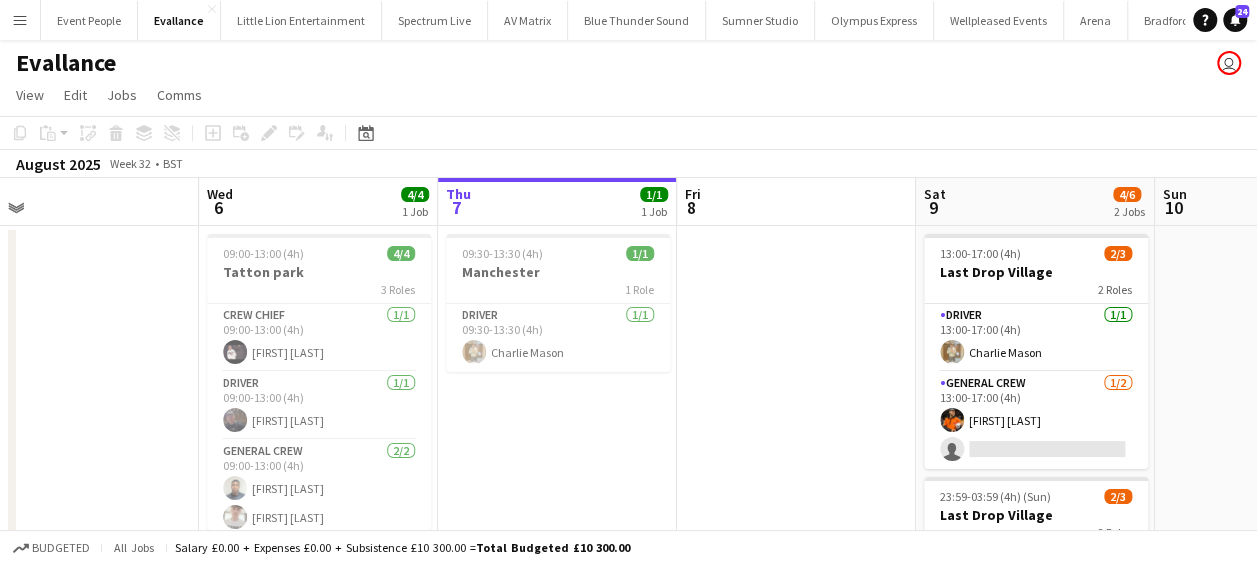 drag, startPoint x: 304, startPoint y: 367, endPoint x: 451, endPoint y: 371, distance: 147.05441 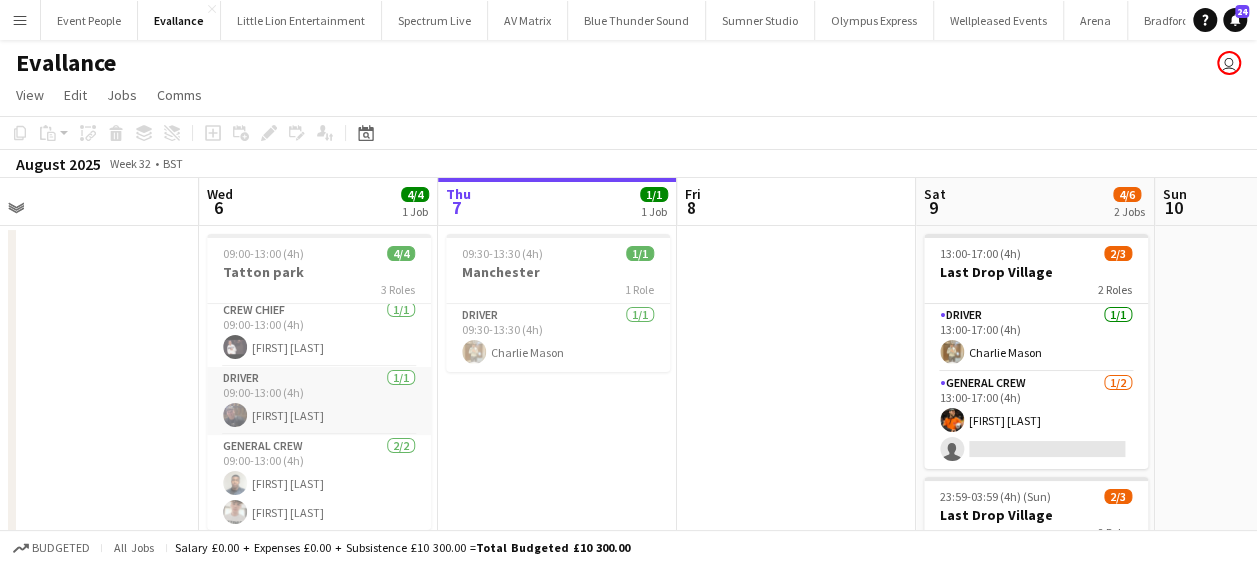 scroll, scrollTop: 6, scrollLeft: 0, axis: vertical 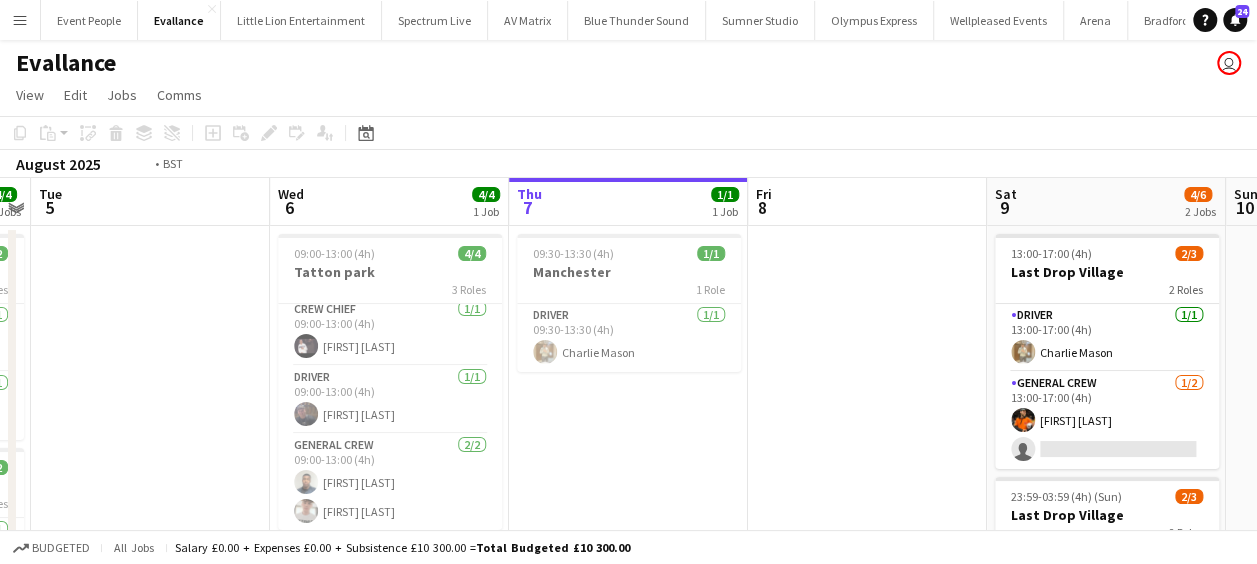 drag, startPoint x: 153, startPoint y: 261, endPoint x: 666, endPoint y: 292, distance: 513.9358 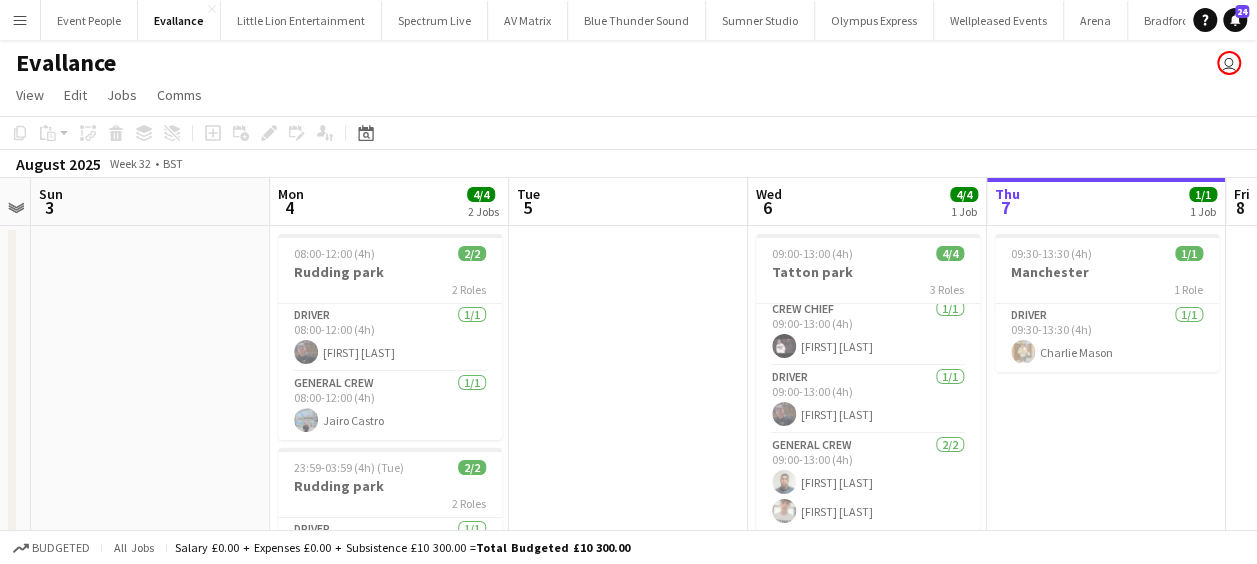 drag, startPoint x: 536, startPoint y: 302, endPoint x: 625, endPoint y: 315, distance: 89.94443 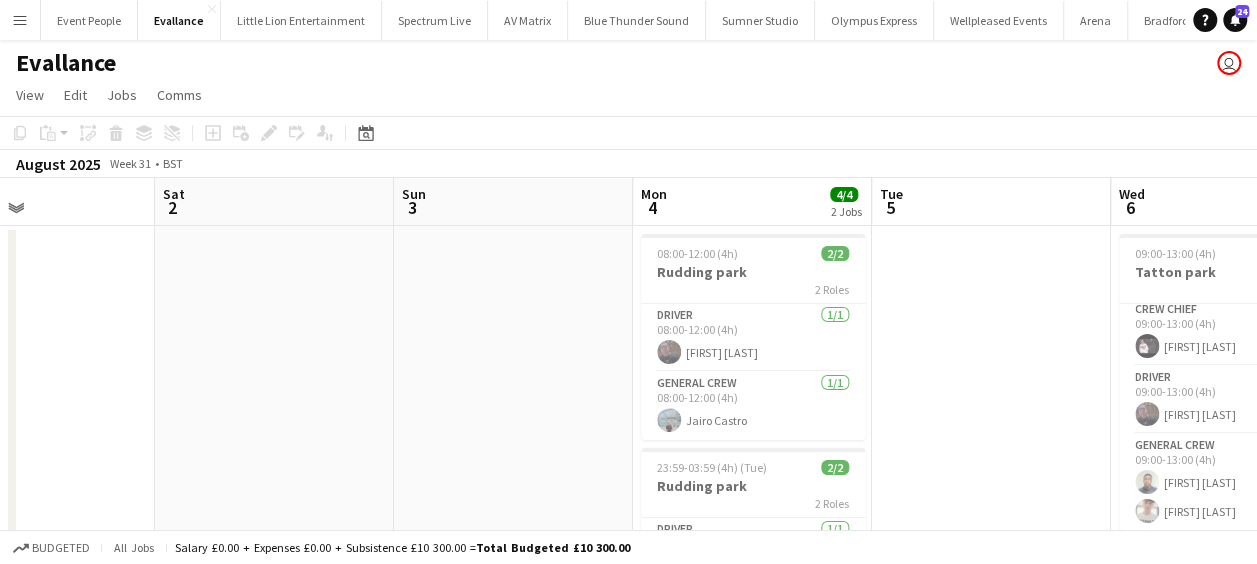 drag, startPoint x: 480, startPoint y: 328, endPoint x: 794, endPoint y: 353, distance: 314.99365 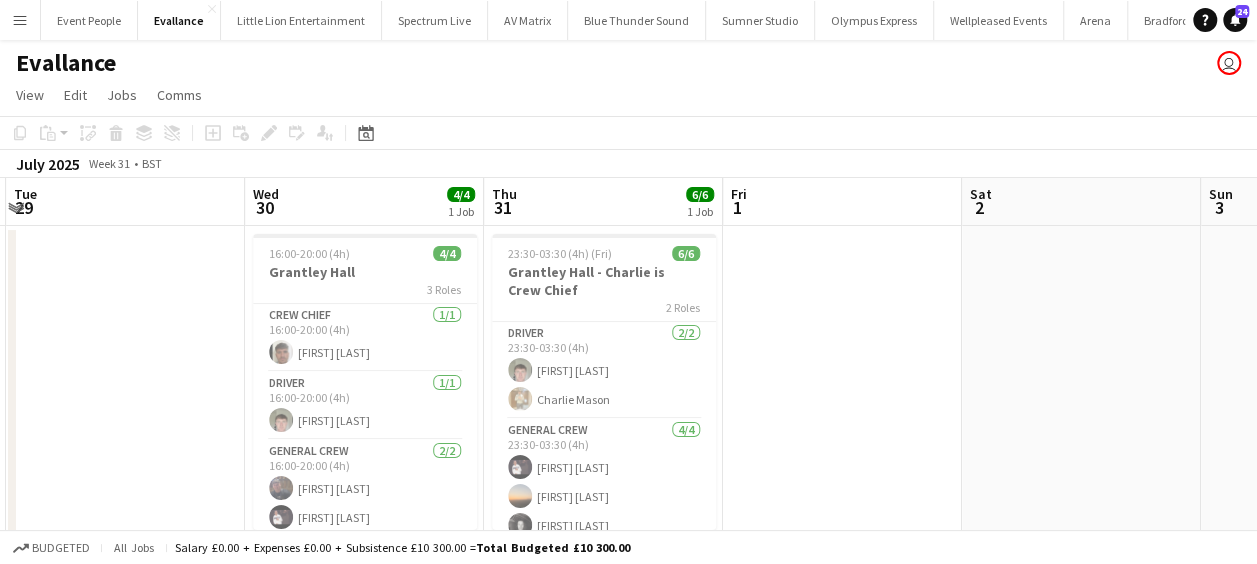drag, startPoint x: 702, startPoint y: 363, endPoint x: 945, endPoint y: 373, distance: 243.20567 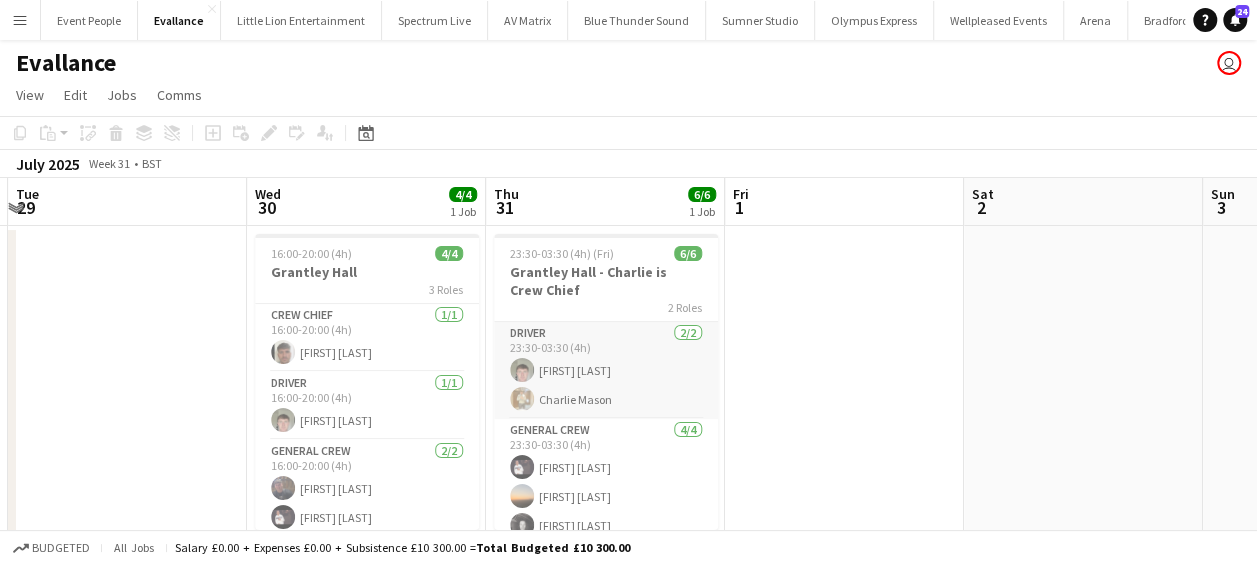 click on "Driver   2/2   23:30-03:30 (4h)
[FIRST] [LAST] [FIRST] [LAST]" at bounding box center [606, 370] 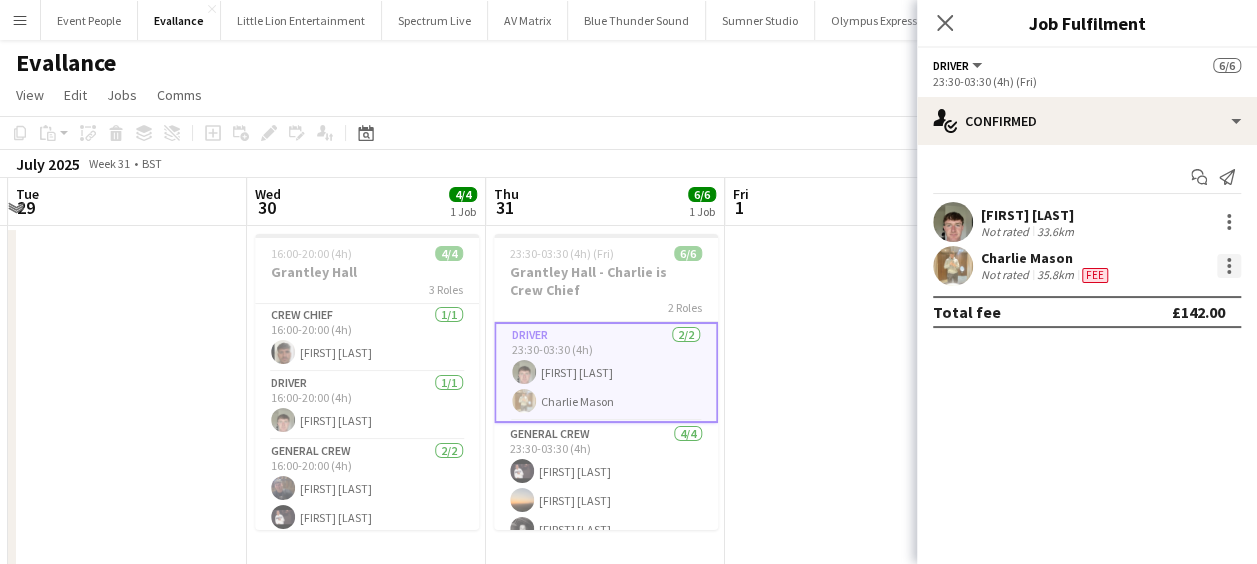 click at bounding box center (1229, 260) 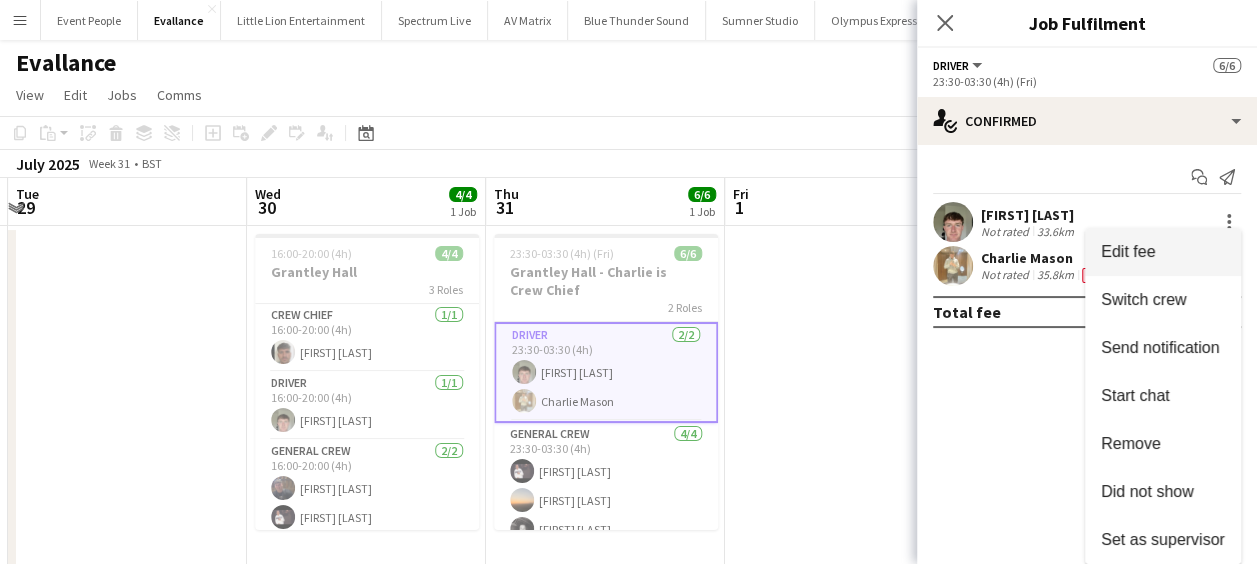 click on "Edit fee" at bounding box center [1128, 251] 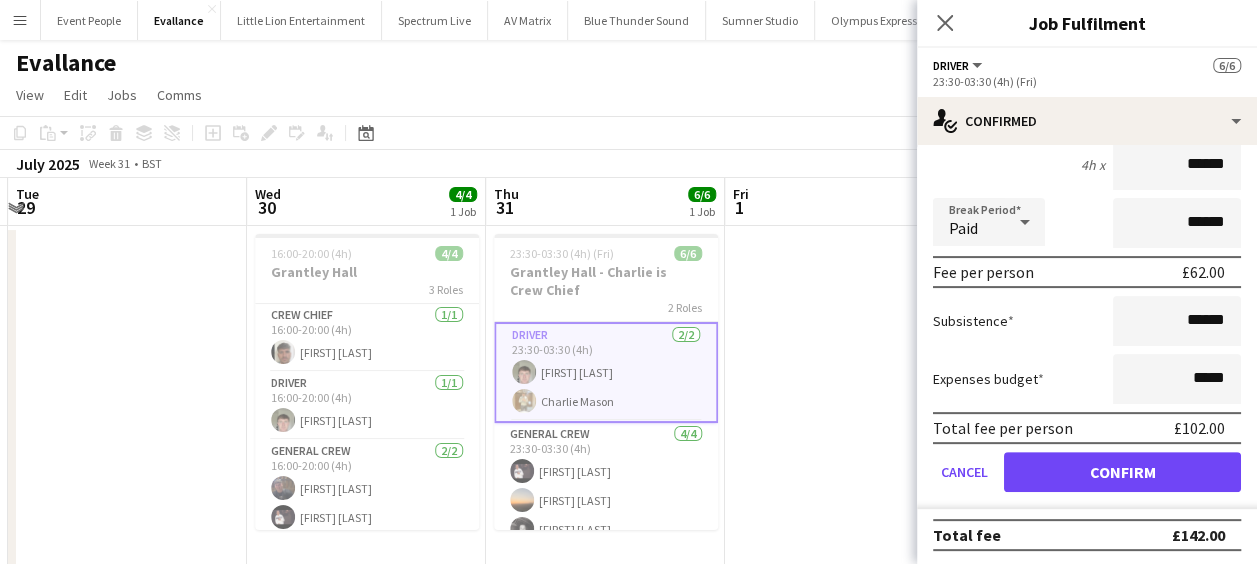scroll, scrollTop: 233, scrollLeft: 0, axis: vertical 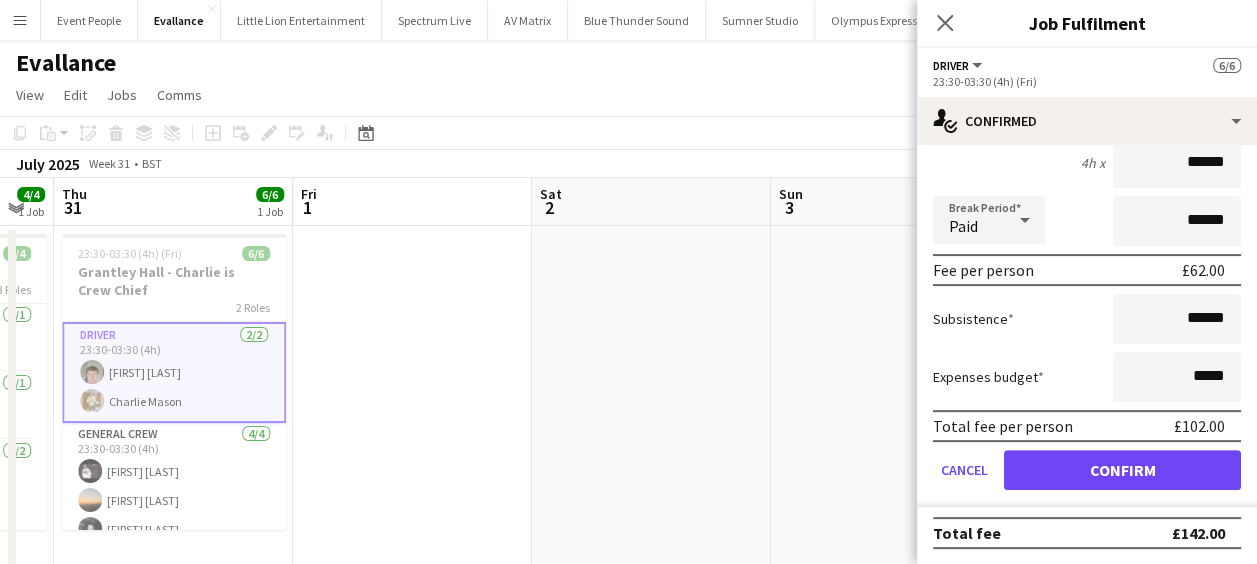 drag, startPoint x: 469, startPoint y: 326, endPoint x: 313, endPoint y: 318, distance: 156.20499 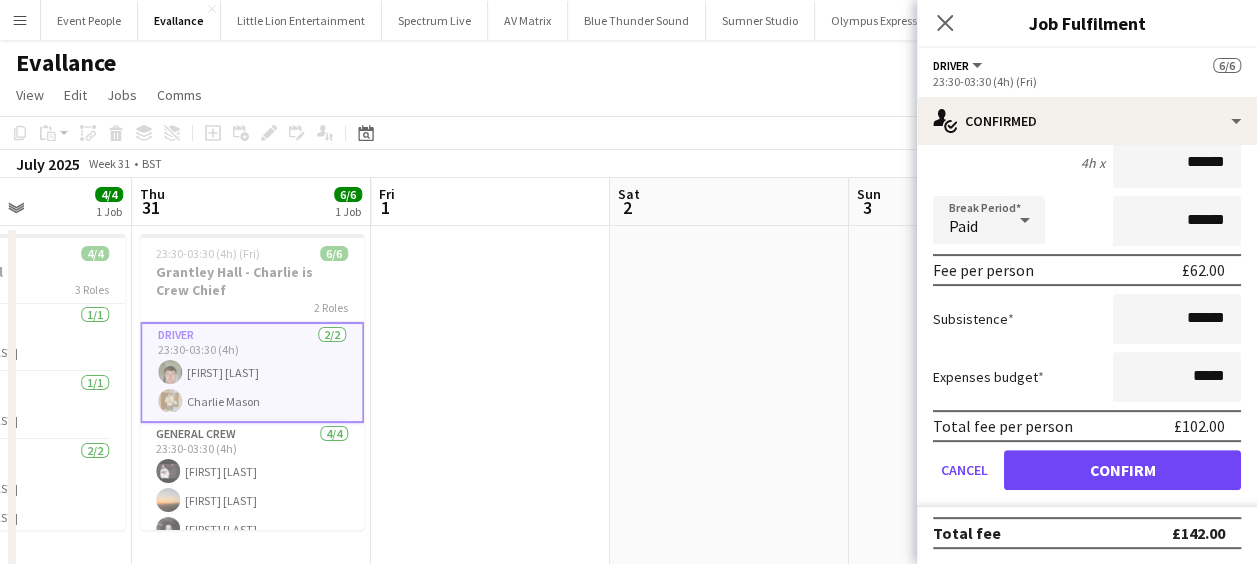 scroll, scrollTop: 0, scrollLeft: 678, axis: horizontal 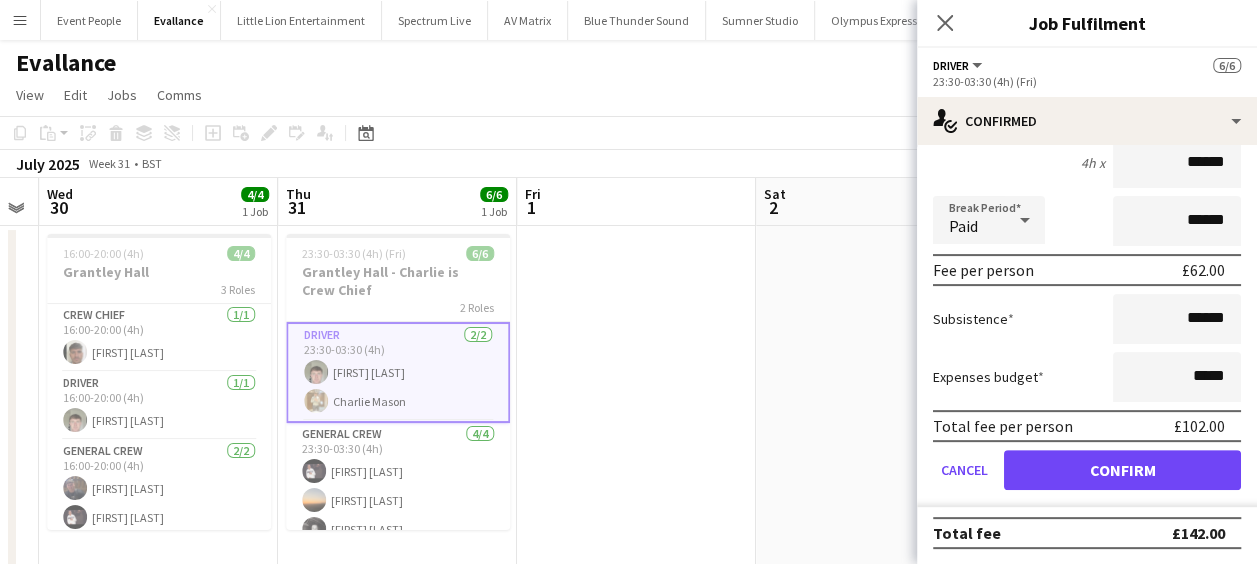 drag, startPoint x: 350, startPoint y: 324, endPoint x: 555, endPoint y: 323, distance: 205.00244 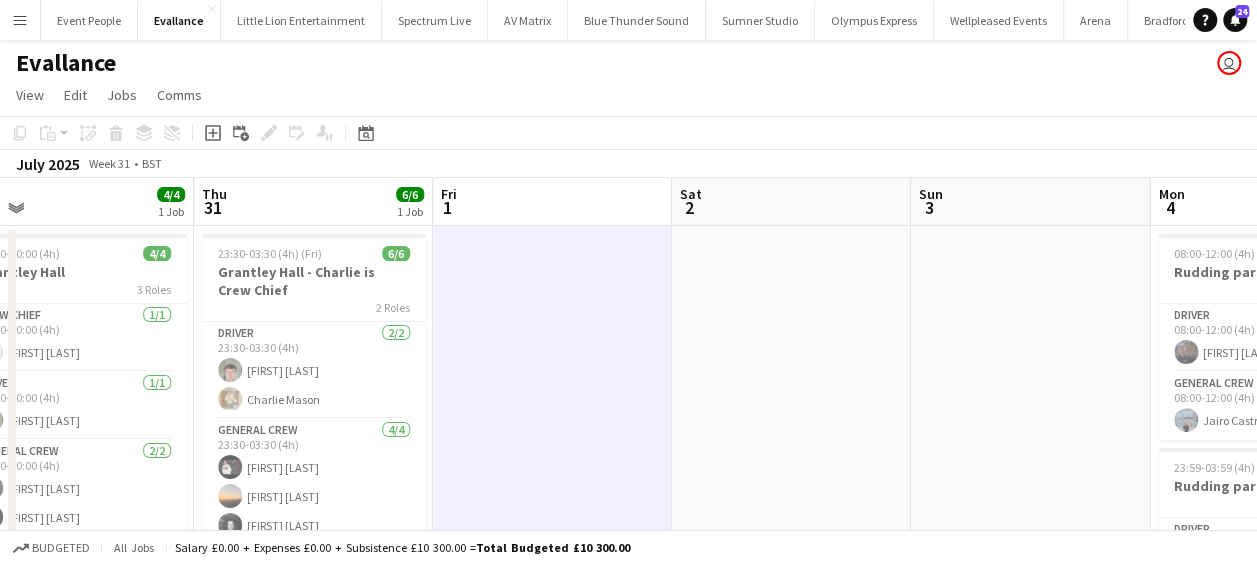 drag, startPoint x: 752, startPoint y: 324, endPoint x: 264, endPoint y: 299, distance: 488.63995 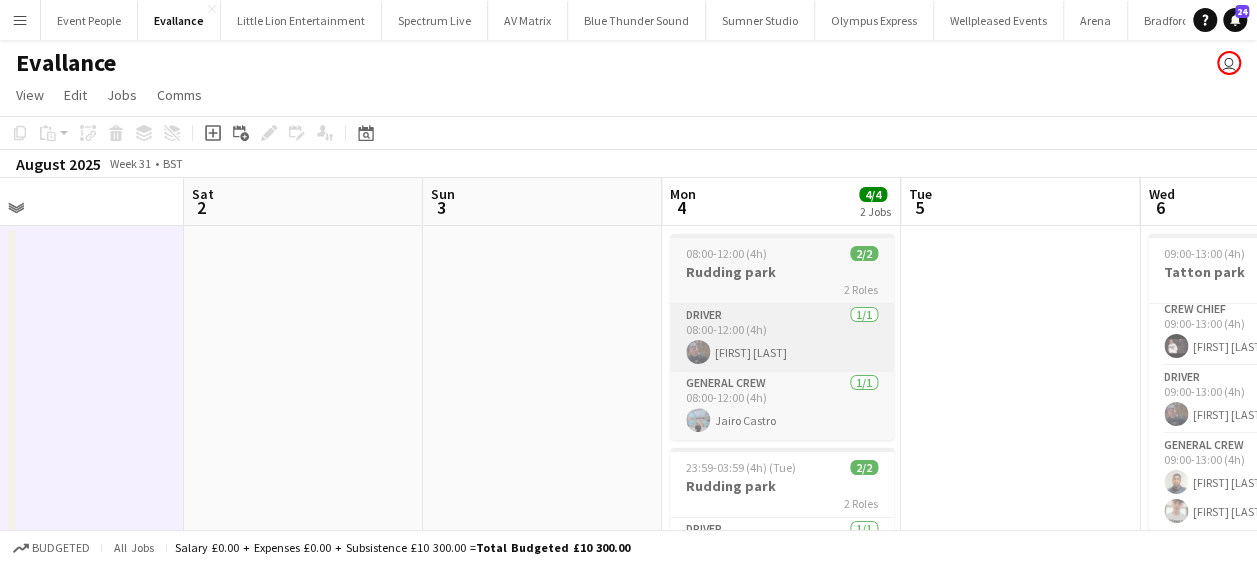 drag, startPoint x: 619, startPoint y: 322, endPoint x: 527, endPoint y: 319, distance: 92.0489 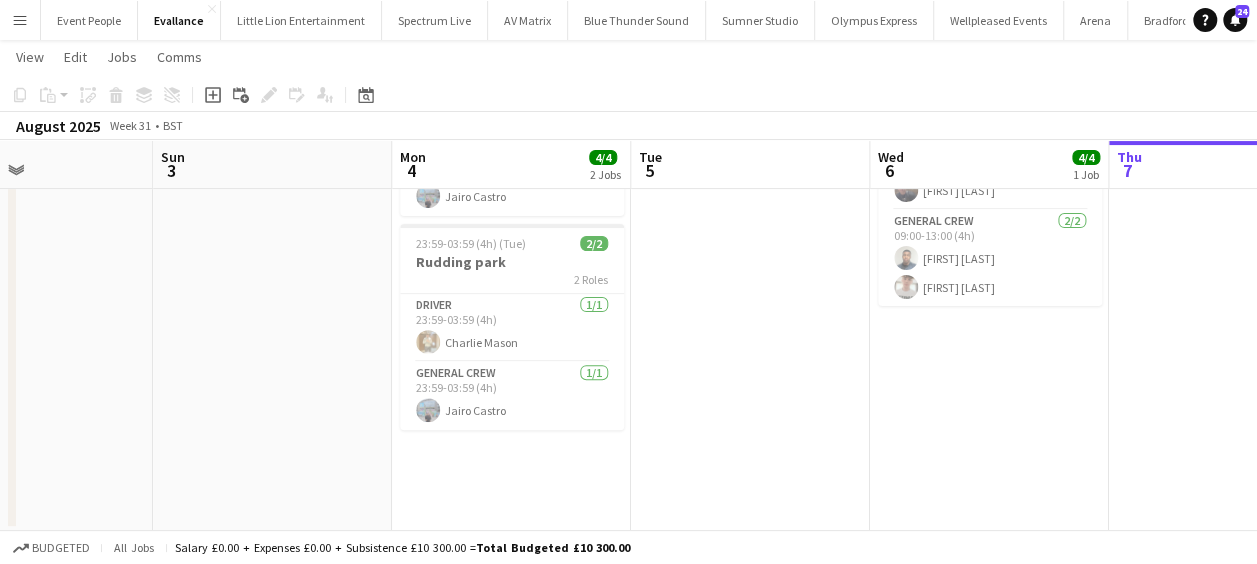 scroll, scrollTop: 223, scrollLeft: 0, axis: vertical 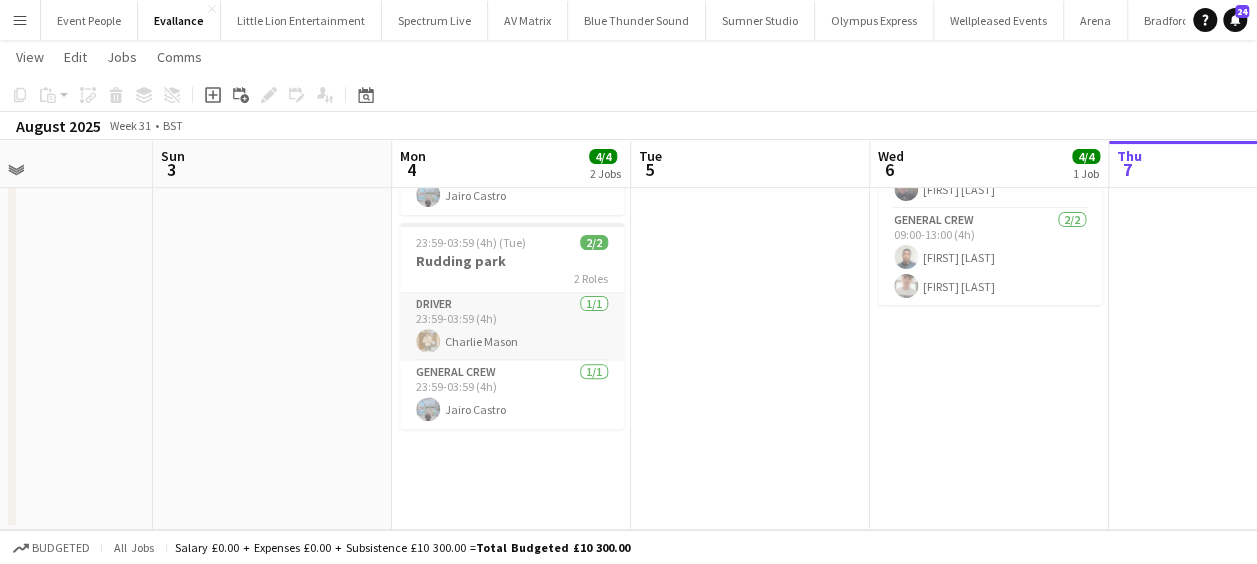 click on "Driver   1/1   23:59-03:59 (4h)
[FIRST] [LAST]" at bounding box center (512, 327) 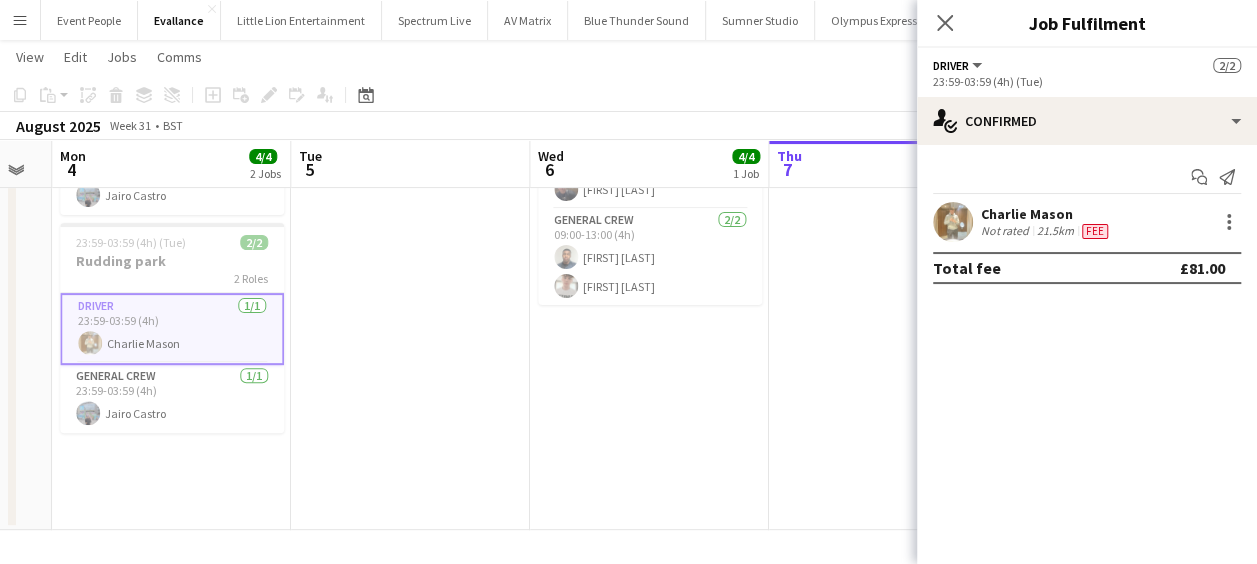 click on "Thu   31   6/6   1 Job   Fri   1   Sat   2   Sun   3   Mon   4   4/4   2 Jobs   Tue   5   Wed   6   4/4   1 Job   Thu   7   1/1   1 Job   Fri   8   Sat   9   4/6   2 Jobs   Sun   10      23:30-03:30 (4h) (Fri)   6/6   Grantley Hall - [FIRST] is Crew Chief   2 Roles   Driver   2/2   23:30-03:30 (4h)
[FIRST] [LAST] [FIRST] [LAST]  General Crew   4/4   23:30-03:30 (4h)
[FIRST] [LAST] [FIRST] [LAST] [FIRST] [LAST] [FIRST] [LAST]     08:00-12:00 (4h)    2/2   Rudding park   2 Roles   Driver   1/1   08:00-12:00 (4h)
[FIRST] [LAST]  General Crew   1/1   08:00-12:00 (4h)
[FIRST] [LAST]     23:59-03:59 (4h) (Tue)   2/2   Rudding park   2 Roles   Driver   1/1   23:59-03:59 (4h)
[FIRST] [LAST]  General Crew   1/1   23:59-03:59 (4h)
[FIRST] [LAST]     09:00-13:00 (4h)    4/4   Tatton park    3 Roles   Crew Chief   1/1   09:00-13:00 (4h)
[FIRST] [LAST]  Driver   1/1   09:00-13:00 (4h)
[FIRST] [LAST]  General Crew   2/2   09:00-13:00 (4h)
[FIRST] [LAST] [FIRST] [LAST]     09:30-13:30 (4h)    1/1   Manchester    1 Role   Driver" at bounding box center (628, 192) 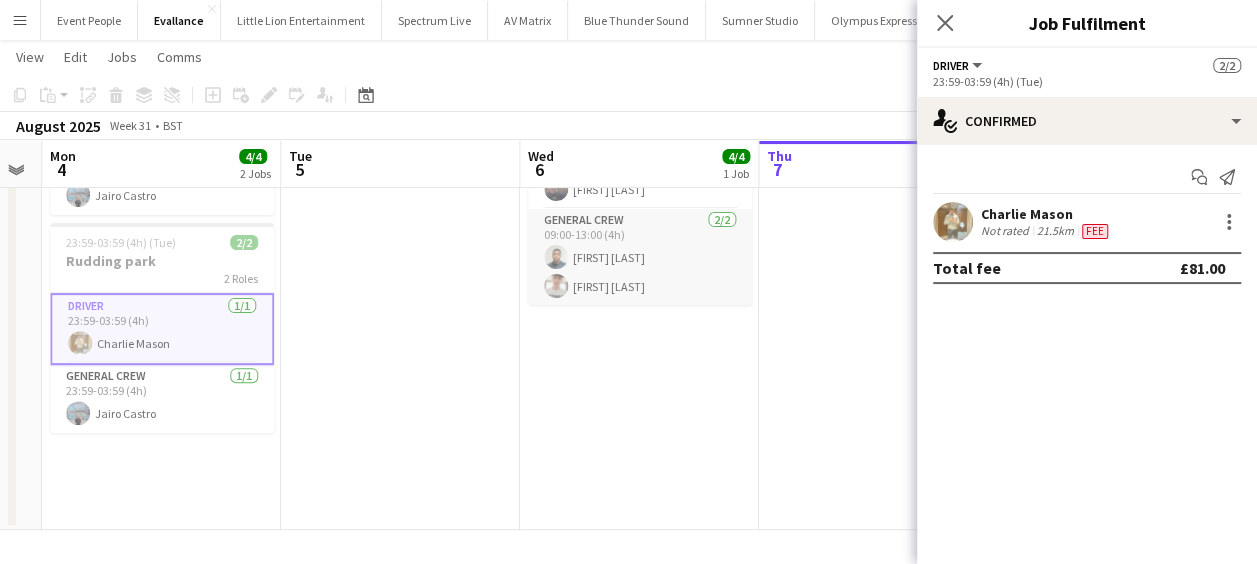 scroll, scrollTop: 0, scrollLeft: 0, axis: both 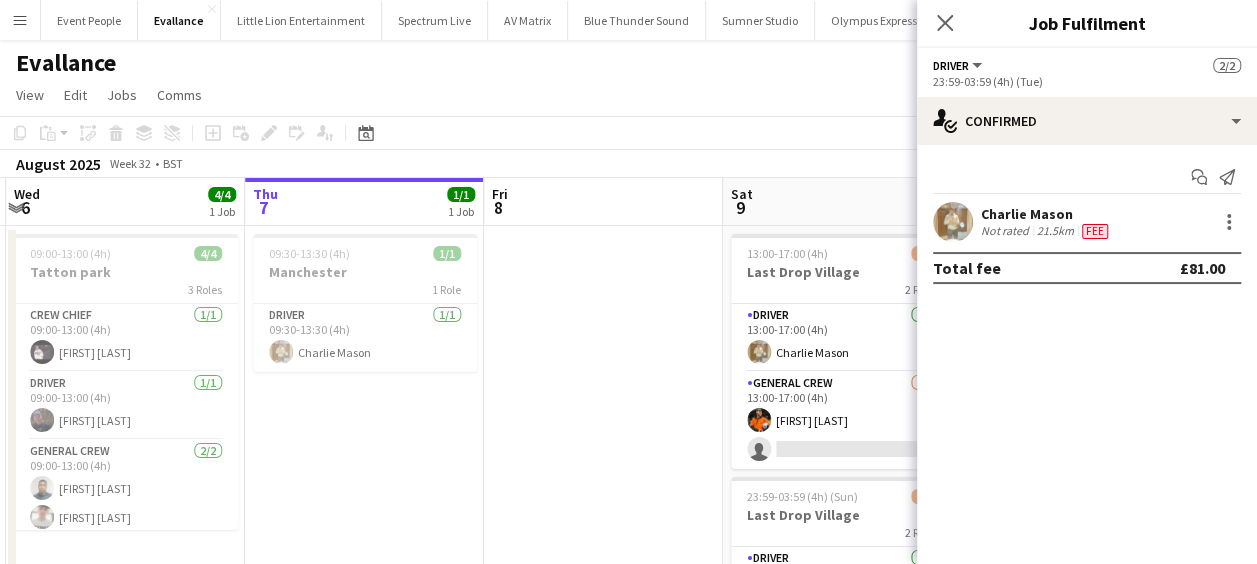 drag, startPoint x: 778, startPoint y: 417, endPoint x: 287, endPoint y: 361, distance: 494.18317 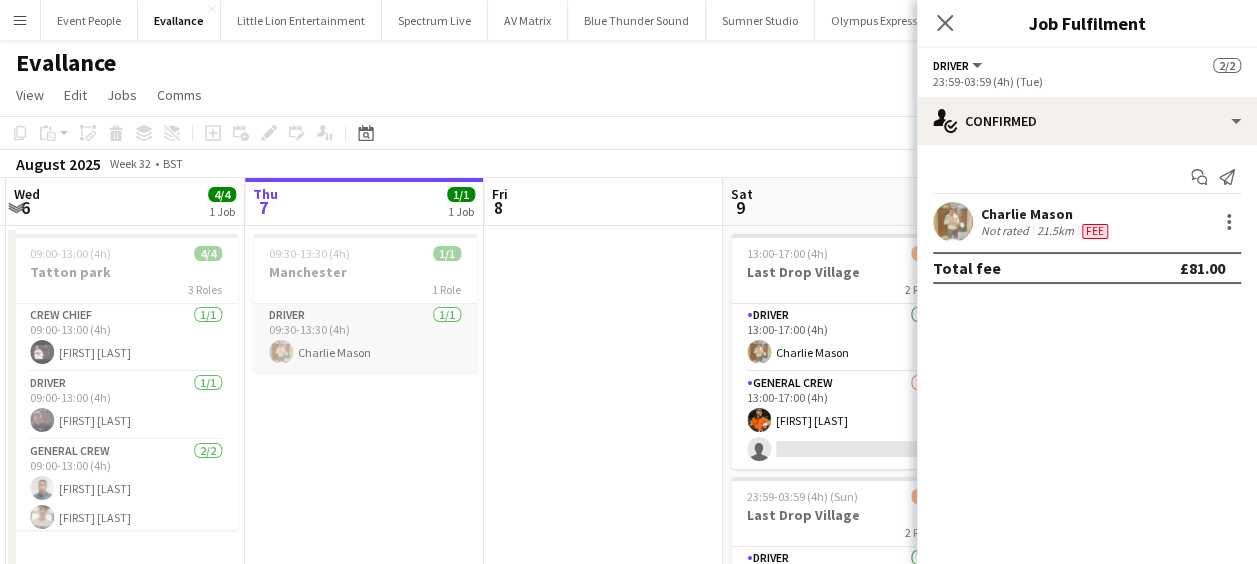 click on "Driver   1/1   09:30-13:30 (4h)
[FIRST] [LAST]" at bounding box center [365, 338] 